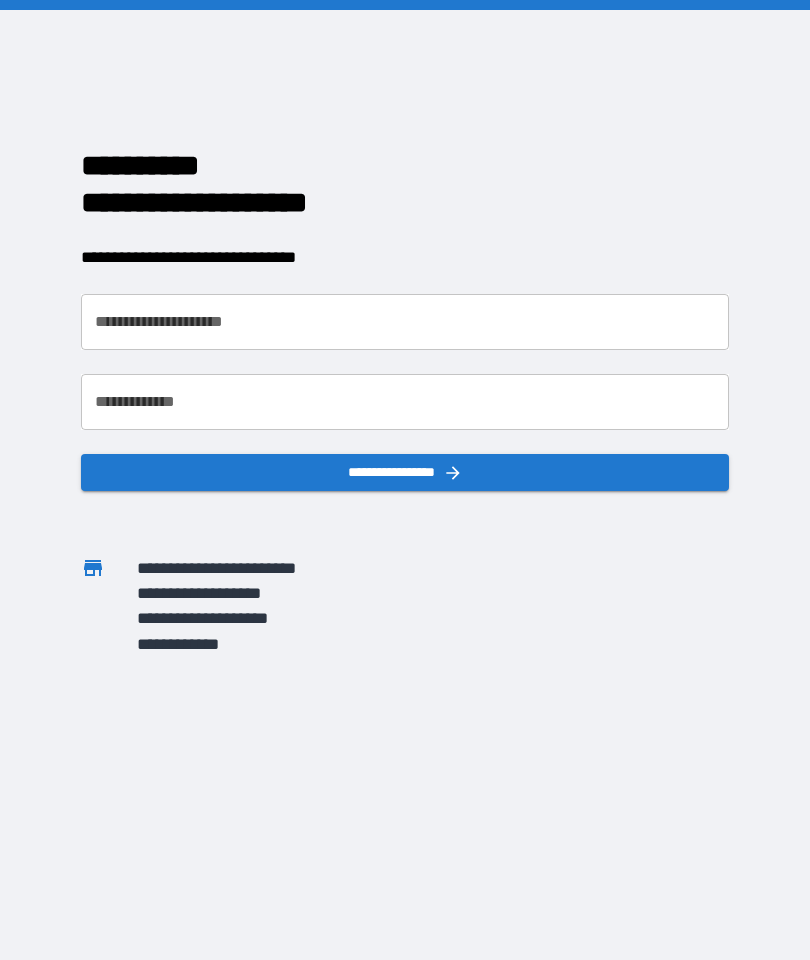 scroll, scrollTop: 0, scrollLeft: 0, axis: both 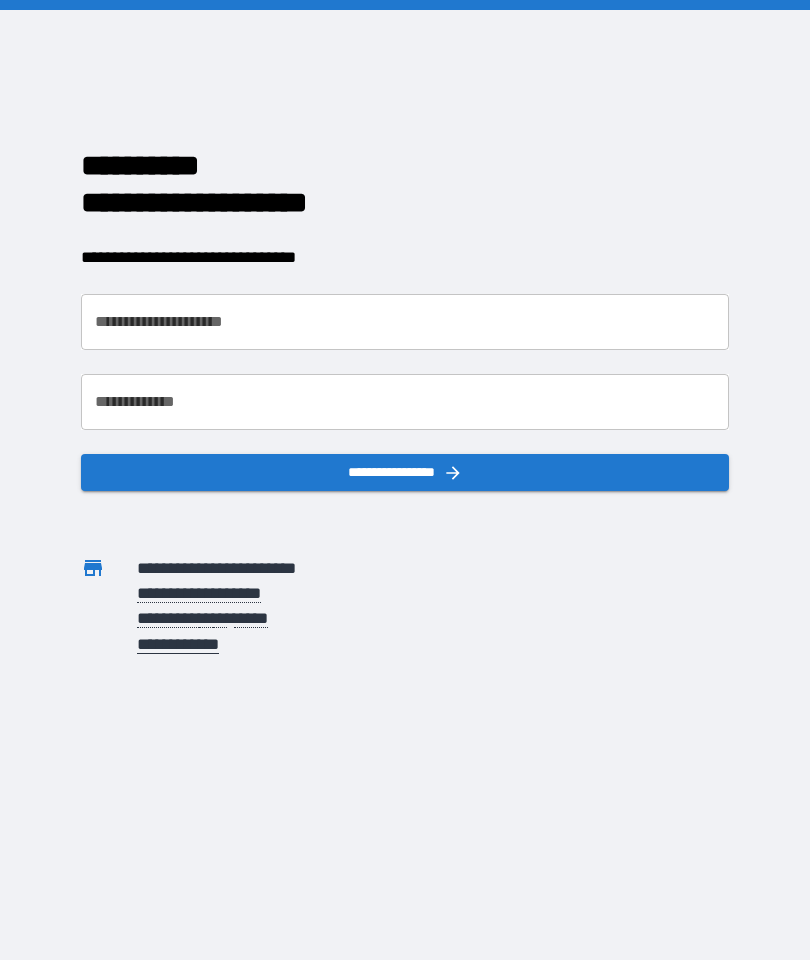 click on "**********" at bounding box center (405, 322) 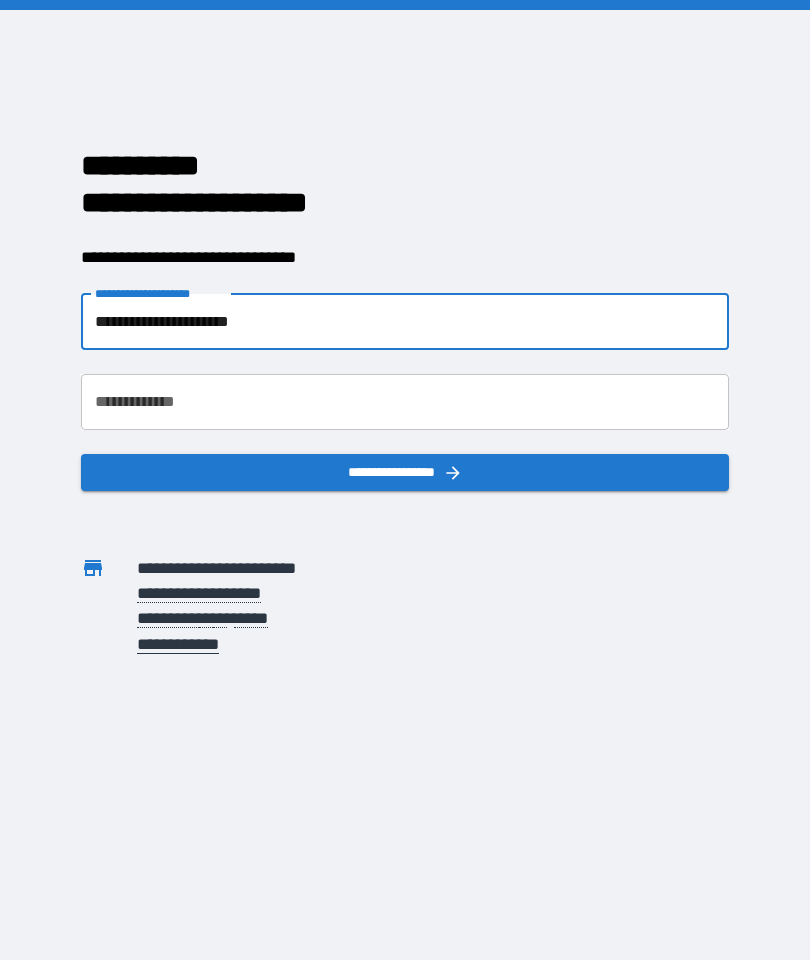 type on "**********" 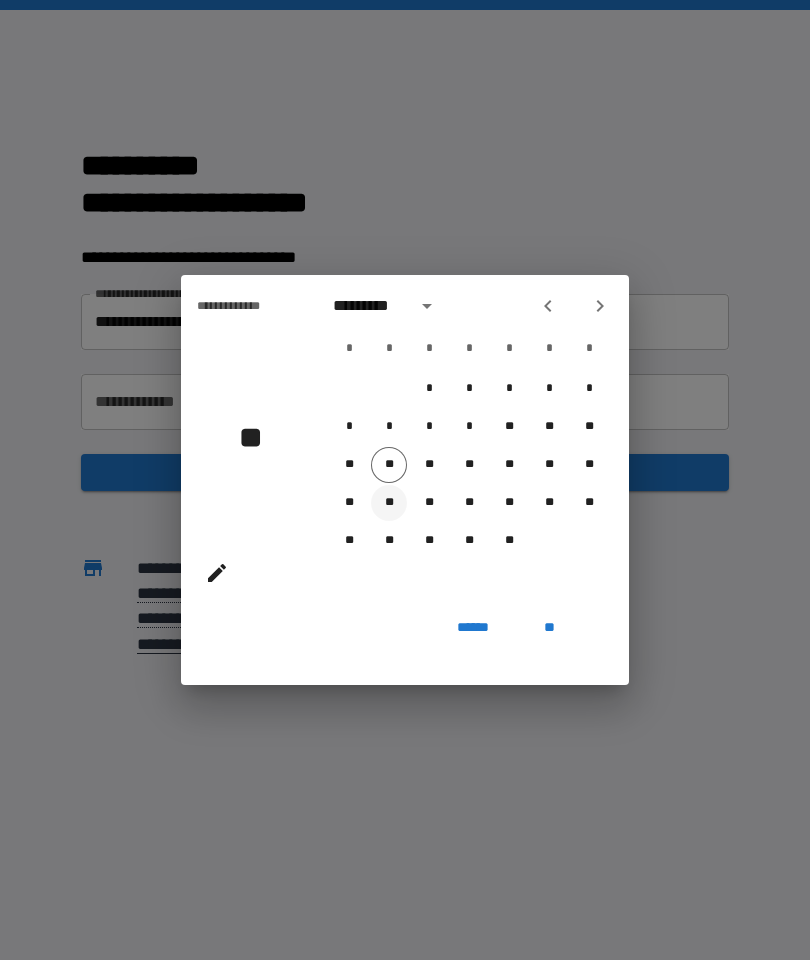 click on "**" at bounding box center (389, 503) 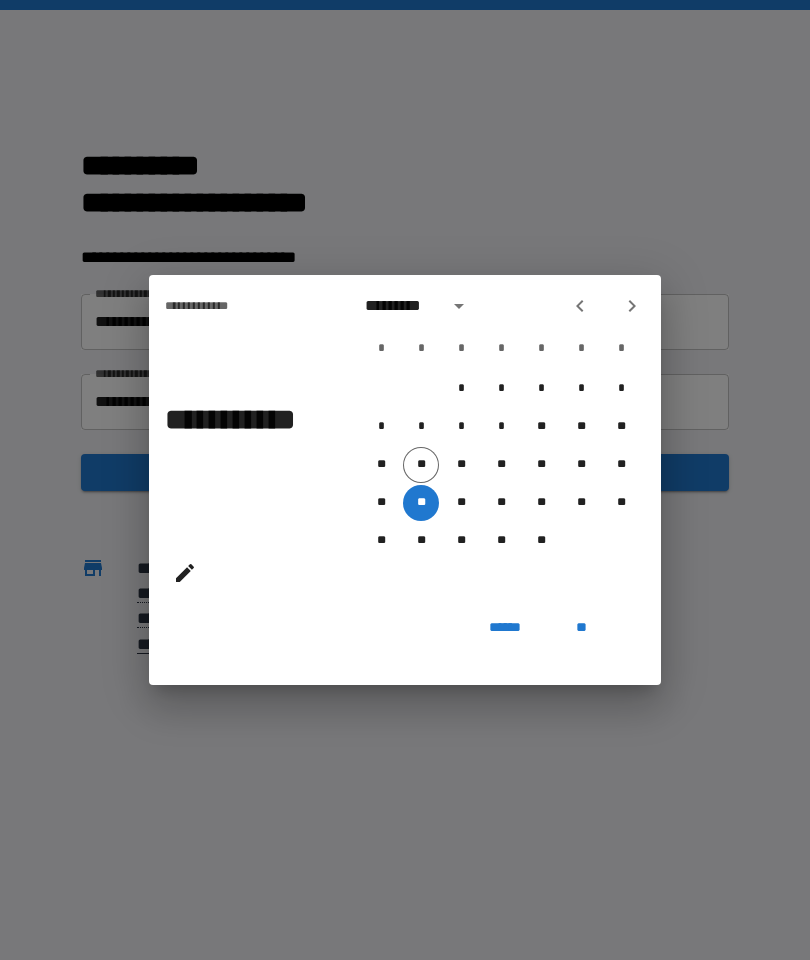 click 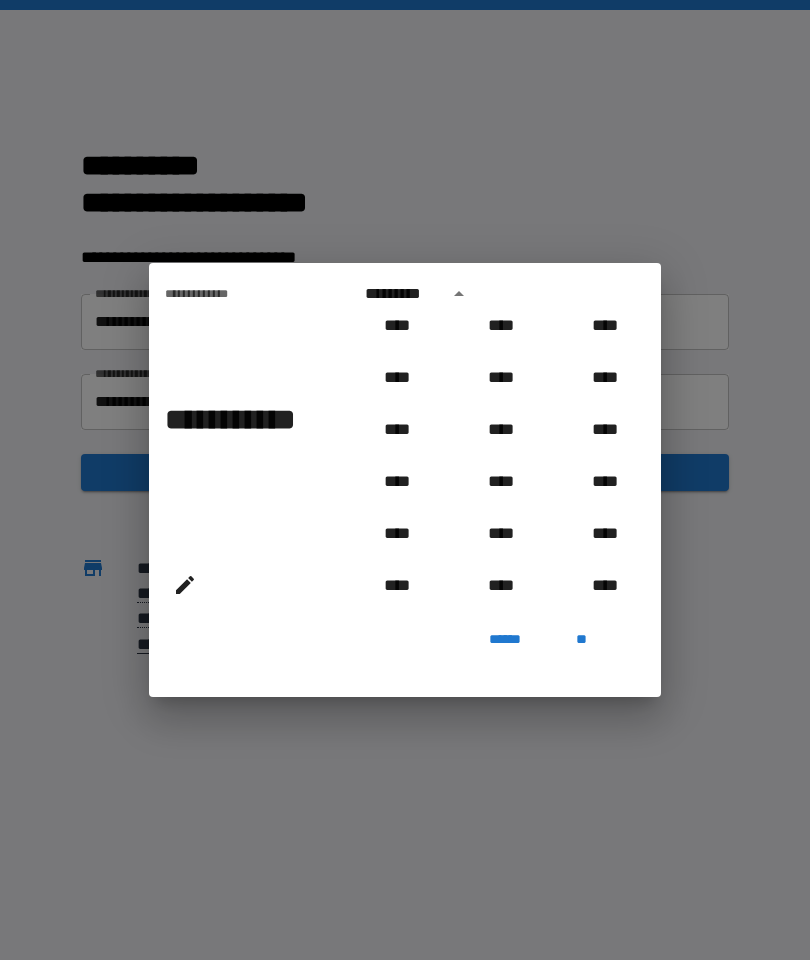 scroll, scrollTop: 952, scrollLeft: 0, axis: vertical 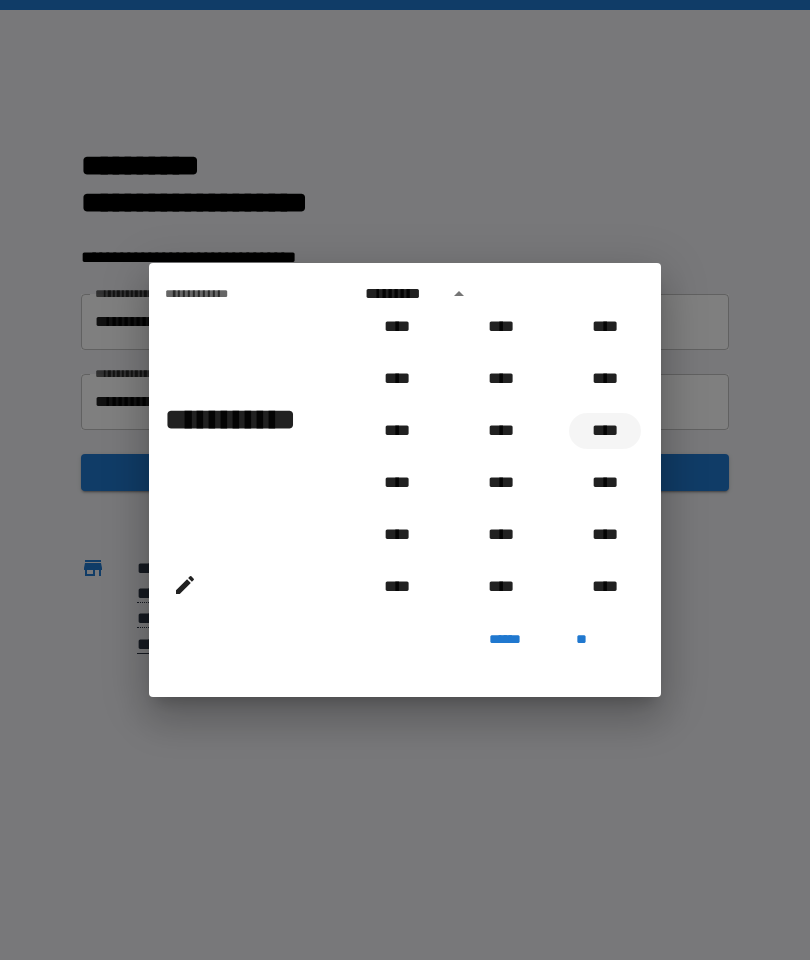 click on "****" at bounding box center (605, 431) 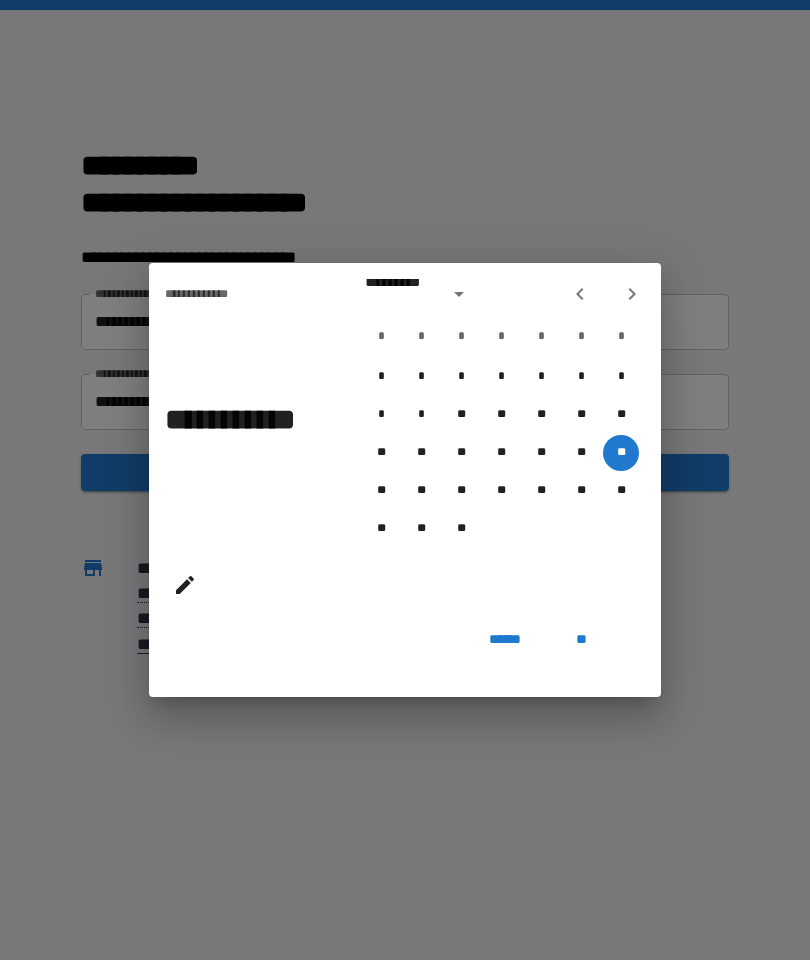 type on "**********" 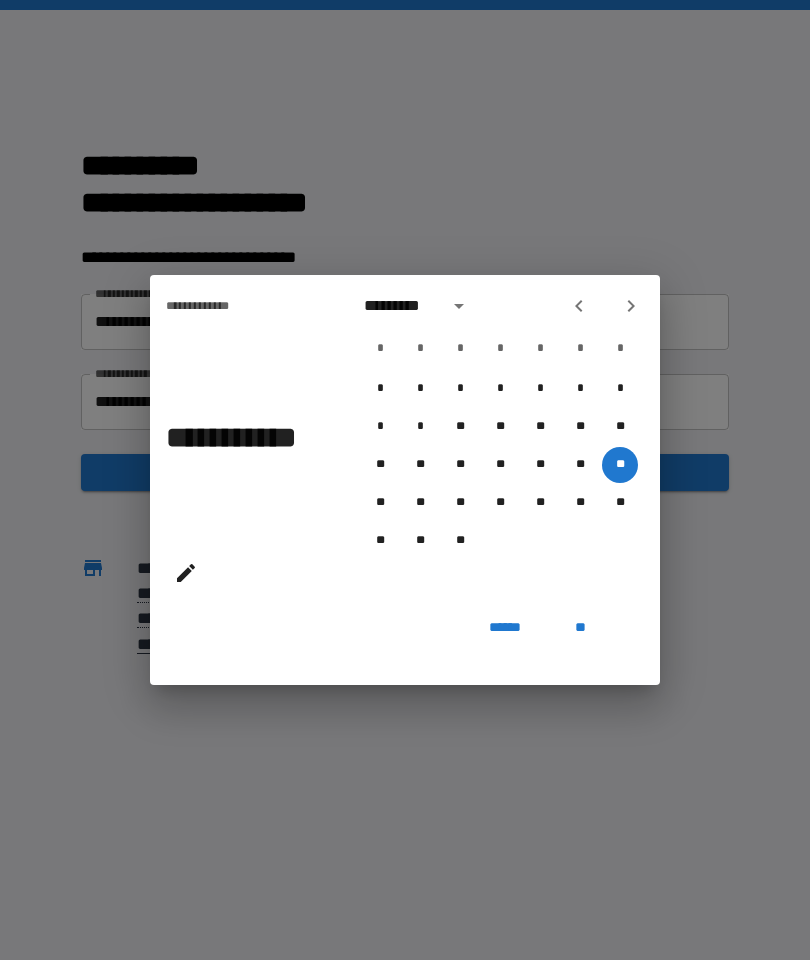 click on "**" at bounding box center [580, 627] 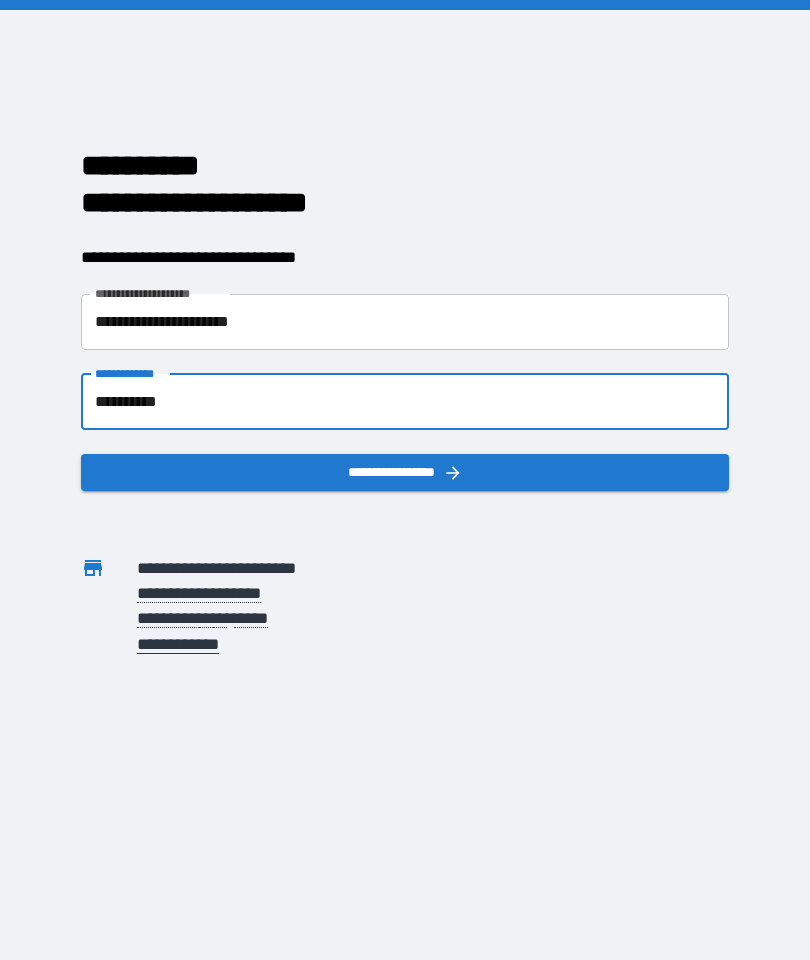 click on "**********" at bounding box center (405, 472) 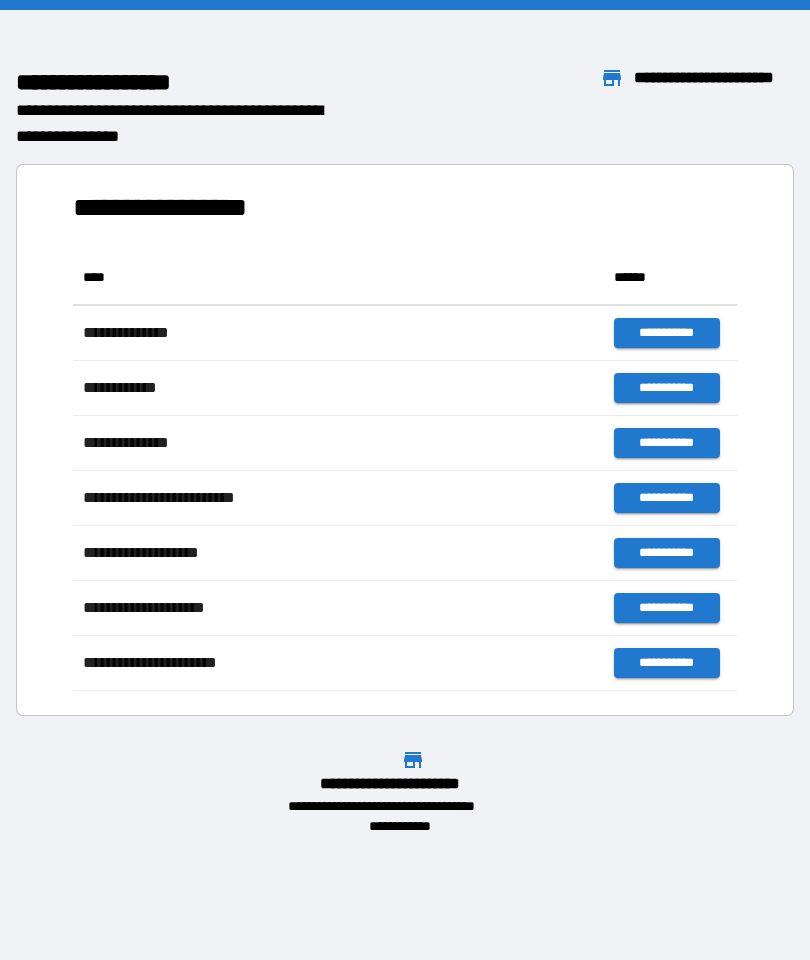 scroll, scrollTop: 1, scrollLeft: 1, axis: both 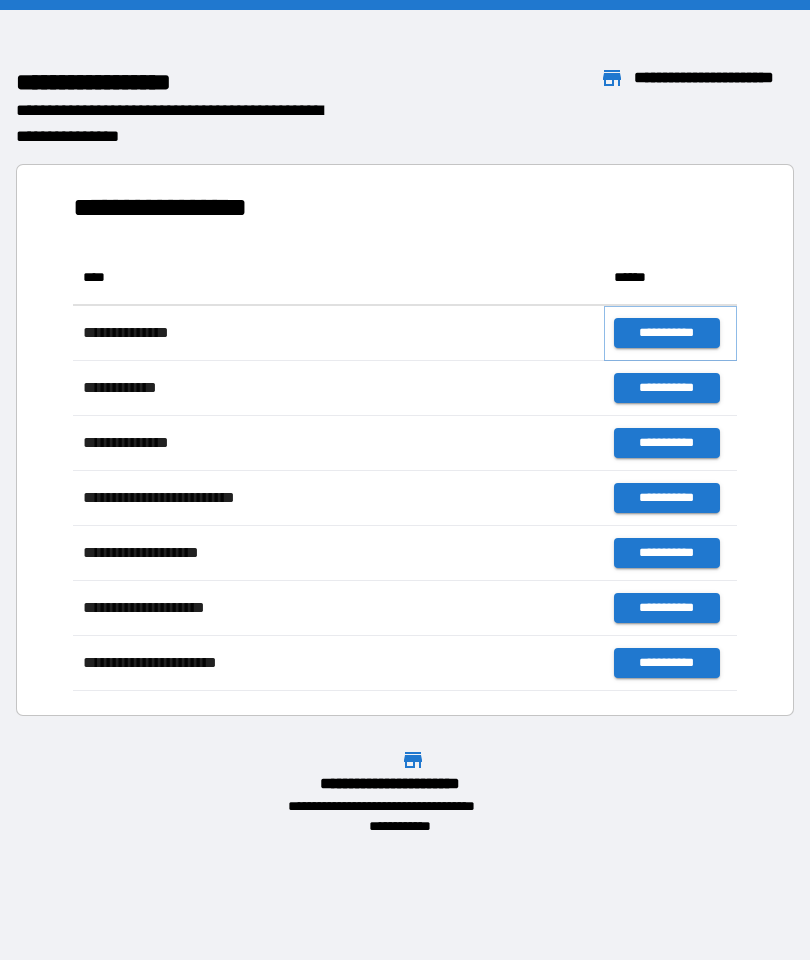click on "**********" at bounding box center (666, 333) 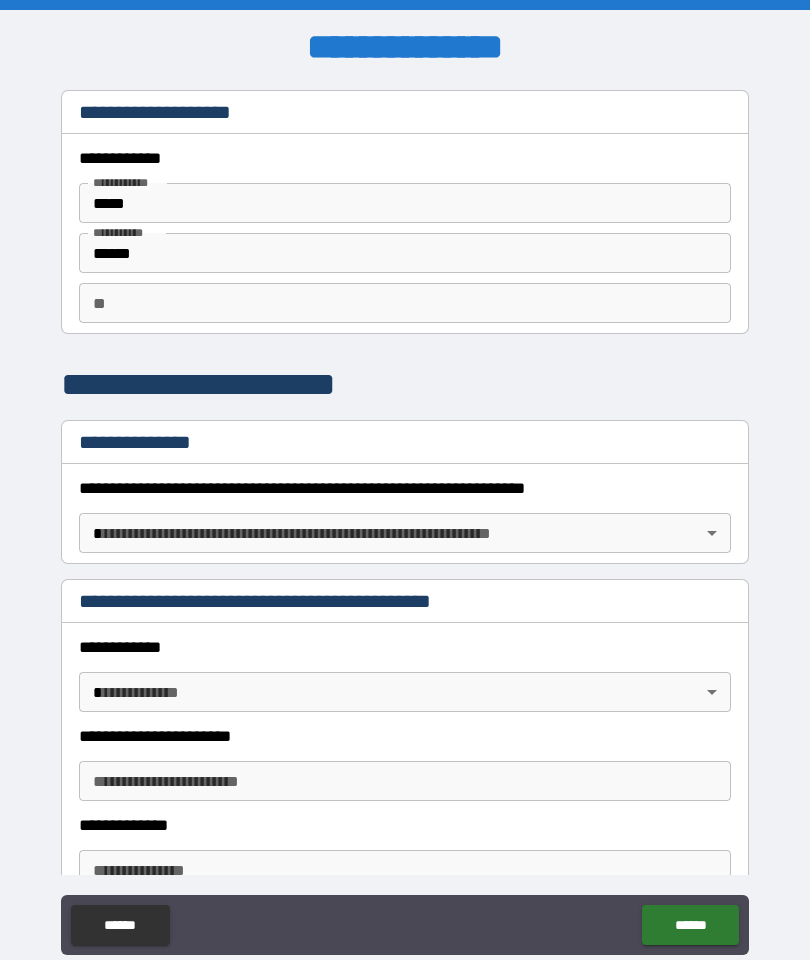 click on "**********" at bounding box center [405, 520] 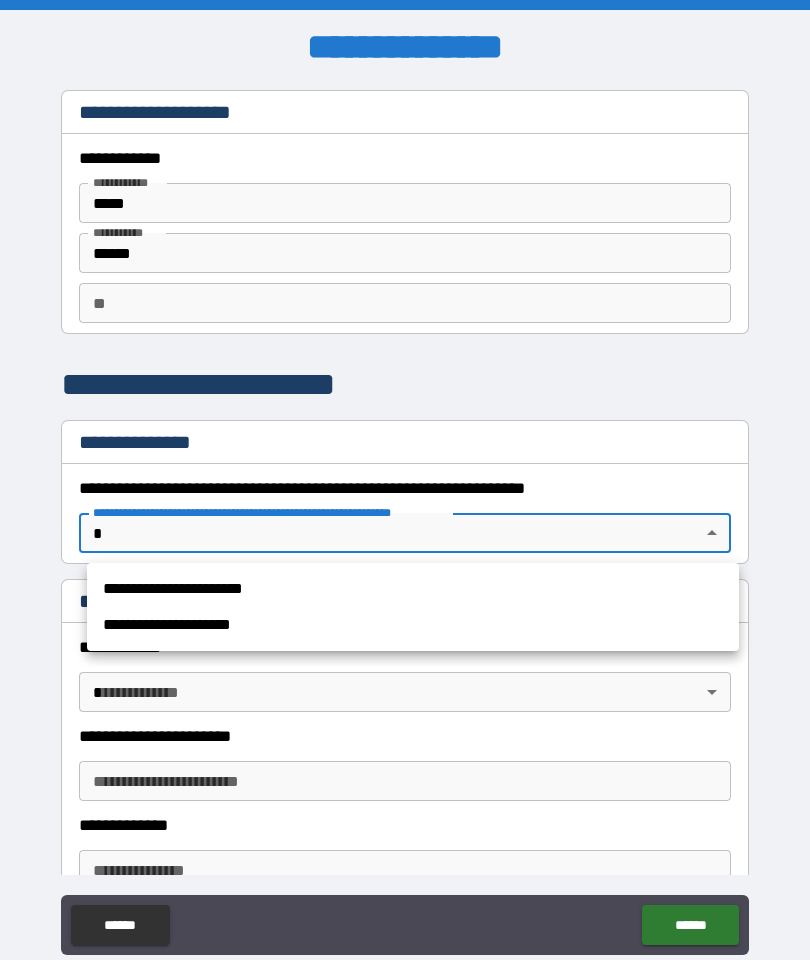 click on "**********" at bounding box center (413, 625) 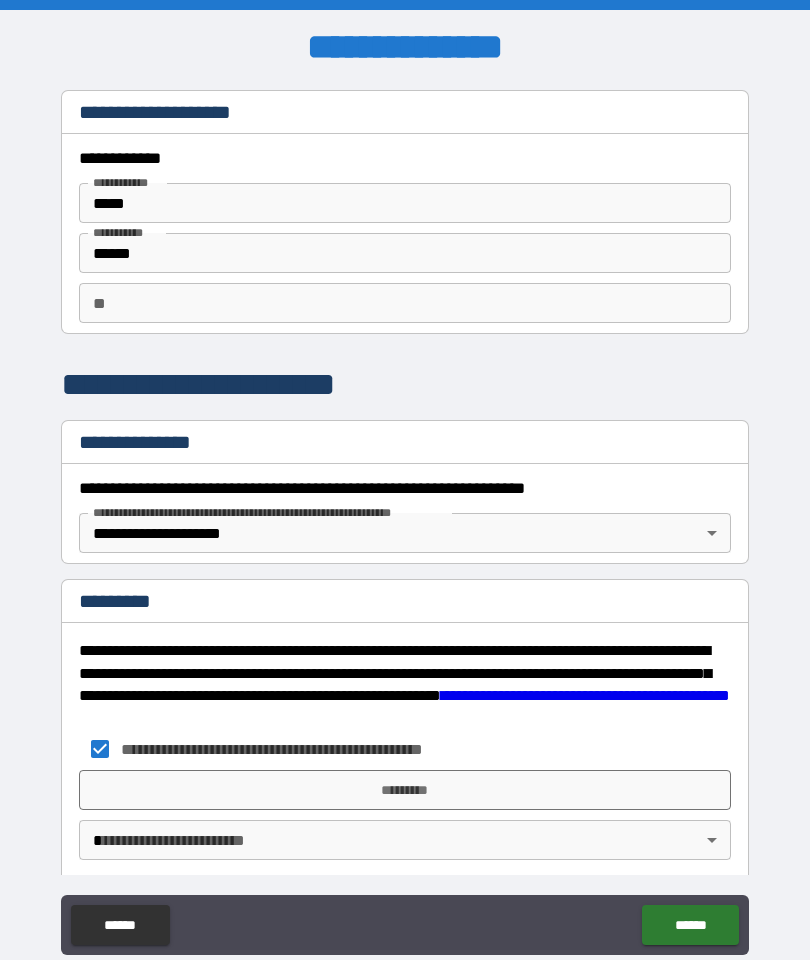 click on "**********" at bounding box center (405, 520) 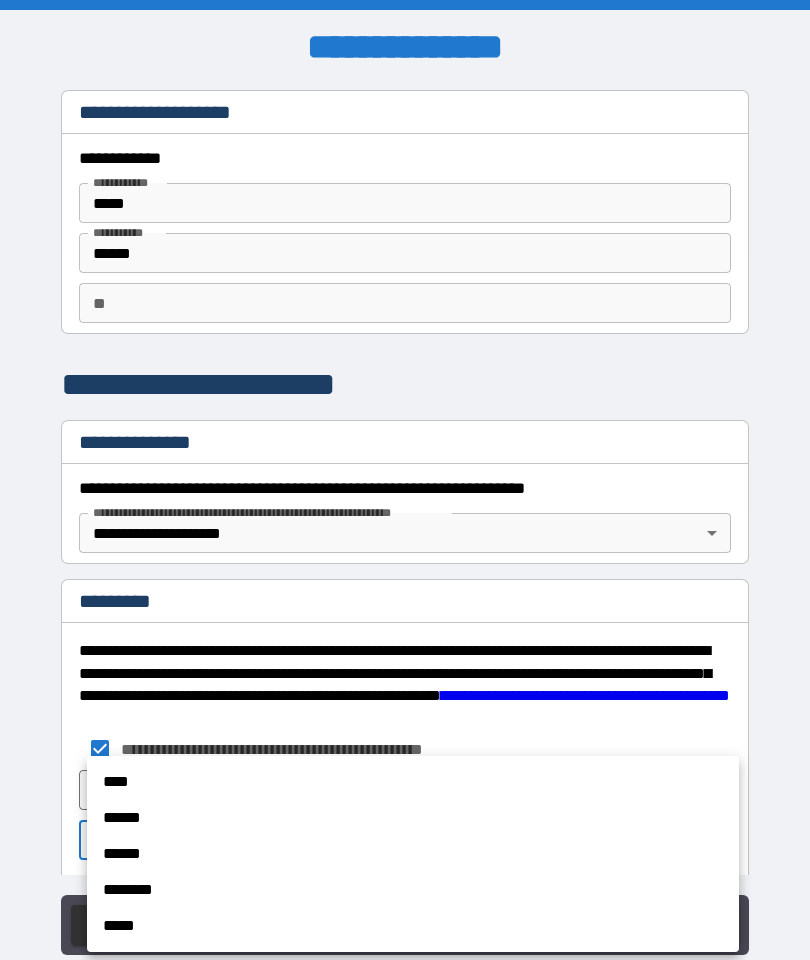 click on "****" at bounding box center [413, 782] 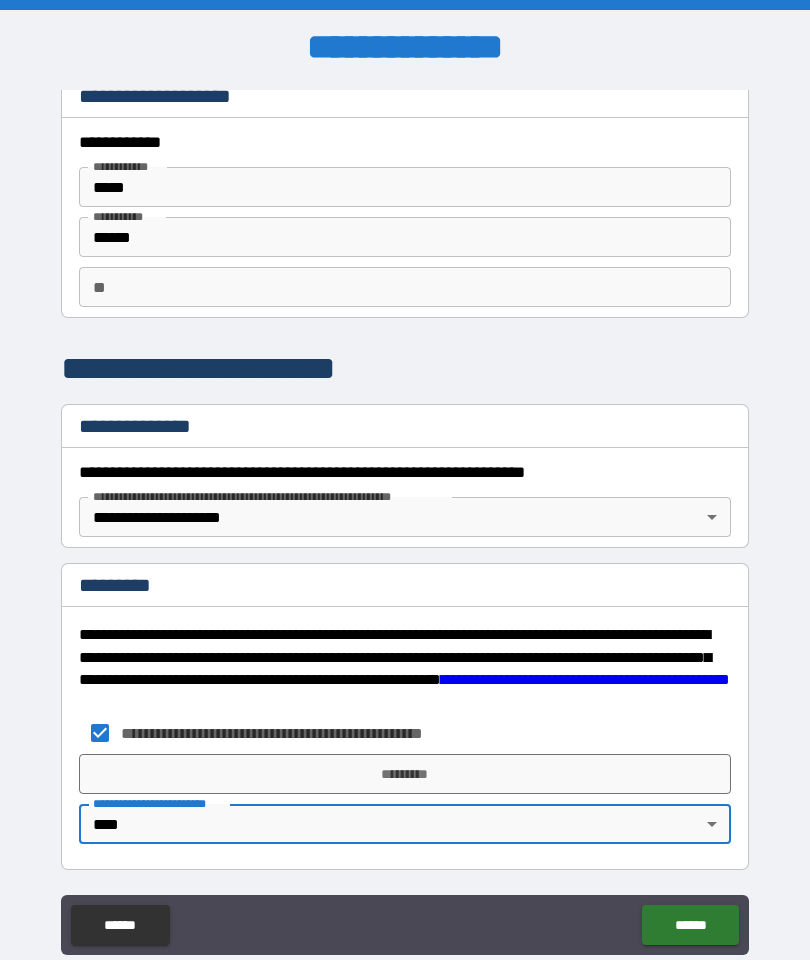 scroll, scrollTop: 16, scrollLeft: 0, axis: vertical 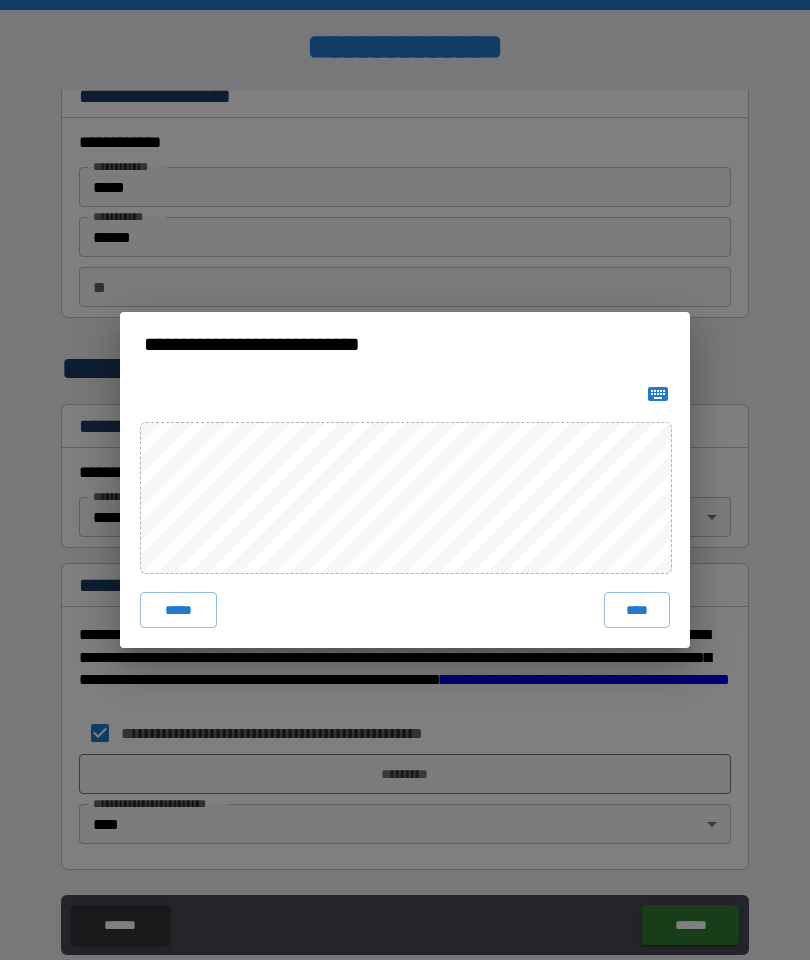click on "*****" at bounding box center (178, 610) 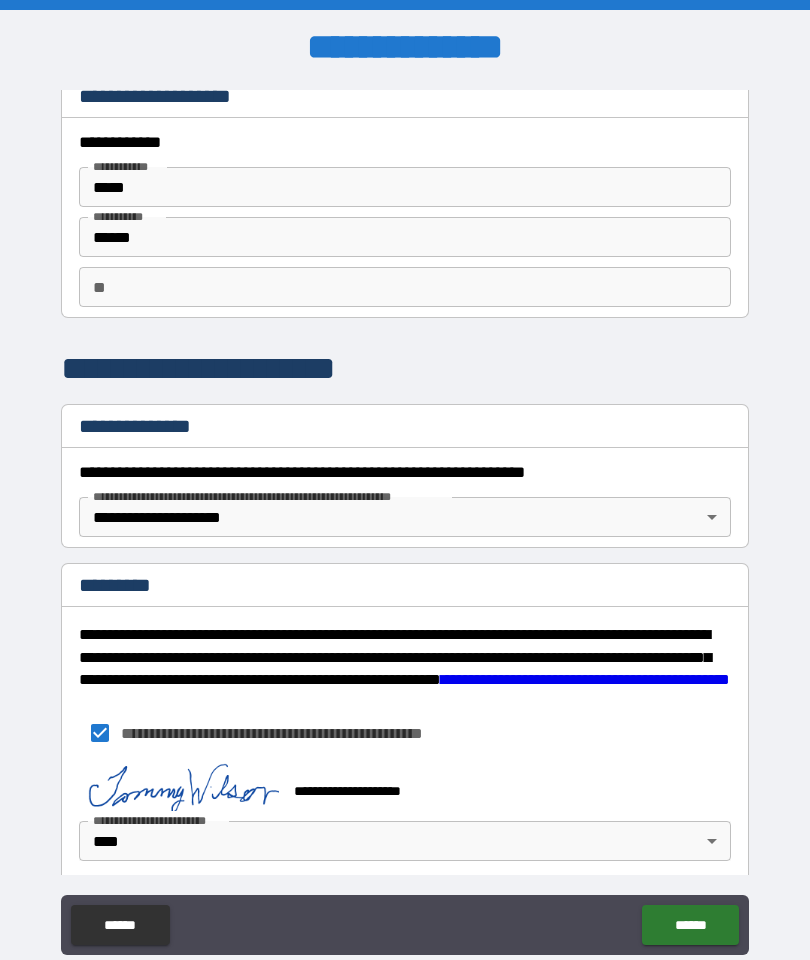 scroll, scrollTop: 6, scrollLeft: 0, axis: vertical 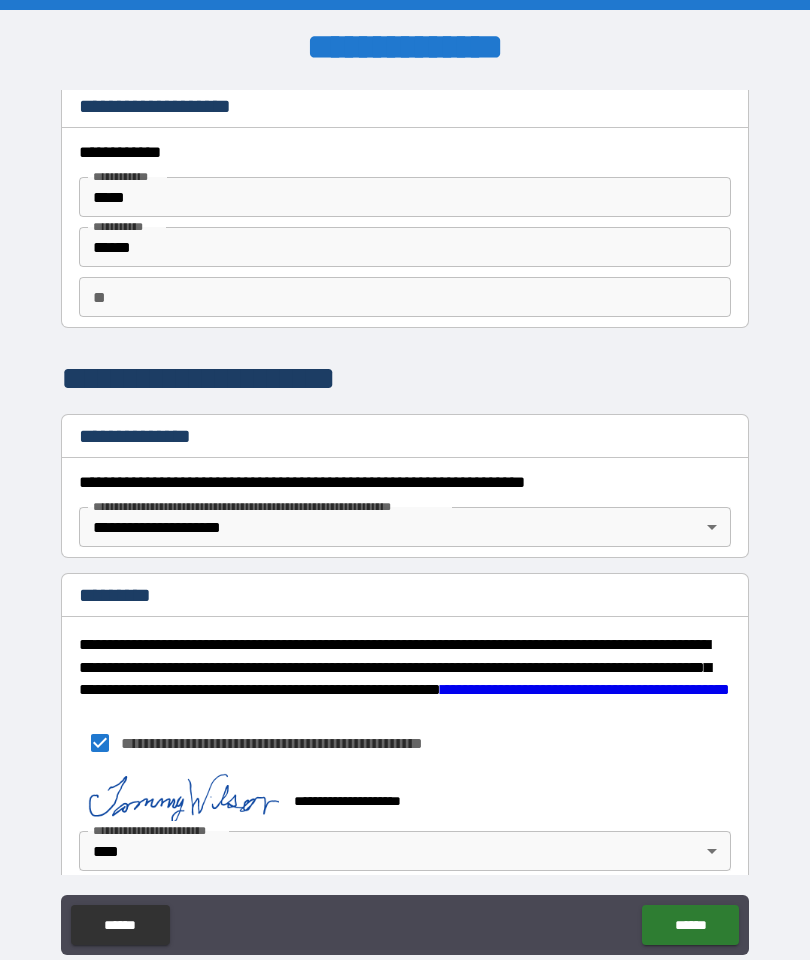 click on "******" at bounding box center (690, 925) 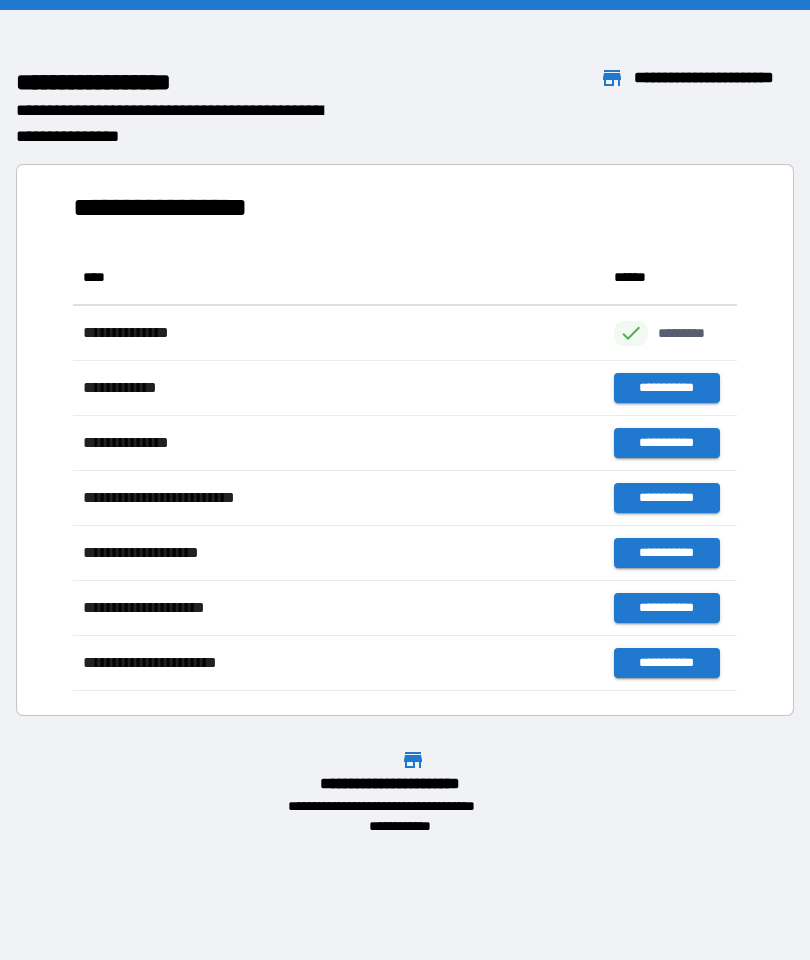 scroll, scrollTop: 1, scrollLeft: 1, axis: both 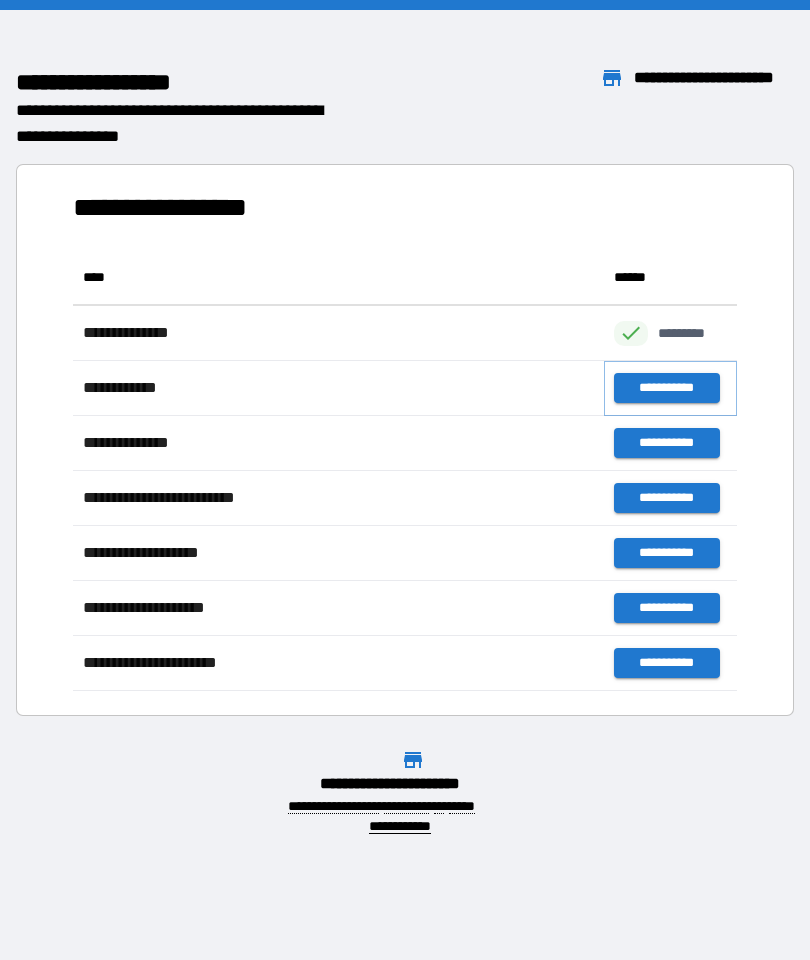 click on "**********" at bounding box center [666, 388] 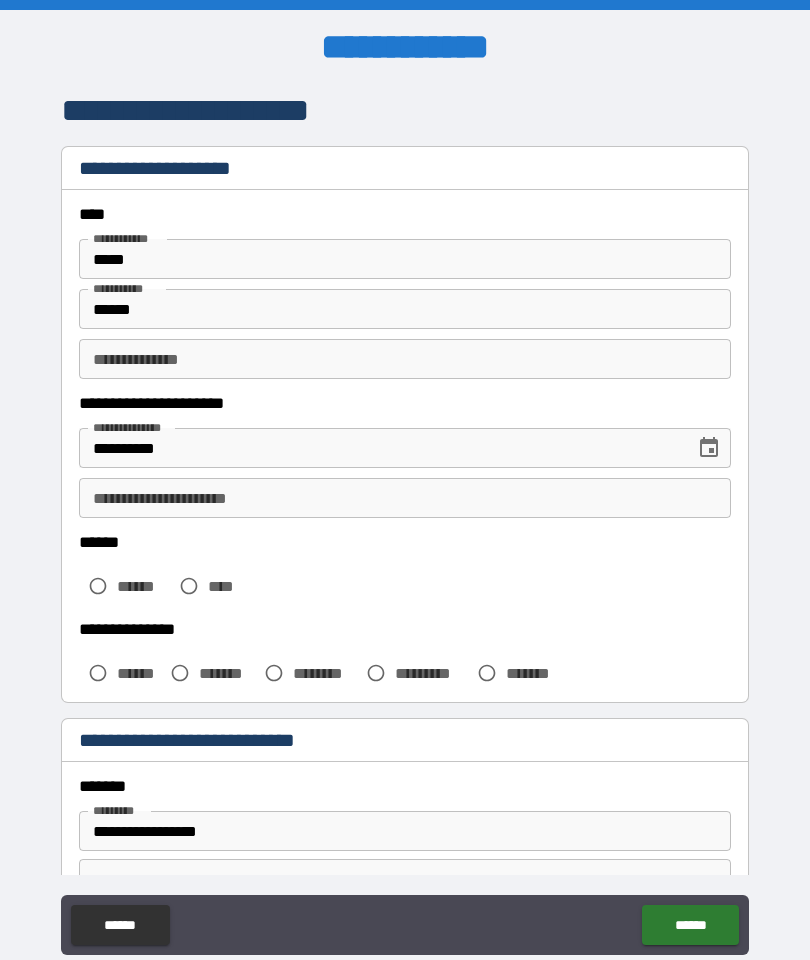 click on "**********" at bounding box center (405, 498) 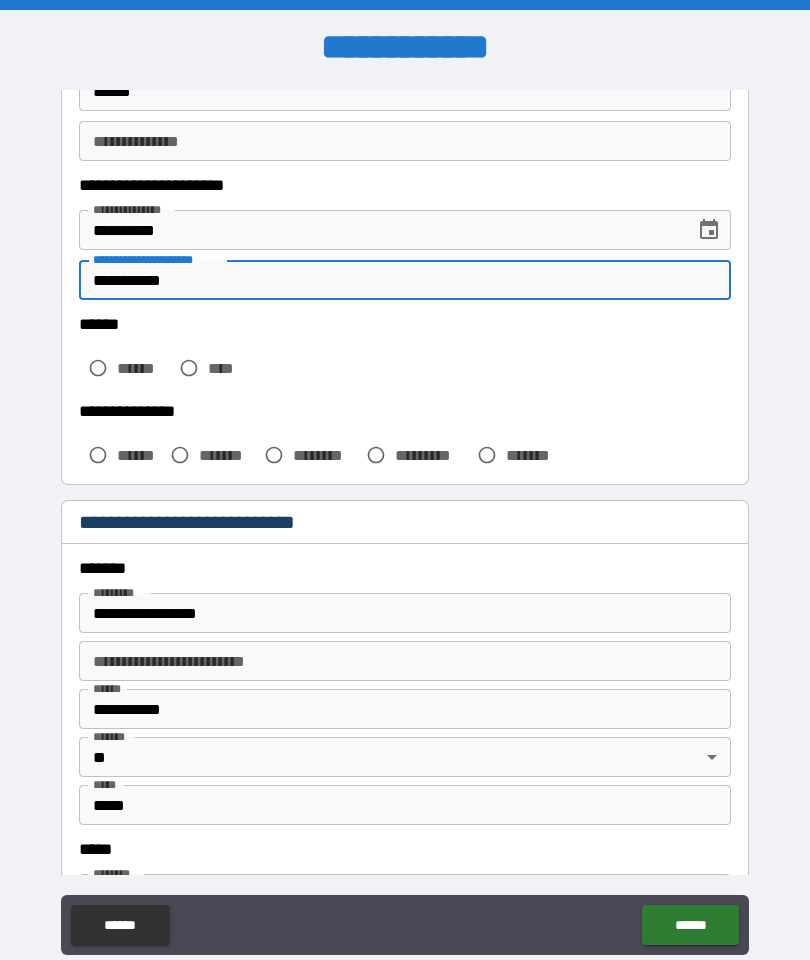 scroll, scrollTop: 223, scrollLeft: 0, axis: vertical 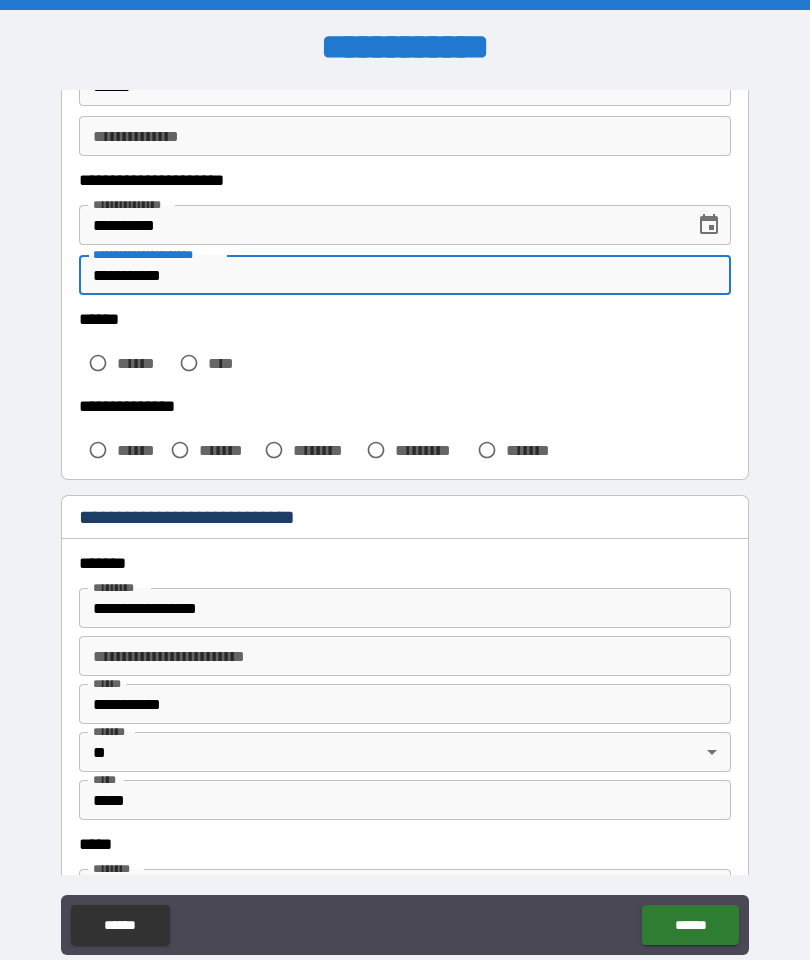 type on "**********" 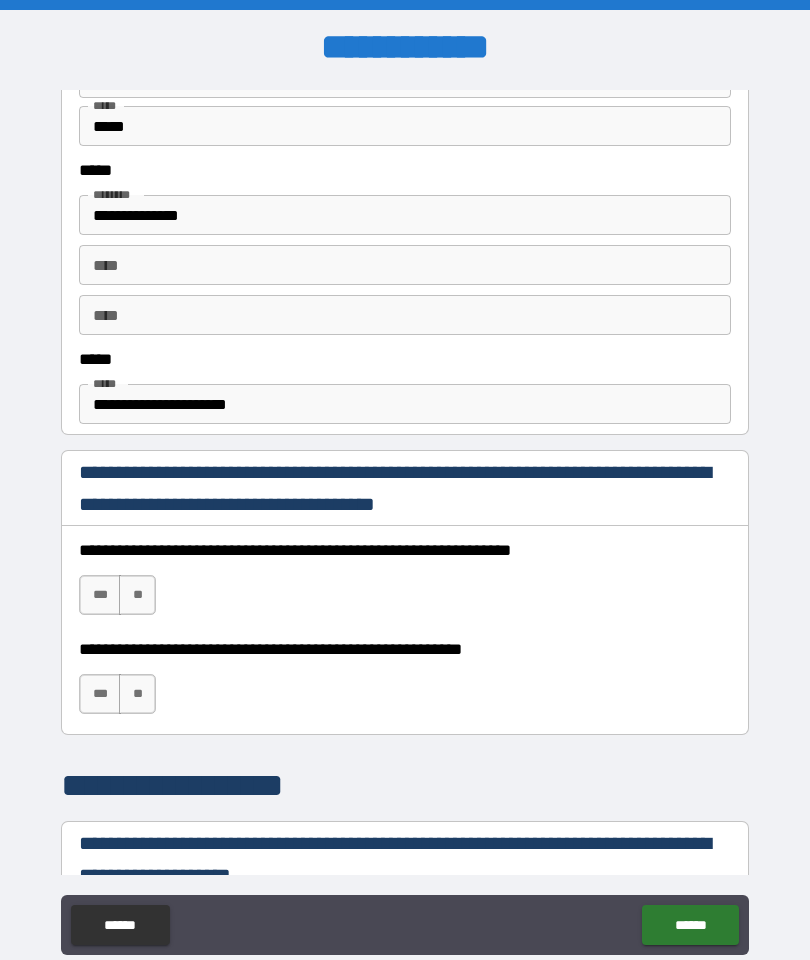 scroll, scrollTop: 922, scrollLeft: 0, axis: vertical 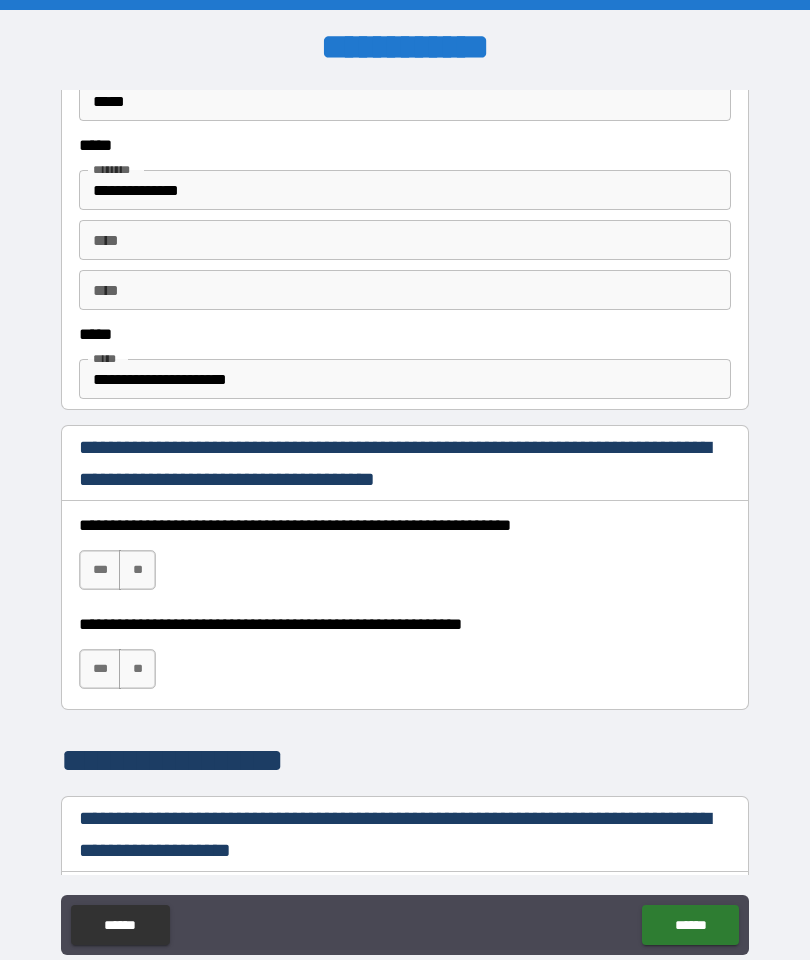 click on "***" at bounding box center (100, 570) 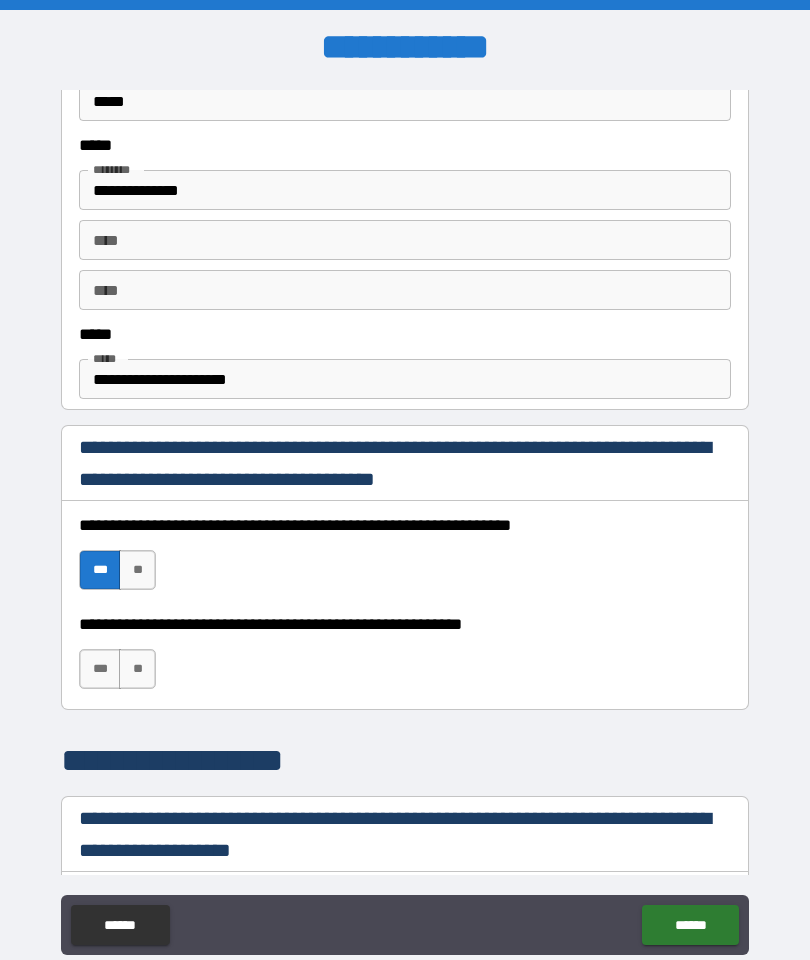 click on "***" at bounding box center [100, 669] 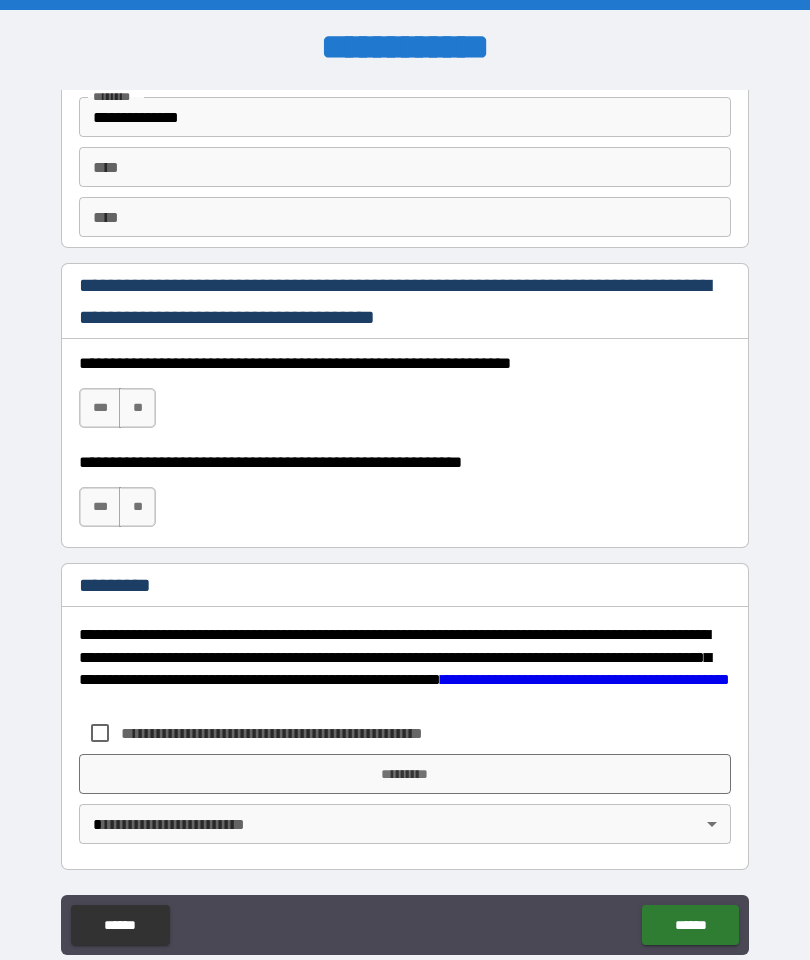 scroll, scrollTop: 2671, scrollLeft: 0, axis: vertical 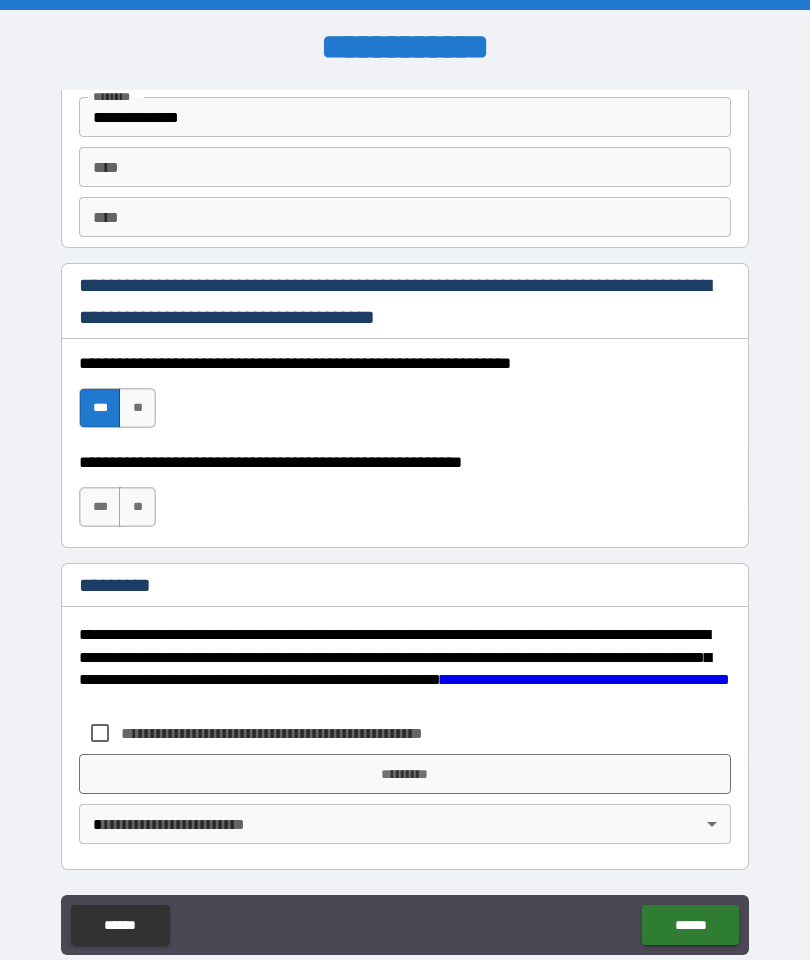 click on "***" at bounding box center [100, 507] 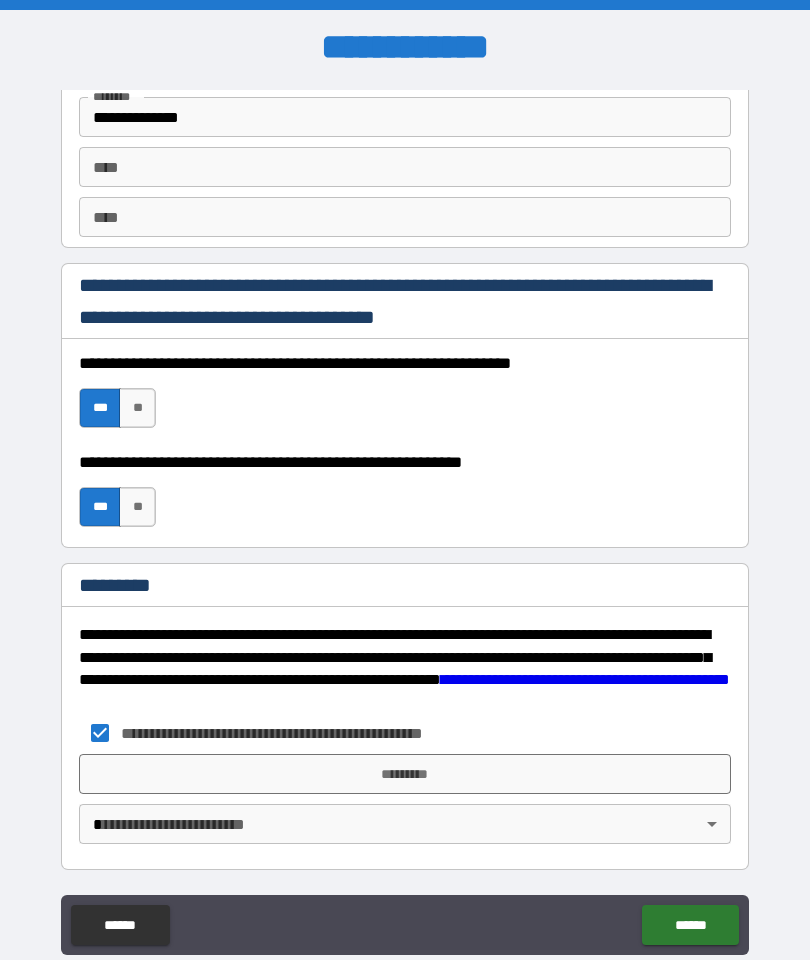 click on "*********" at bounding box center (405, 774) 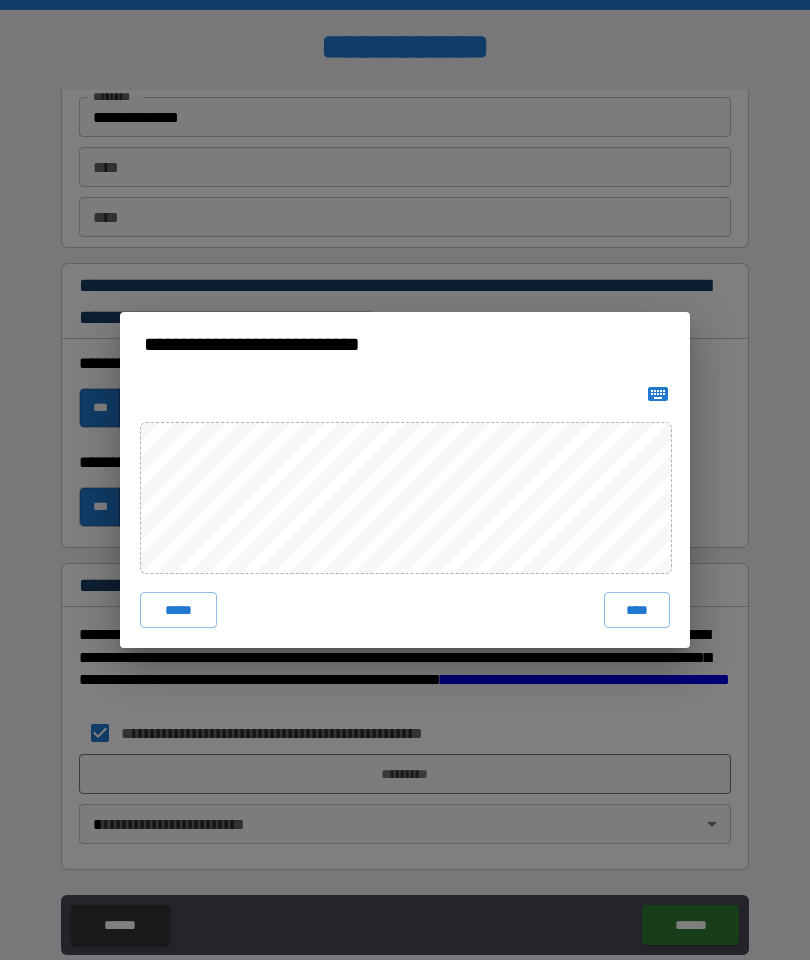 click on "****" at bounding box center (637, 610) 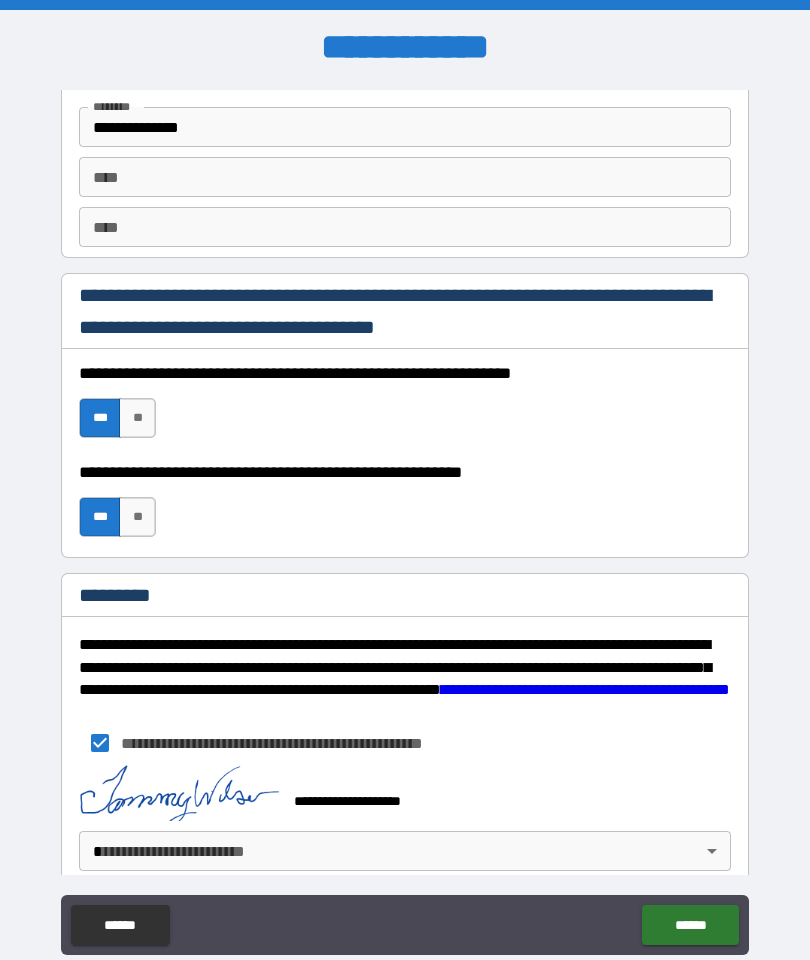 click on "******" at bounding box center (690, 925) 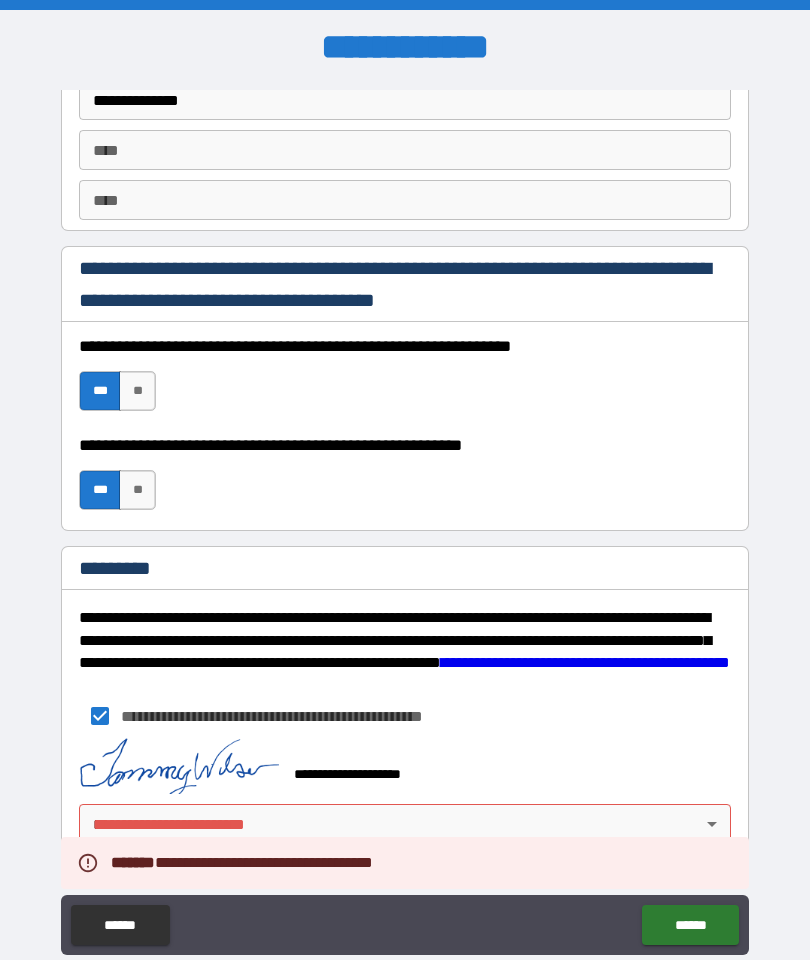 scroll, scrollTop: 2688, scrollLeft: 0, axis: vertical 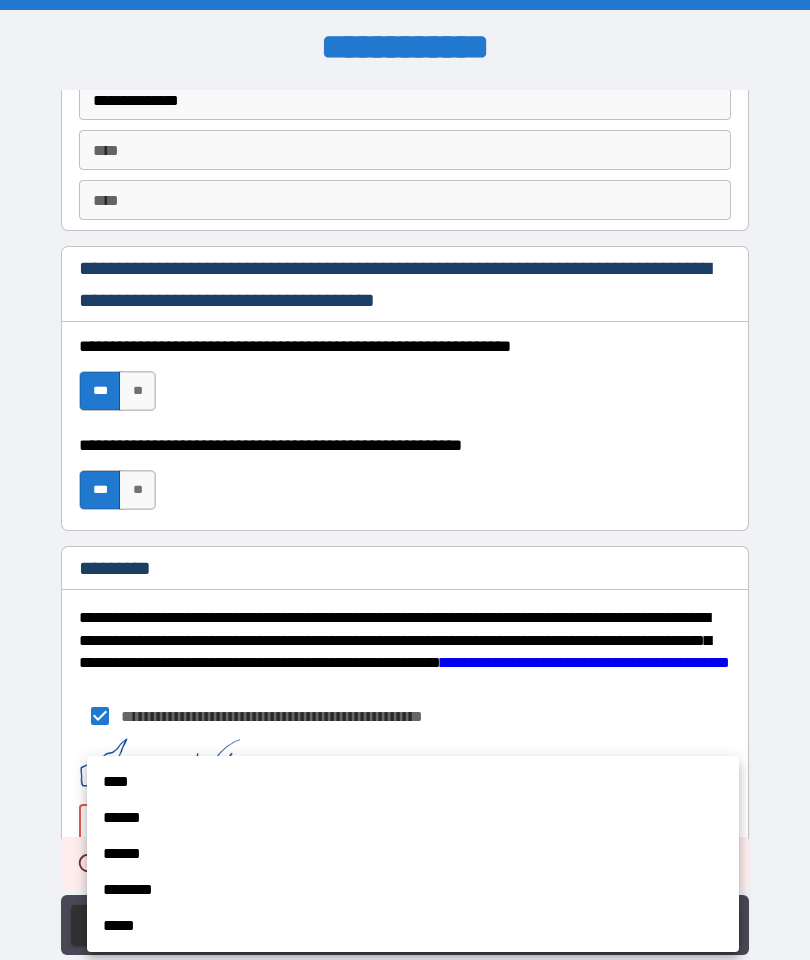 click on "****" at bounding box center (413, 782) 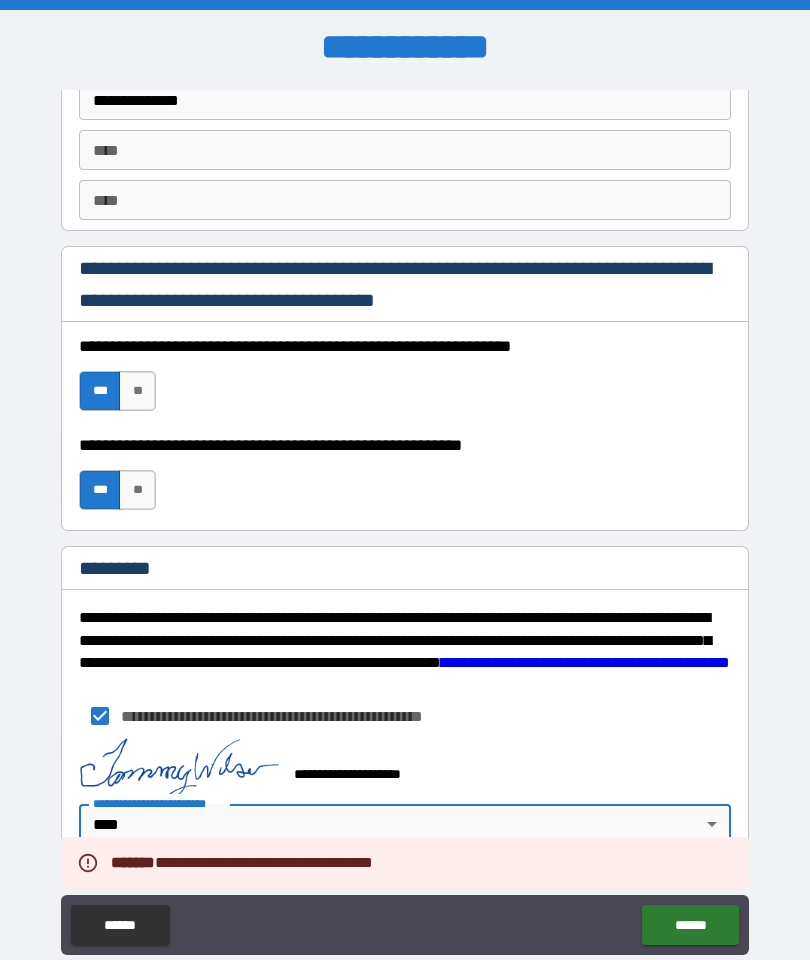 type on "*" 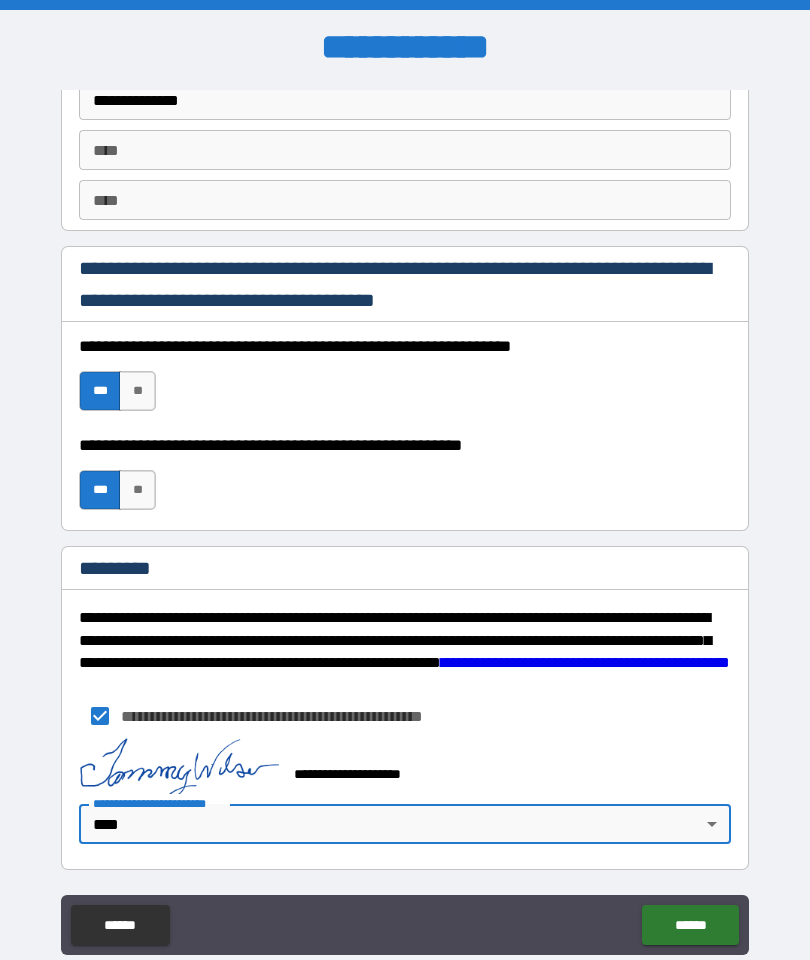 click on "******" at bounding box center [690, 925] 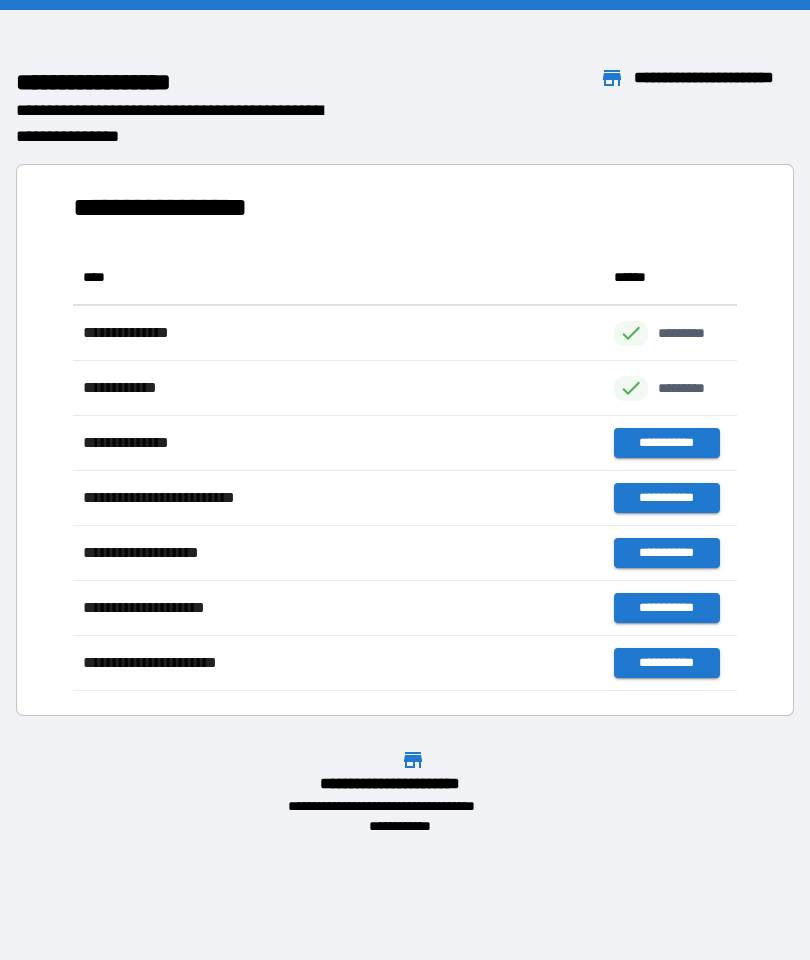 scroll, scrollTop: 1, scrollLeft: 1, axis: both 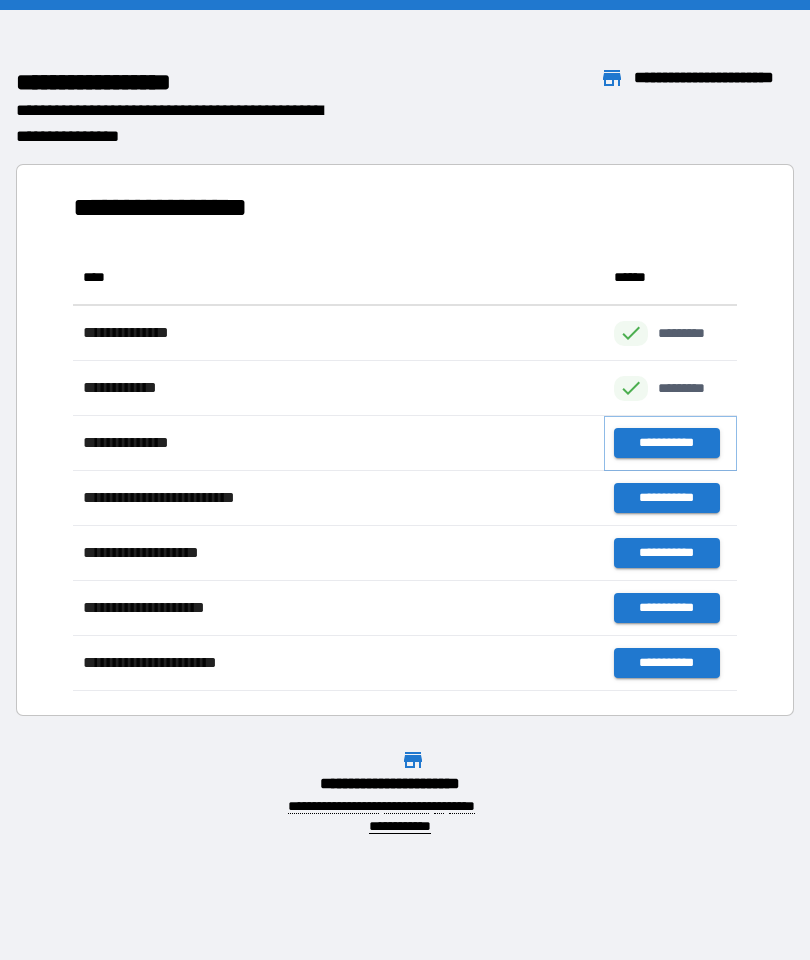 click on "**********" at bounding box center (666, 443) 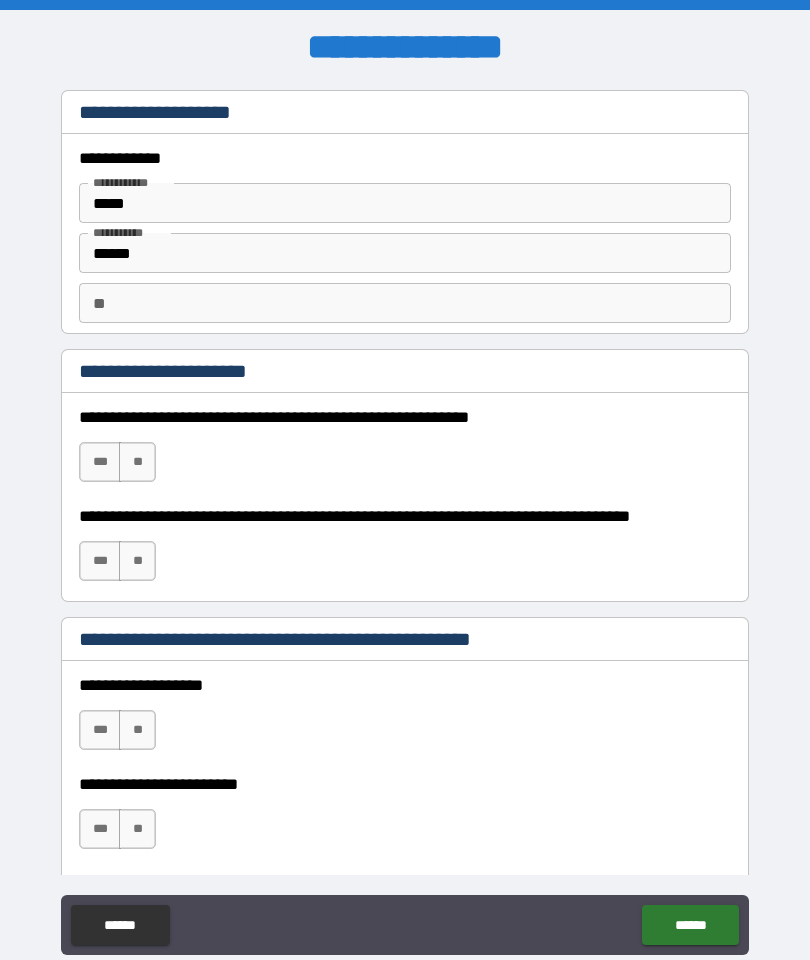 click on "***" at bounding box center (100, 462) 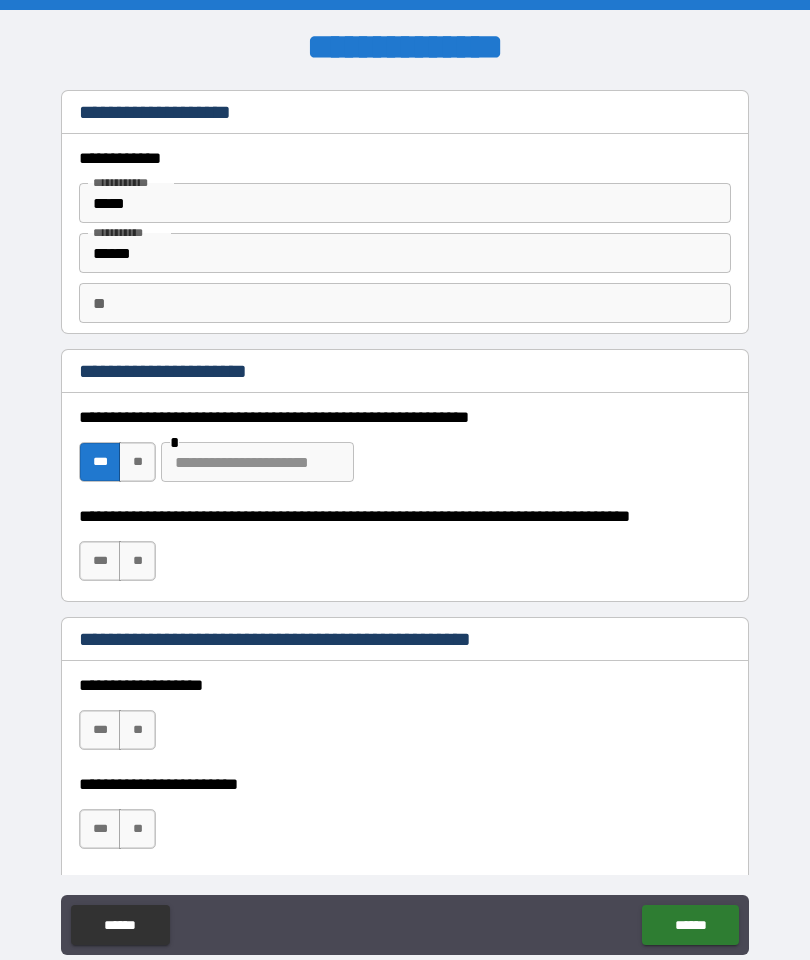click at bounding box center [257, 462] 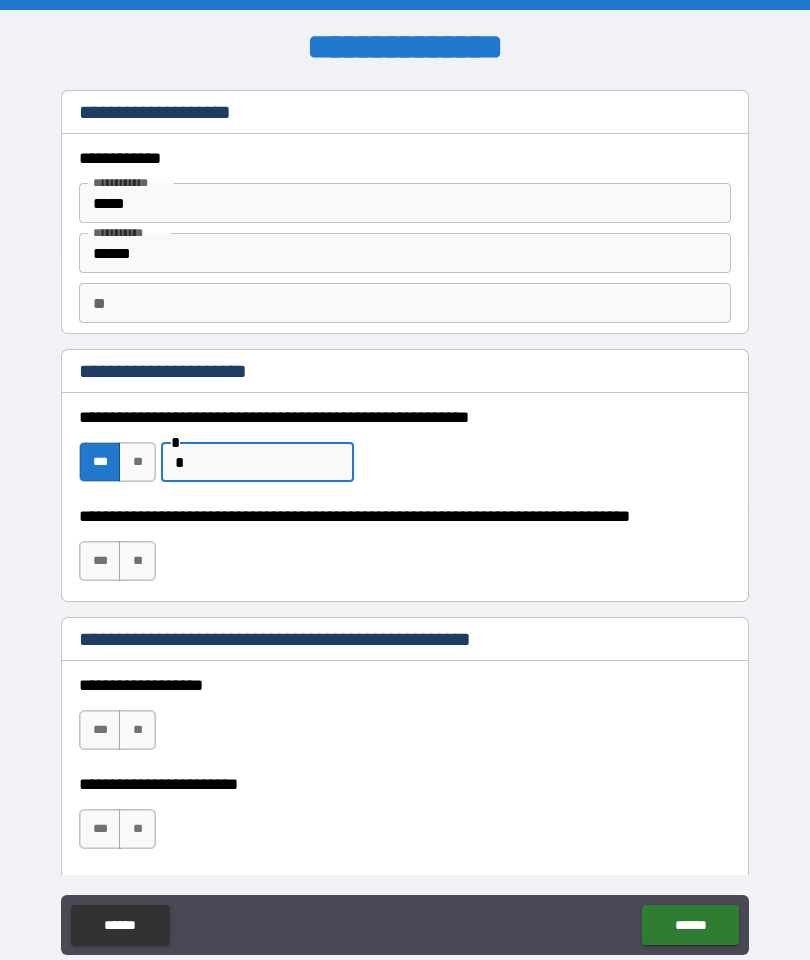 type on "*" 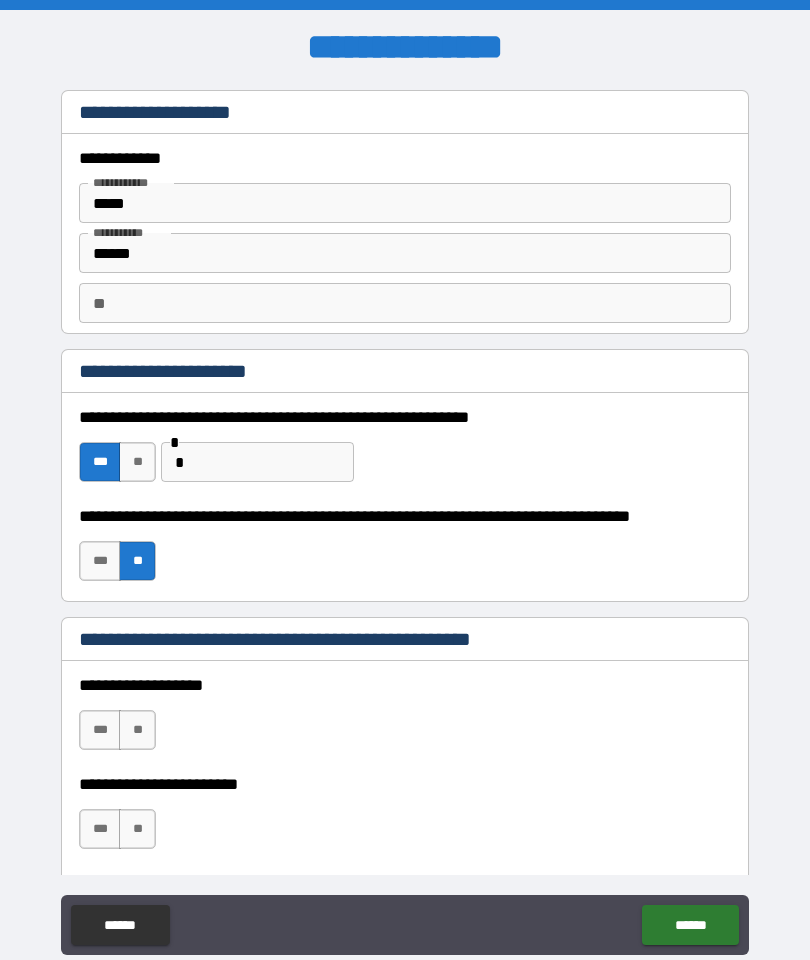 click on "**" at bounding box center (137, 730) 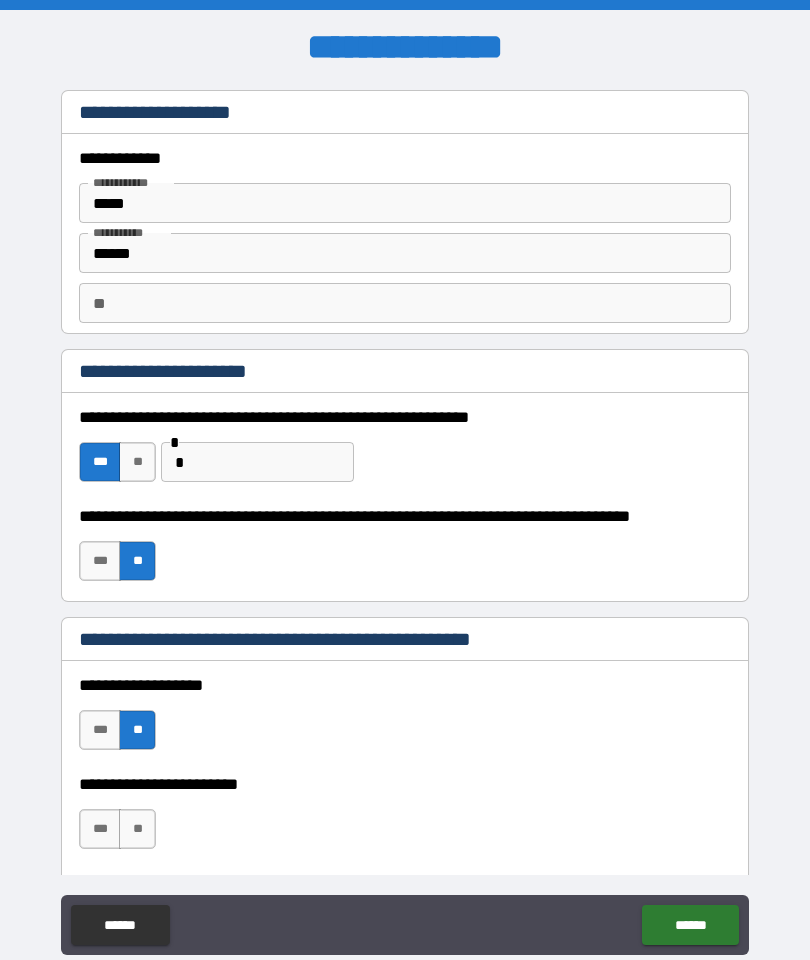 click on "***" at bounding box center [100, 829] 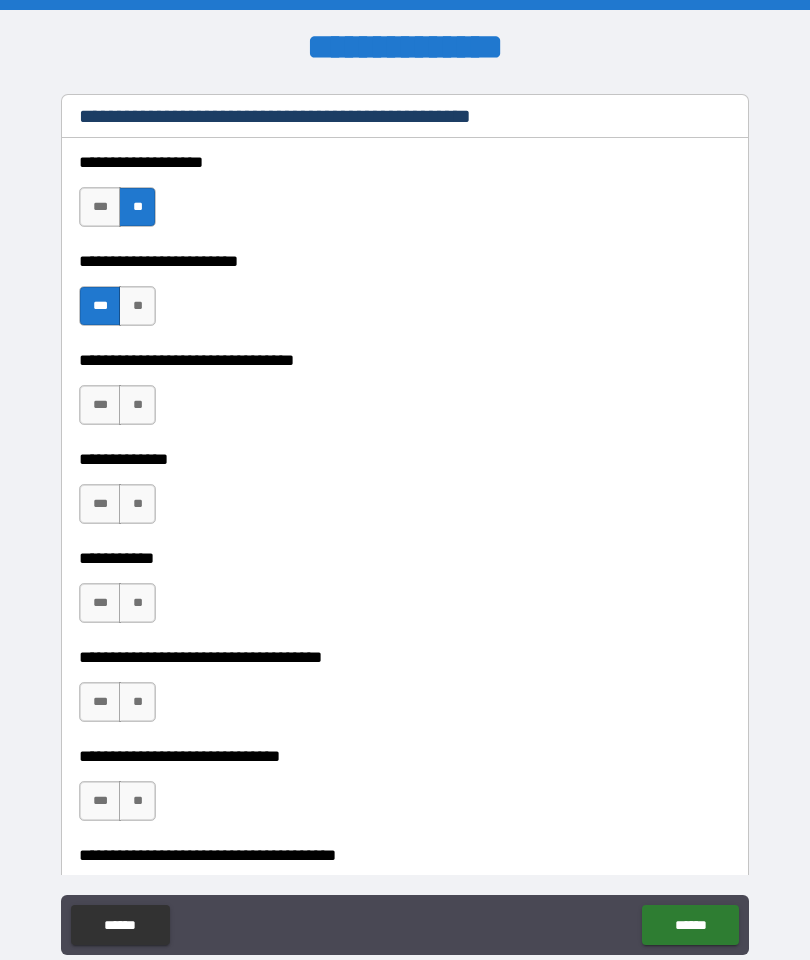scroll, scrollTop: 524, scrollLeft: 0, axis: vertical 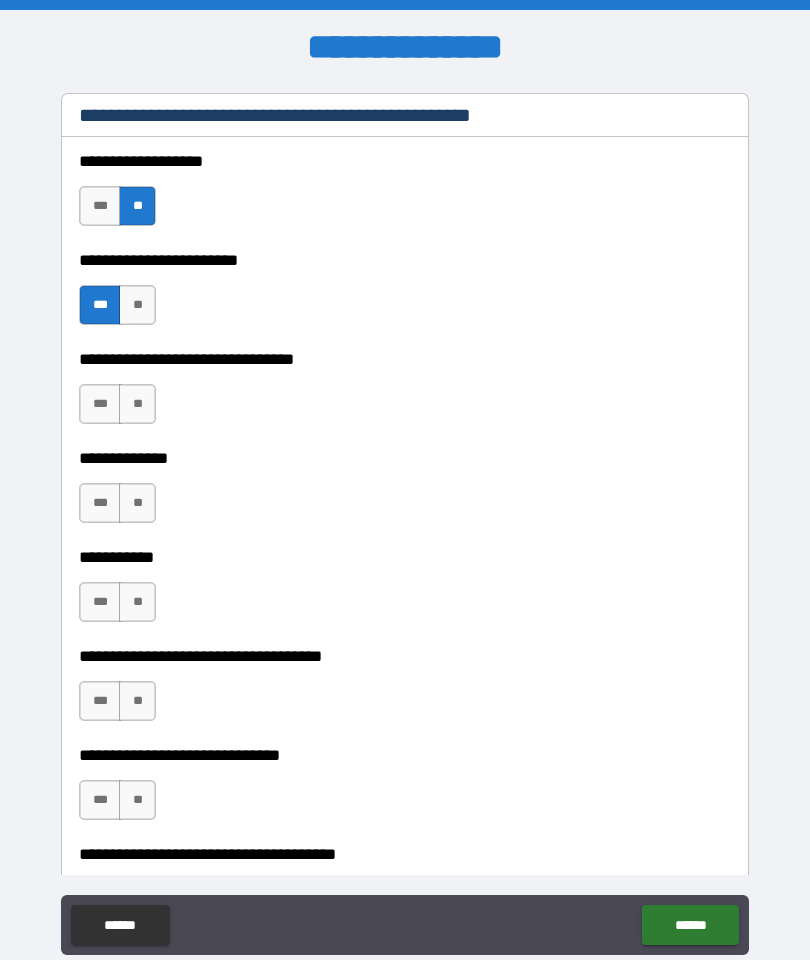 click on "**" at bounding box center [137, 404] 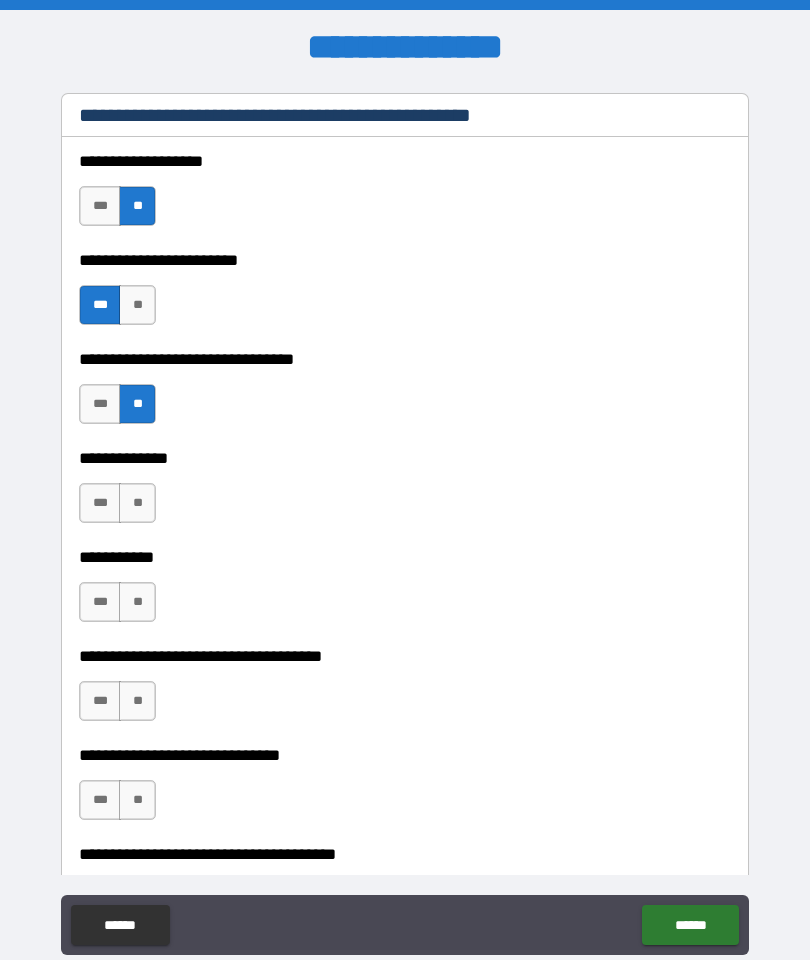 click on "***" at bounding box center [100, 503] 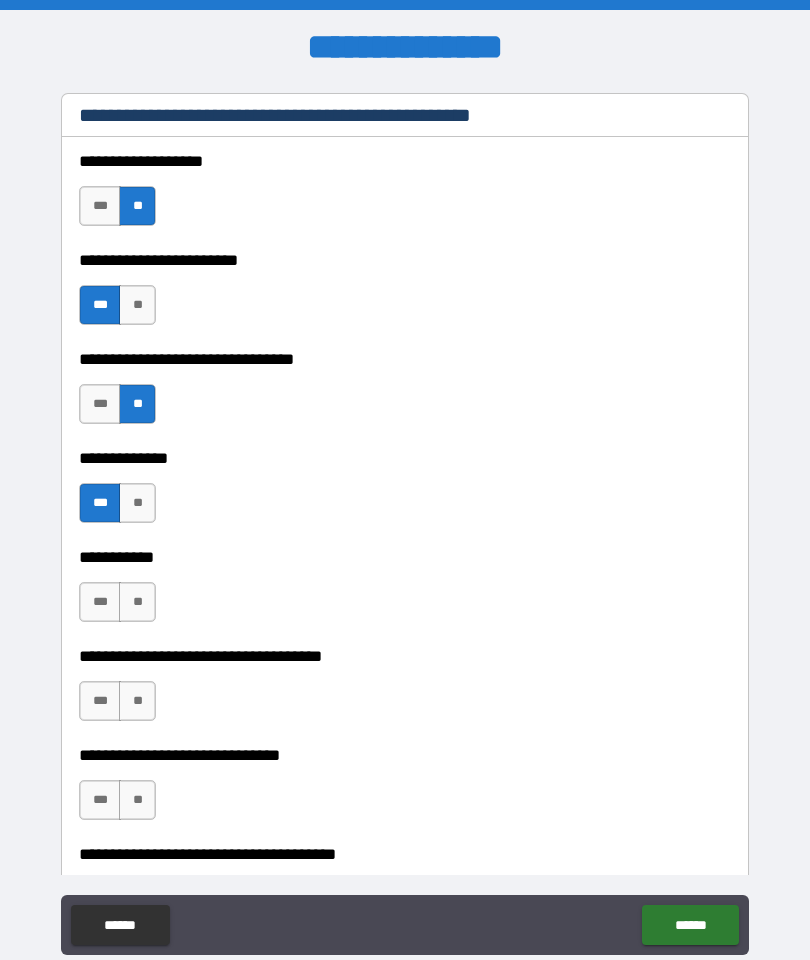 click on "**" at bounding box center (137, 503) 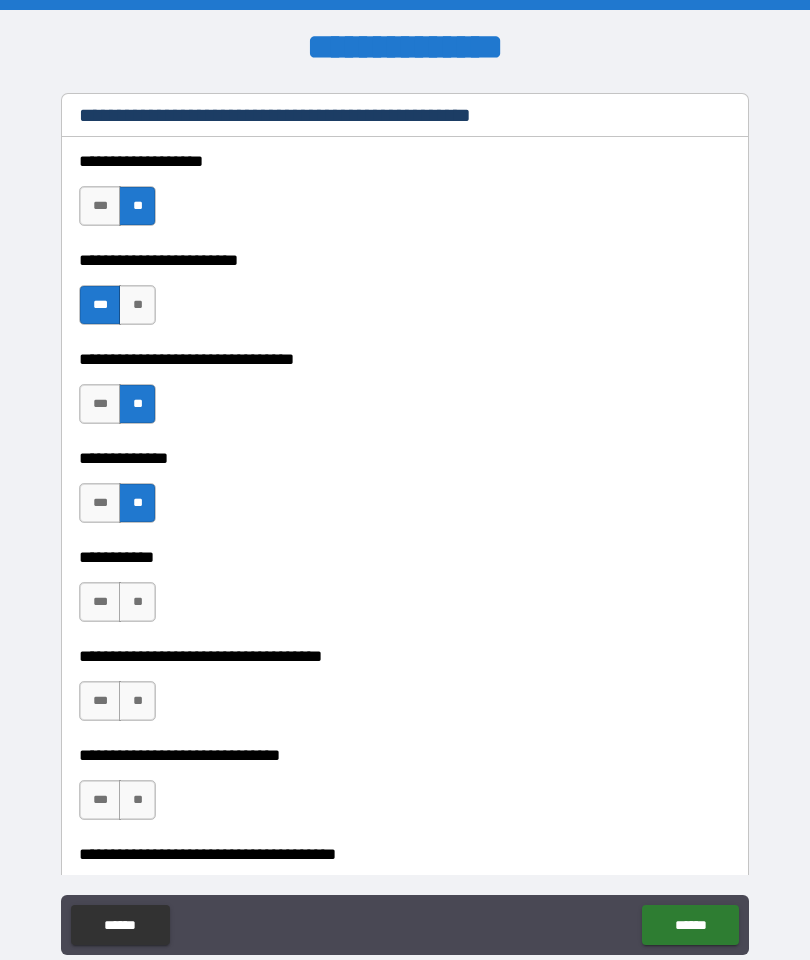 click on "***" at bounding box center (100, 602) 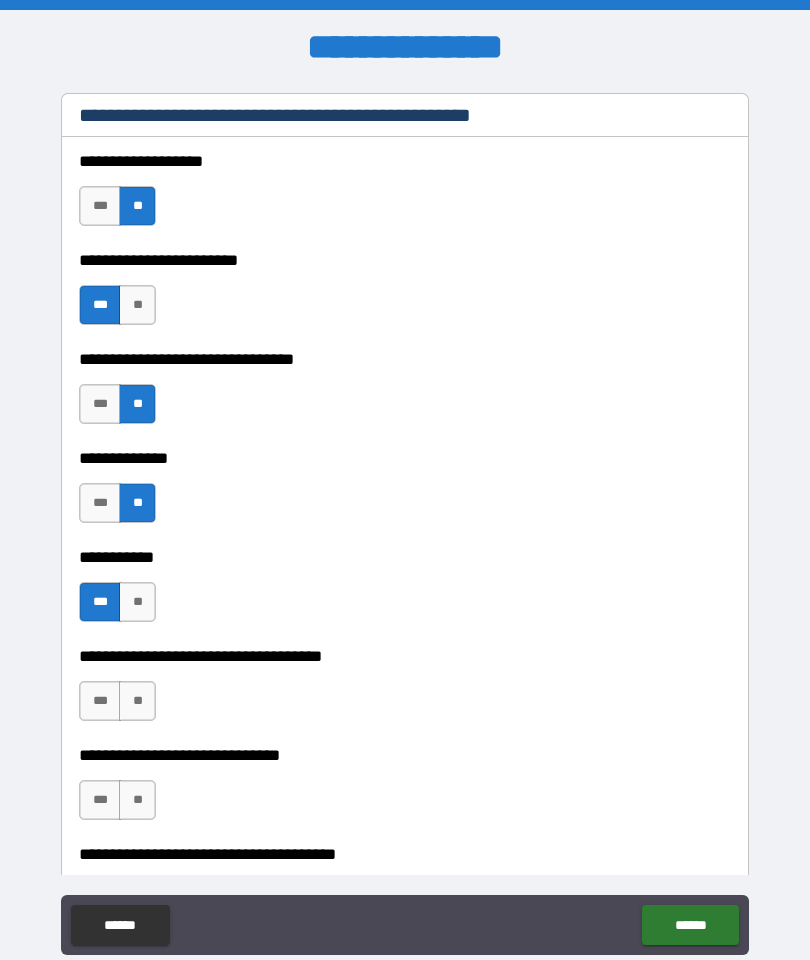 click on "**" at bounding box center [137, 701] 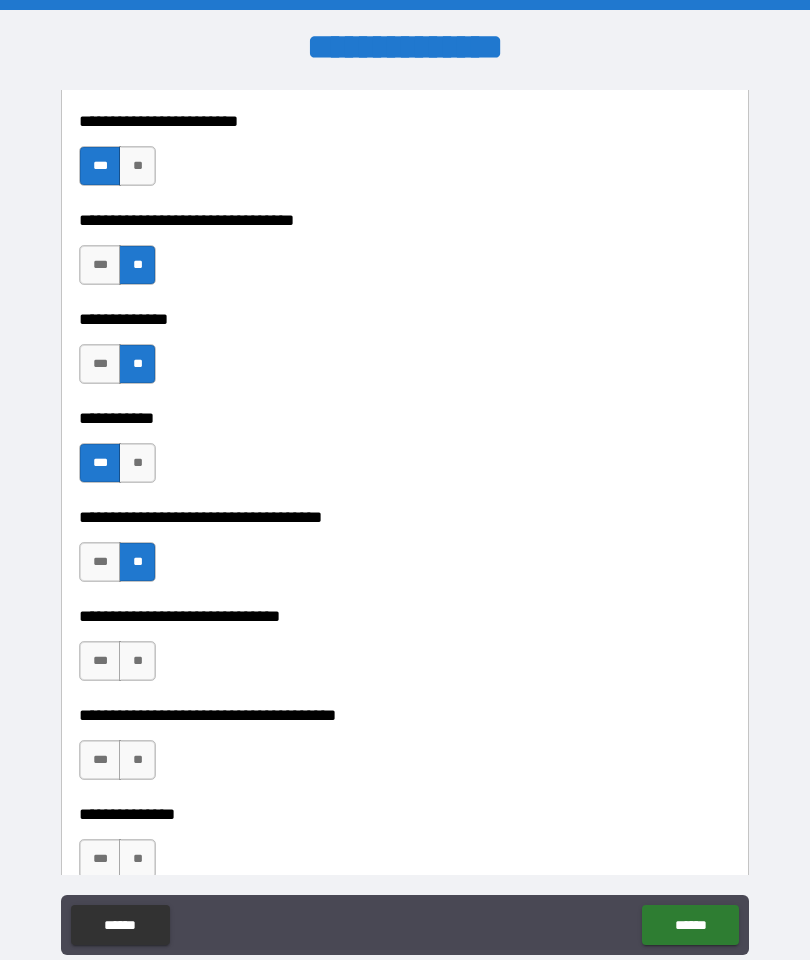 scroll, scrollTop: 693, scrollLeft: 0, axis: vertical 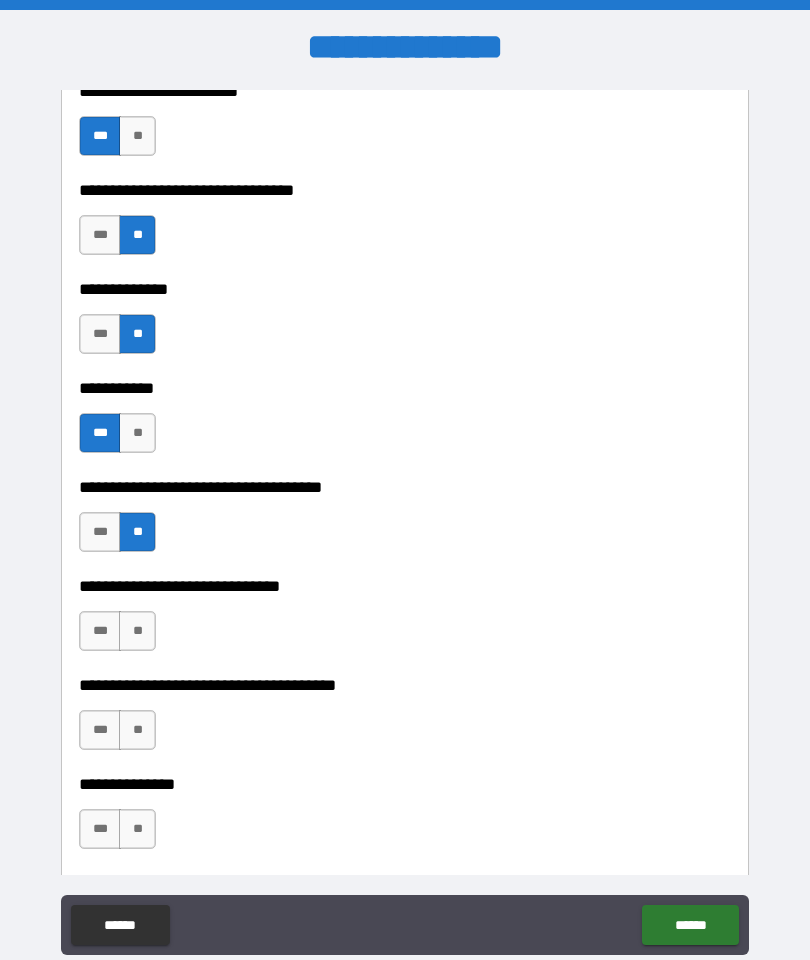 click on "***" at bounding box center [100, 631] 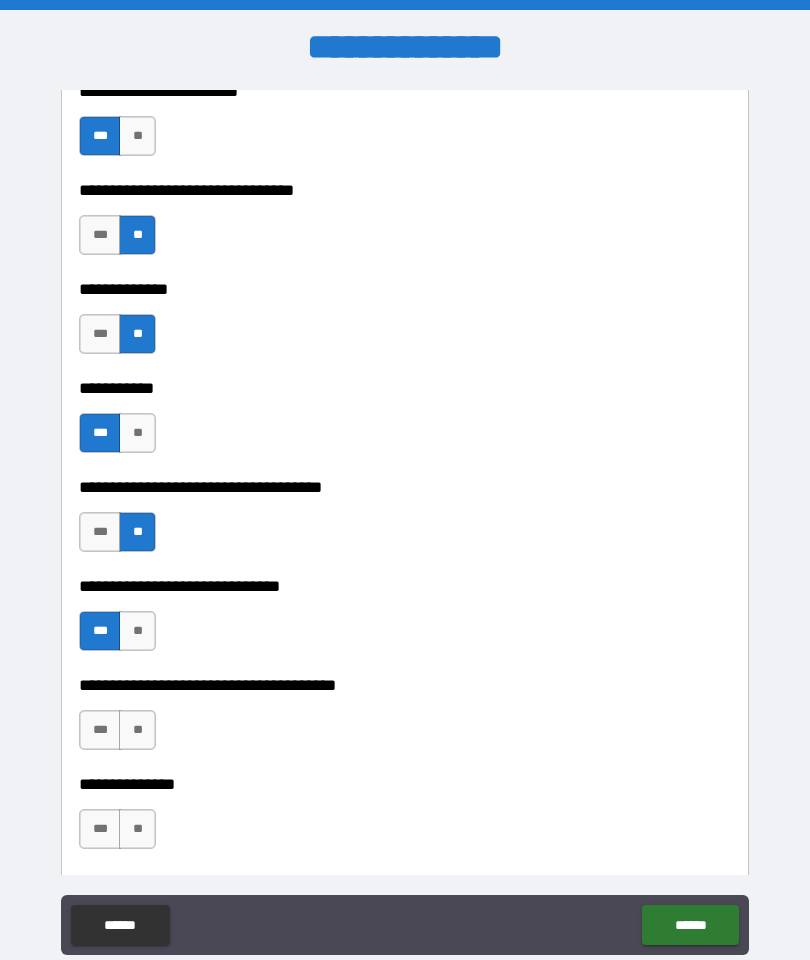 click on "***" at bounding box center [100, 730] 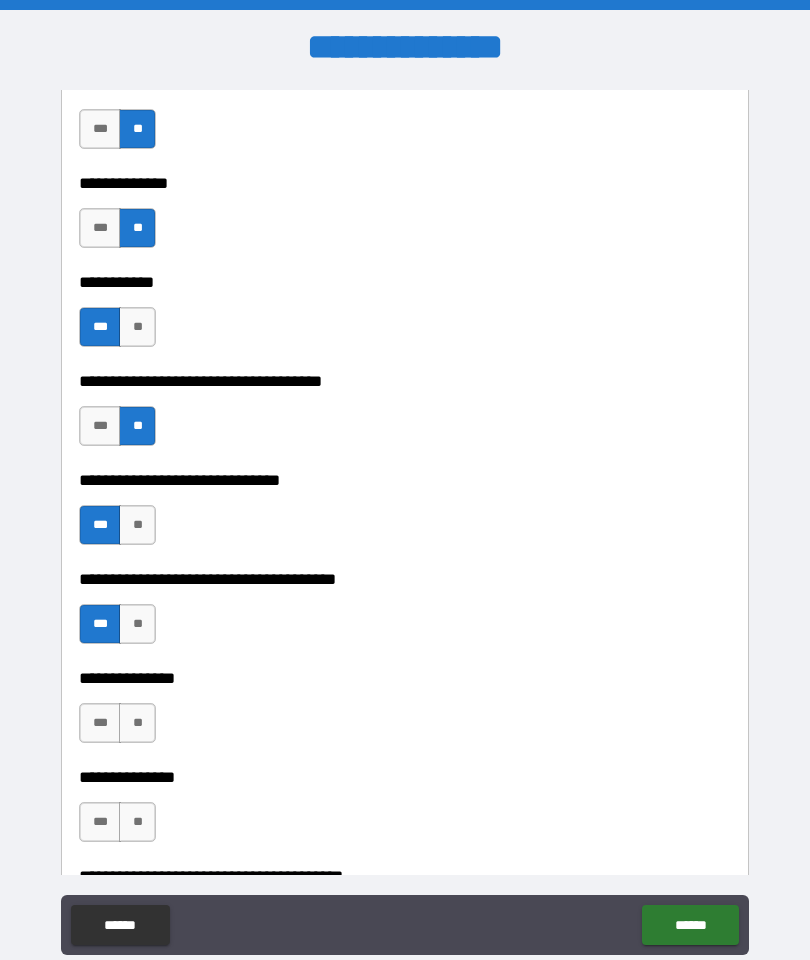 scroll, scrollTop: 850, scrollLeft: 0, axis: vertical 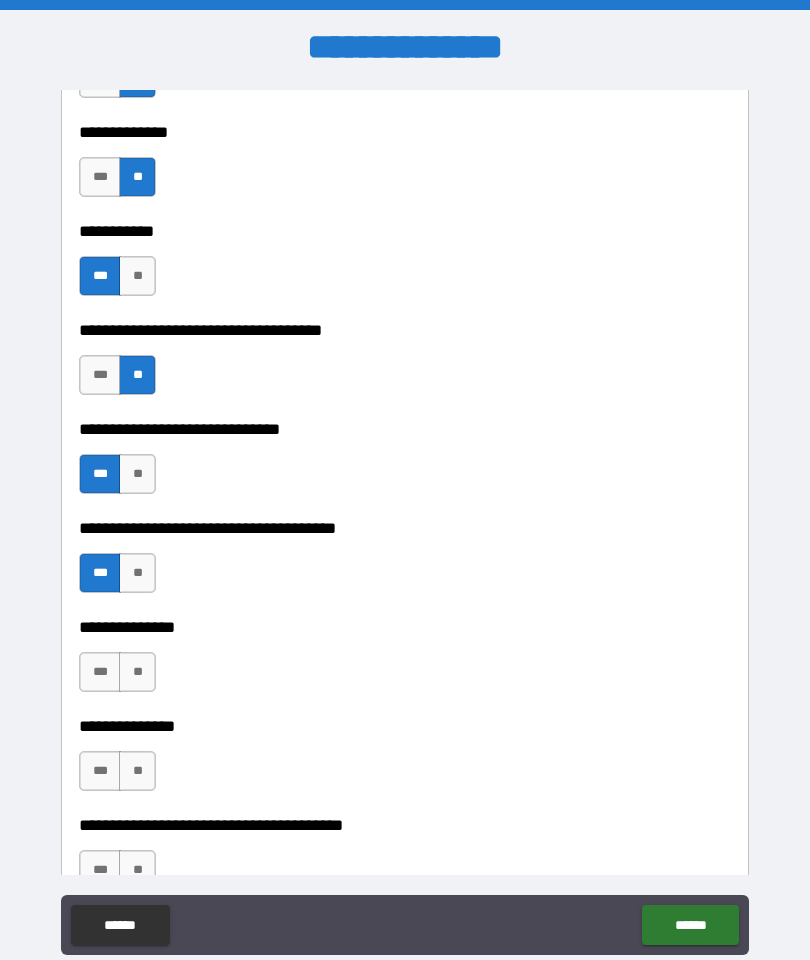 click on "**" at bounding box center [137, 672] 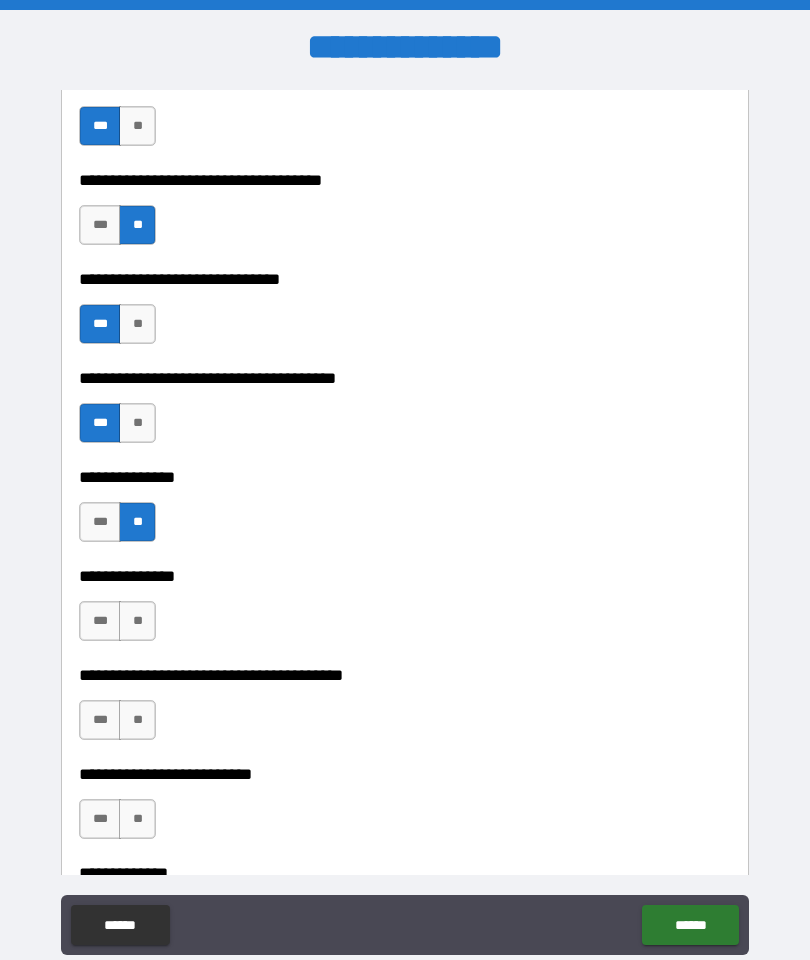 scroll, scrollTop: 1008, scrollLeft: 0, axis: vertical 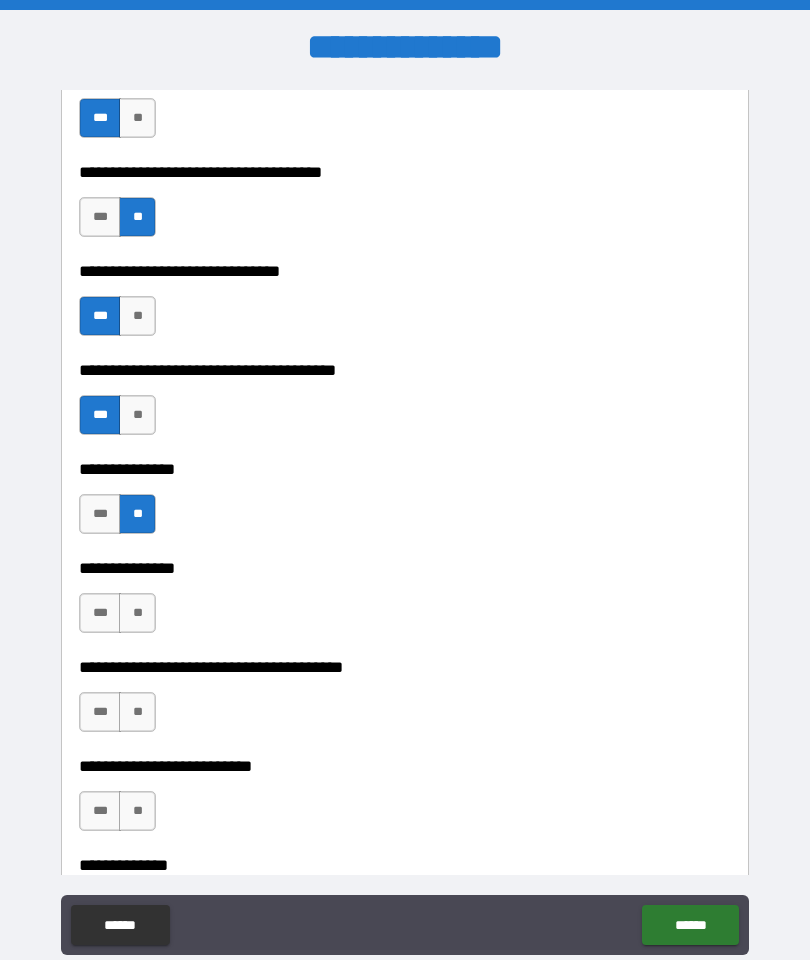 click on "**" at bounding box center [137, 613] 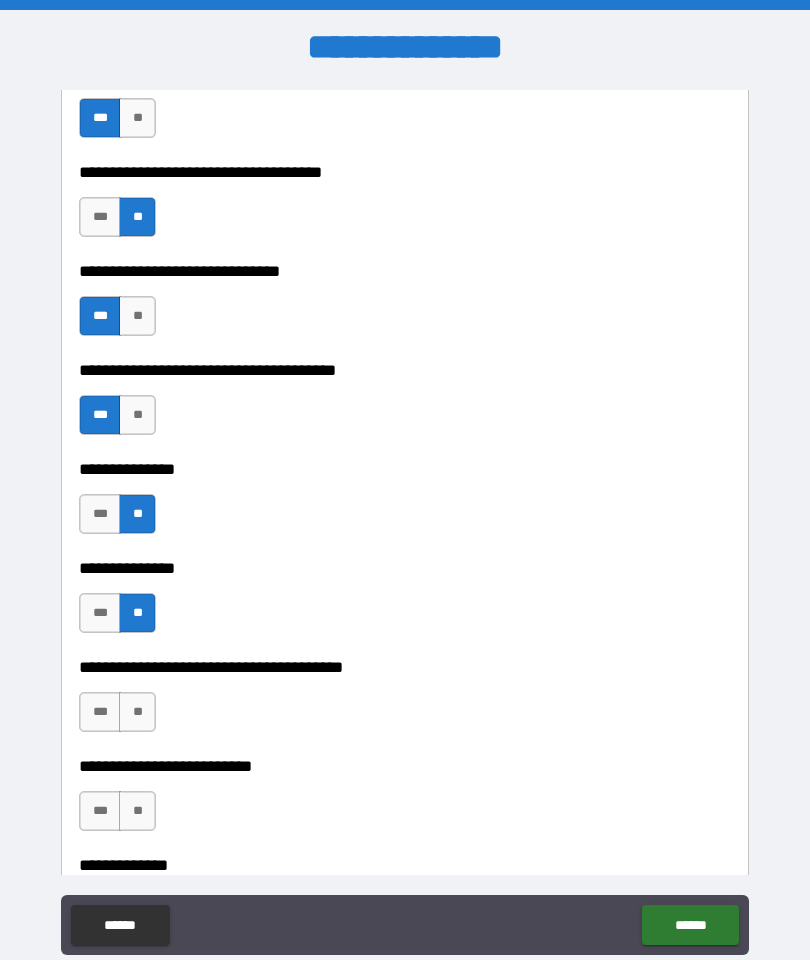 click on "***" at bounding box center [100, 712] 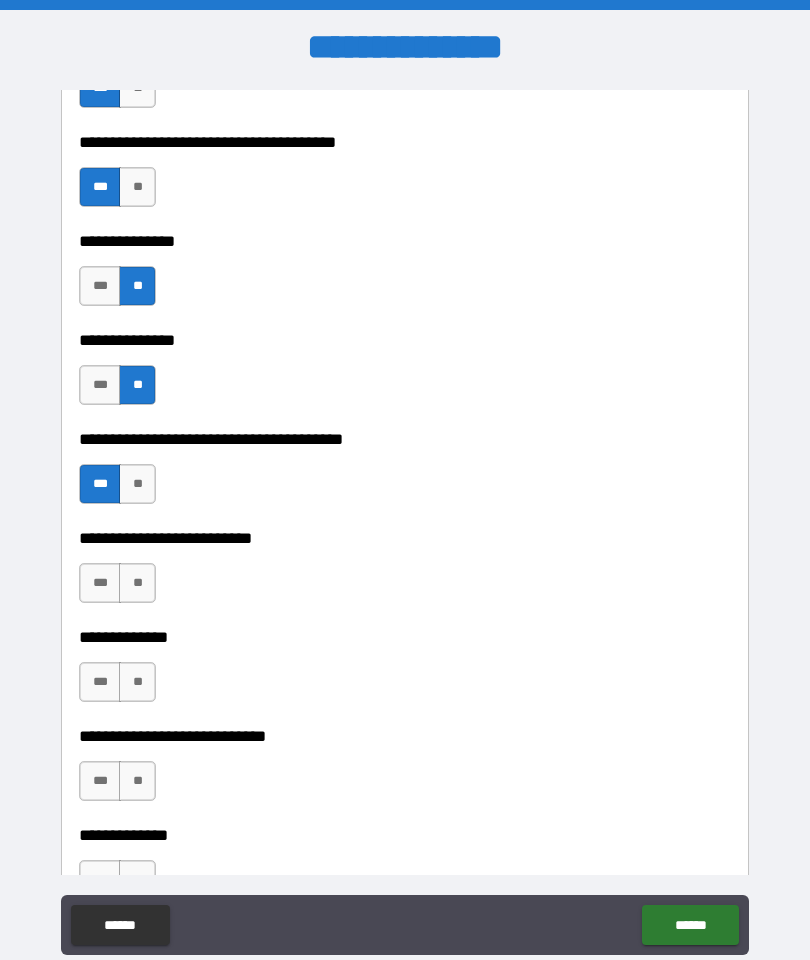 scroll, scrollTop: 1238, scrollLeft: 0, axis: vertical 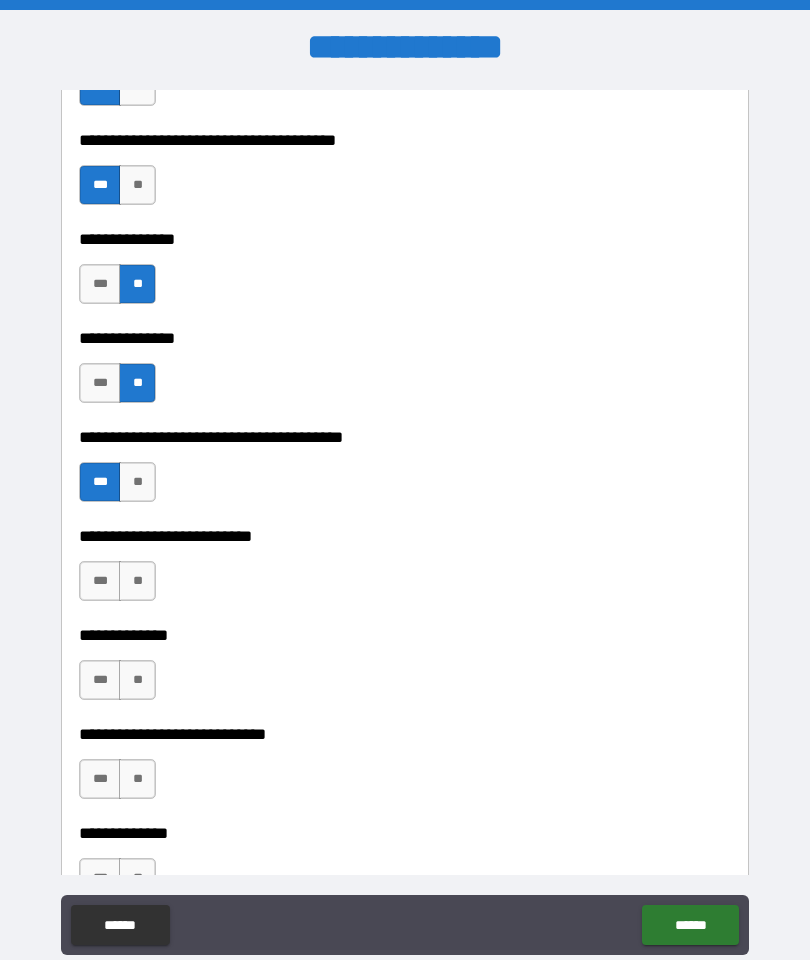 click on "**" at bounding box center [137, 581] 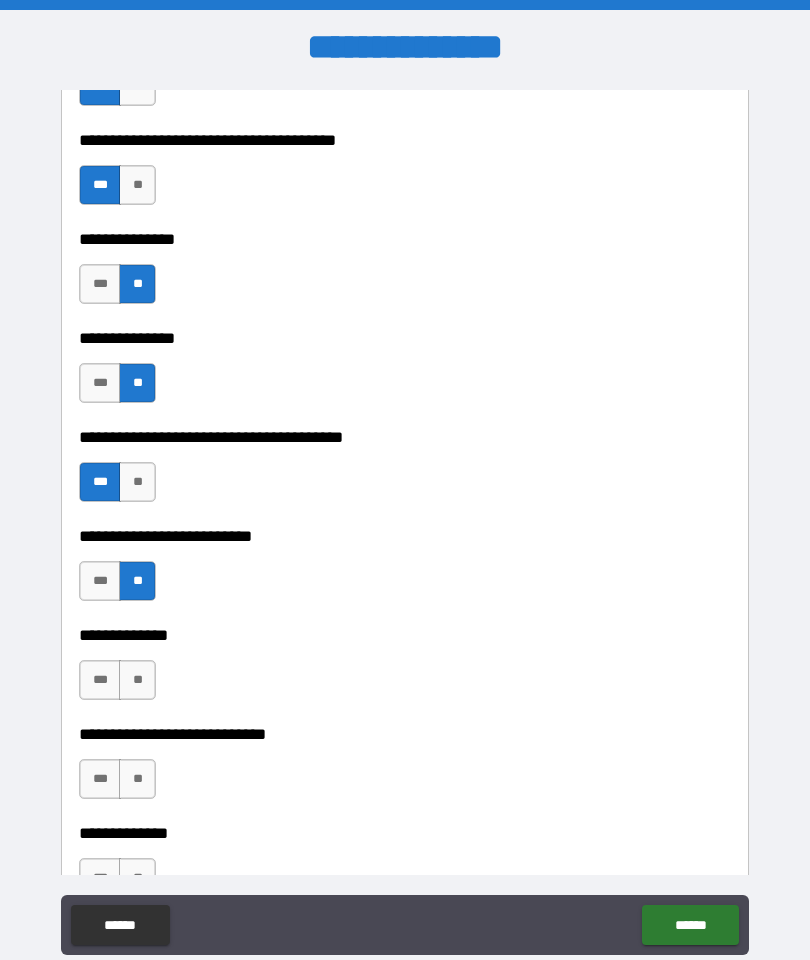 click on "**" at bounding box center [137, 680] 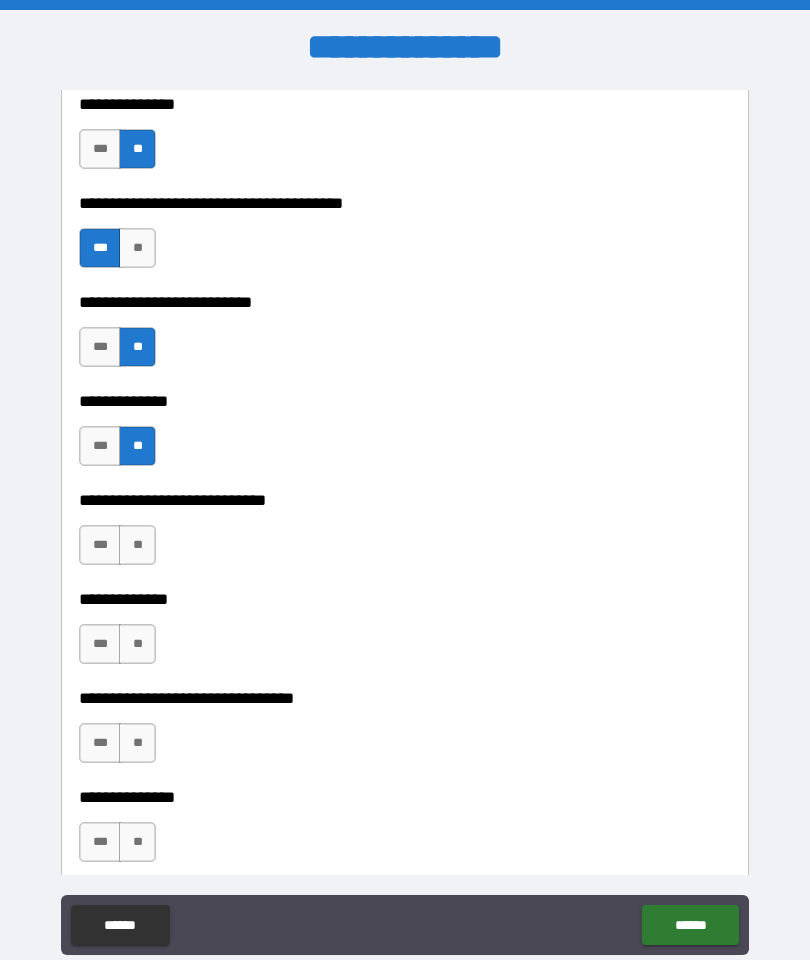 scroll, scrollTop: 1474, scrollLeft: 0, axis: vertical 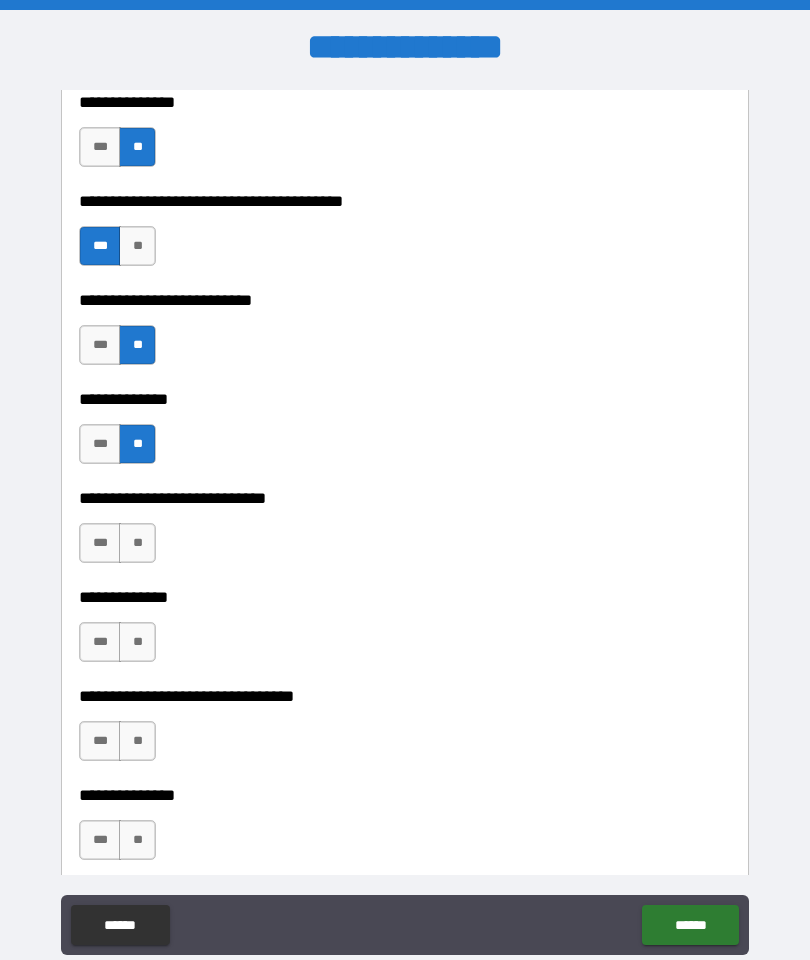 click on "***" at bounding box center [100, 543] 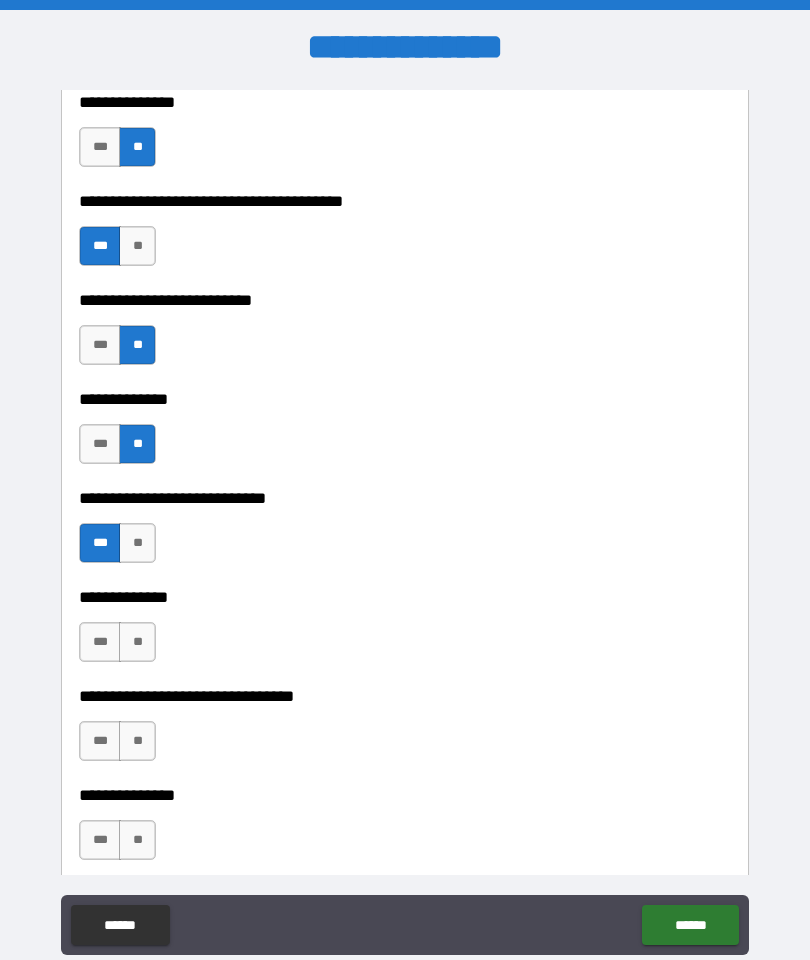 click on "**" at bounding box center [137, 642] 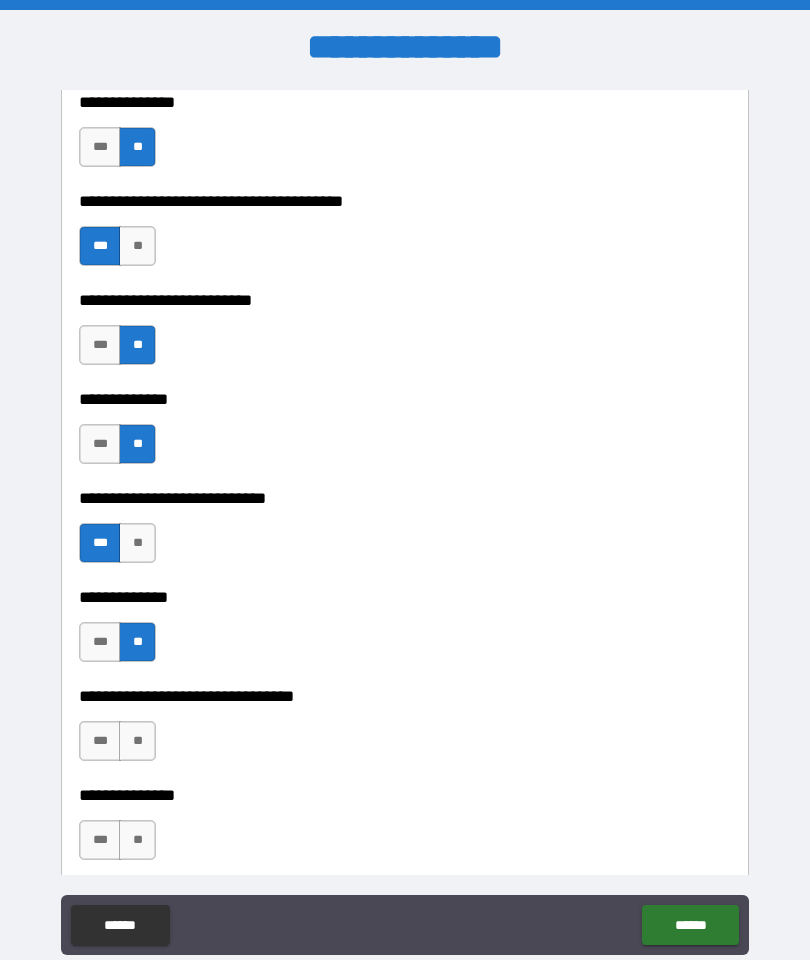 click on "***" at bounding box center (100, 840) 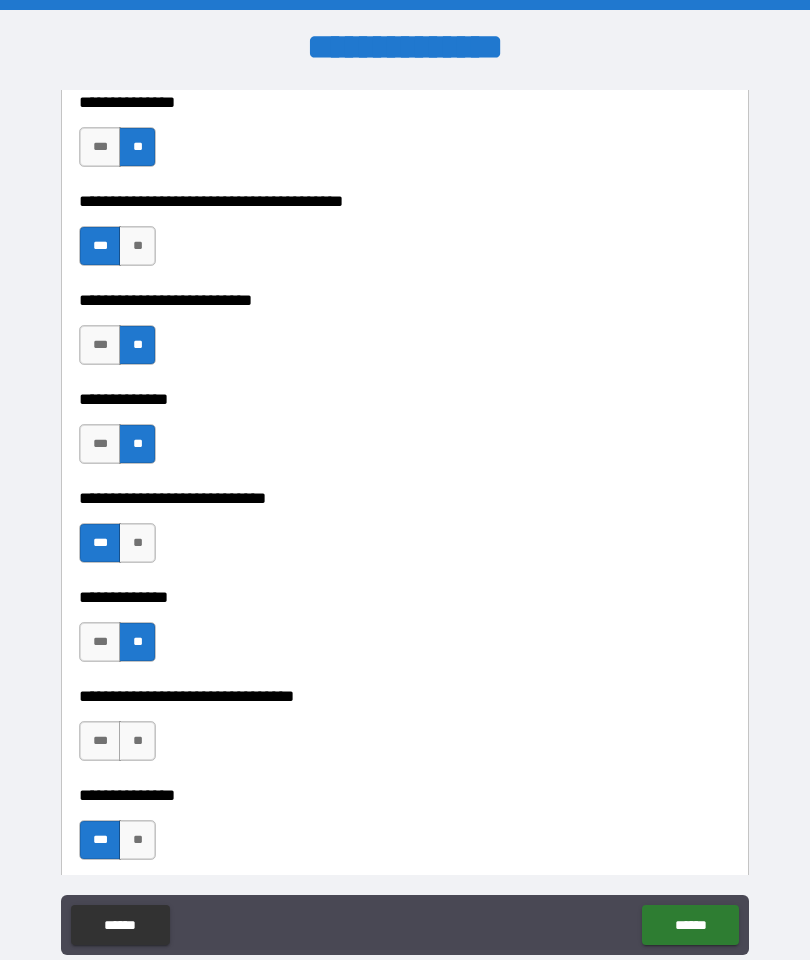 click on "***" at bounding box center [100, 741] 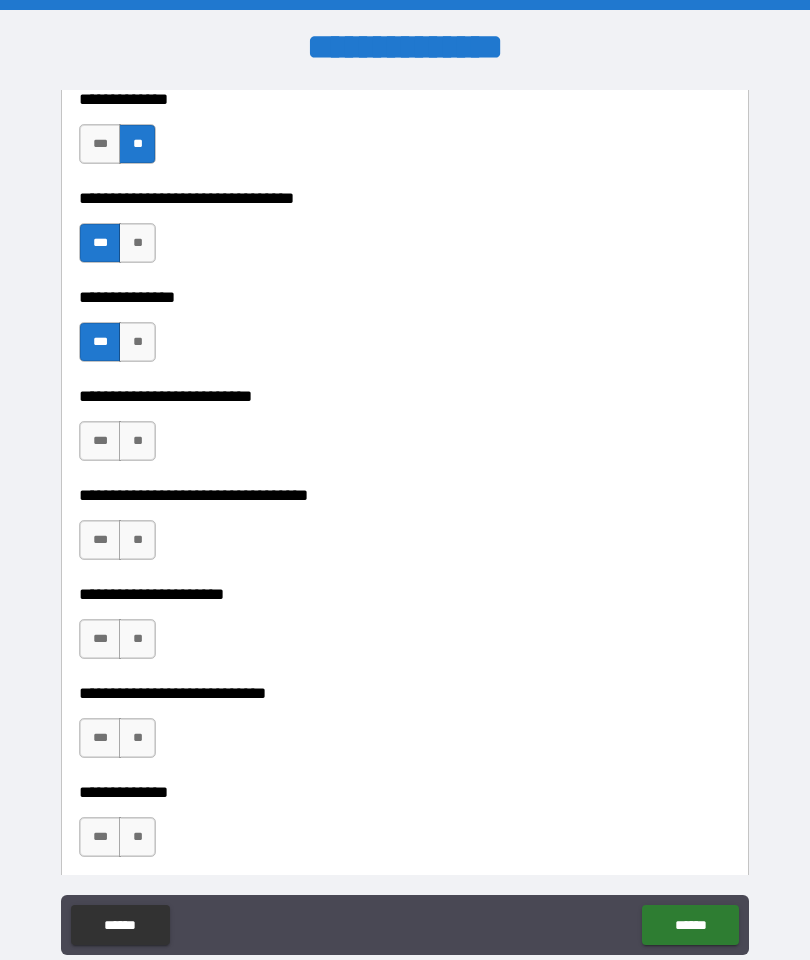 scroll, scrollTop: 1973, scrollLeft: 0, axis: vertical 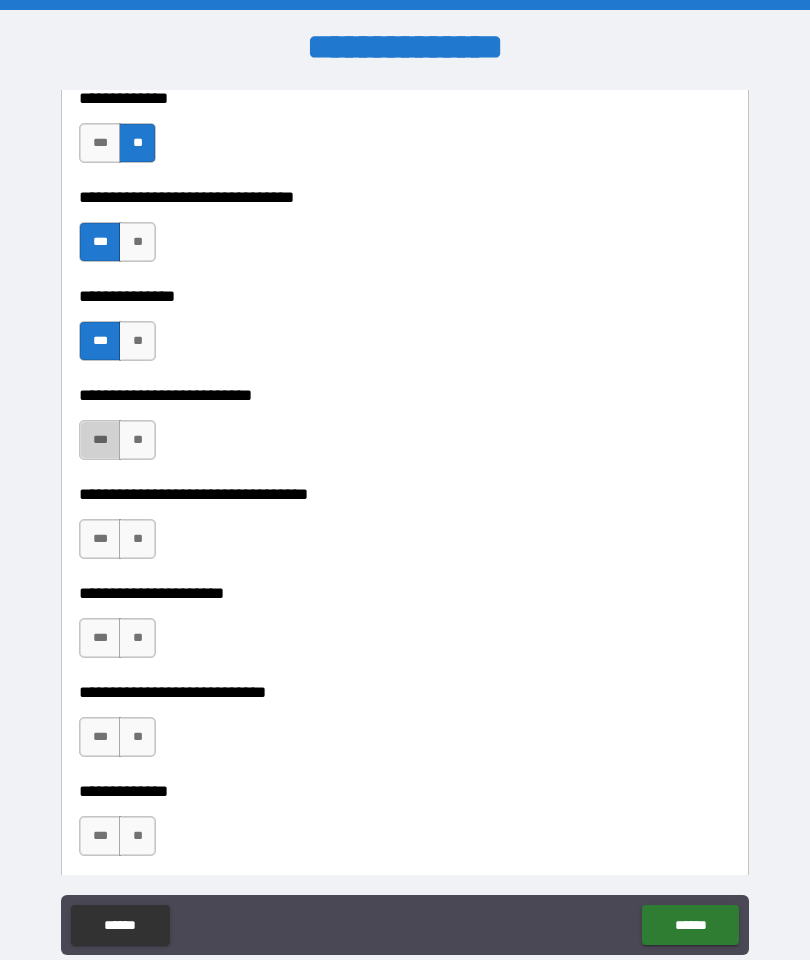 click on "***" at bounding box center (100, 440) 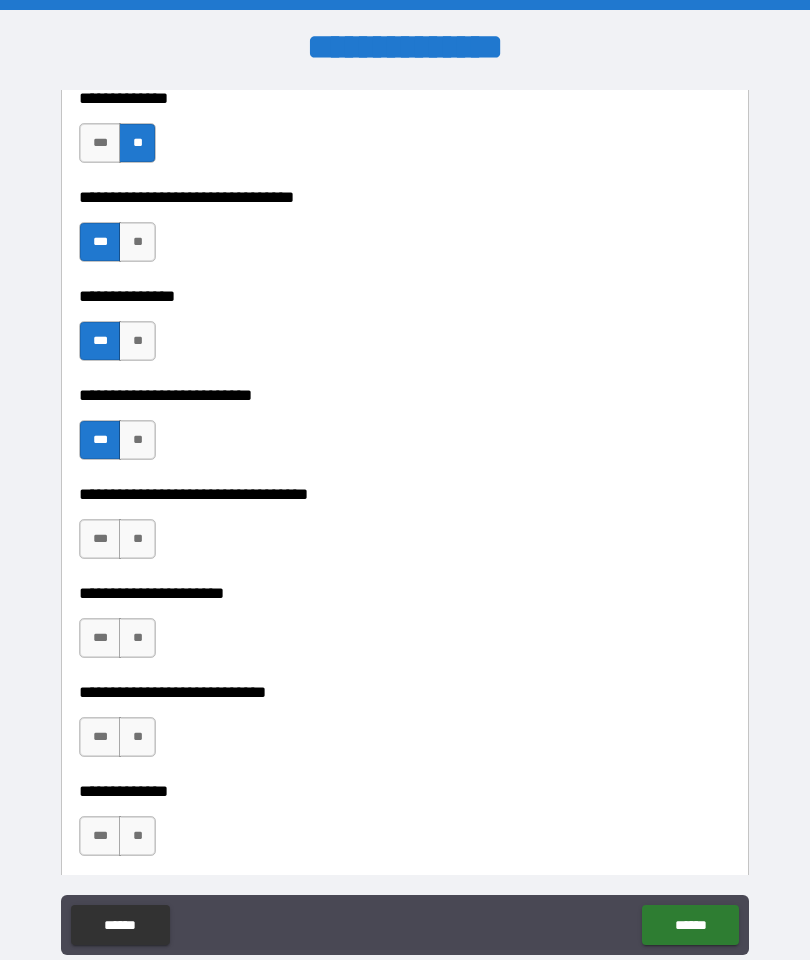 click on "**" at bounding box center [137, 539] 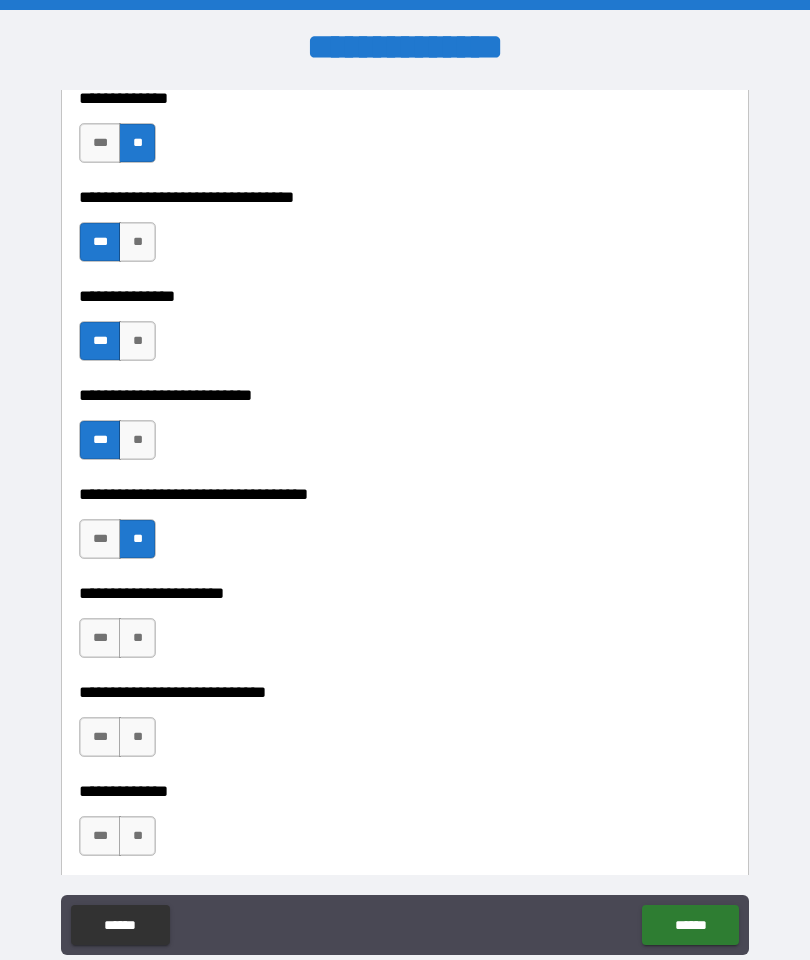 click on "**" at bounding box center [137, 638] 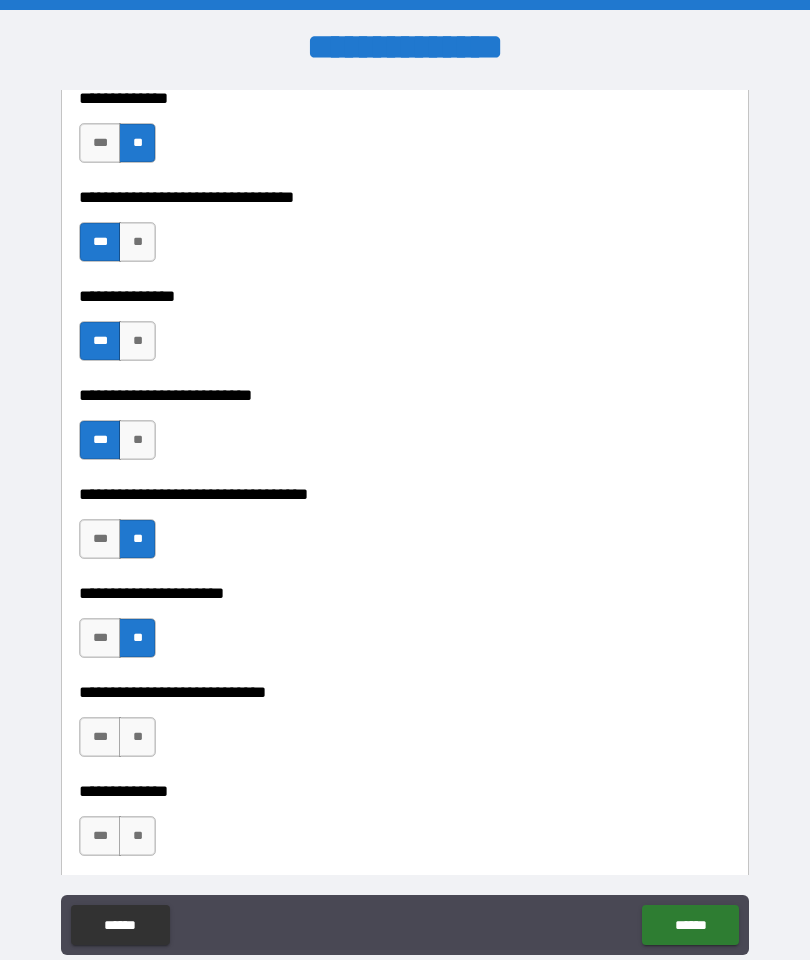 click on "**" at bounding box center [137, 737] 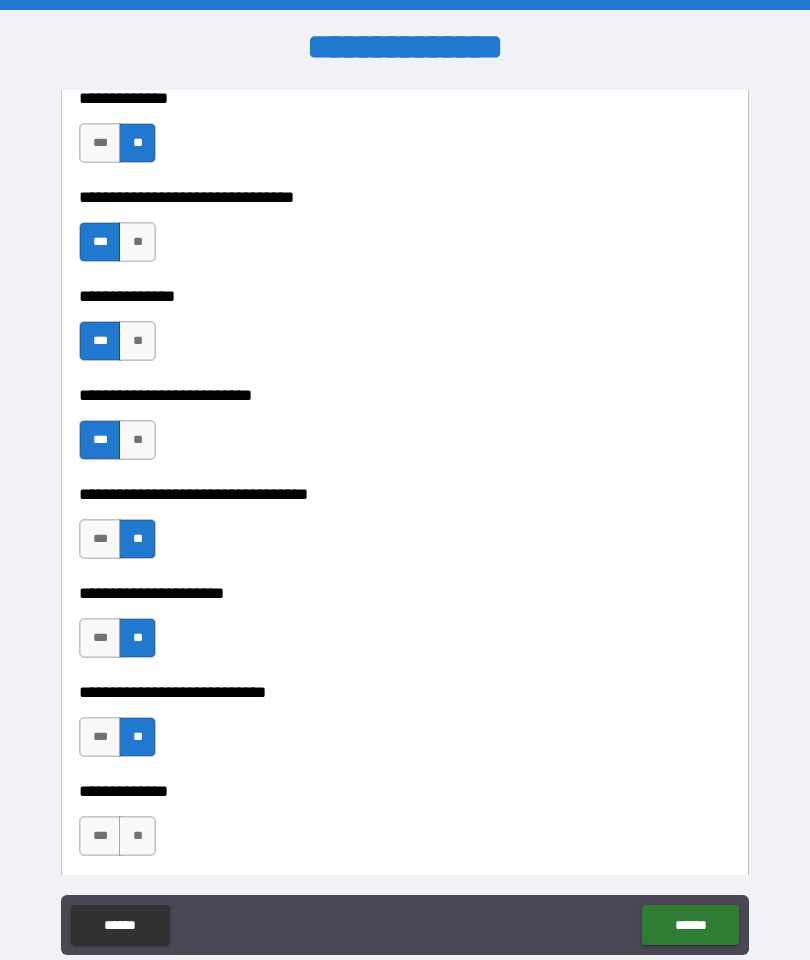 click on "**" at bounding box center (137, 836) 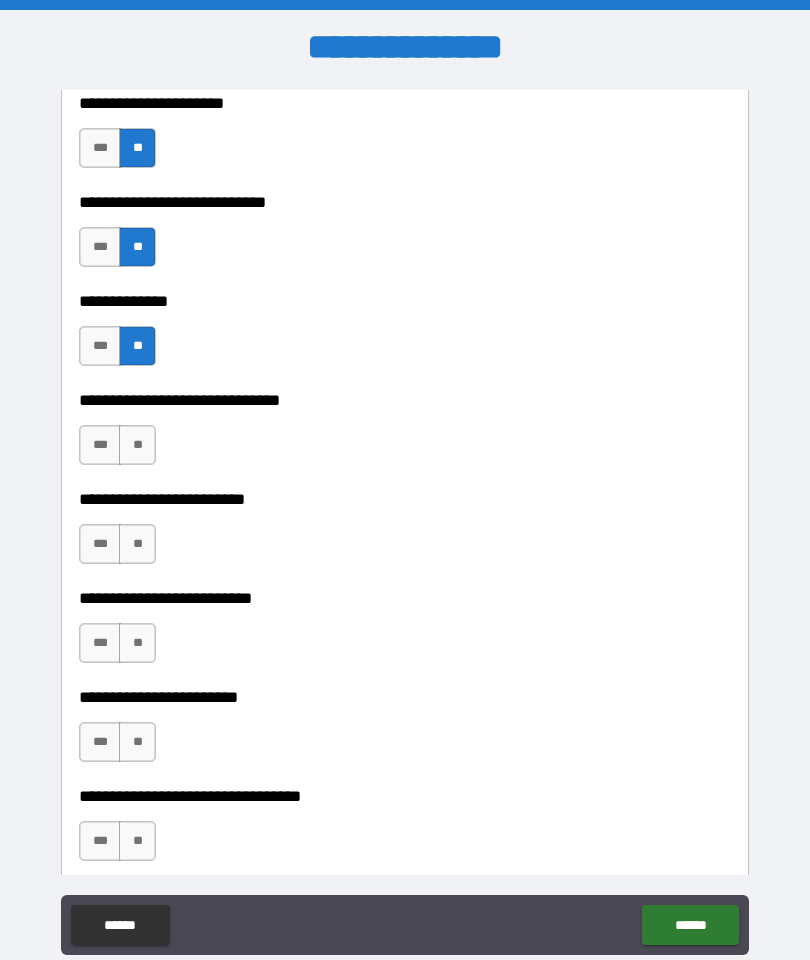 scroll, scrollTop: 2465, scrollLeft: 0, axis: vertical 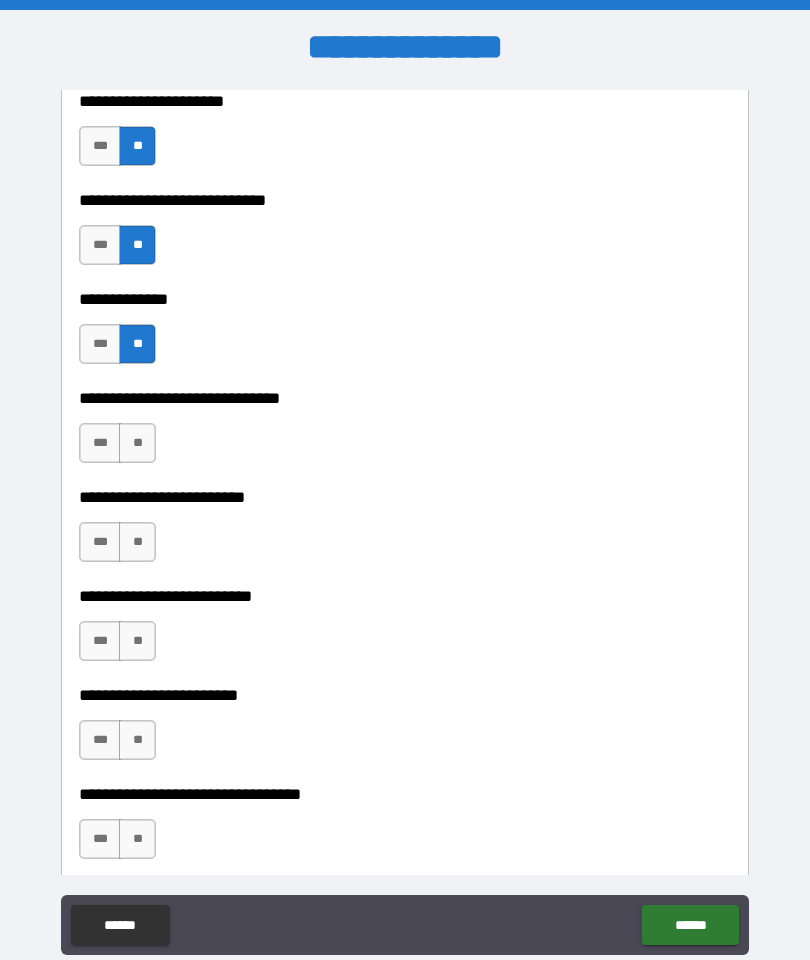 click on "**" at bounding box center (137, 443) 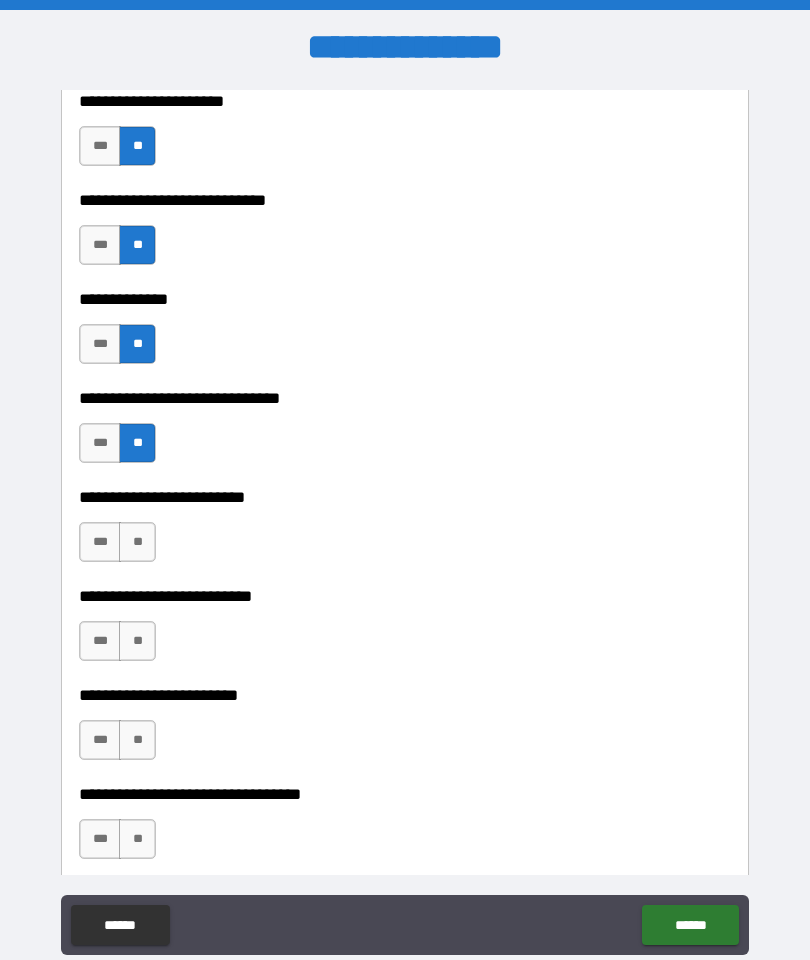 click on "**" at bounding box center (137, 542) 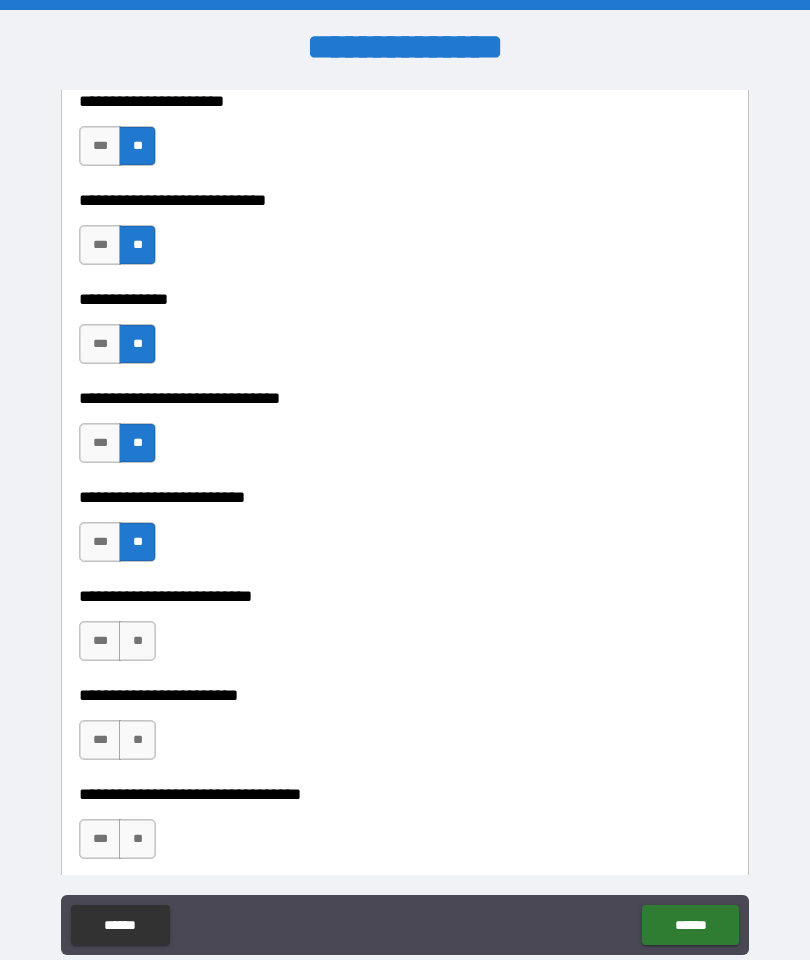 click on "***" at bounding box center [100, 641] 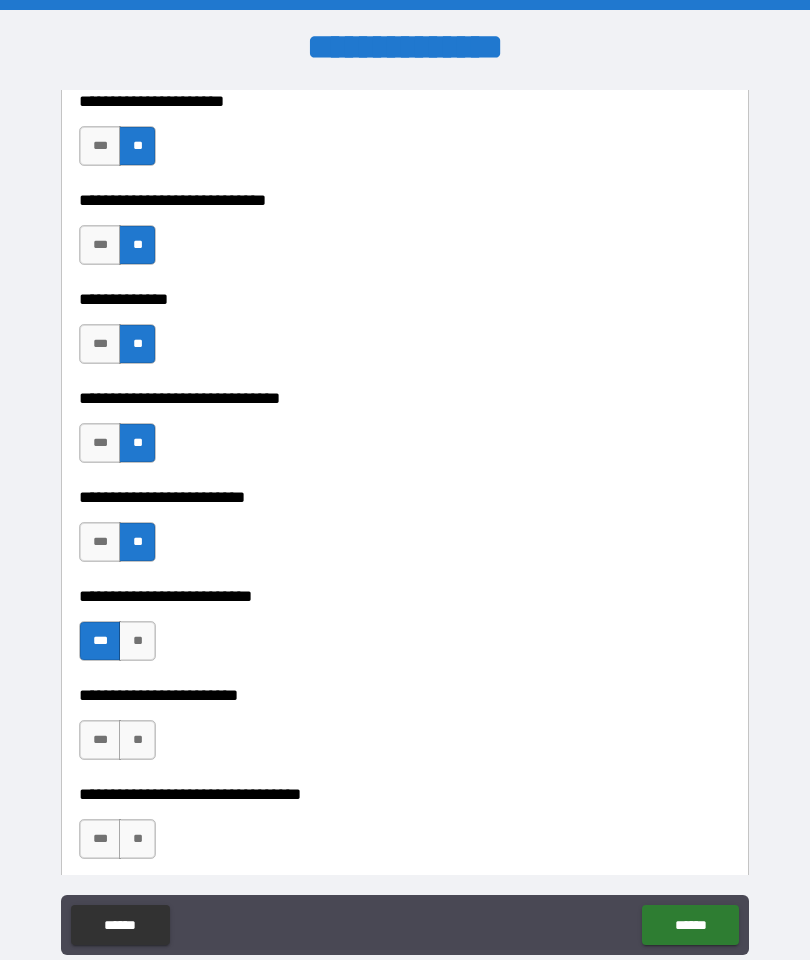 click on "***" at bounding box center (100, 740) 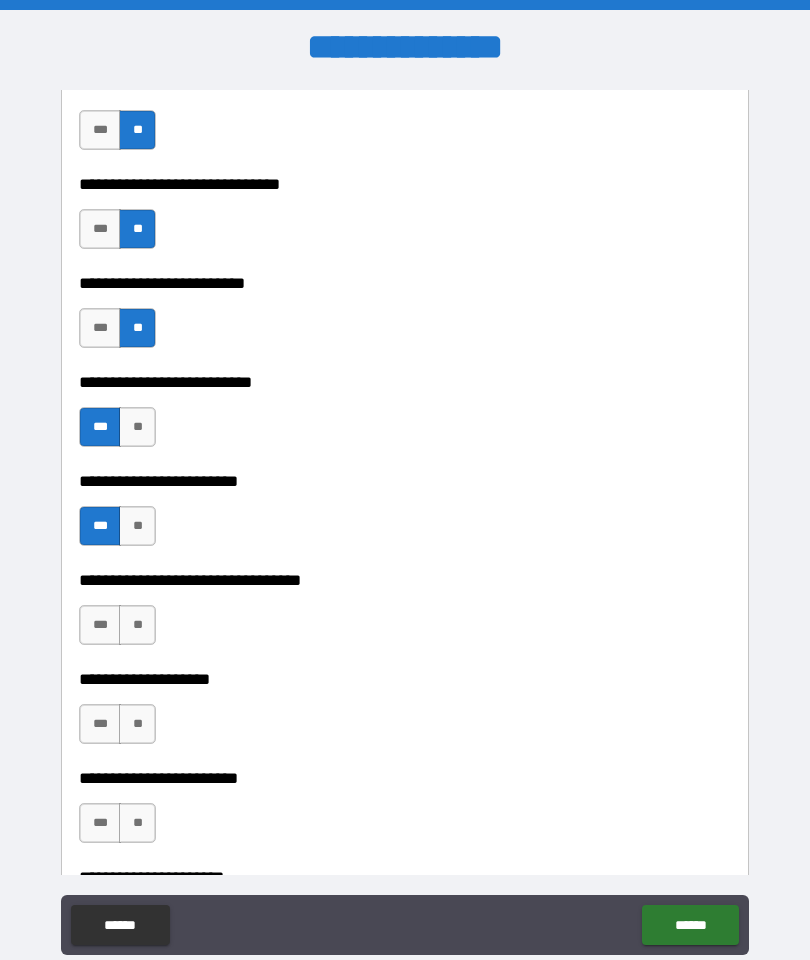 scroll, scrollTop: 2681, scrollLeft: 0, axis: vertical 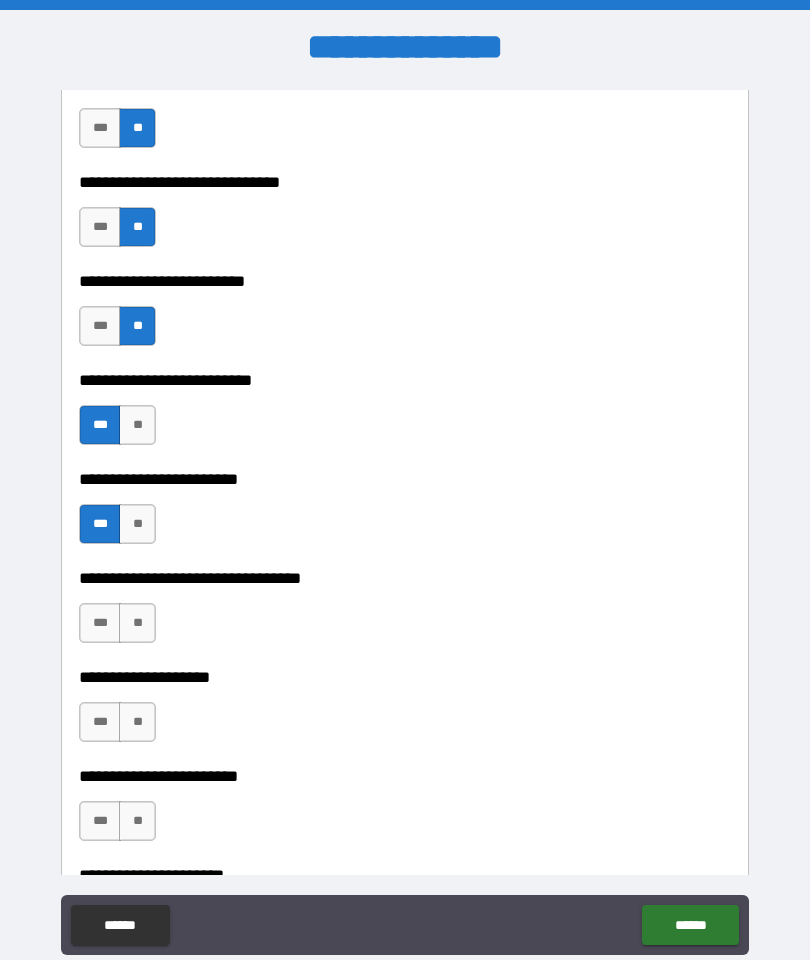 click on "**" at bounding box center [137, 623] 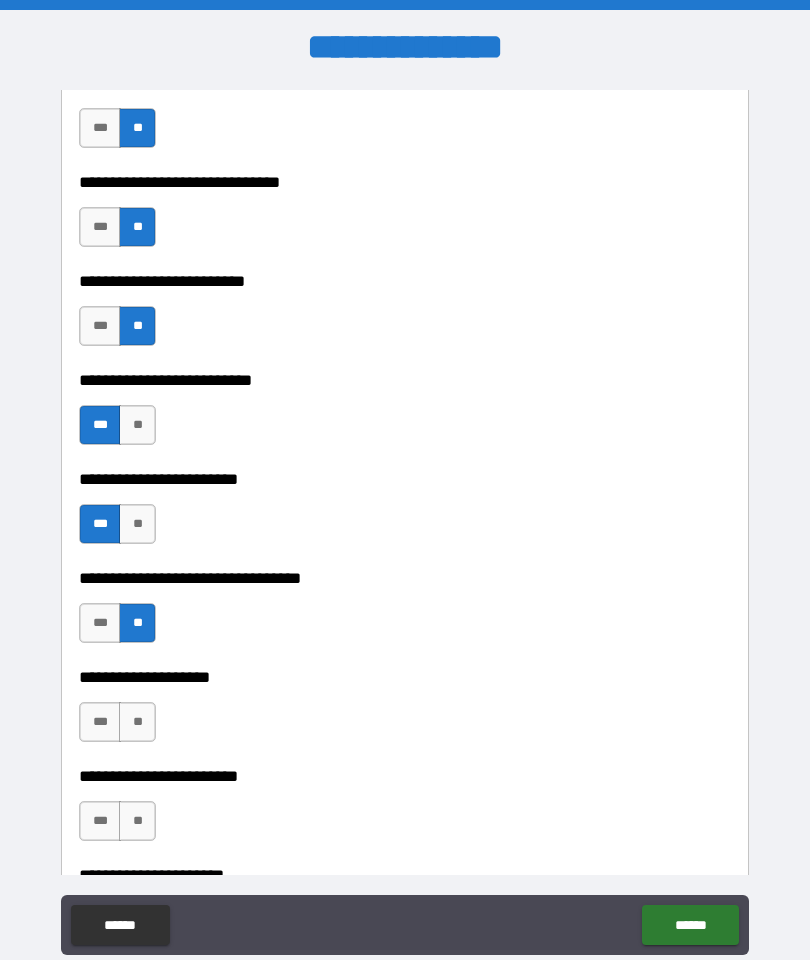 click on "**" at bounding box center [137, 722] 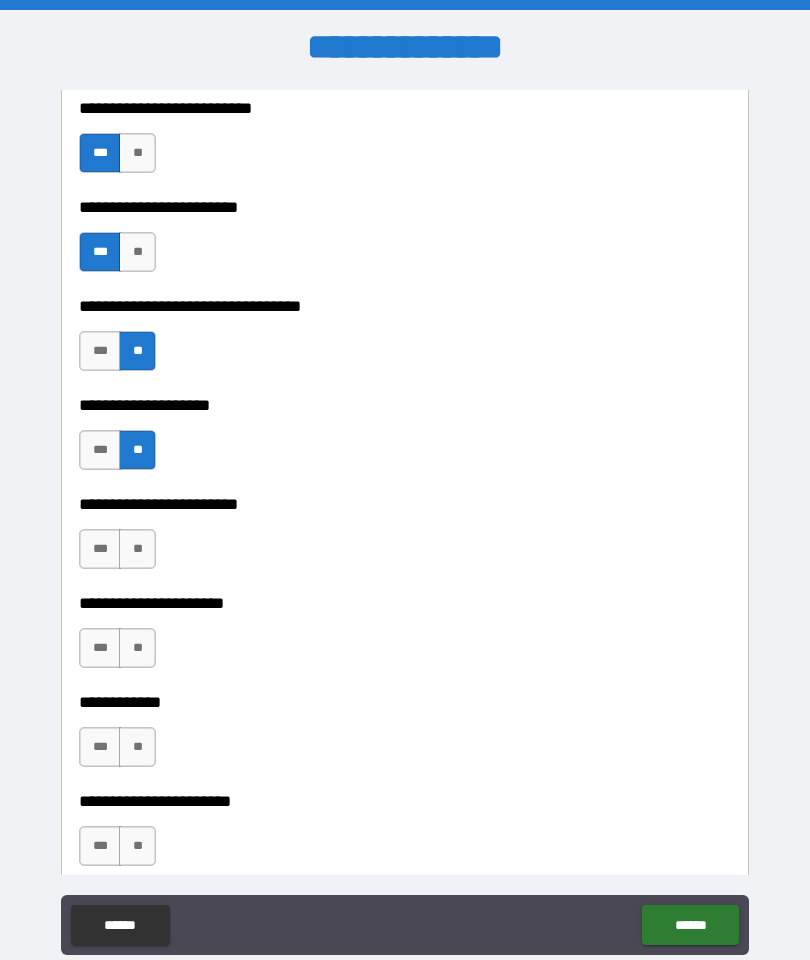 scroll, scrollTop: 2955, scrollLeft: 0, axis: vertical 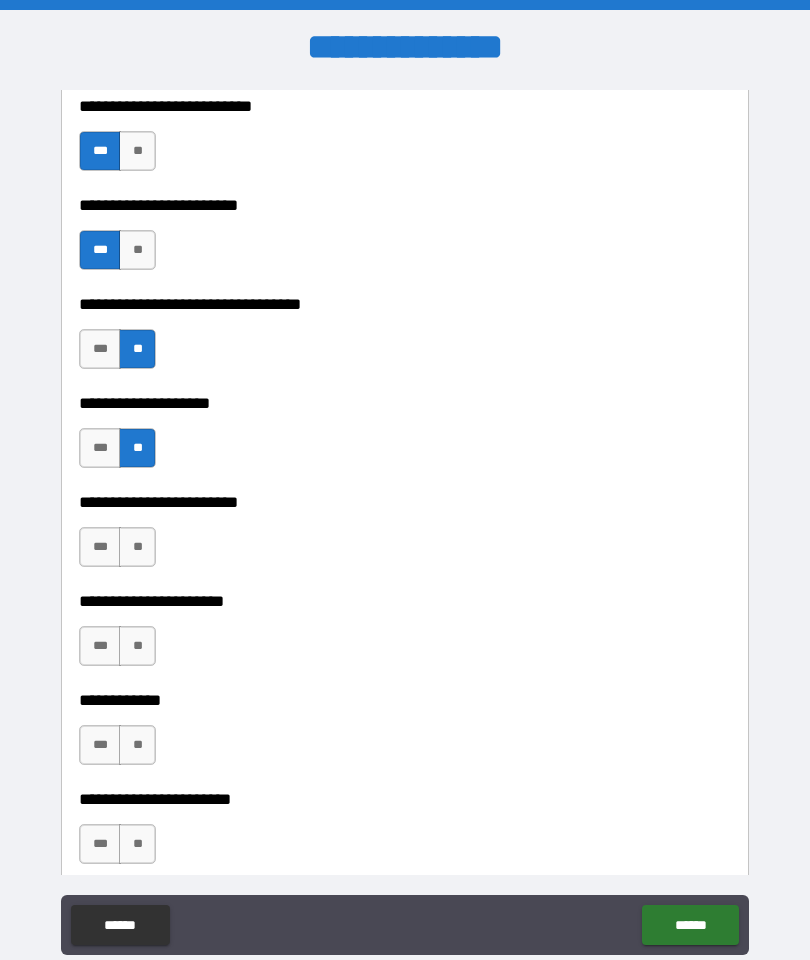 click on "**" at bounding box center (137, 547) 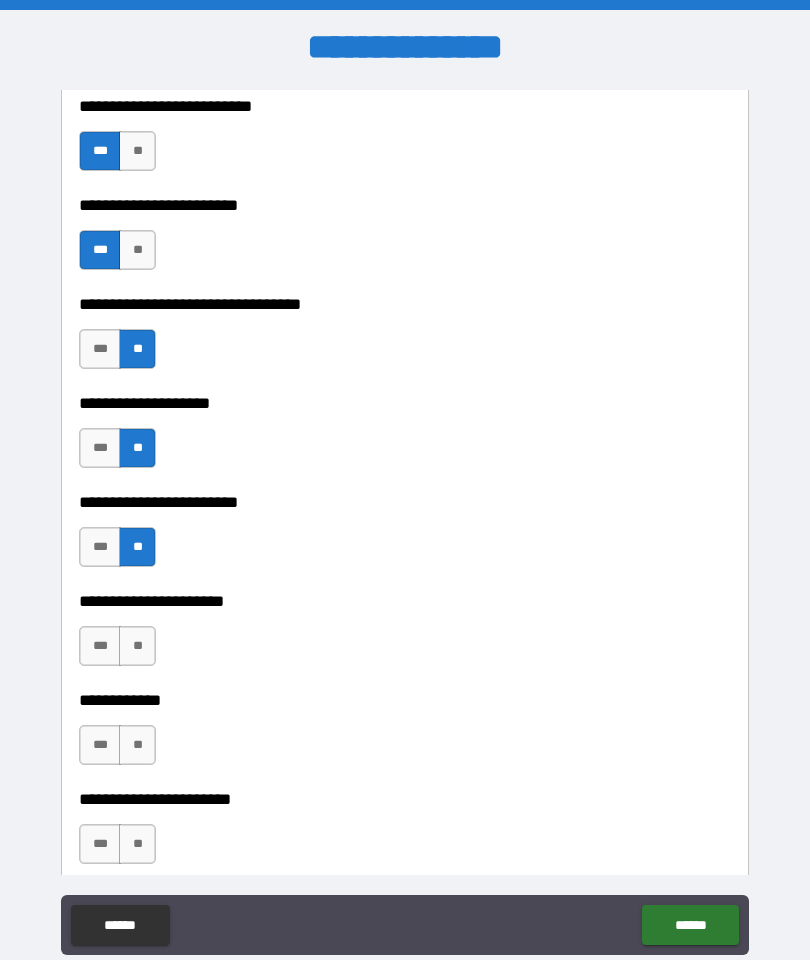 click on "**" at bounding box center [137, 646] 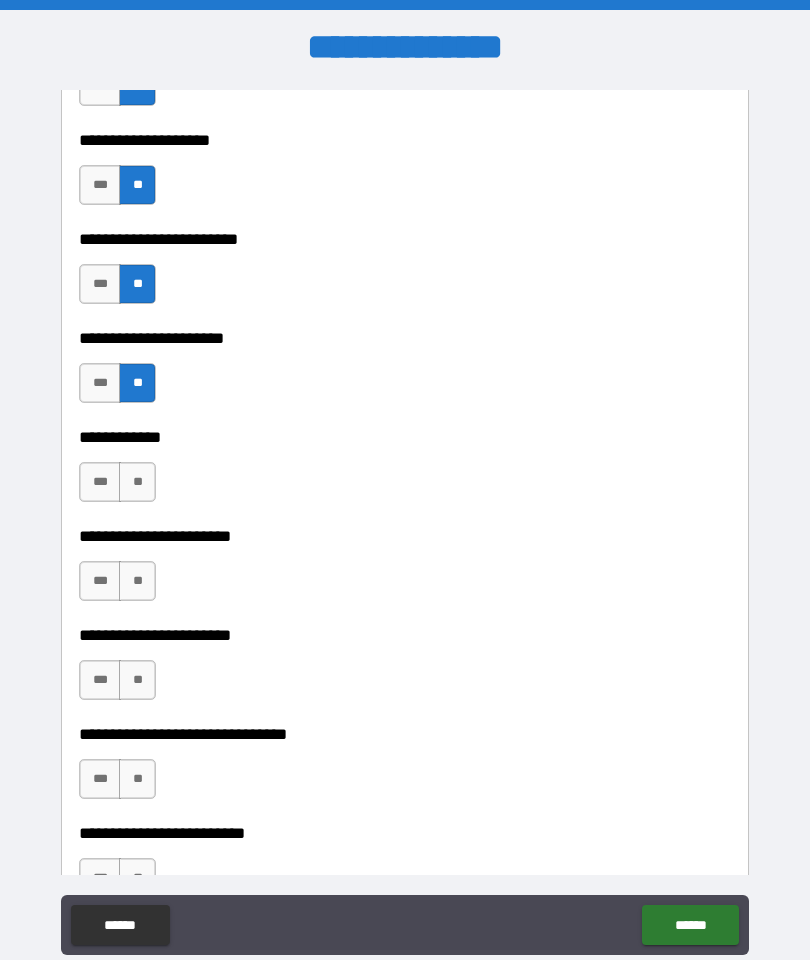scroll, scrollTop: 3219, scrollLeft: 0, axis: vertical 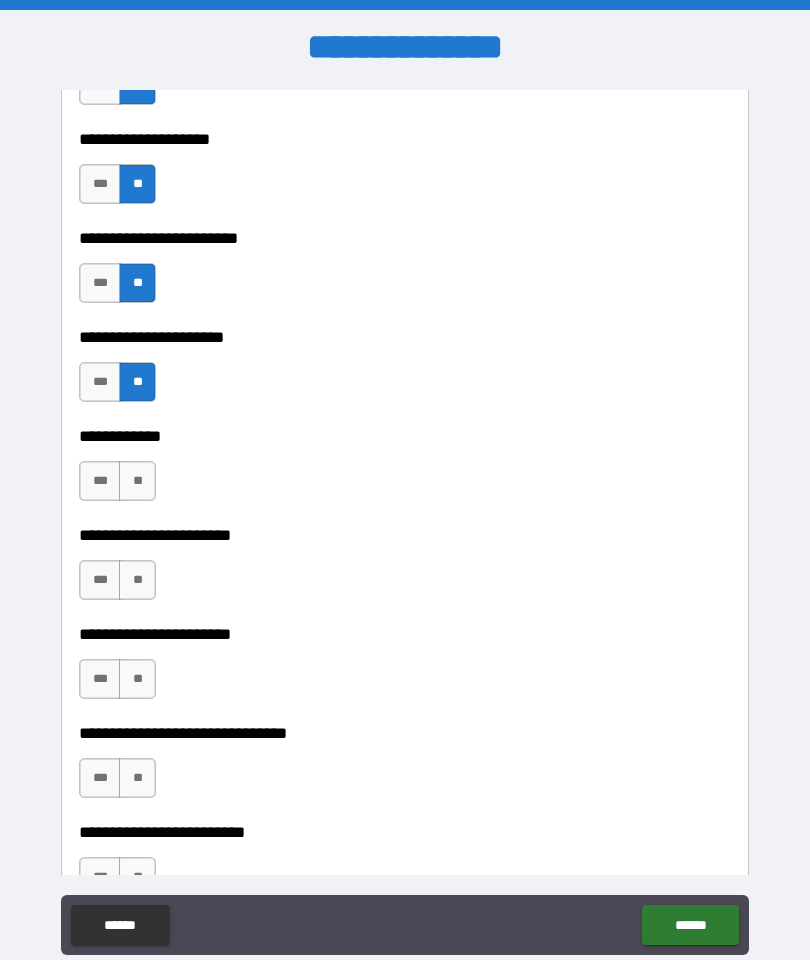 click on "**" at bounding box center (137, 481) 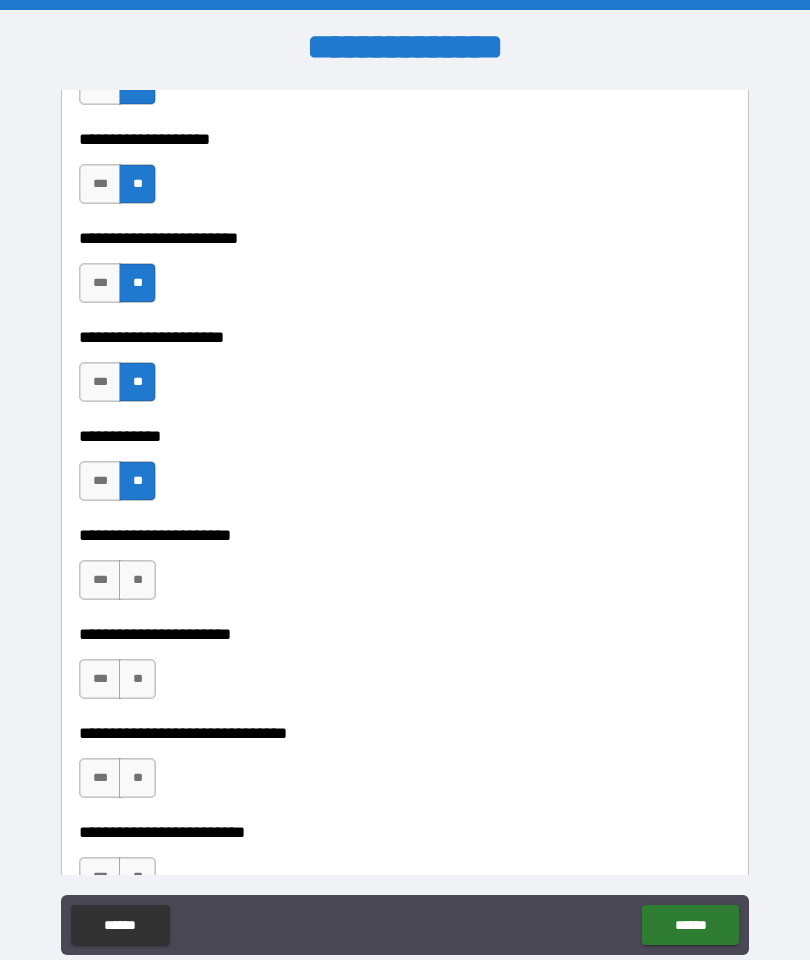 click on "***" at bounding box center (100, 580) 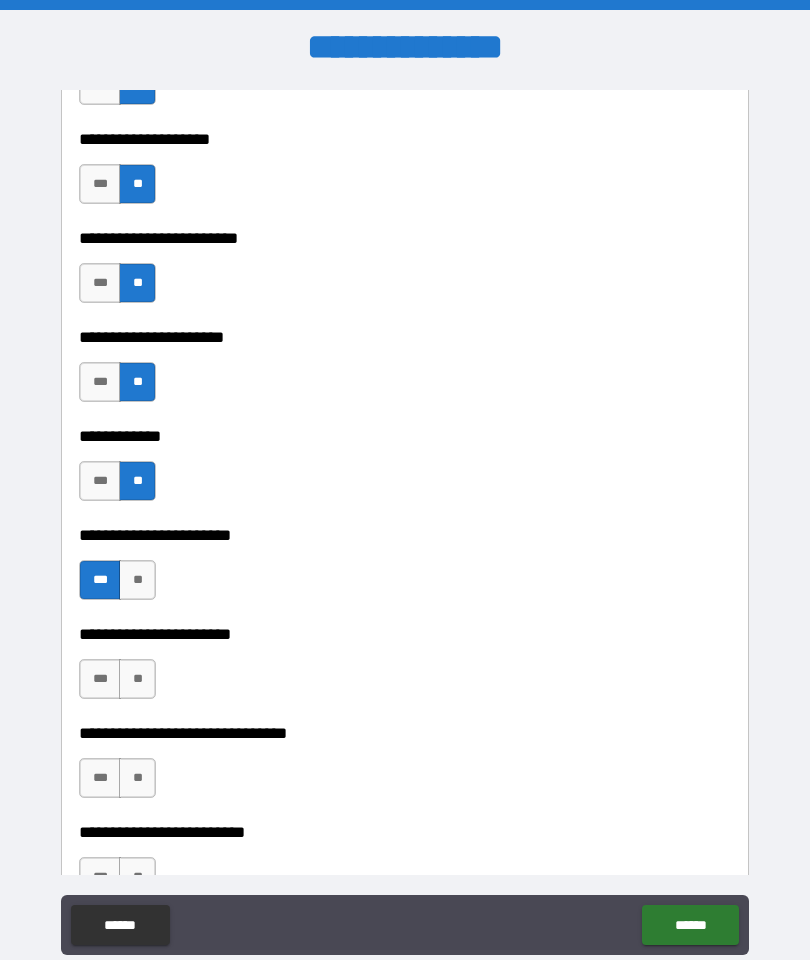 click on "**" at bounding box center (137, 679) 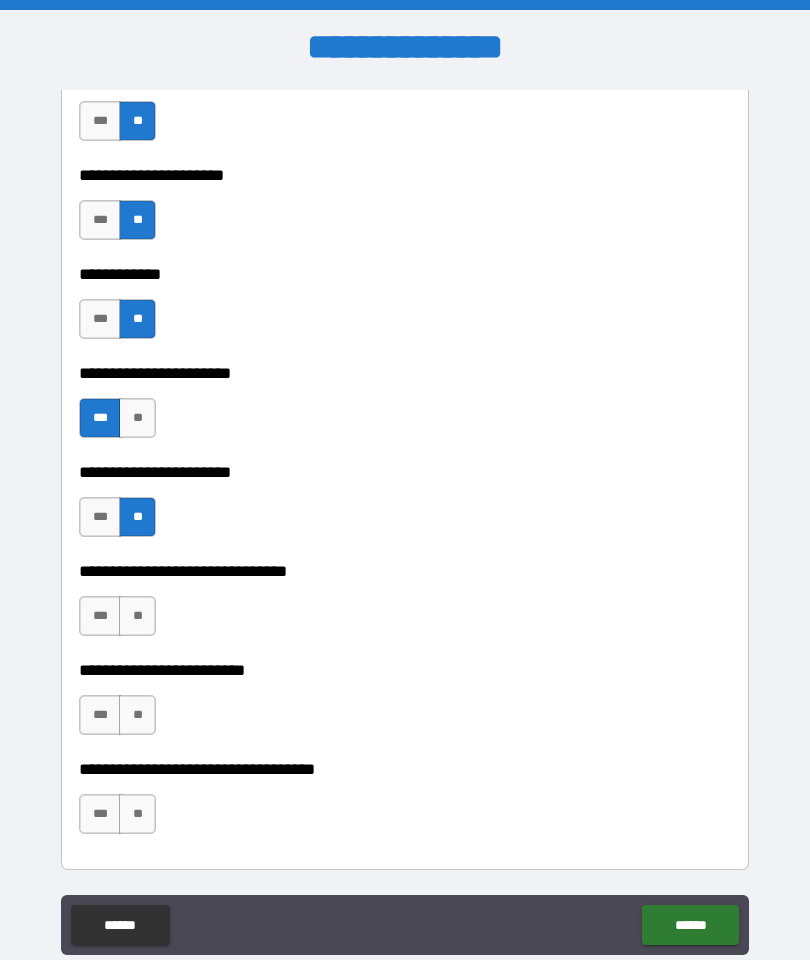 scroll, scrollTop: 3381, scrollLeft: 0, axis: vertical 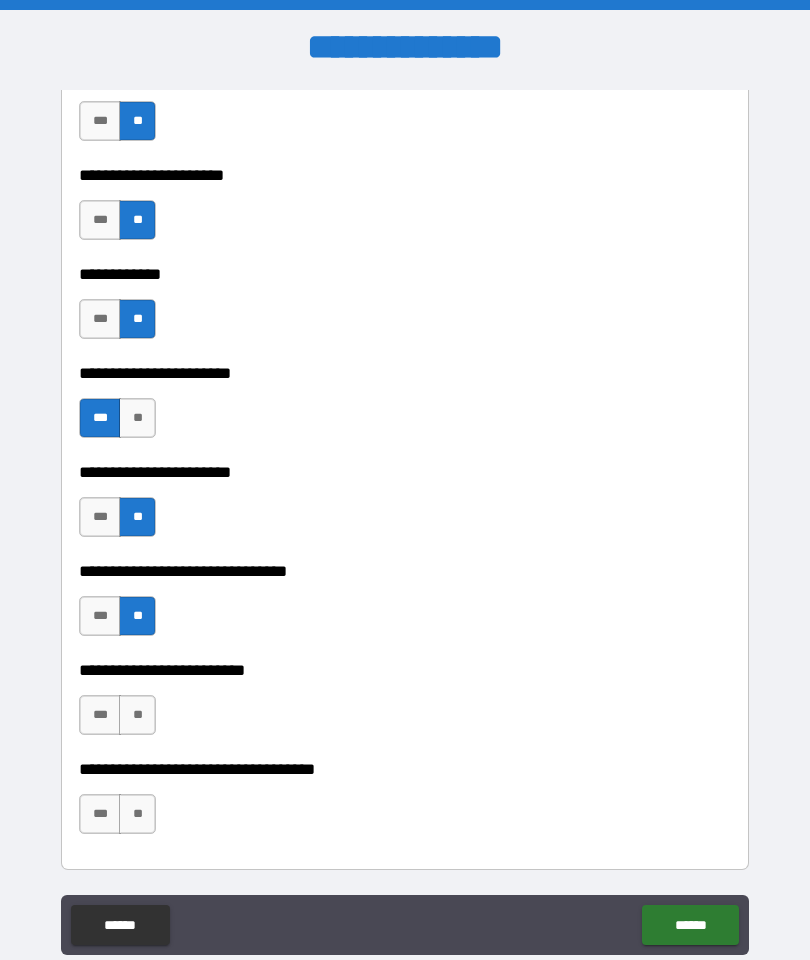click on "**" at bounding box center [137, 715] 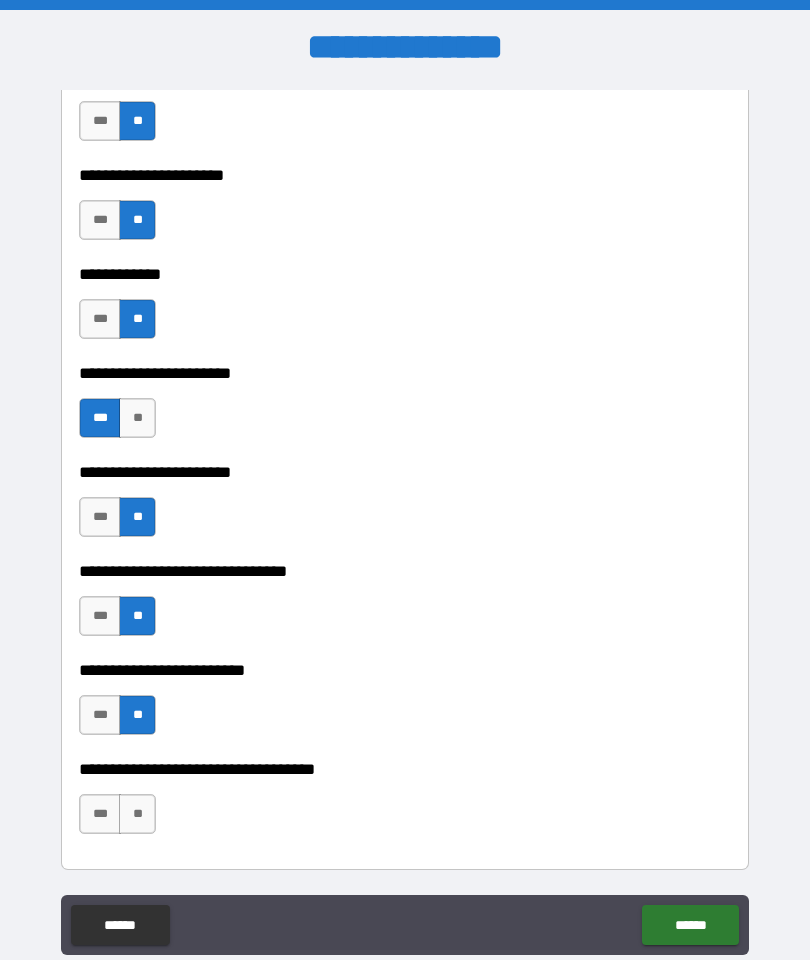 click on "**" at bounding box center [137, 814] 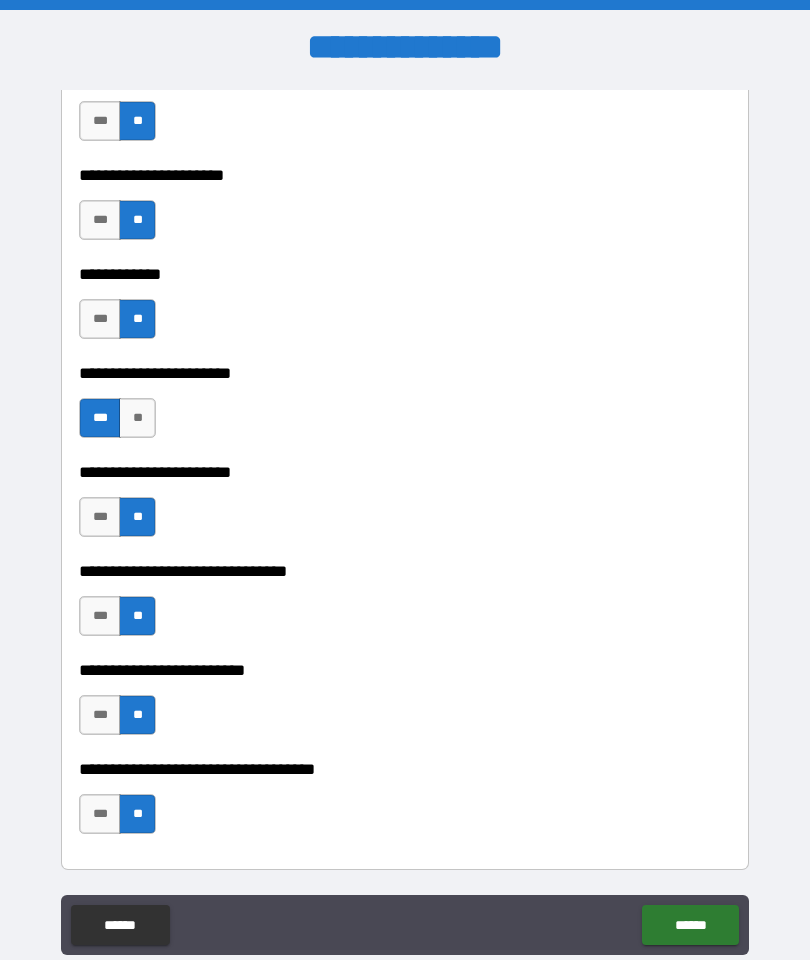 scroll, scrollTop: 3381, scrollLeft: 0, axis: vertical 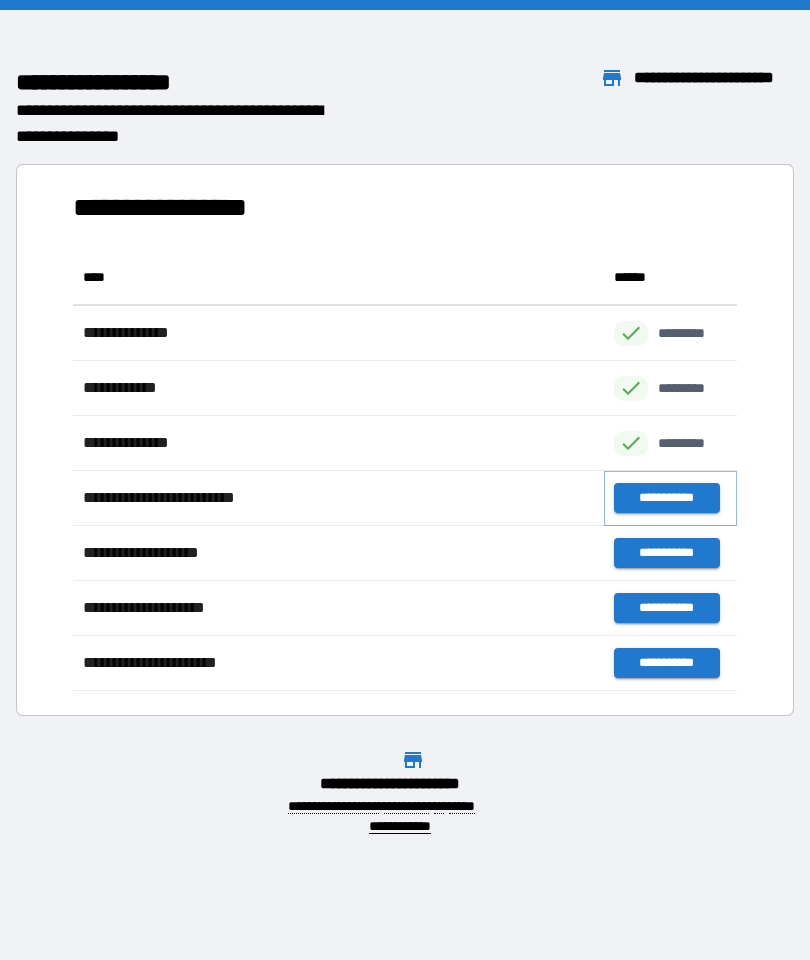 click on "**********" at bounding box center [666, 498] 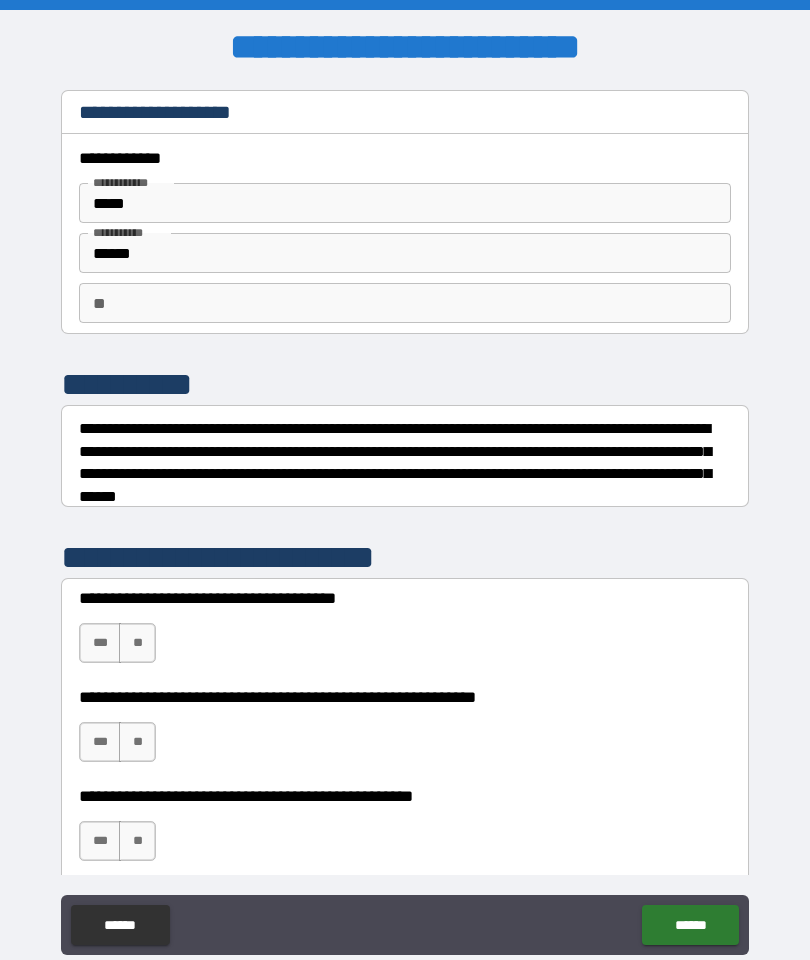 click on "***" at bounding box center [100, 643] 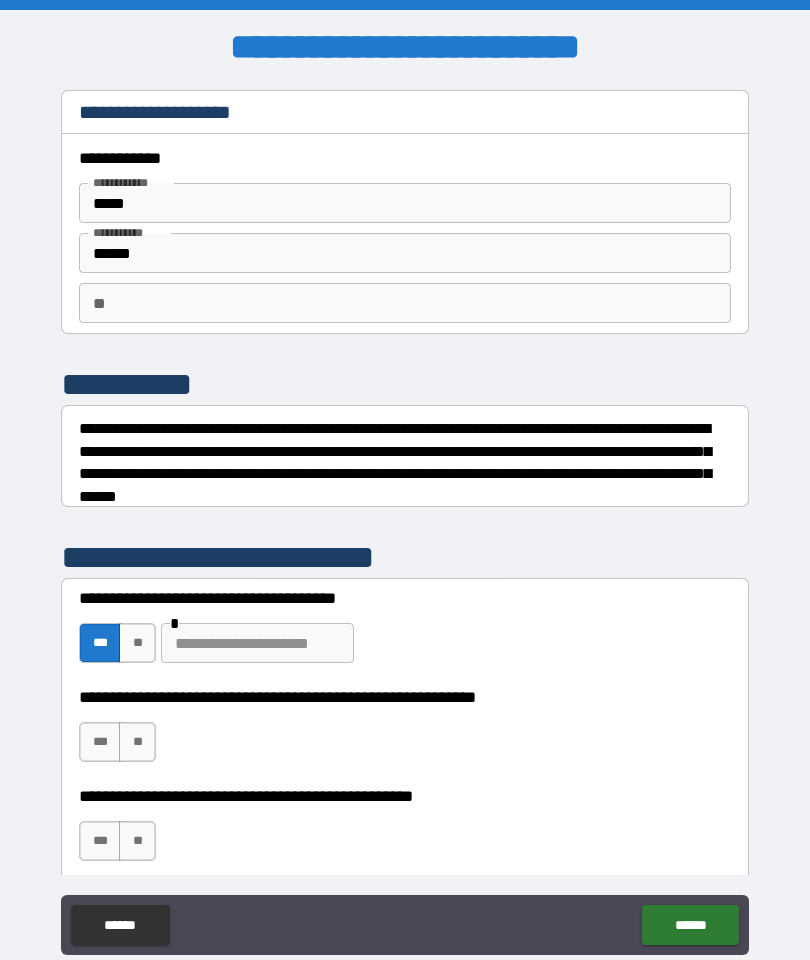 click on "***" at bounding box center (100, 742) 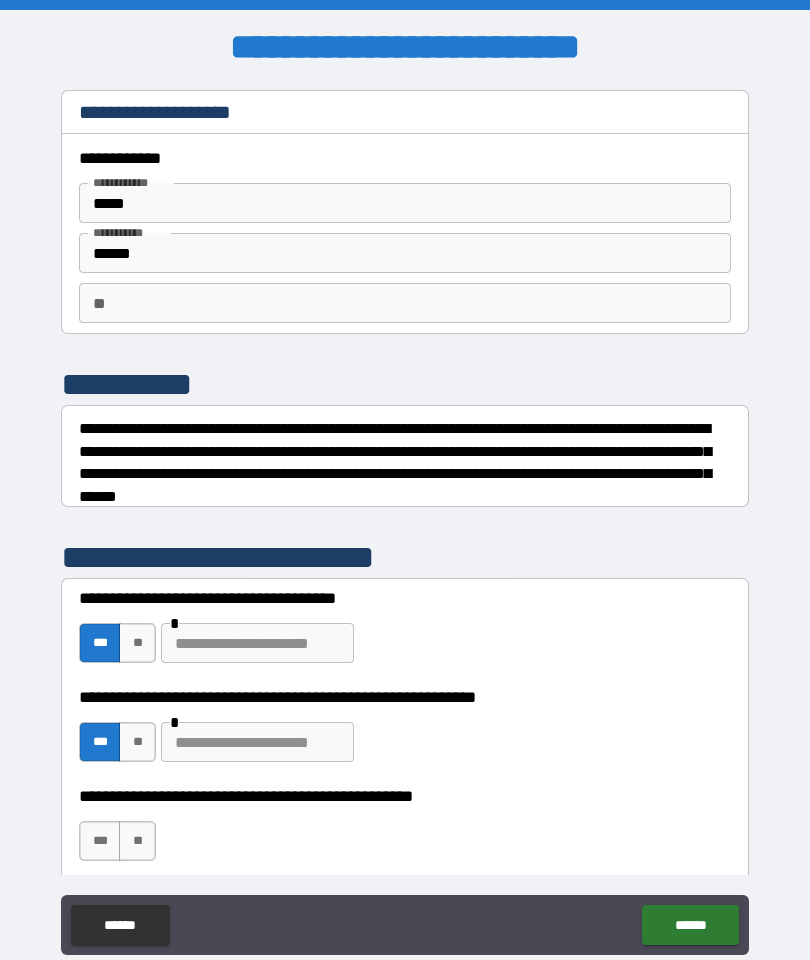 click at bounding box center [257, 742] 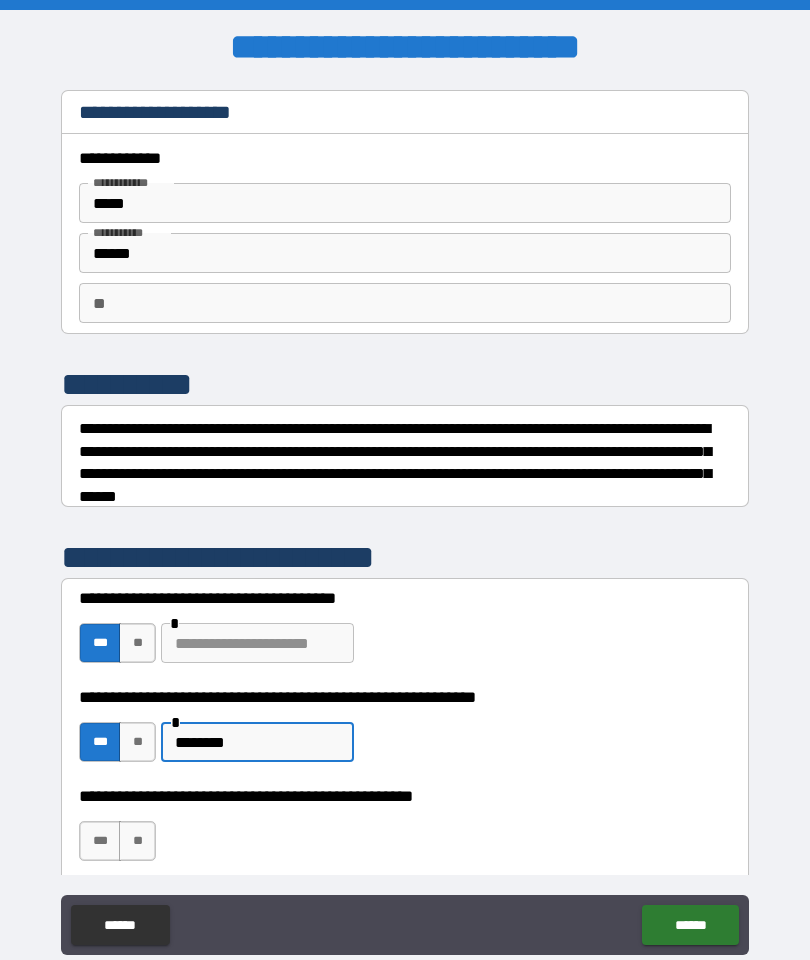 type on "********" 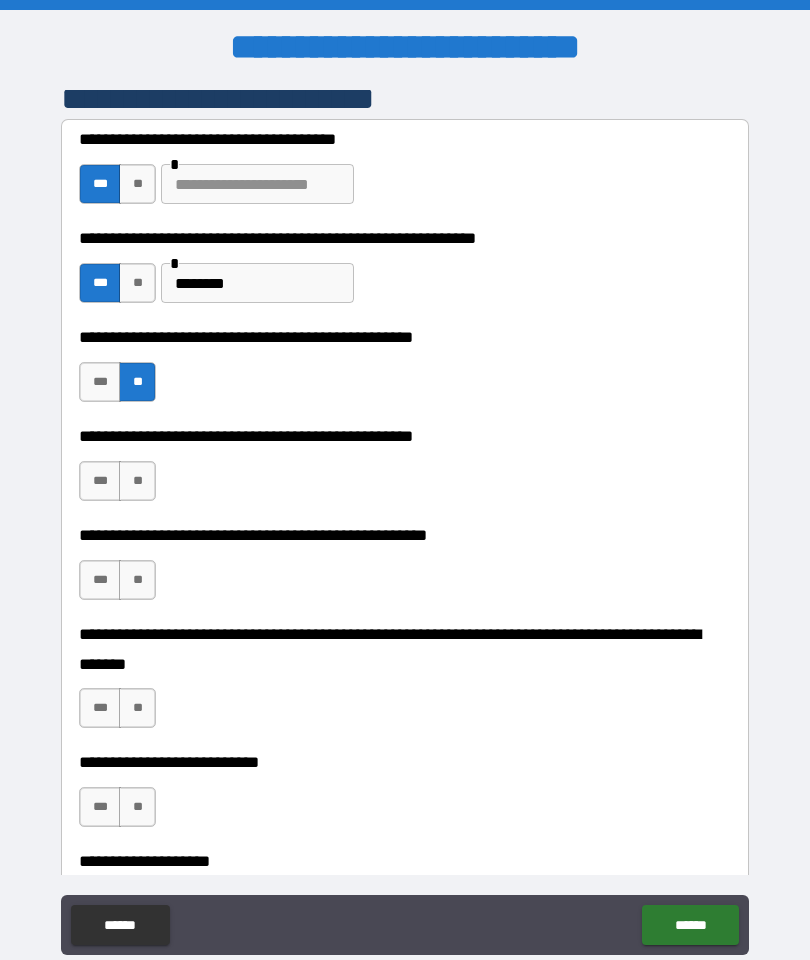 scroll, scrollTop: 460, scrollLeft: 0, axis: vertical 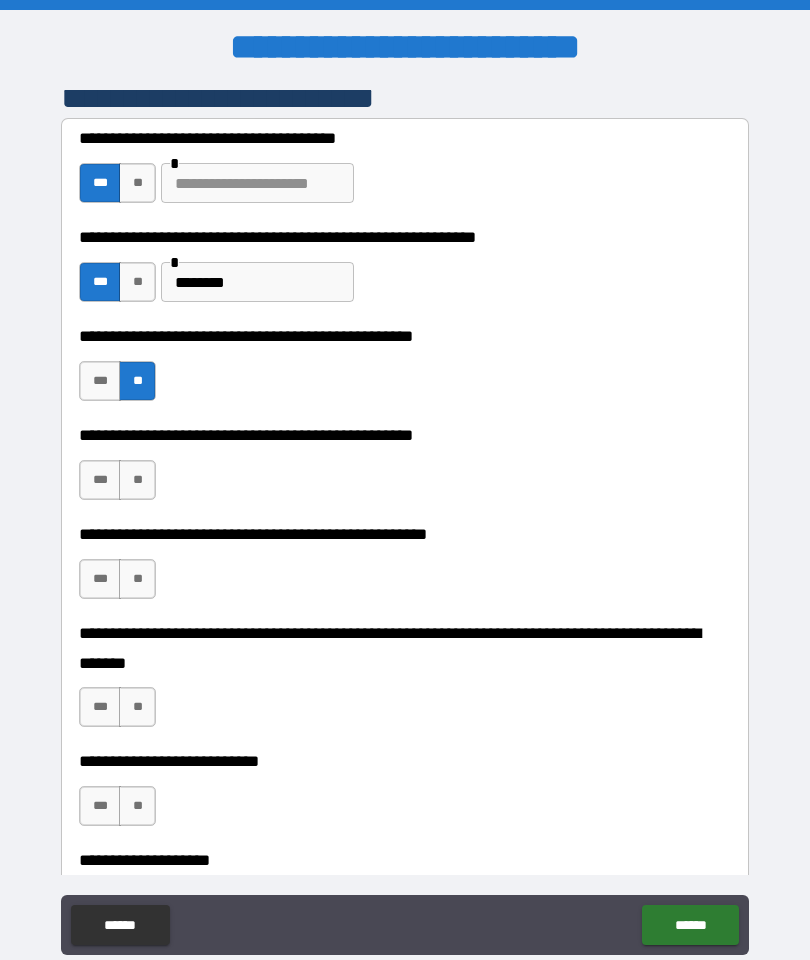 click on "***" at bounding box center [100, 480] 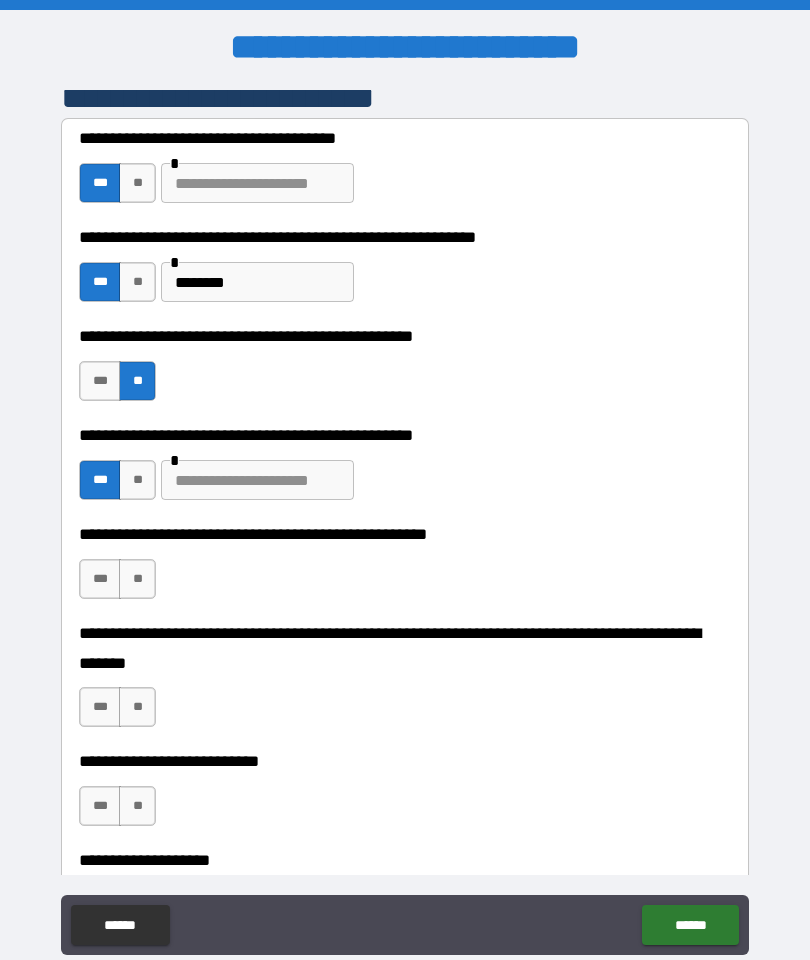 click at bounding box center [257, 480] 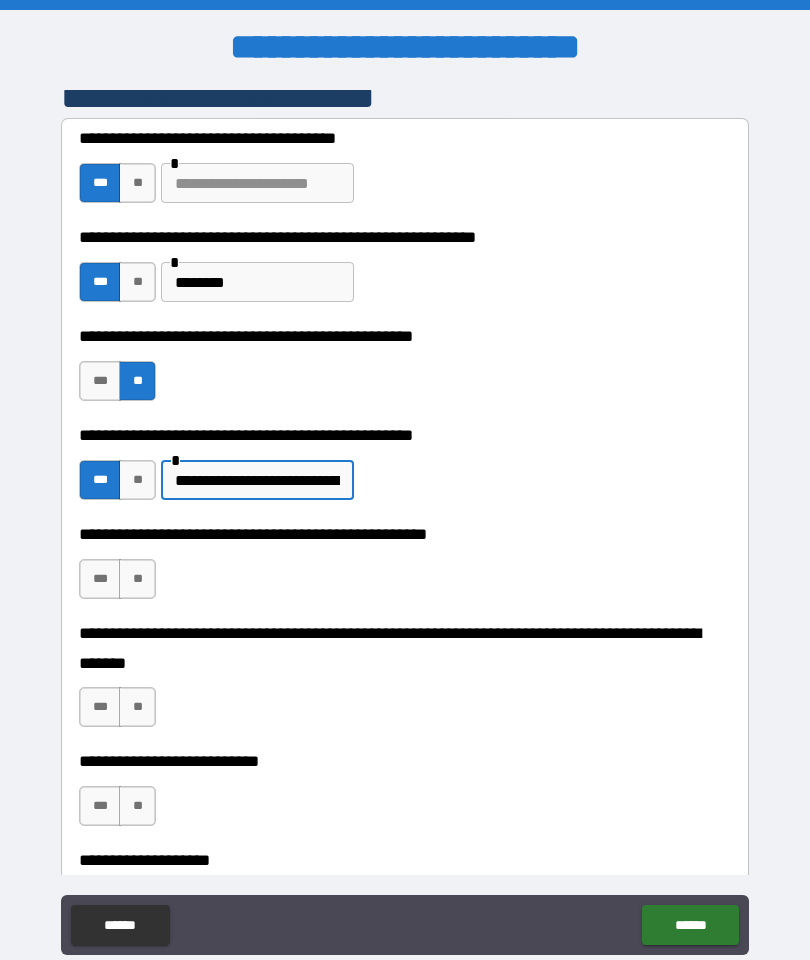 type on "**********" 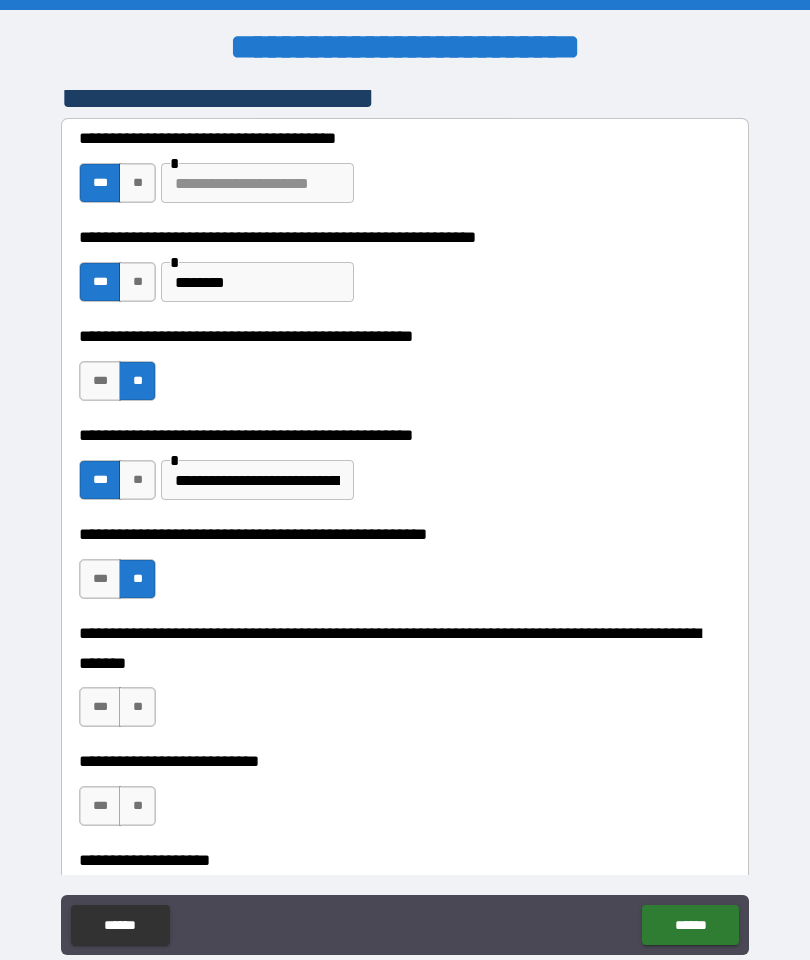 click on "**" at bounding box center [137, 707] 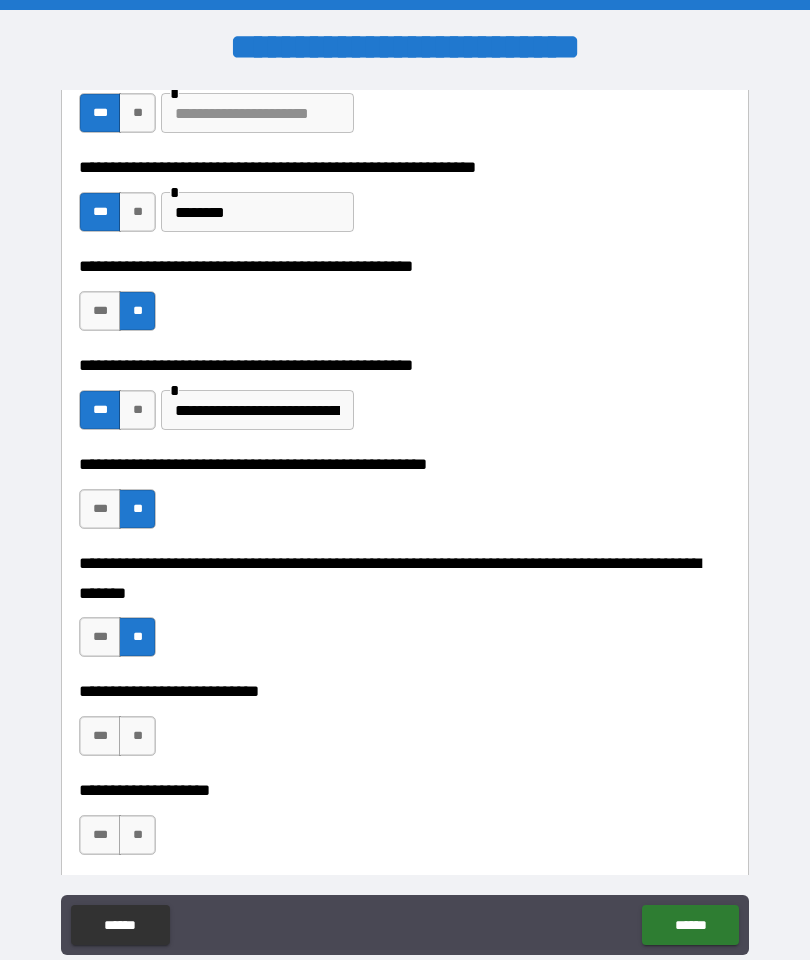 scroll, scrollTop: 669, scrollLeft: 0, axis: vertical 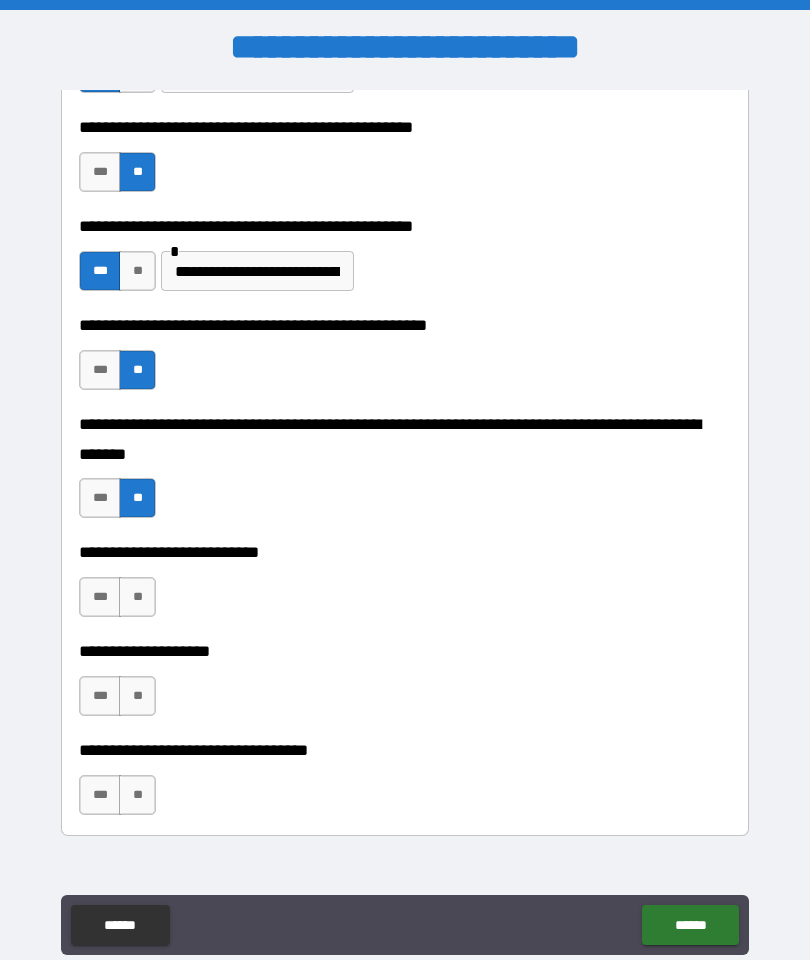 click on "**" at bounding box center [137, 597] 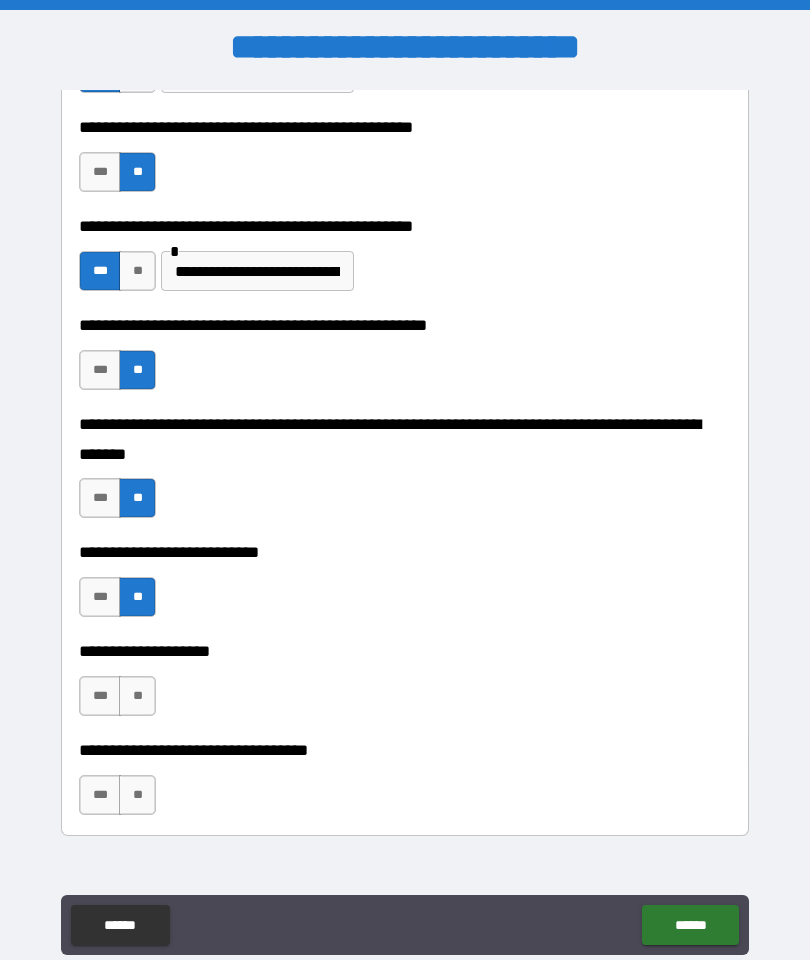 click on "**" at bounding box center (137, 696) 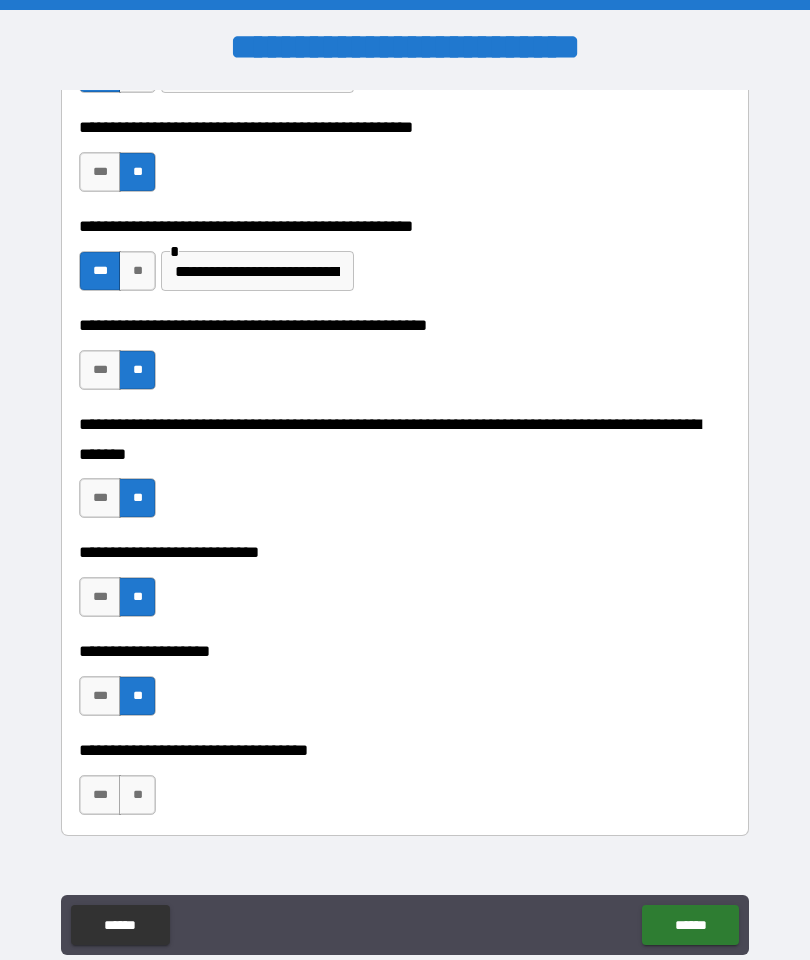 click on "**" at bounding box center [137, 795] 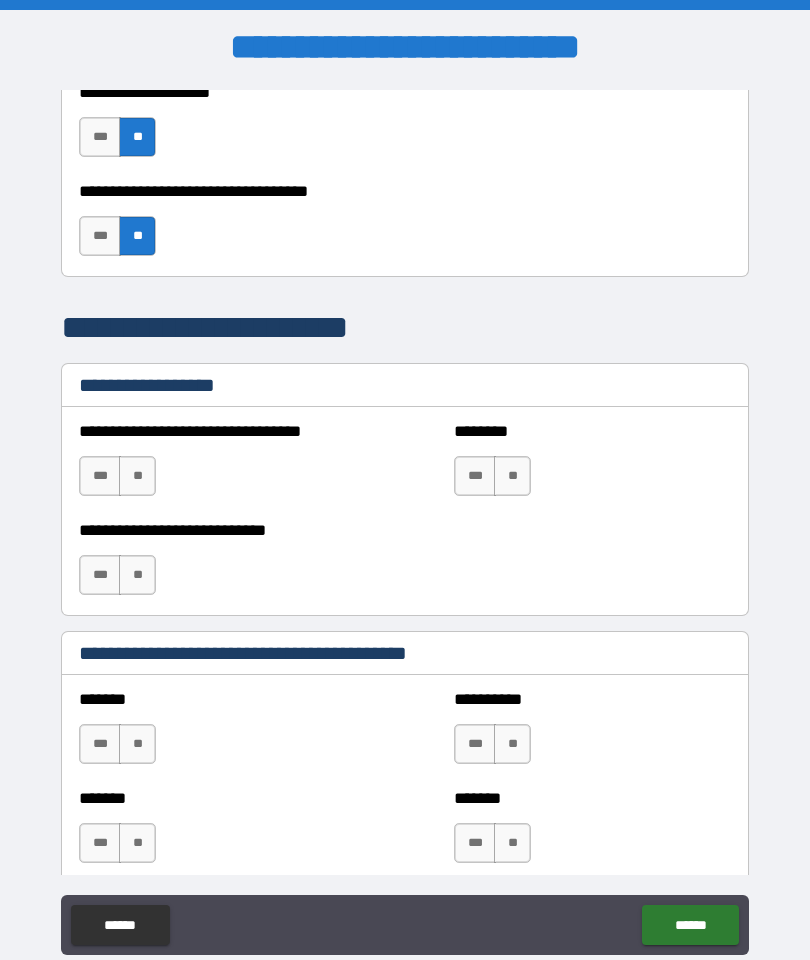 scroll, scrollTop: 1230, scrollLeft: 0, axis: vertical 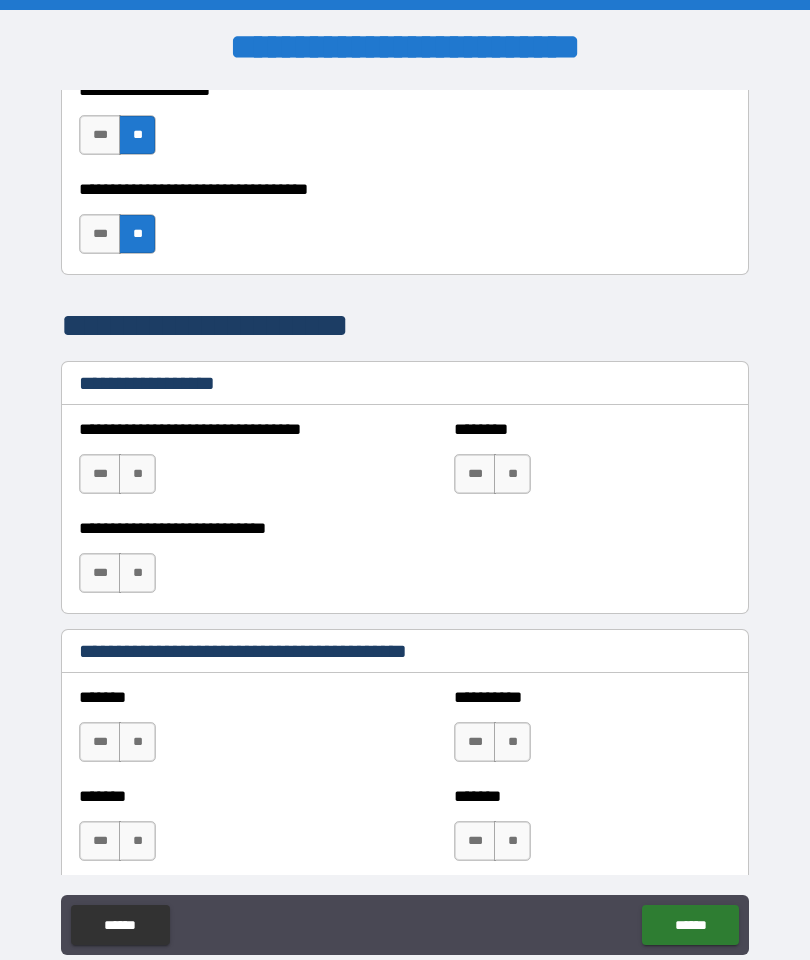 click on "**" at bounding box center [137, 474] 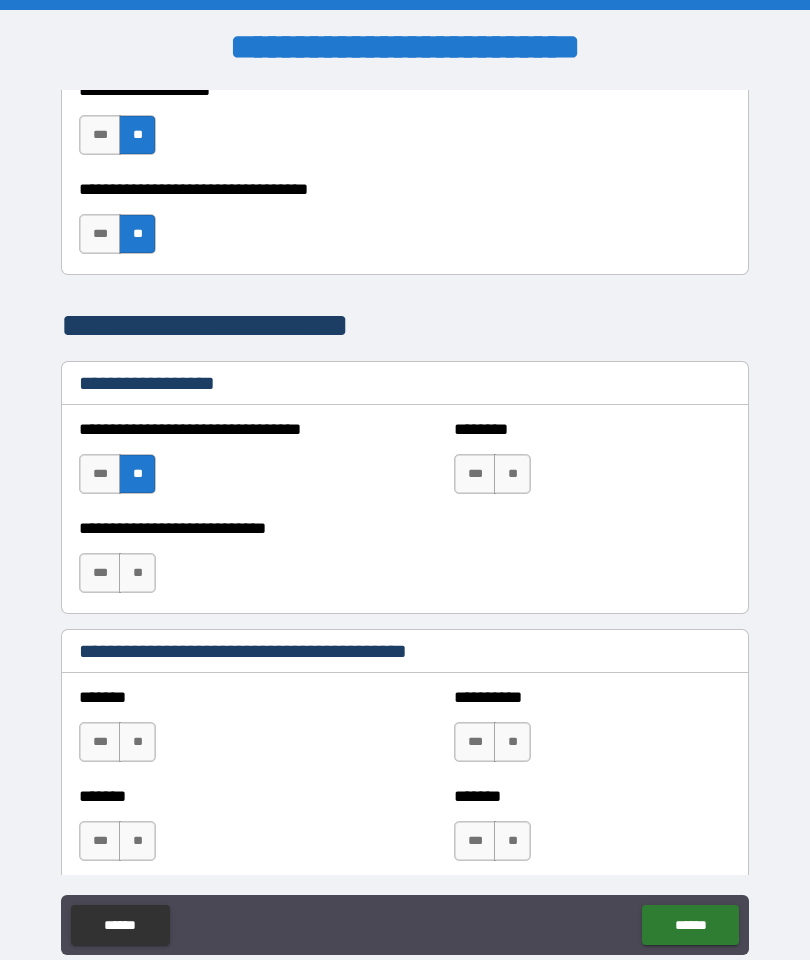 click on "**" at bounding box center [137, 573] 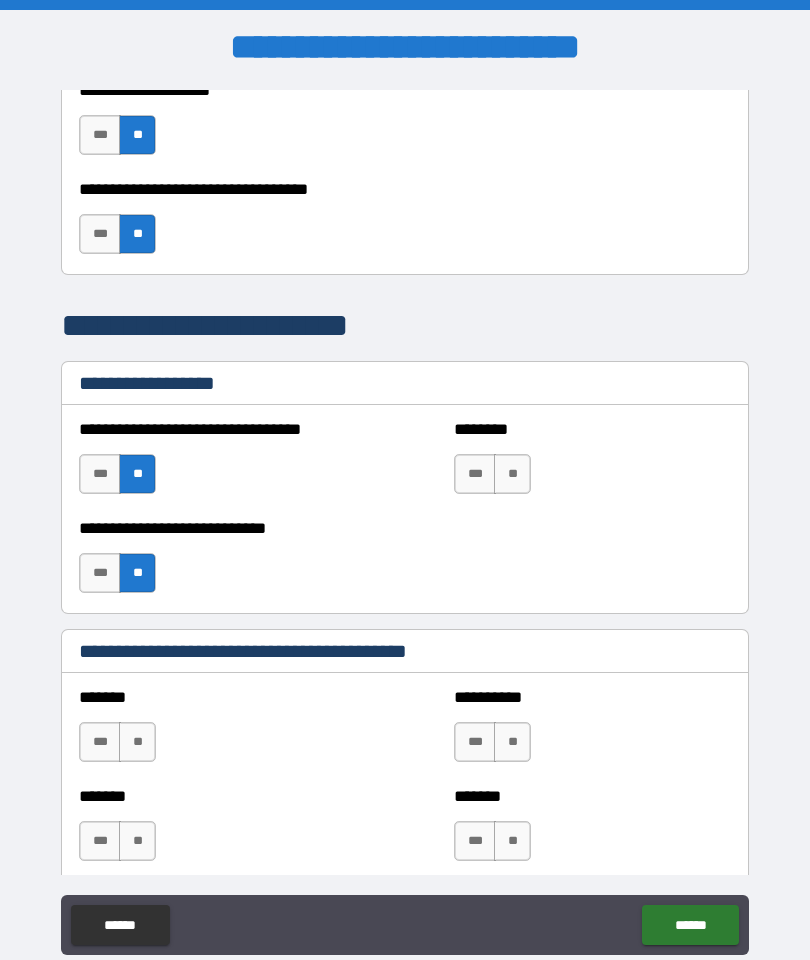 click on "******** *** **" at bounding box center [592, 464] 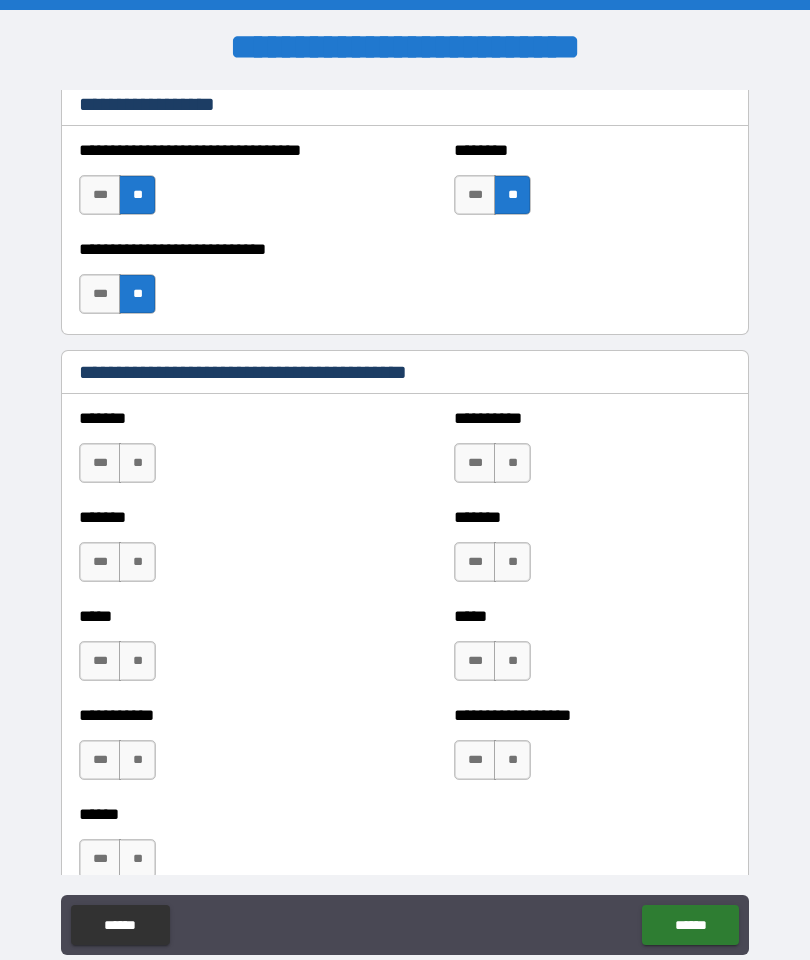 scroll, scrollTop: 1511, scrollLeft: 0, axis: vertical 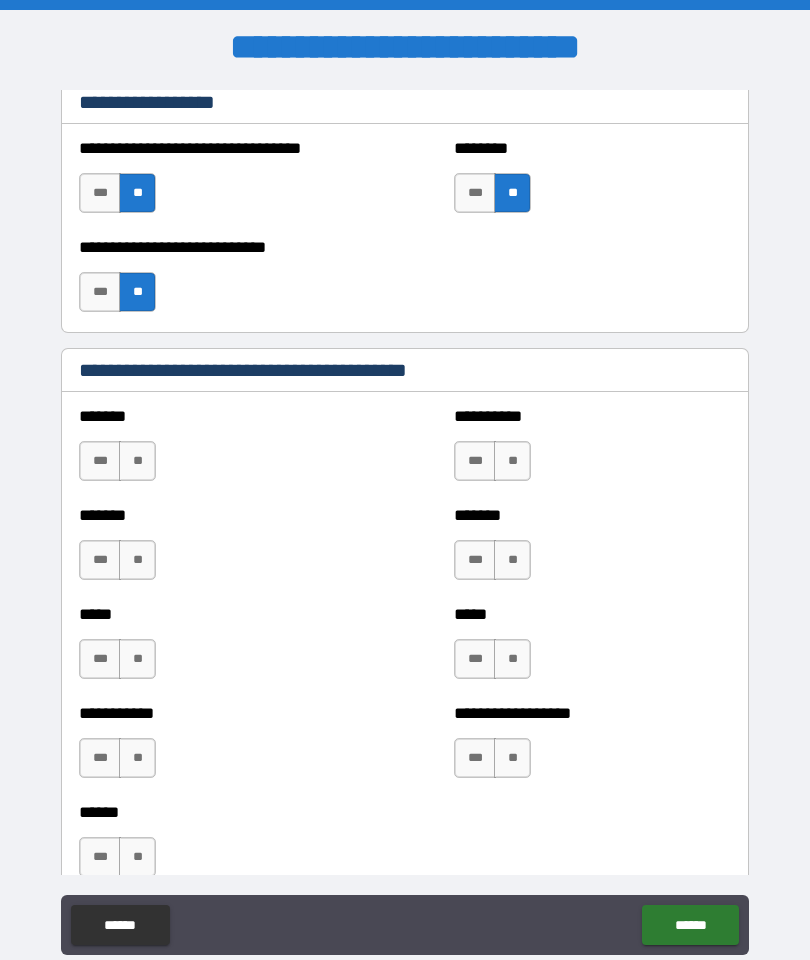 click on "**" at bounding box center [137, 461] 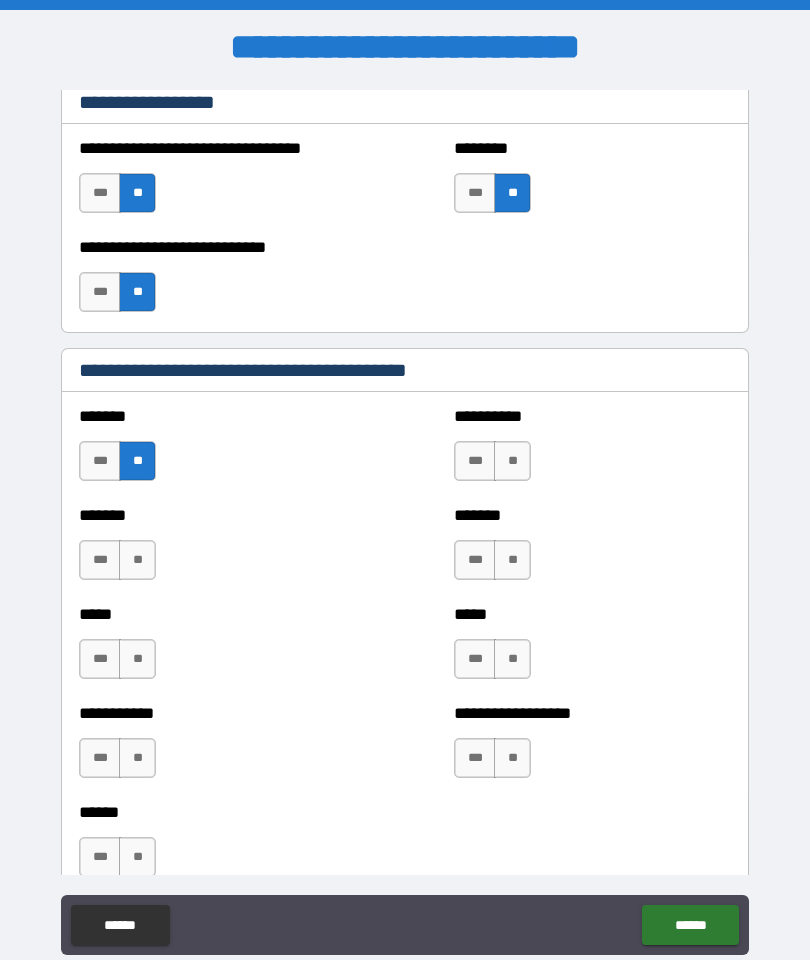 click on "**" at bounding box center [137, 560] 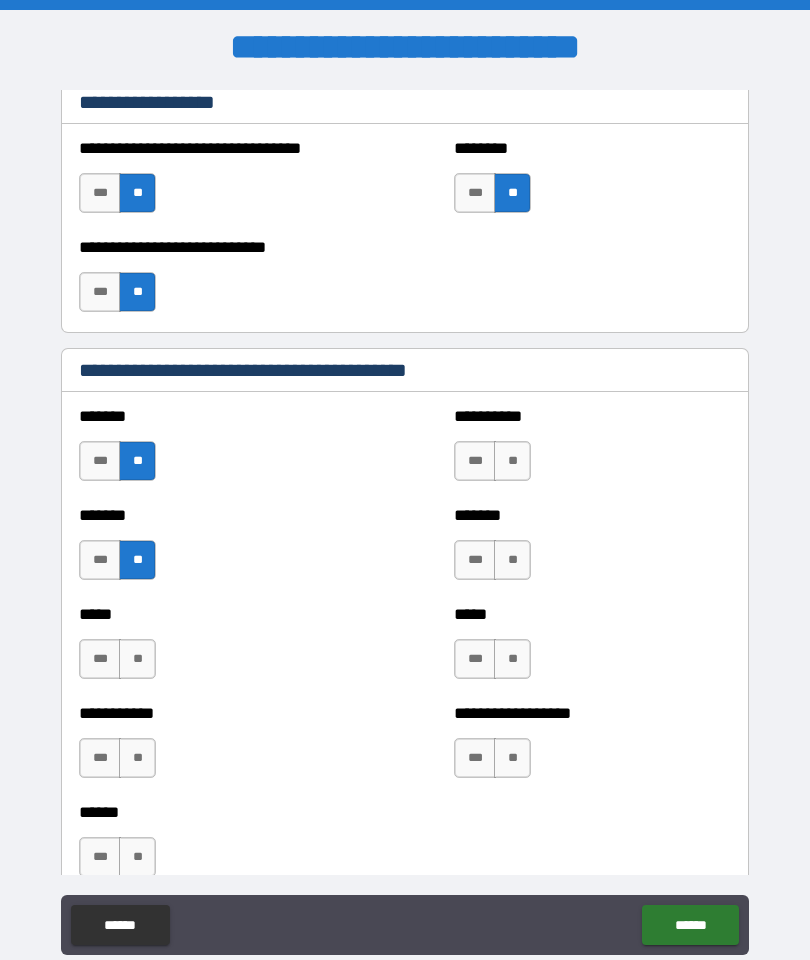 click on "**" at bounding box center [137, 659] 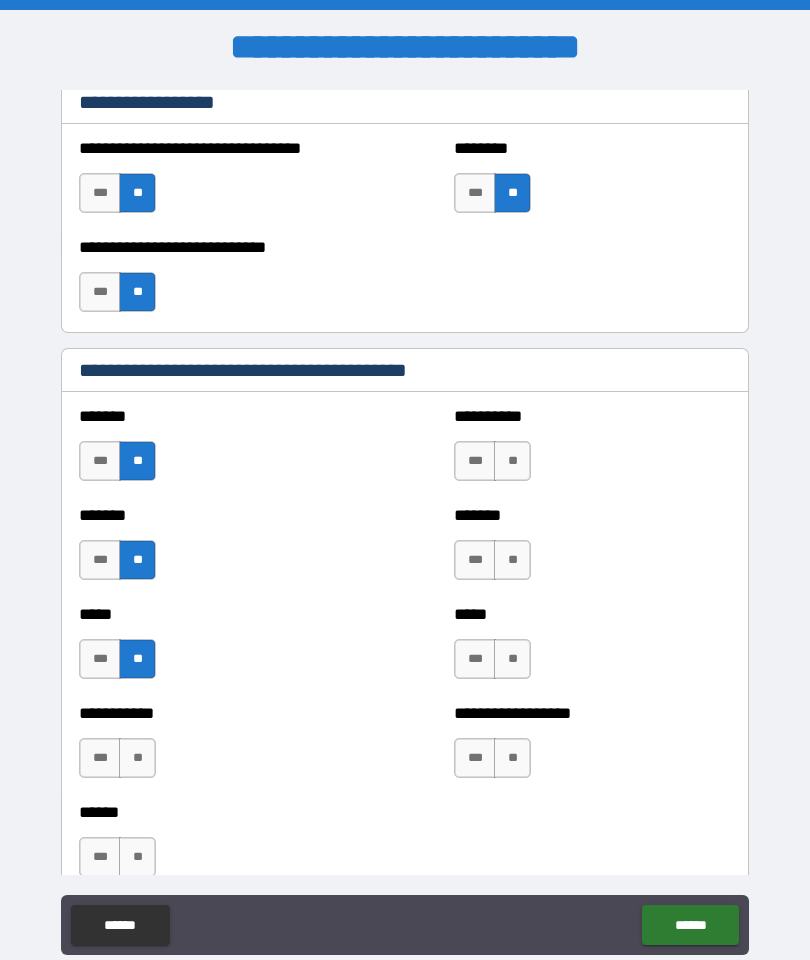 click on "**" at bounding box center (137, 758) 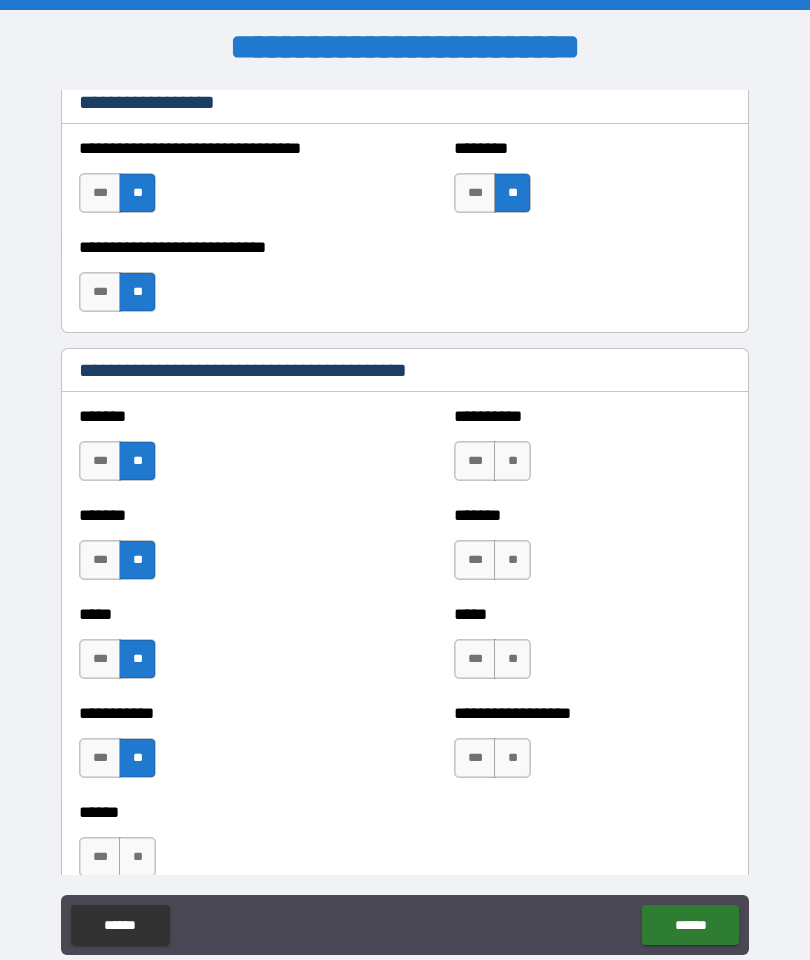 click on "**" at bounding box center (512, 461) 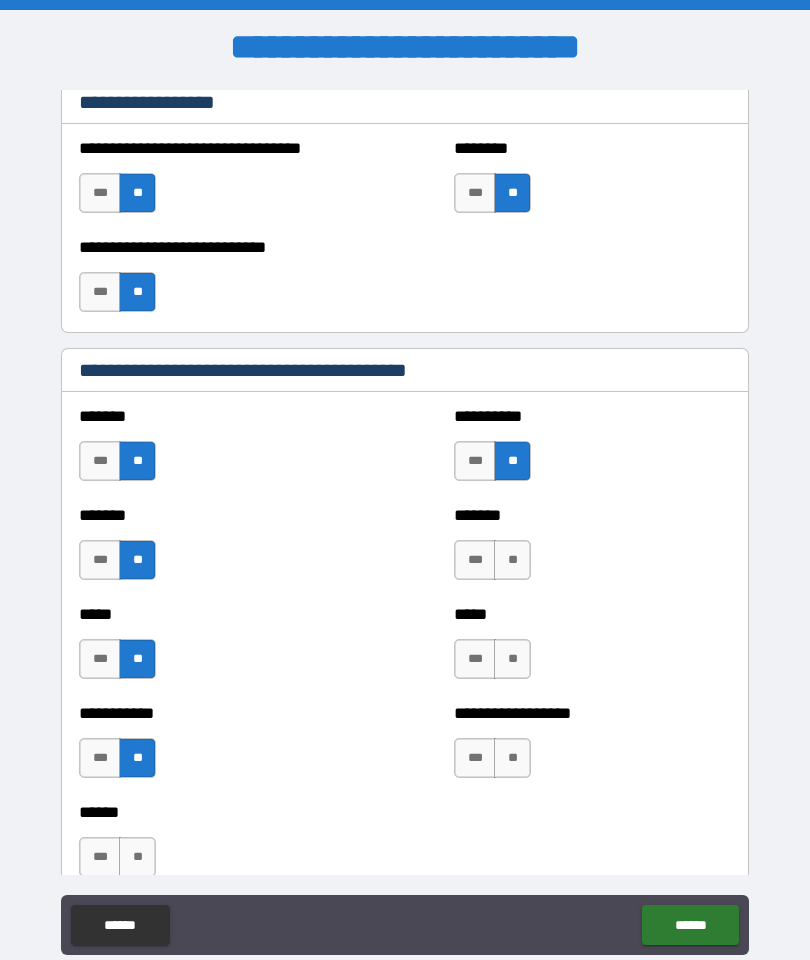 click on "**" at bounding box center (512, 560) 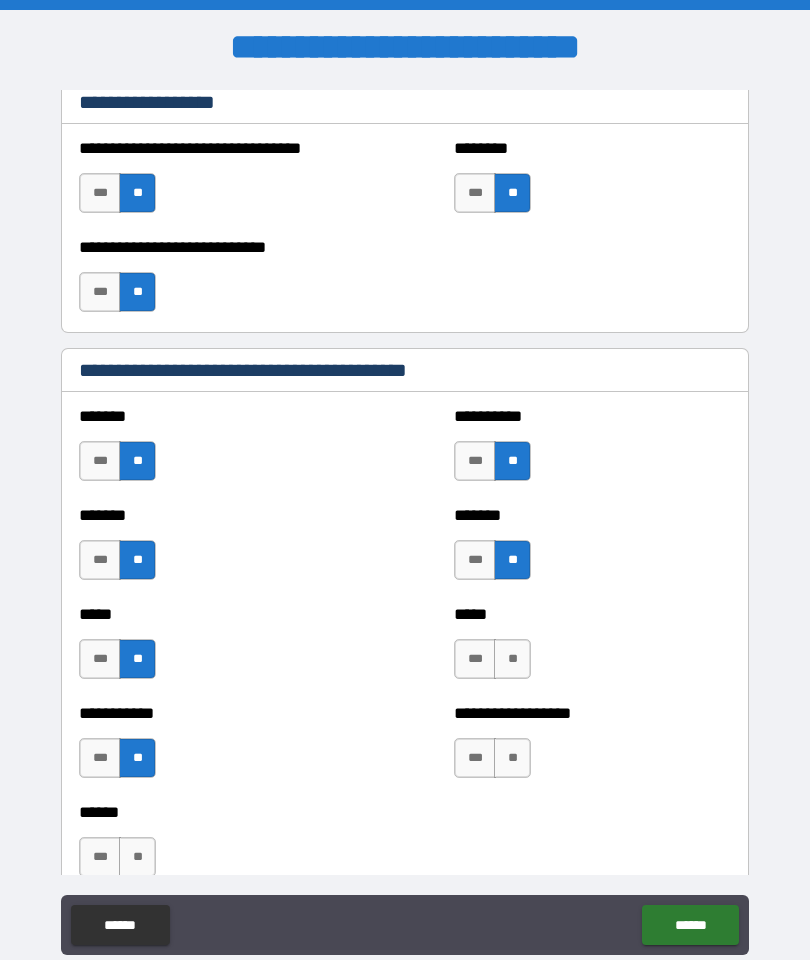 click on "**" at bounding box center [512, 659] 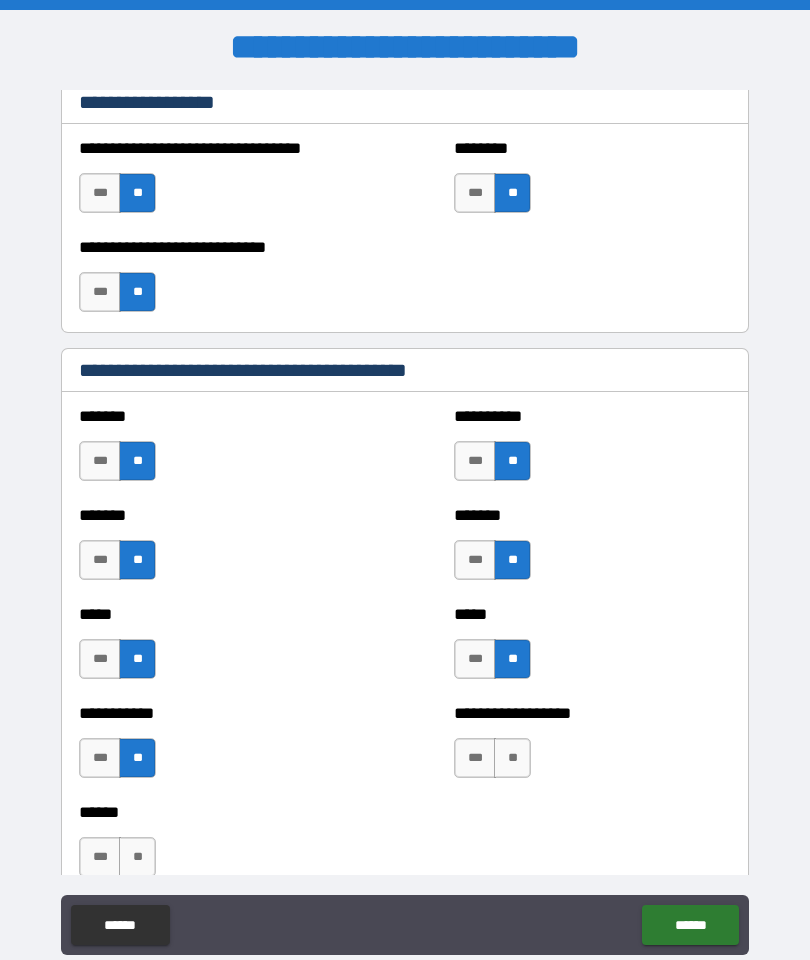 click on "**" at bounding box center (512, 758) 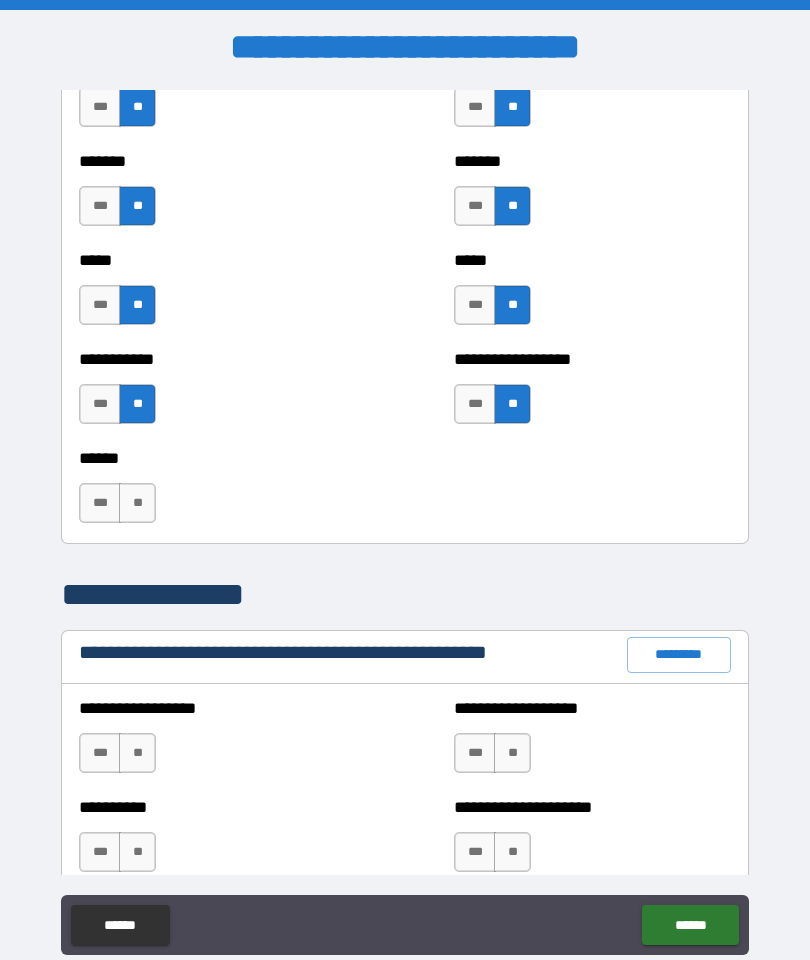 scroll, scrollTop: 1871, scrollLeft: 0, axis: vertical 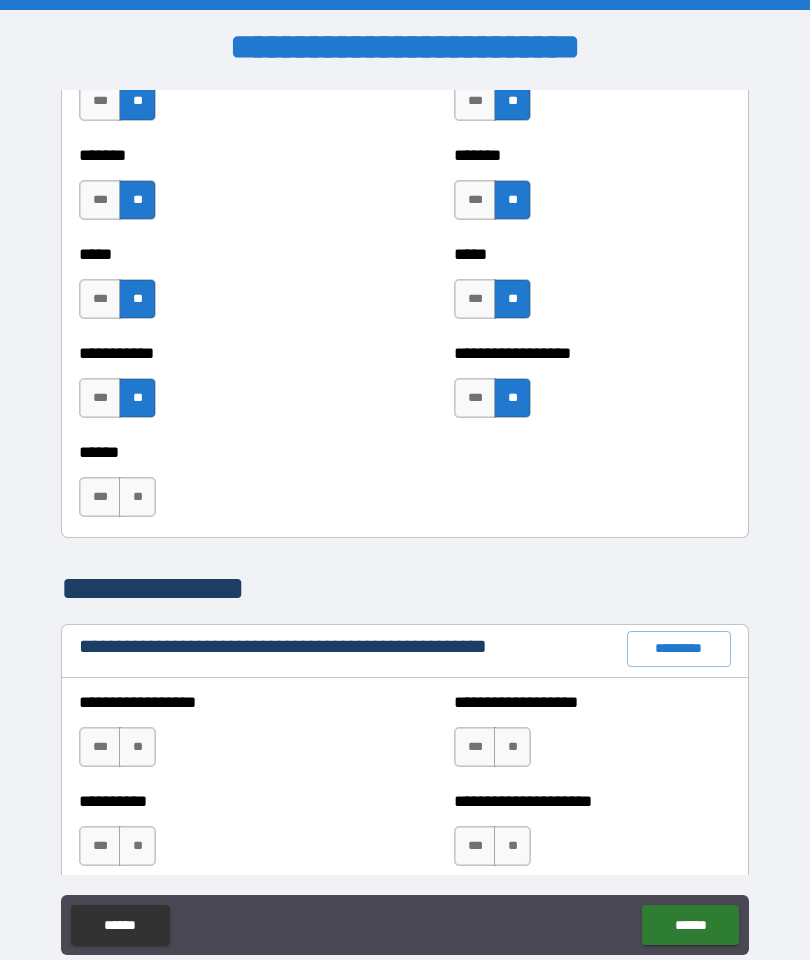 click on "**" at bounding box center [137, 497] 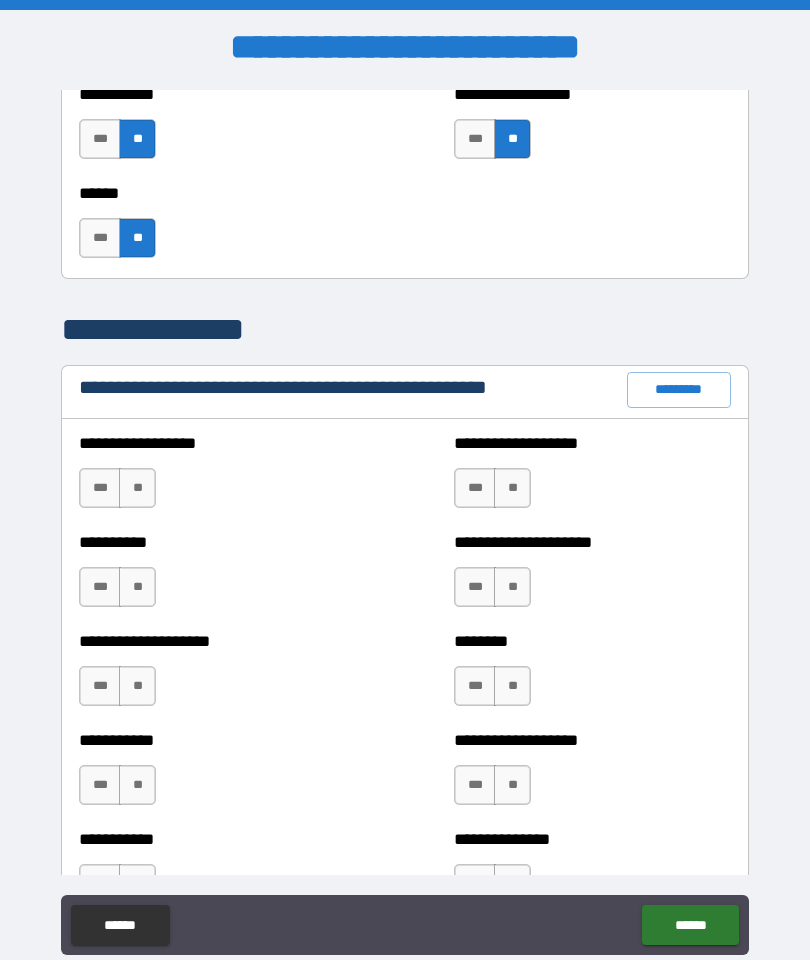 scroll, scrollTop: 2131, scrollLeft: 0, axis: vertical 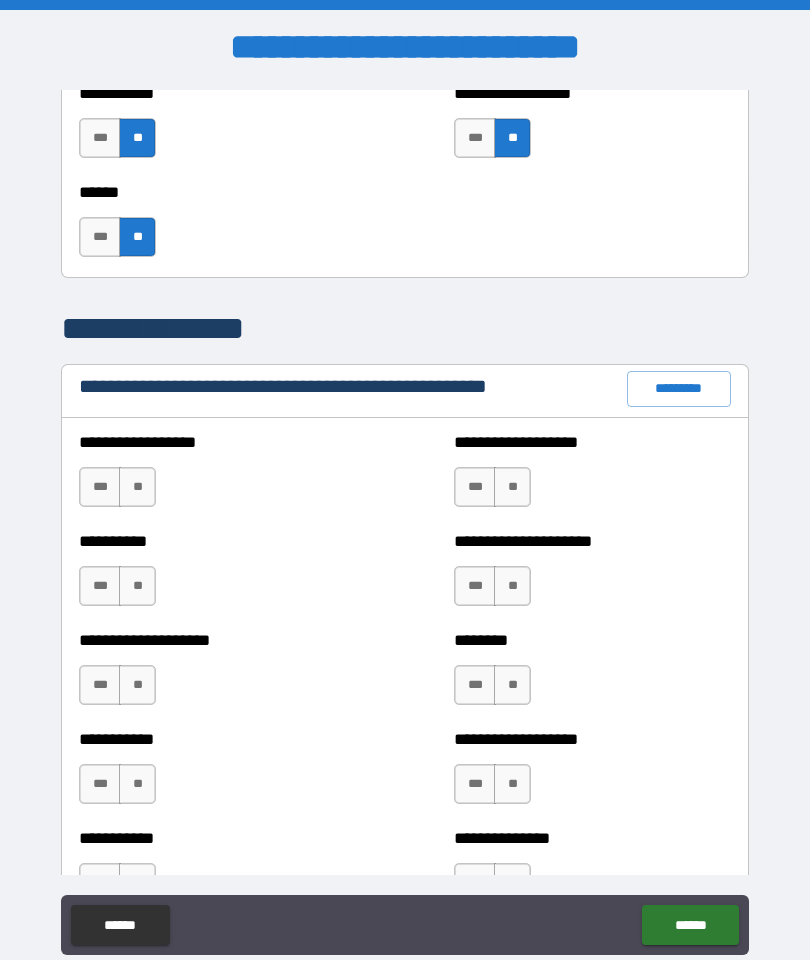 click on "**" at bounding box center [137, 487] 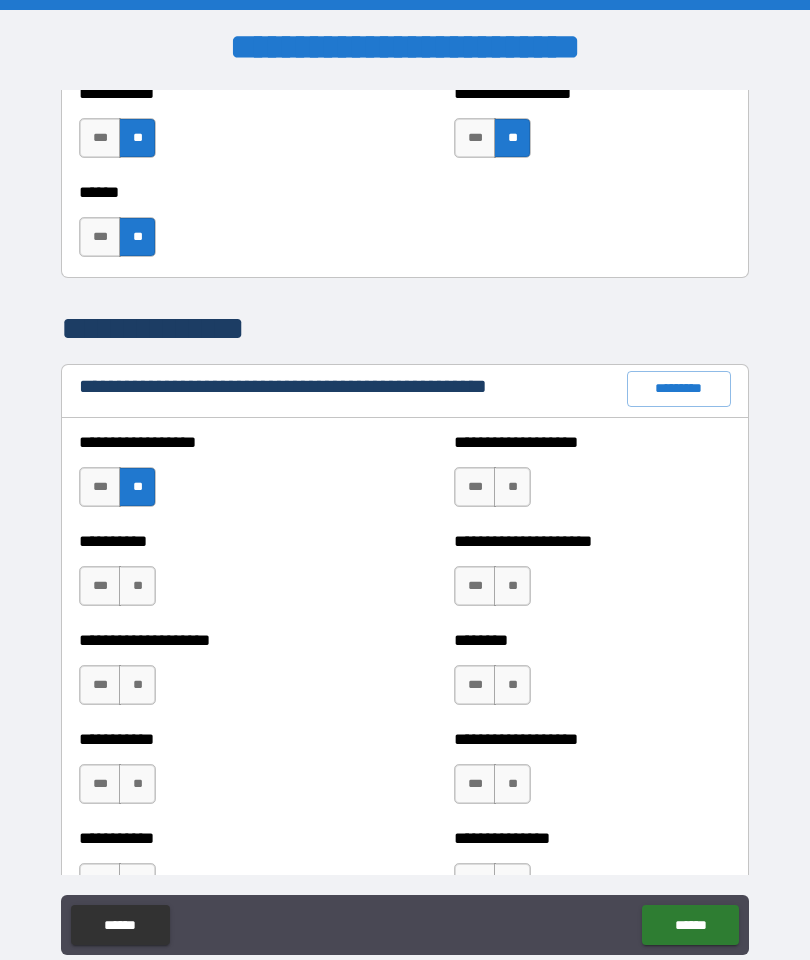 click on "**********" at bounding box center [217, 576] 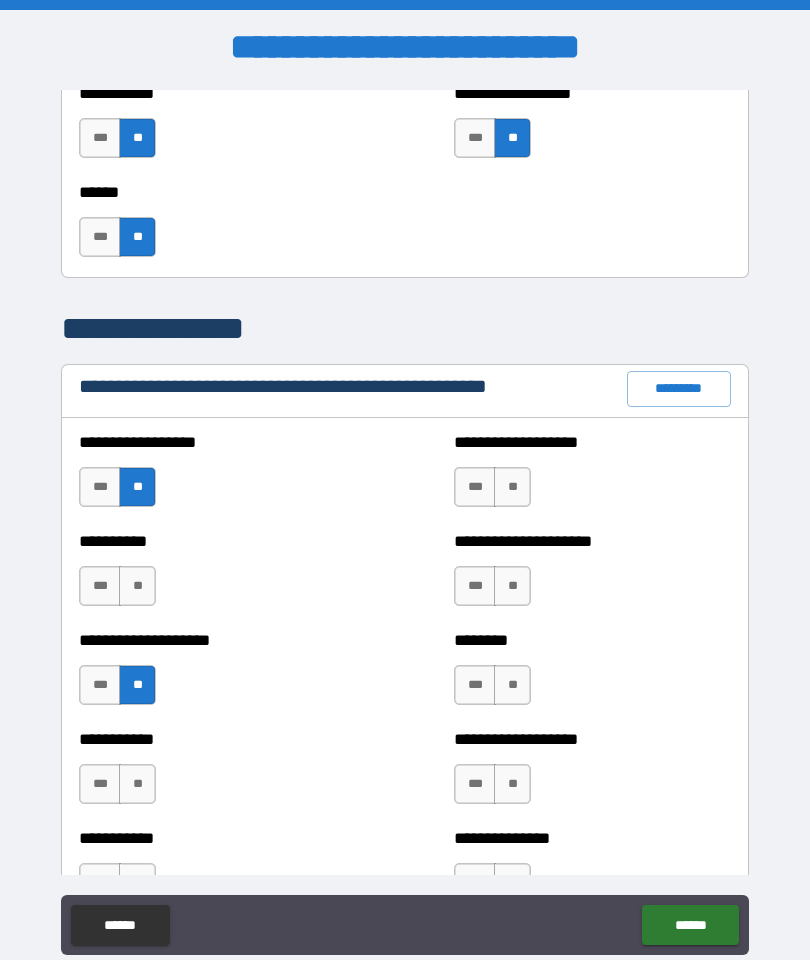 click on "**" at bounding box center [137, 784] 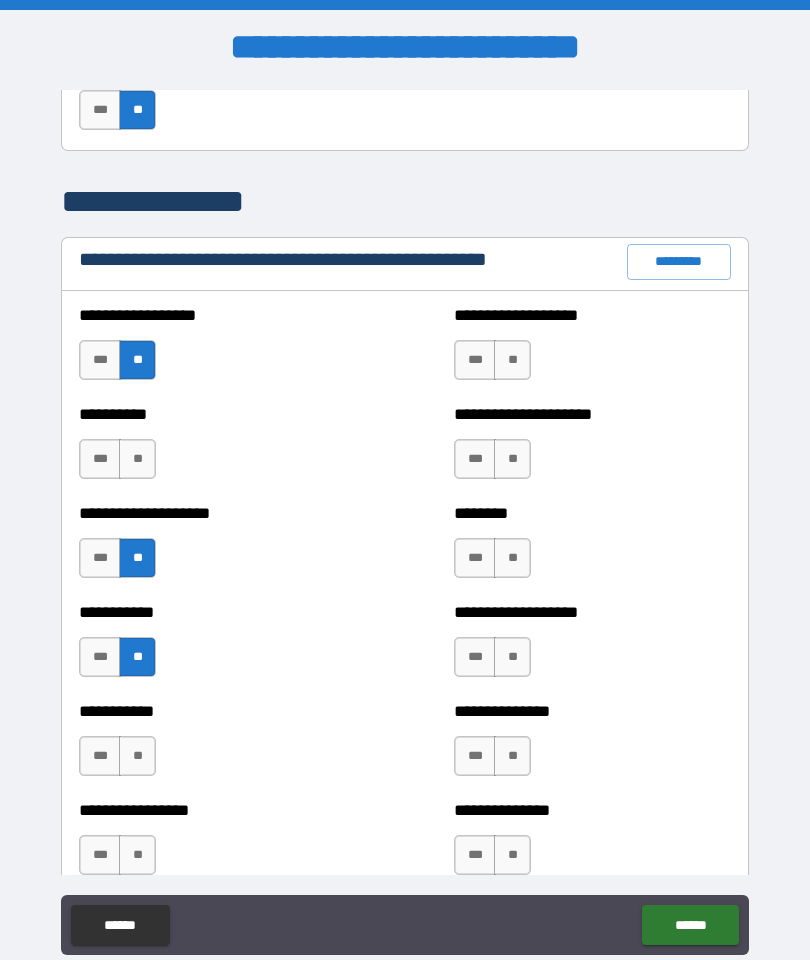 scroll, scrollTop: 2301, scrollLeft: 0, axis: vertical 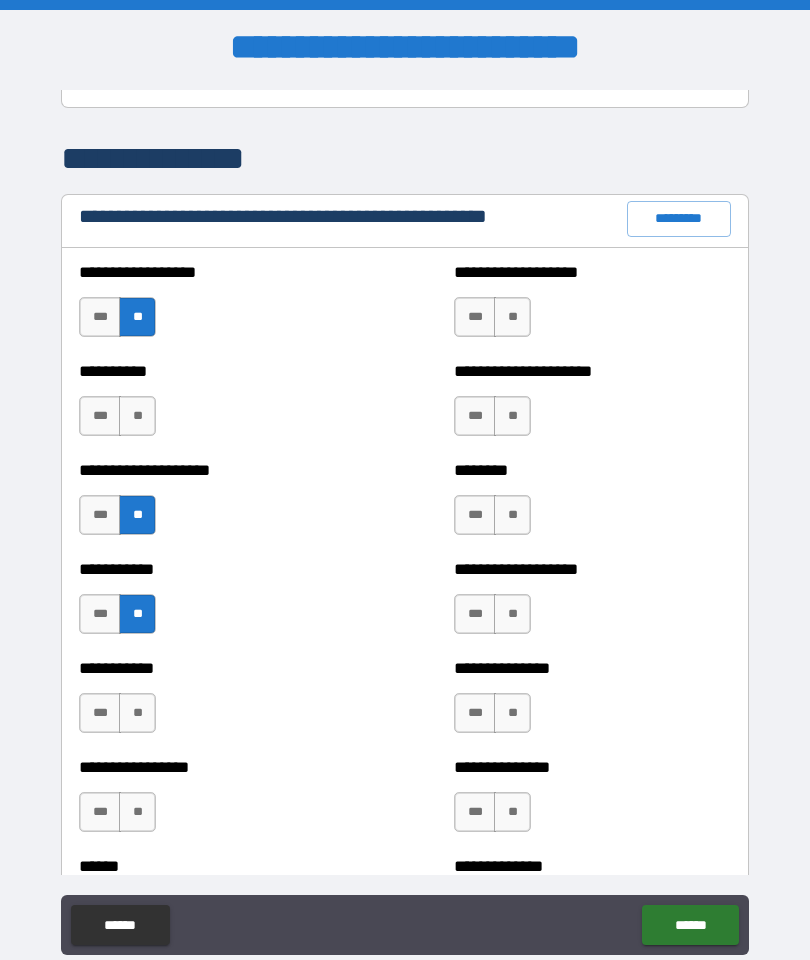 click on "**" at bounding box center [137, 713] 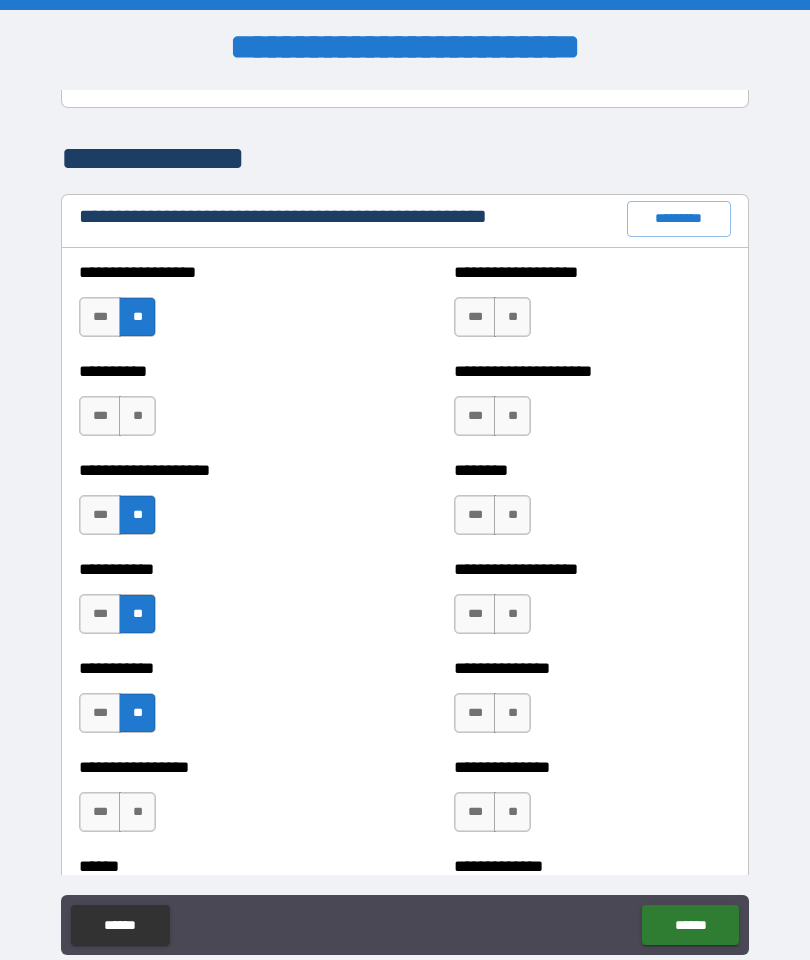 click on "**" at bounding box center [137, 812] 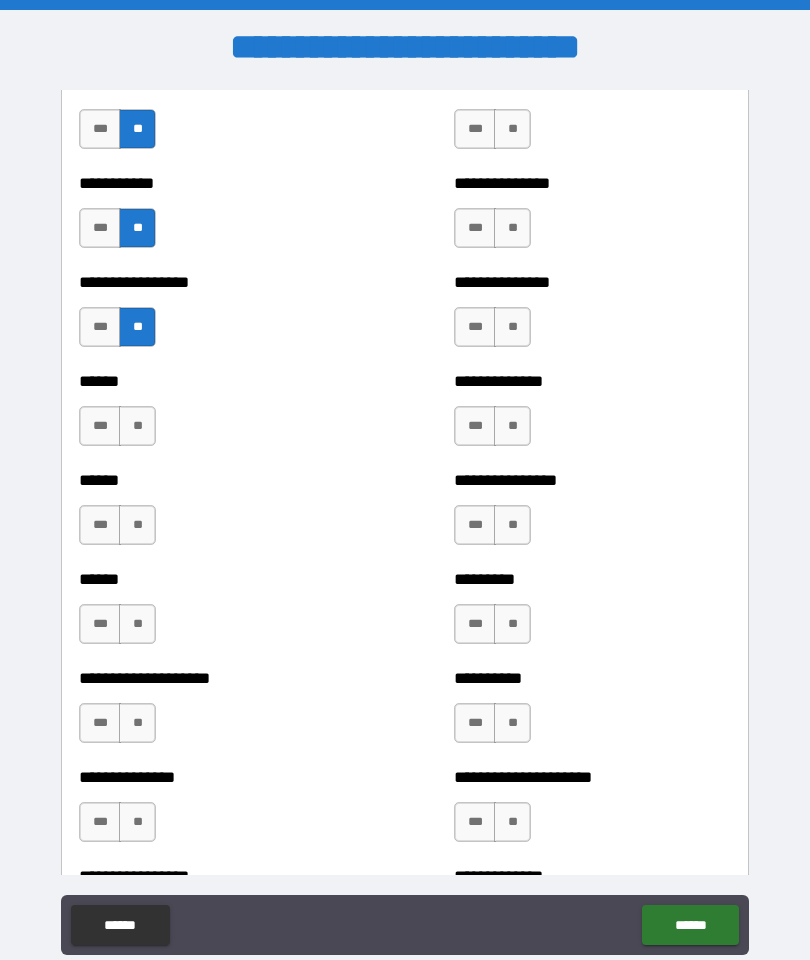 scroll, scrollTop: 2786, scrollLeft: 0, axis: vertical 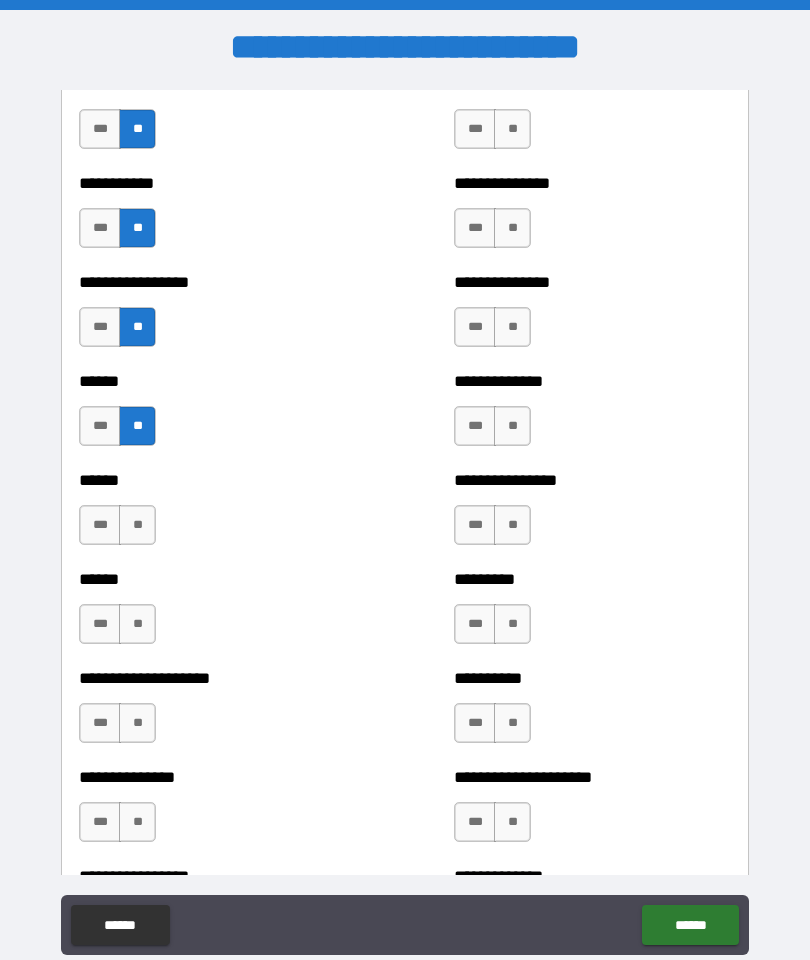 click on "**" at bounding box center (137, 525) 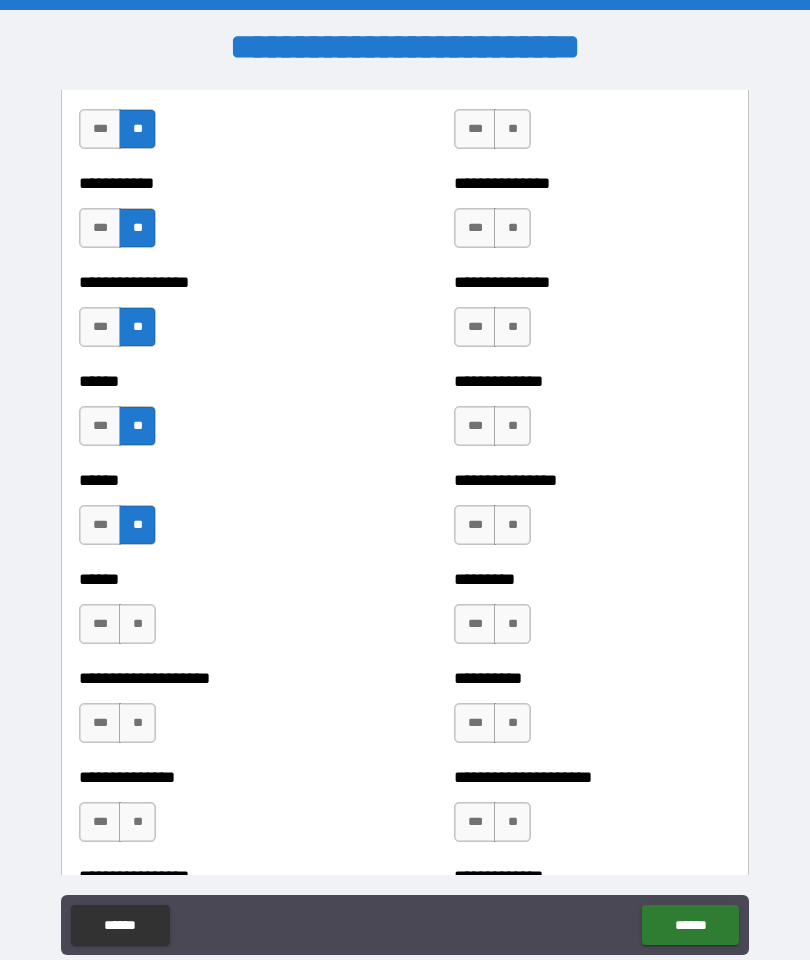 click on "**" at bounding box center (137, 624) 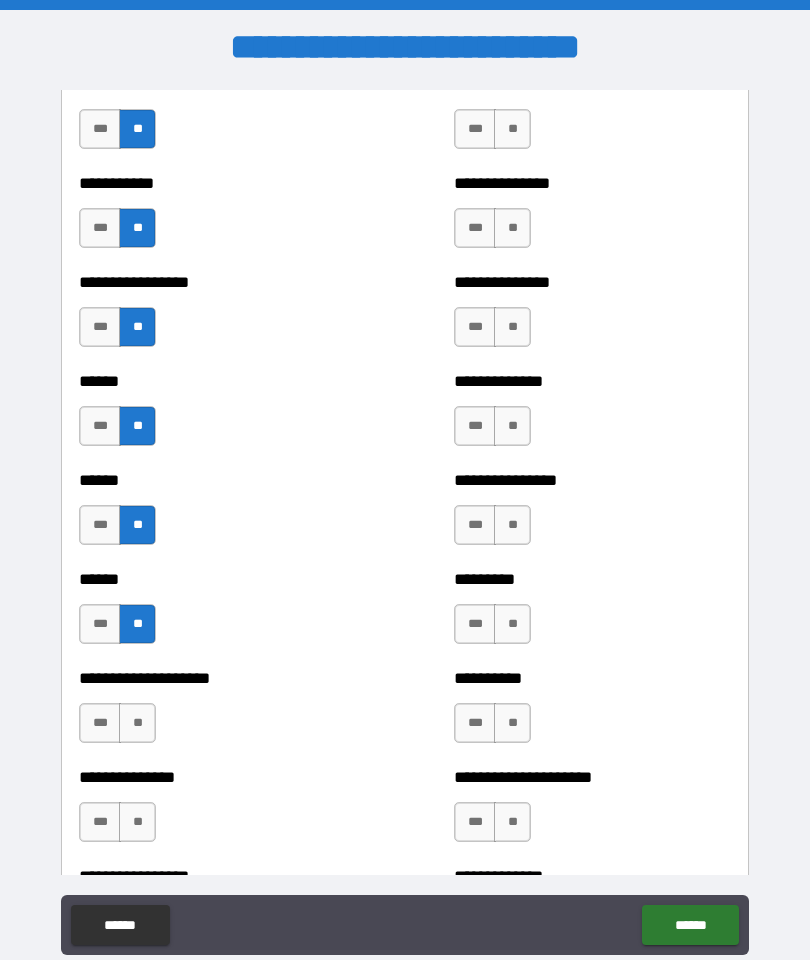 click on "***" at bounding box center (100, 723) 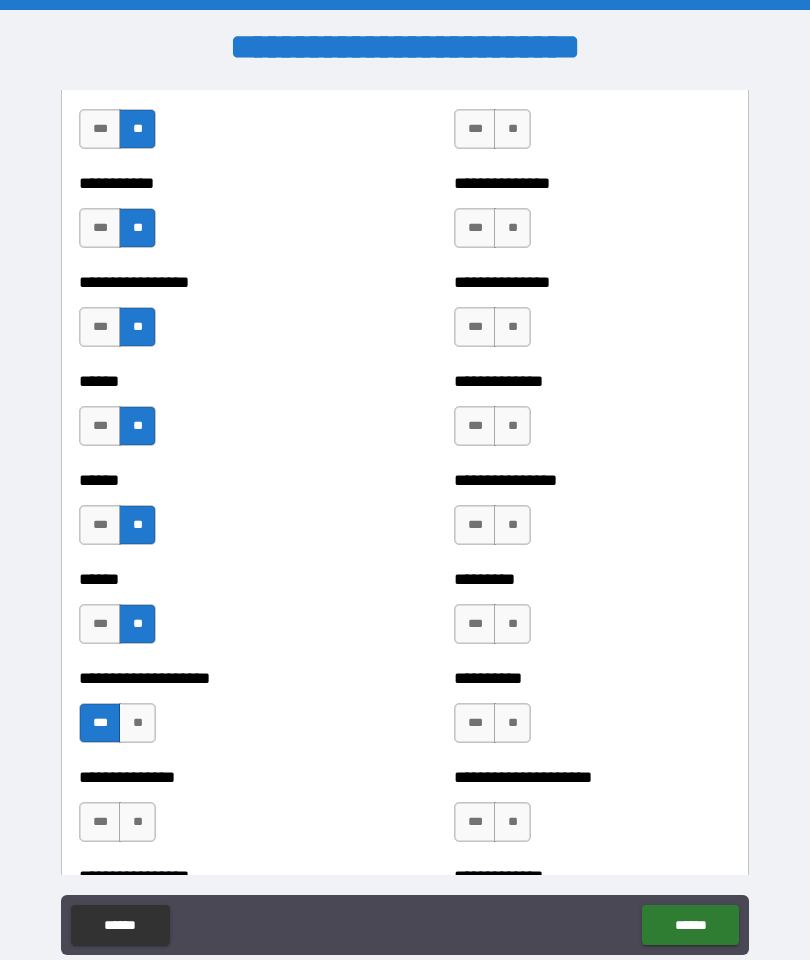 click on "**" at bounding box center (137, 822) 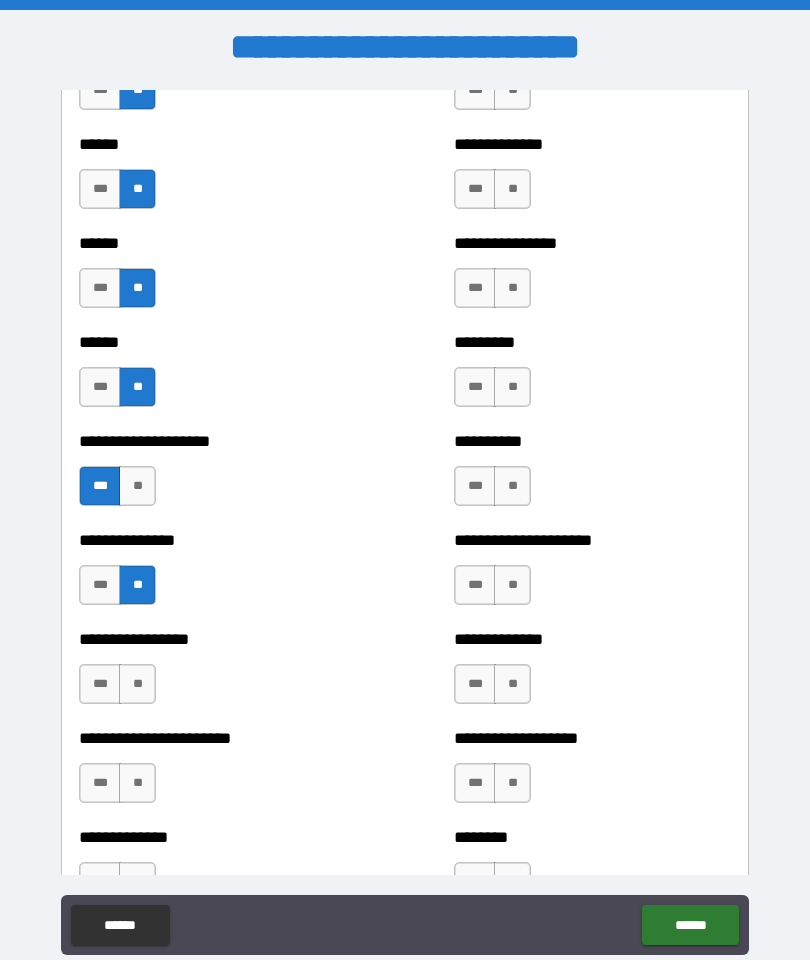 scroll, scrollTop: 3027, scrollLeft: 0, axis: vertical 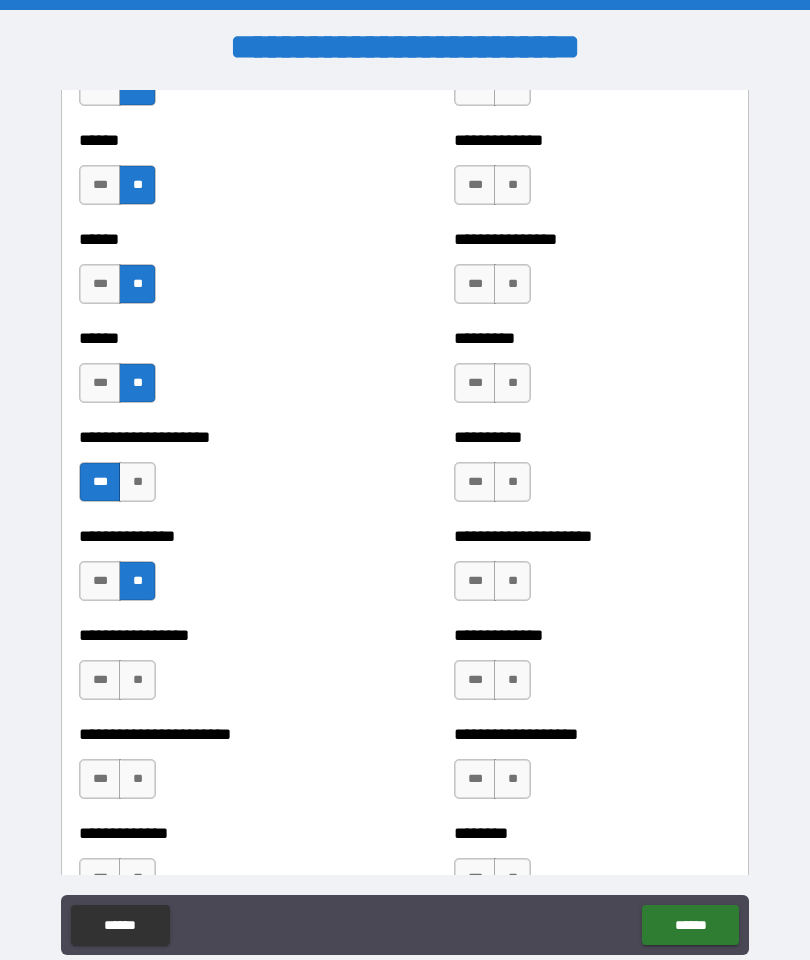 click on "***" at bounding box center (100, 680) 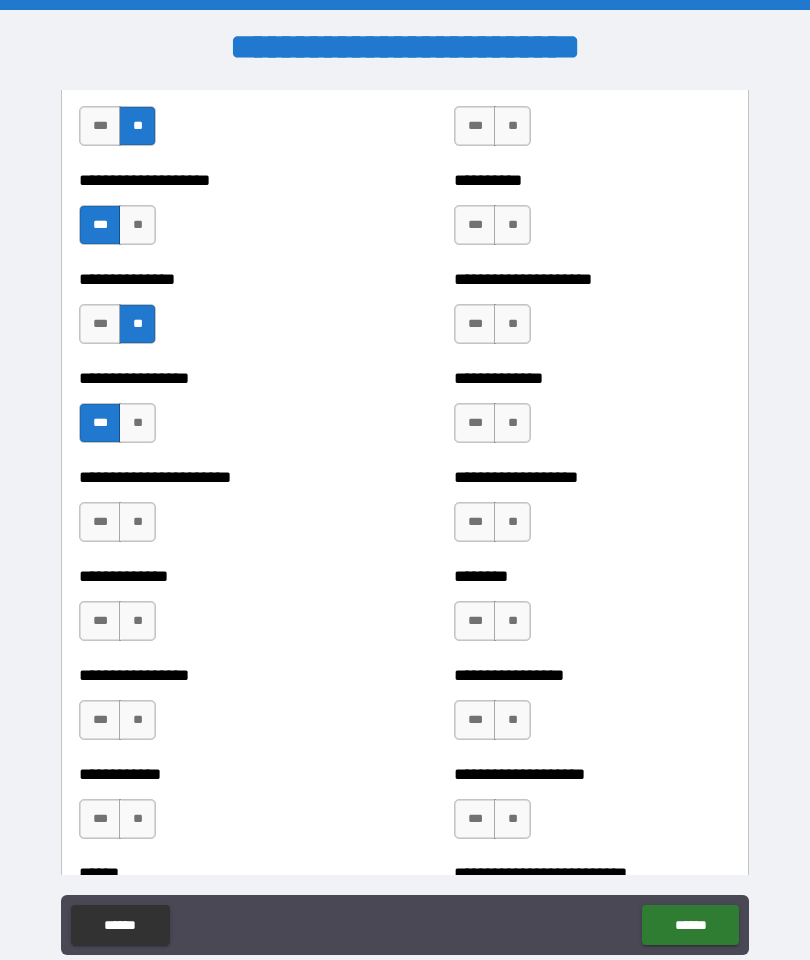scroll, scrollTop: 3285, scrollLeft: 0, axis: vertical 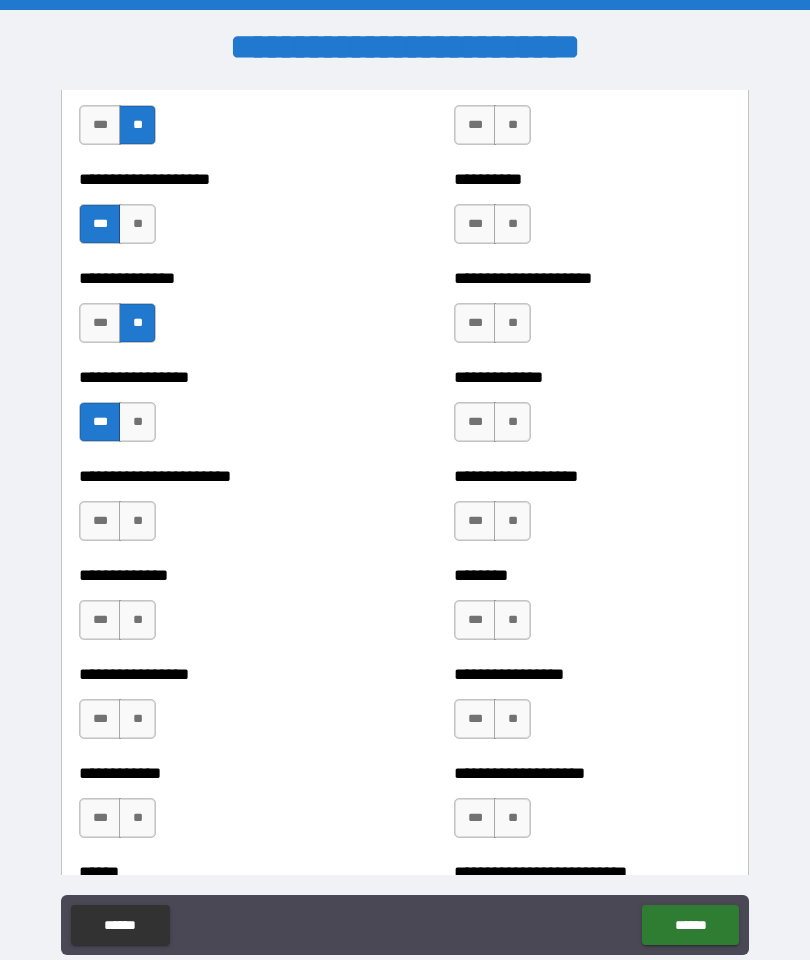 click on "**" at bounding box center (137, 521) 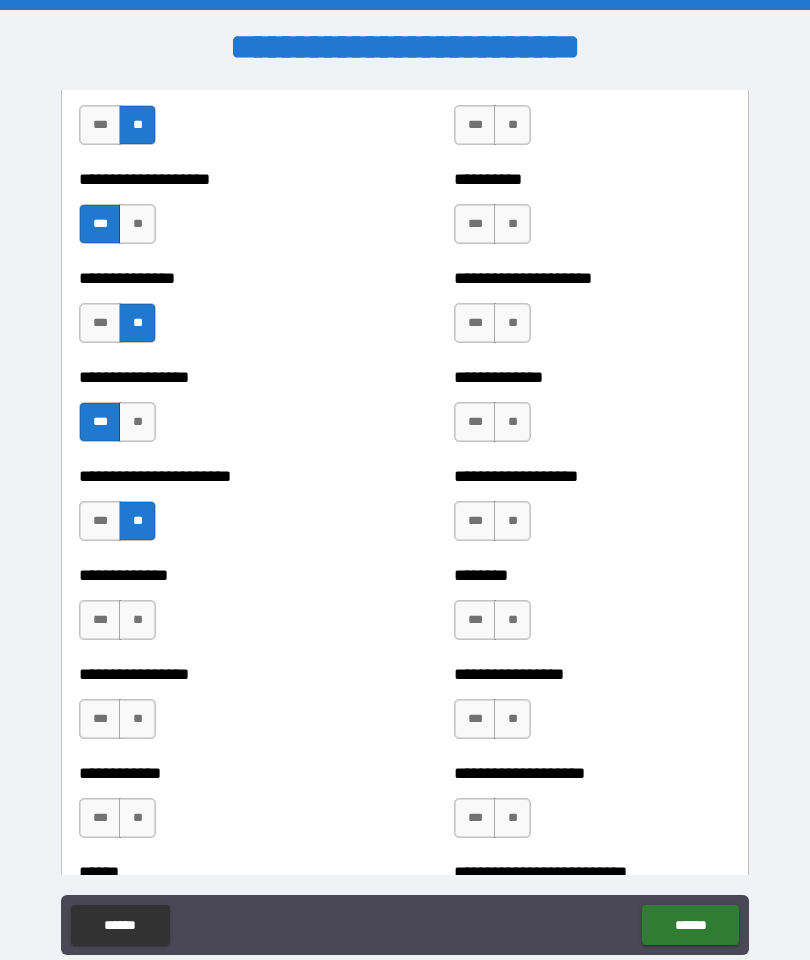 click on "**" at bounding box center [137, 620] 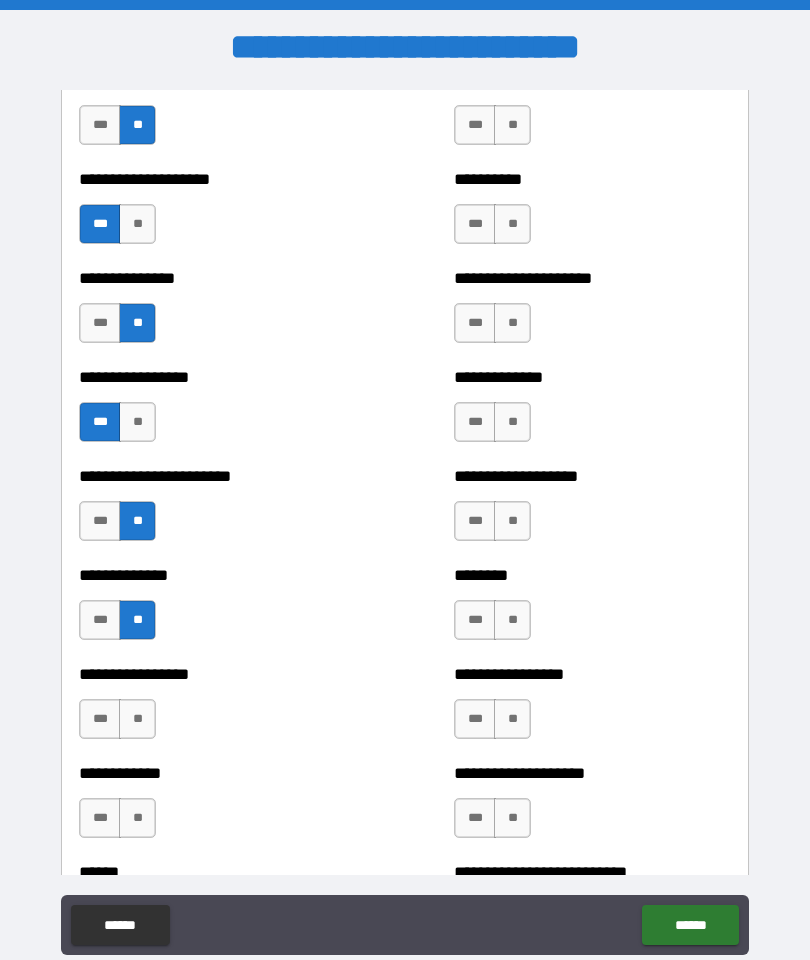 click on "**" at bounding box center (137, 719) 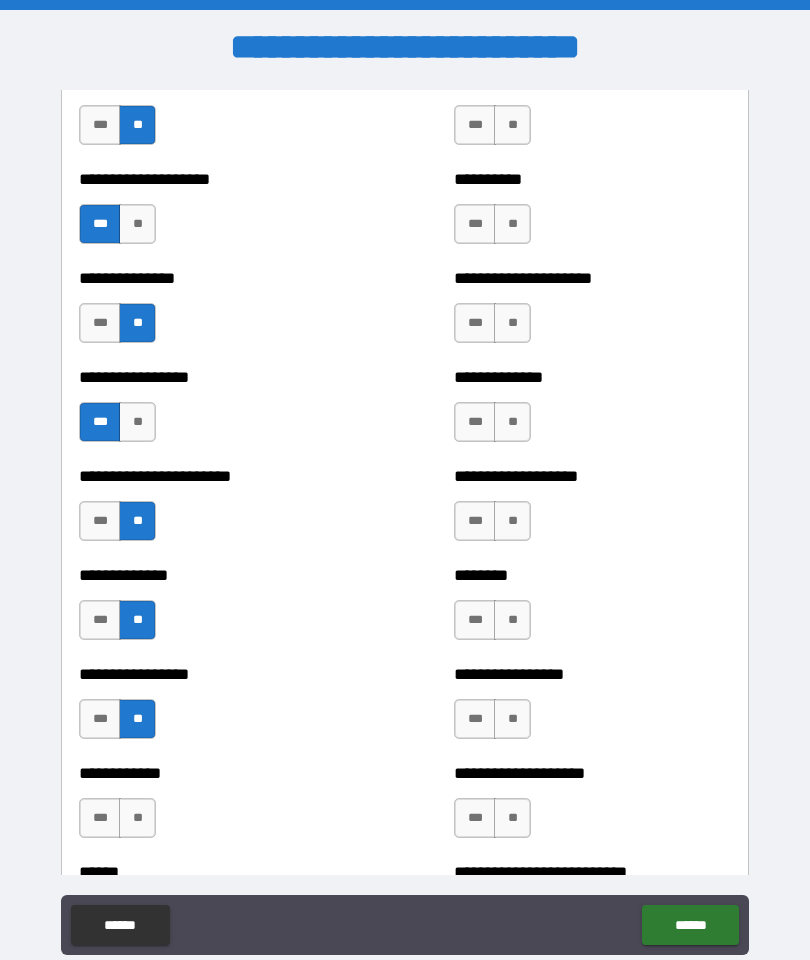 click on "**" at bounding box center [137, 818] 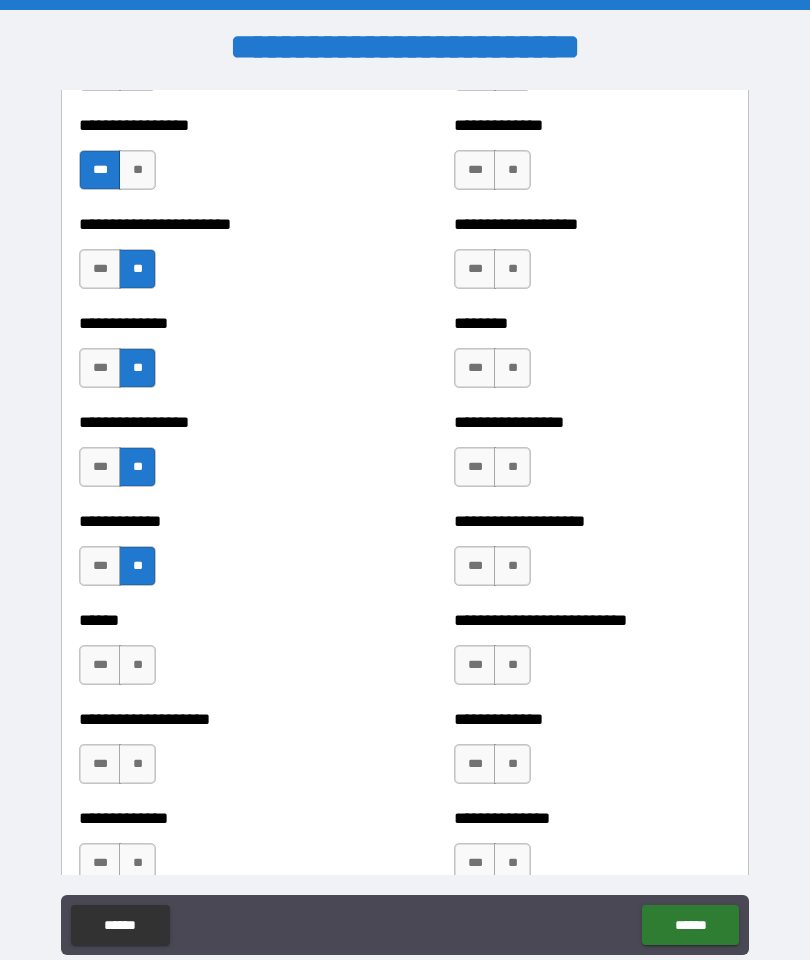 scroll, scrollTop: 3547, scrollLeft: 0, axis: vertical 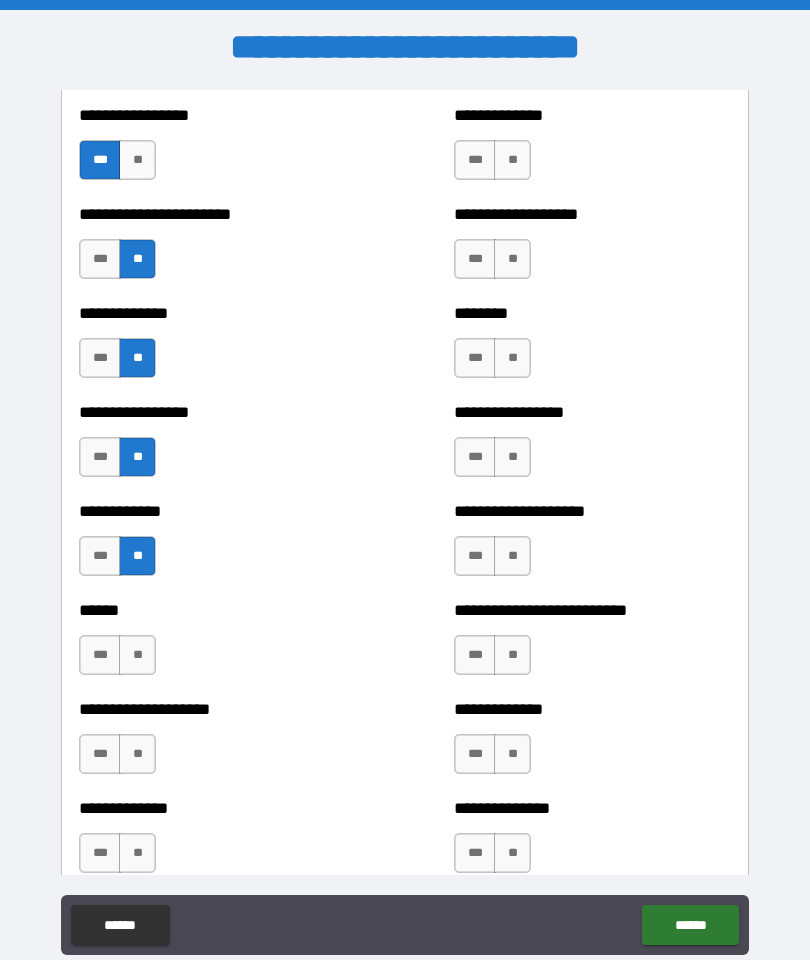 click on "**" at bounding box center (137, 655) 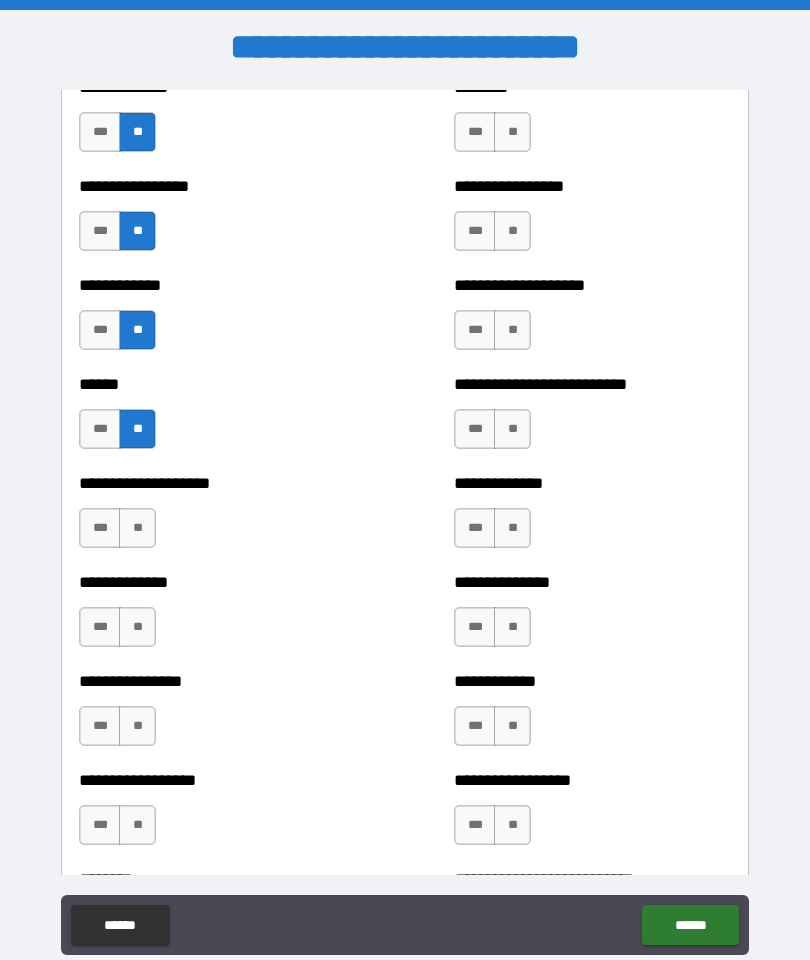 scroll, scrollTop: 3777, scrollLeft: 0, axis: vertical 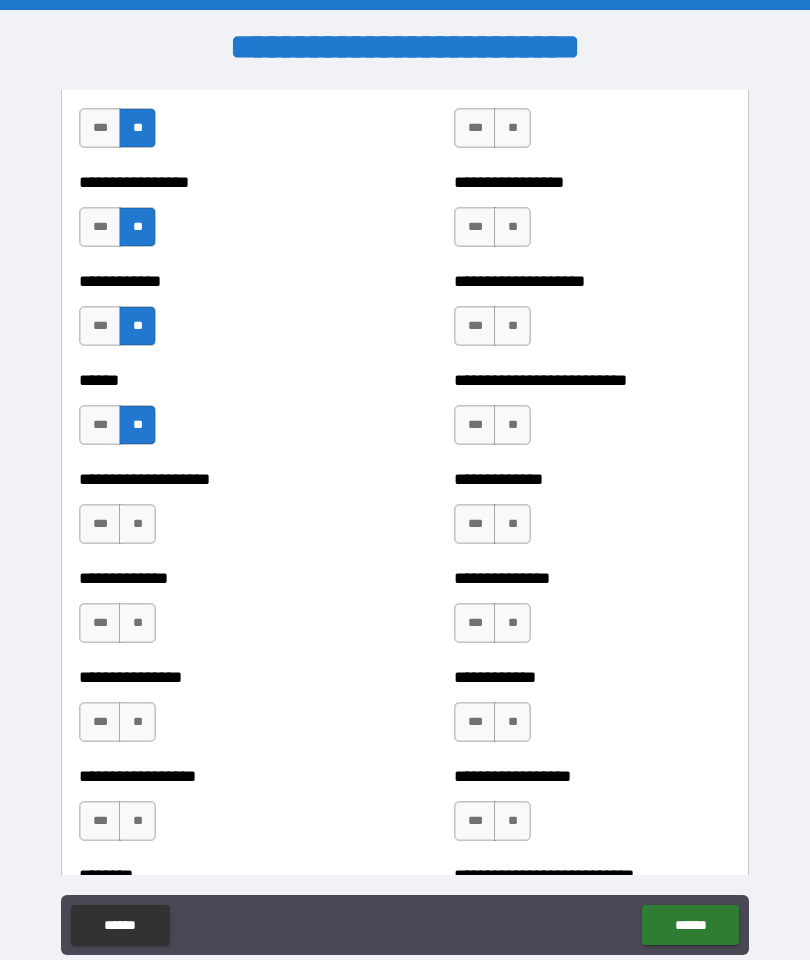 click on "**" at bounding box center (137, 524) 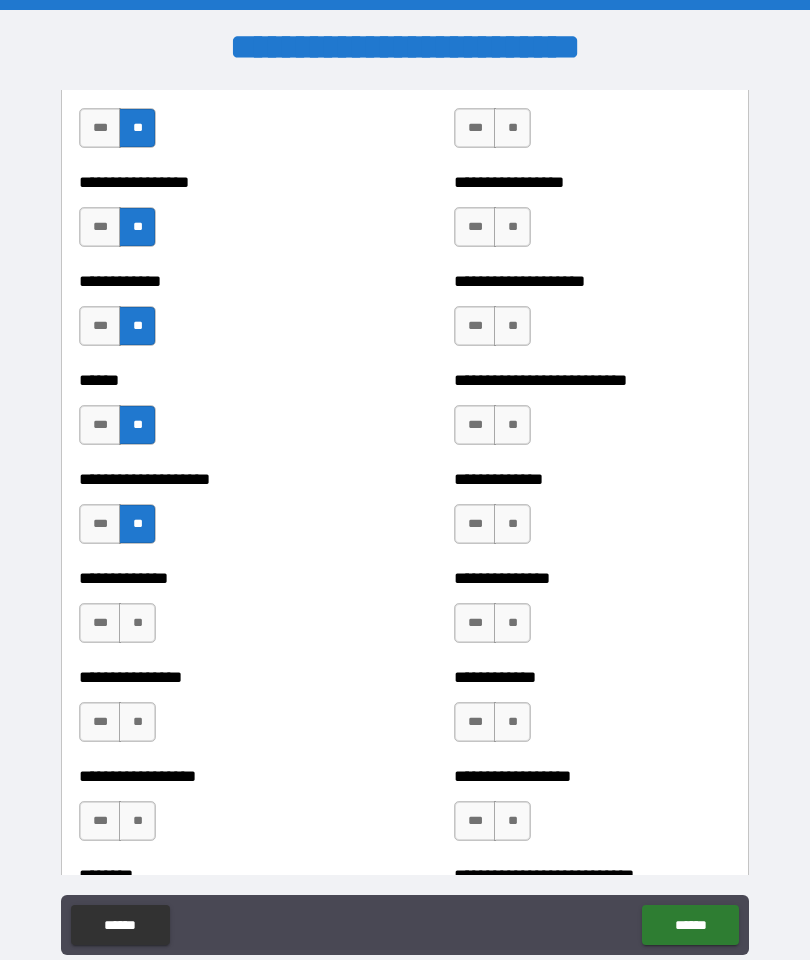 click on "**" at bounding box center [137, 623] 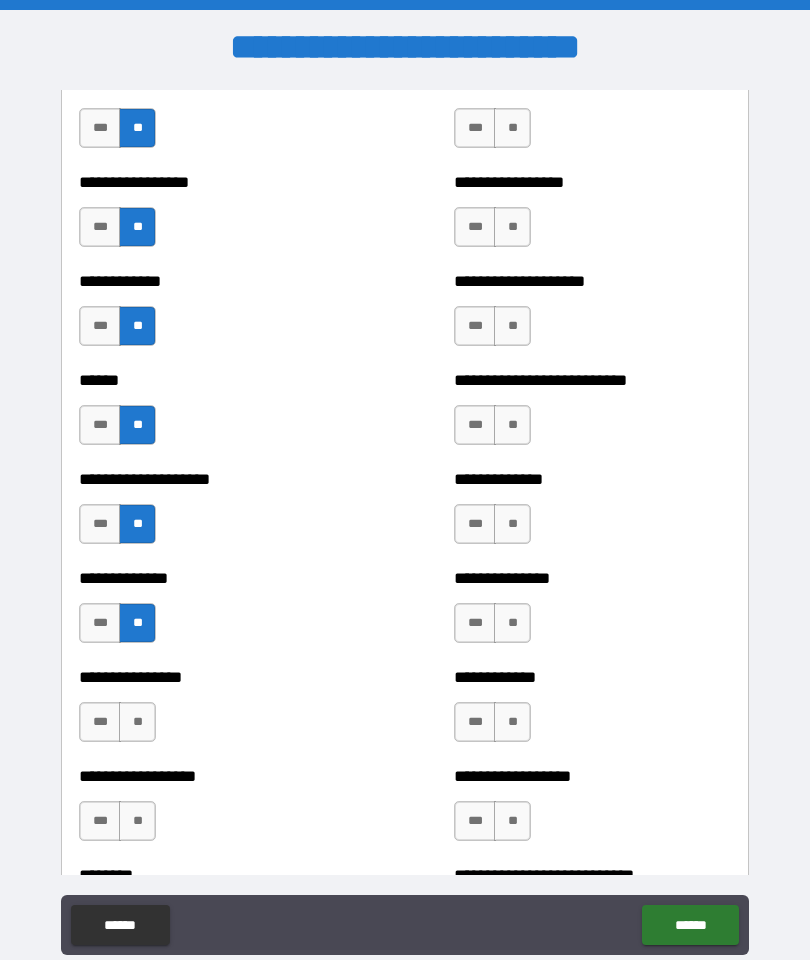 click on "**" at bounding box center [137, 722] 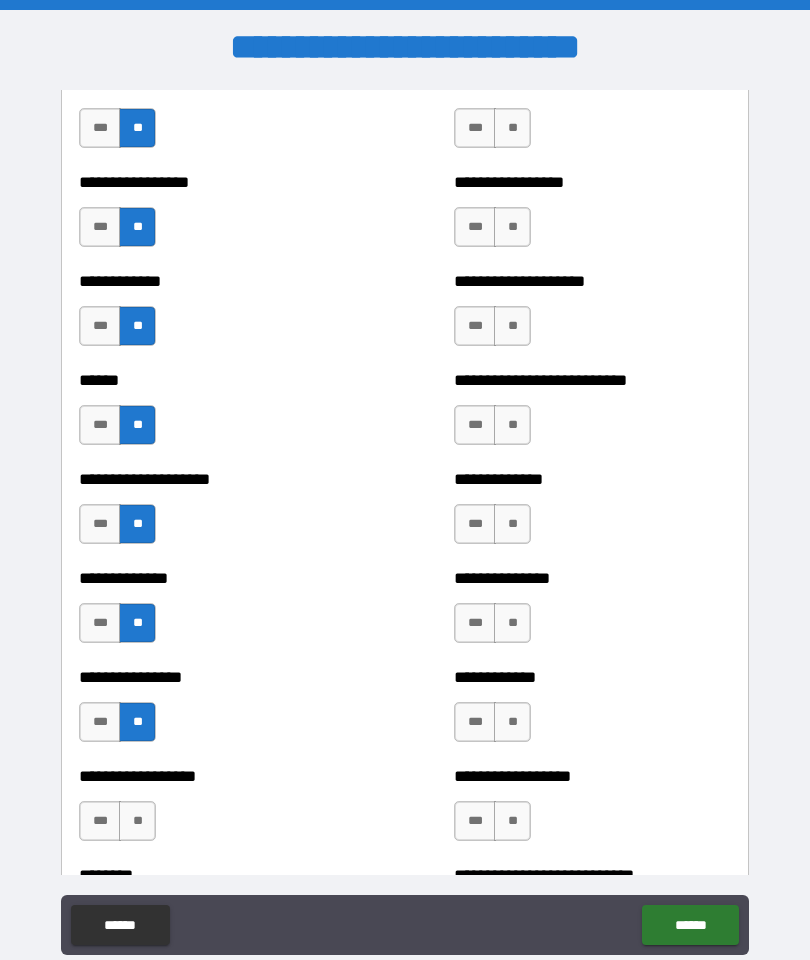 click on "**" at bounding box center (137, 821) 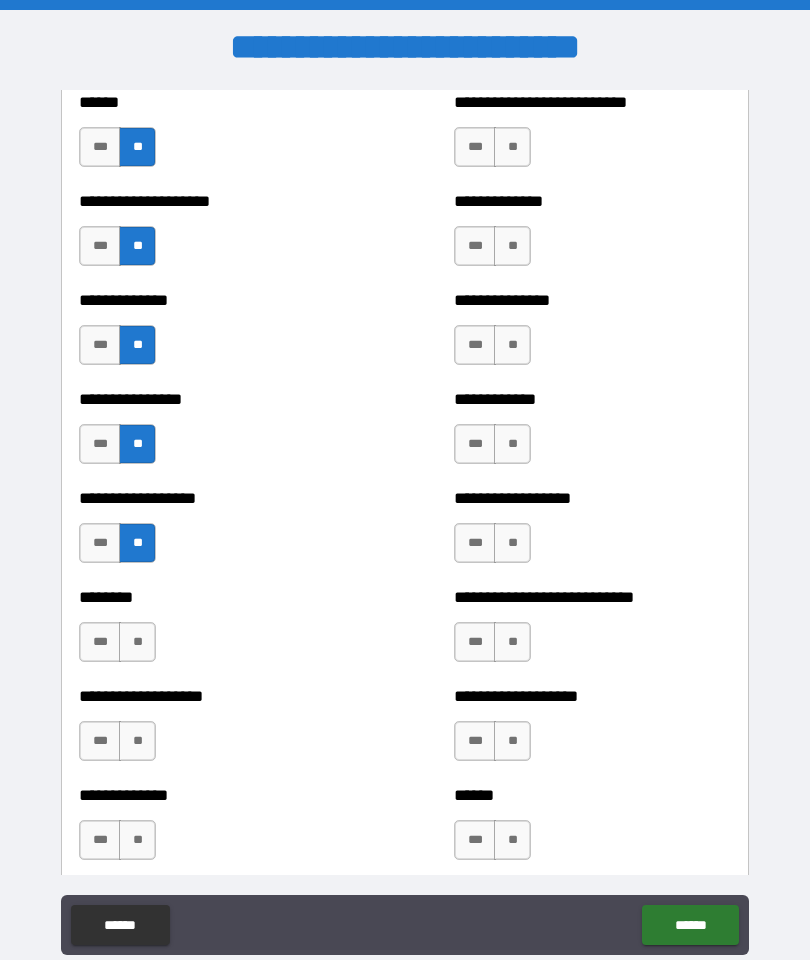 scroll, scrollTop: 4059, scrollLeft: 0, axis: vertical 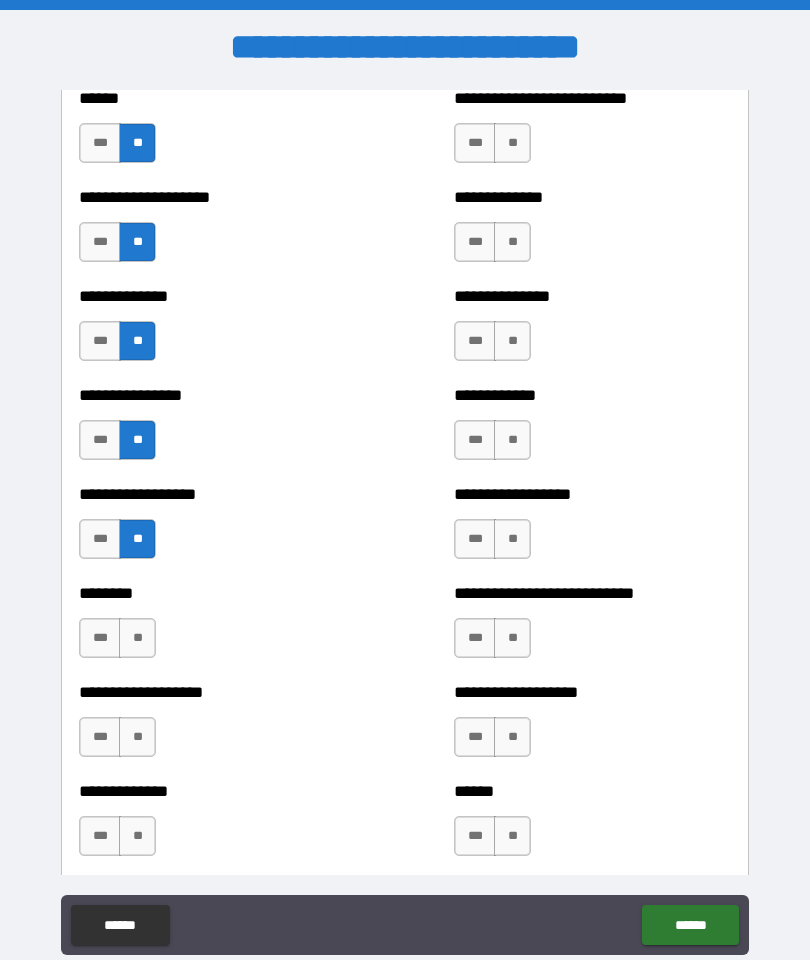 click on "**" at bounding box center [137, 638] 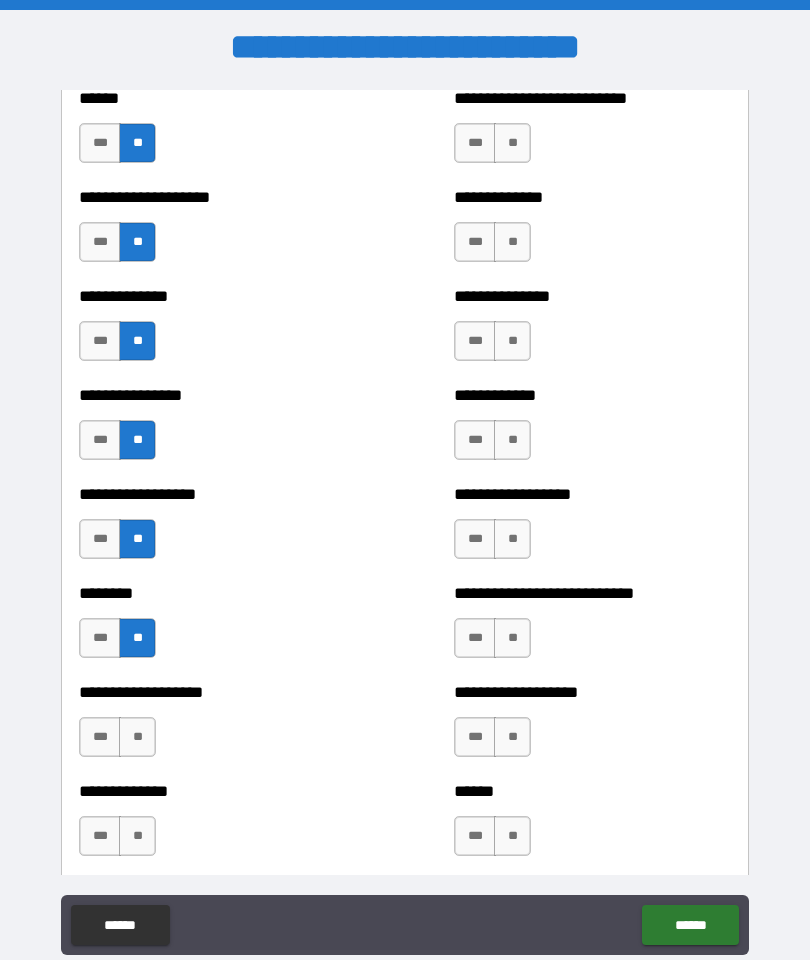 click on "**" at bounding box center [137, 737] 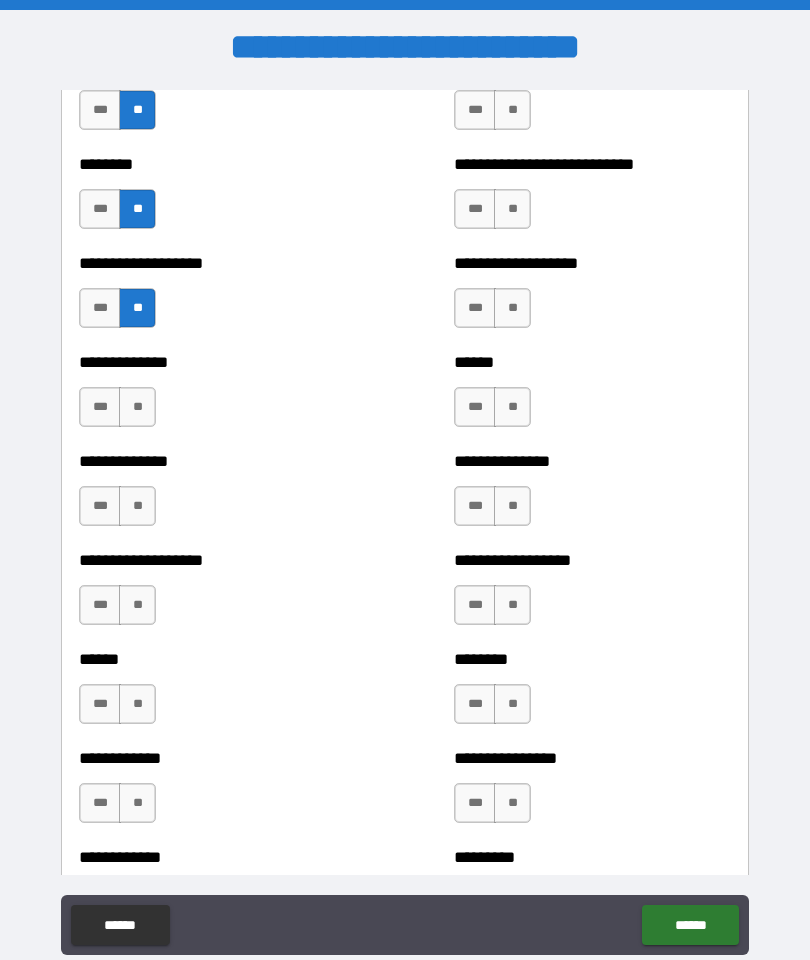 scroll, scrollTop: 4489, scrollLeft: 0, axis: vertical 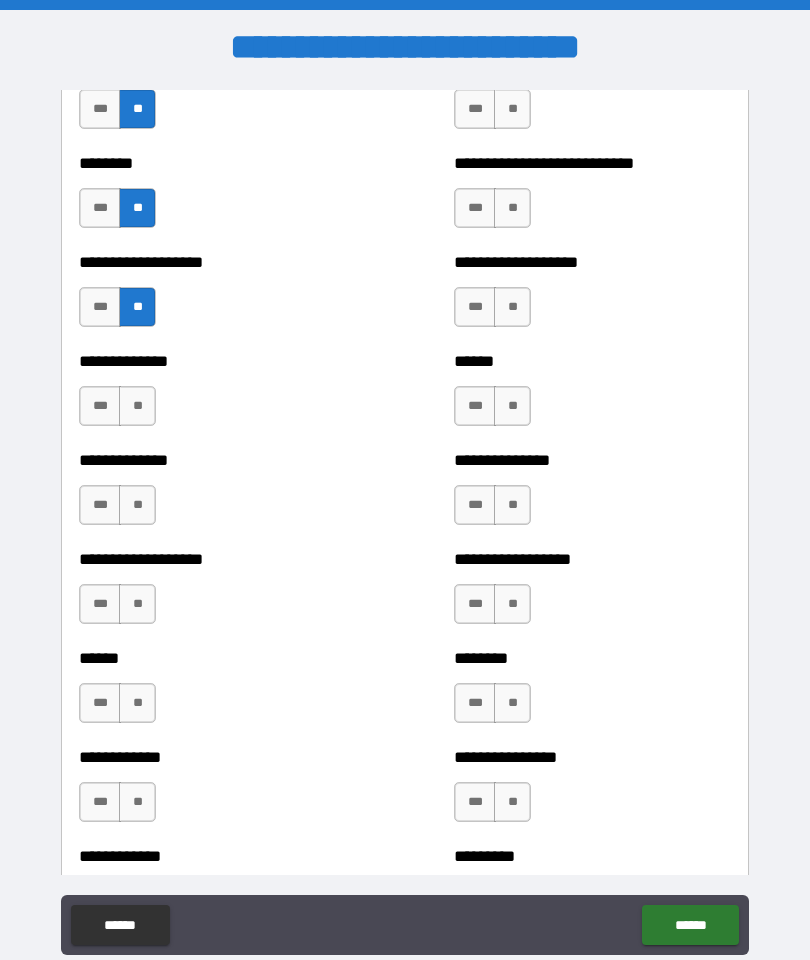 click on "**" at bounding box center (137, 406) 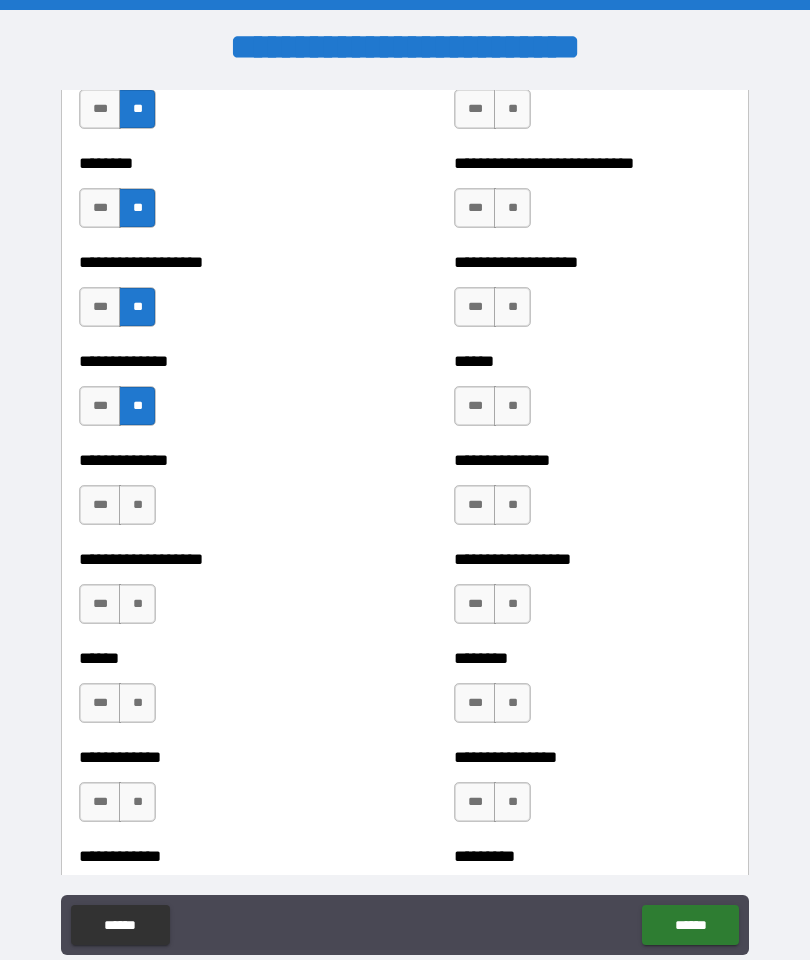 click on "**" at bounding box center [137, 505] 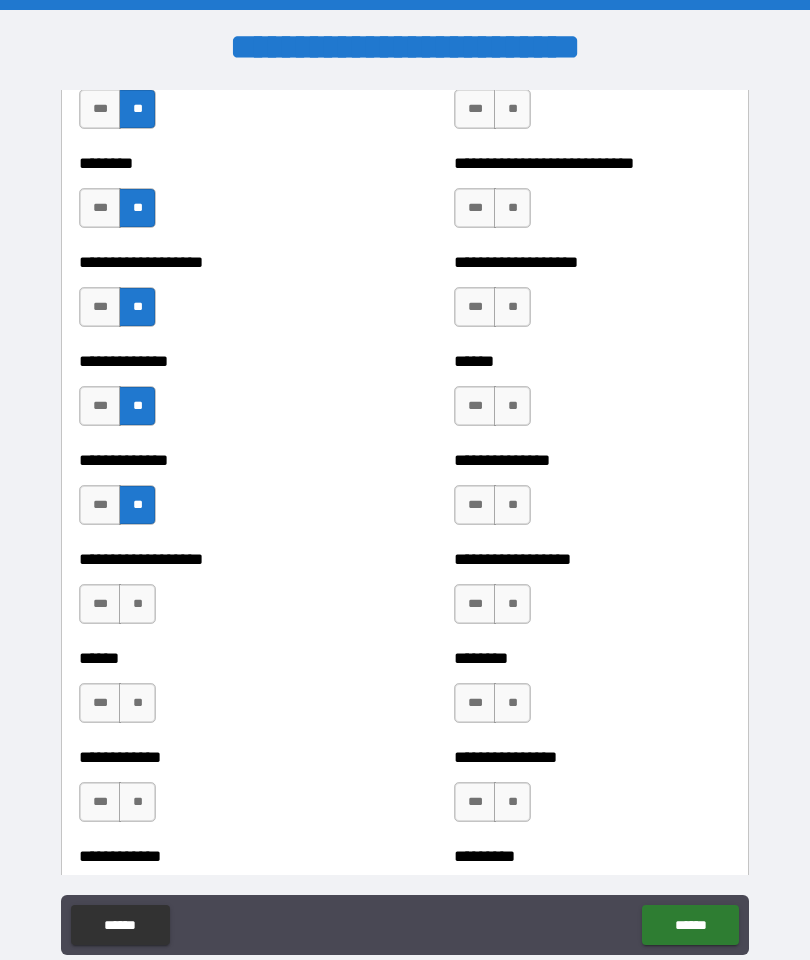 click on "**" at bounding box center (137, 604) 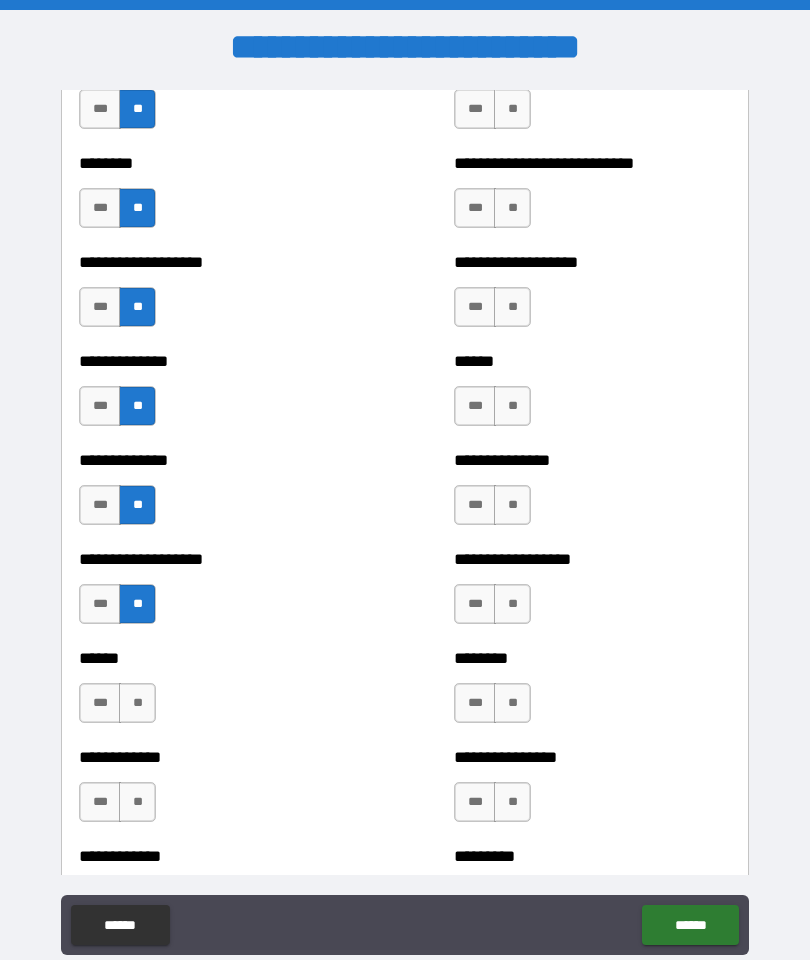 click on "**" at bounding box center (137, 703) 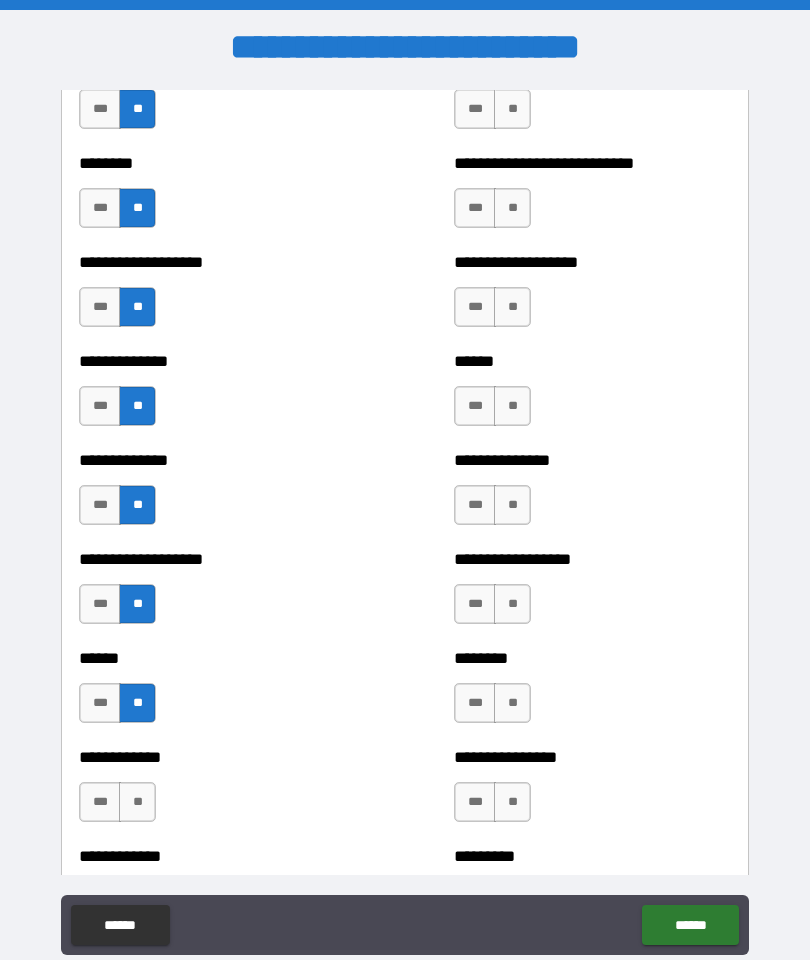 click on "**" at bounding box center (137, 802) 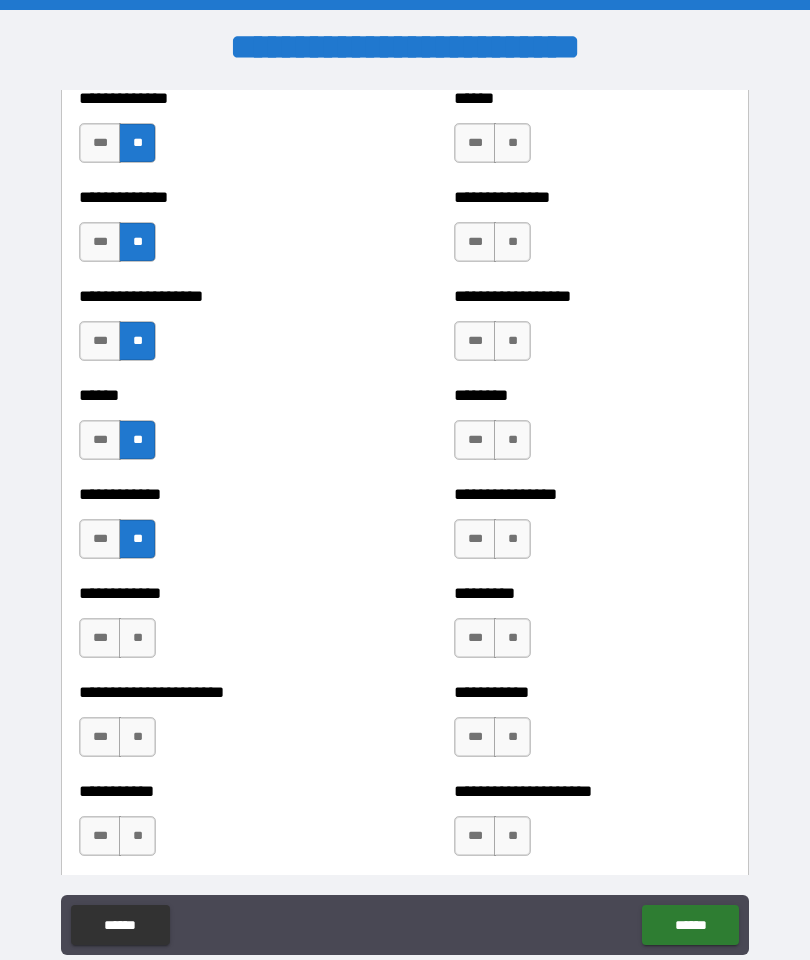 scroll, scrollTop: 4759, scrollLeft: 0, axis: vertical 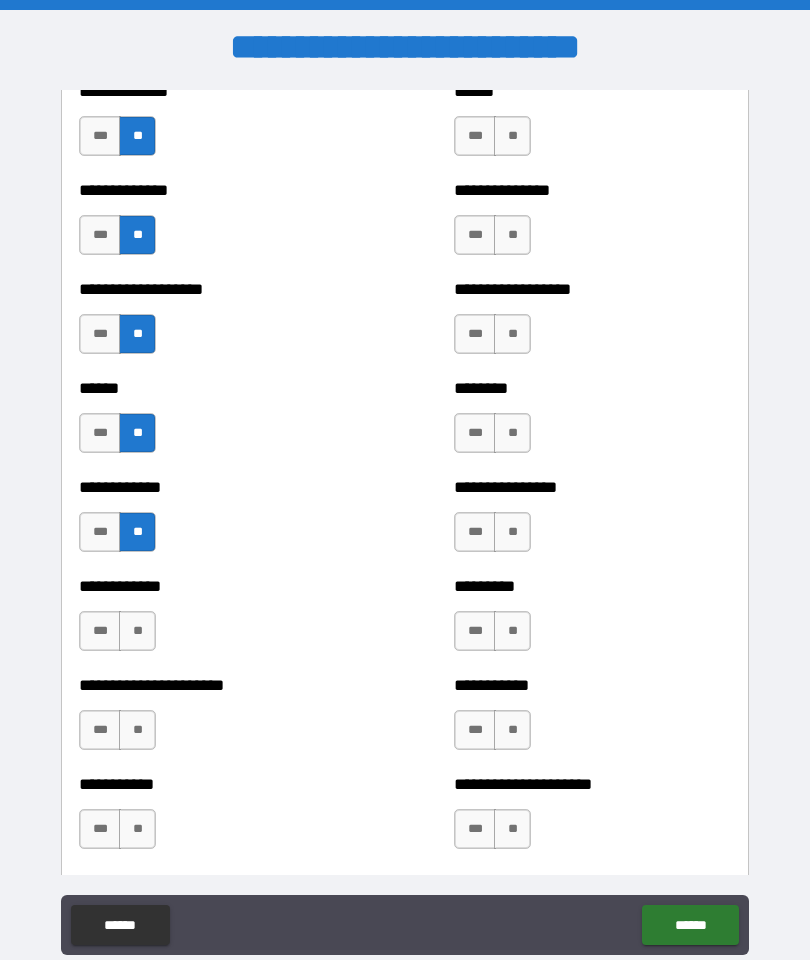click on "**" at bounding box center (137, 631) 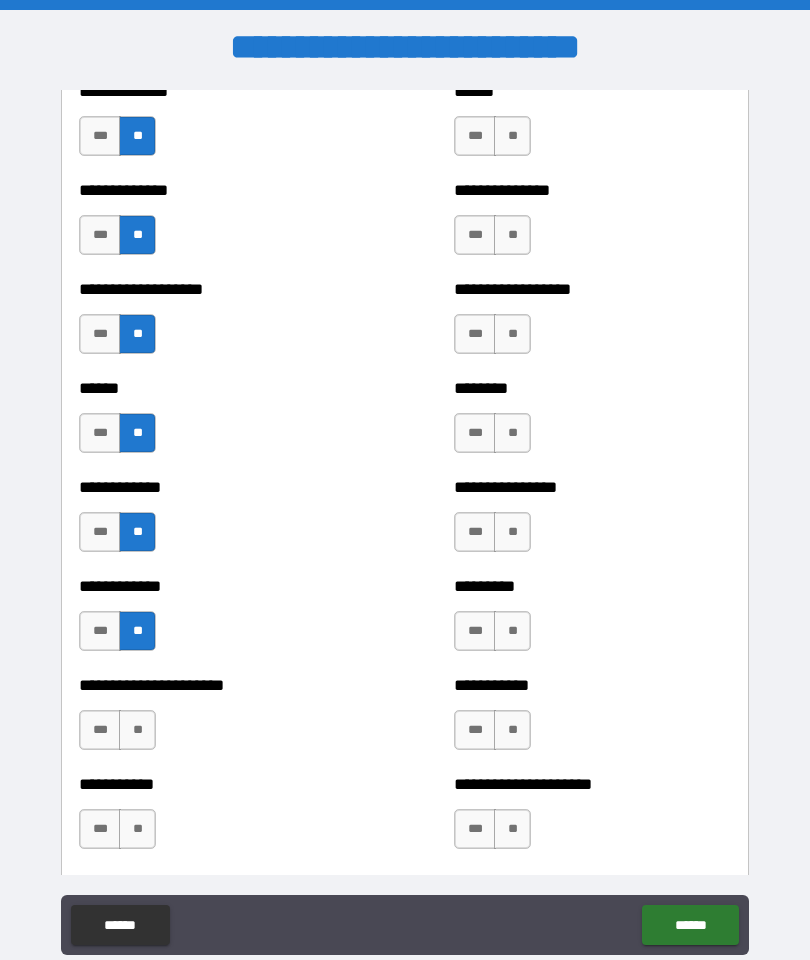 click on "**" at bounding box center [137, 730] 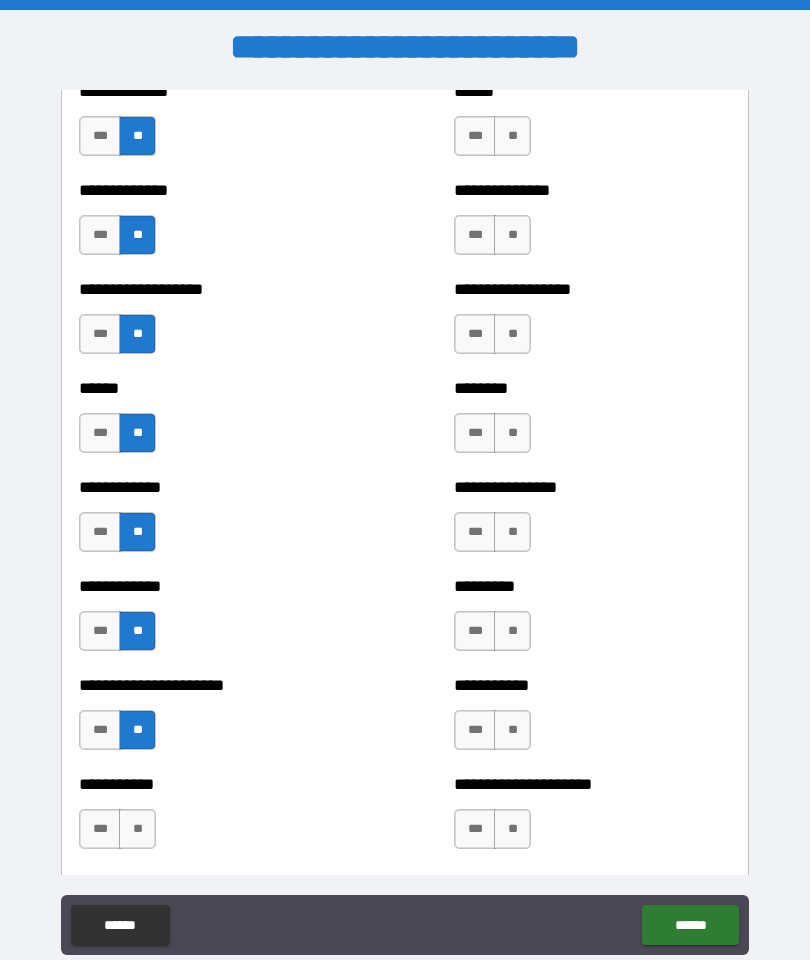 click on "**" at bounding box center (137, 829) 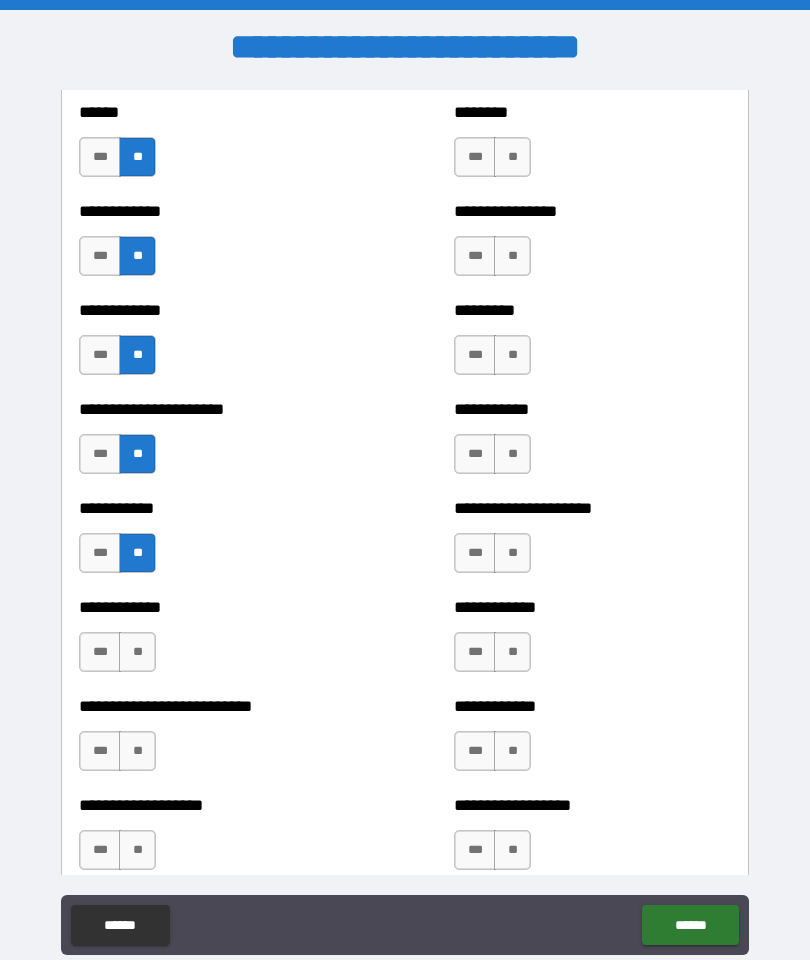 scroll, scrollTop: 5037, scrollLeft: 0, axis: vertical 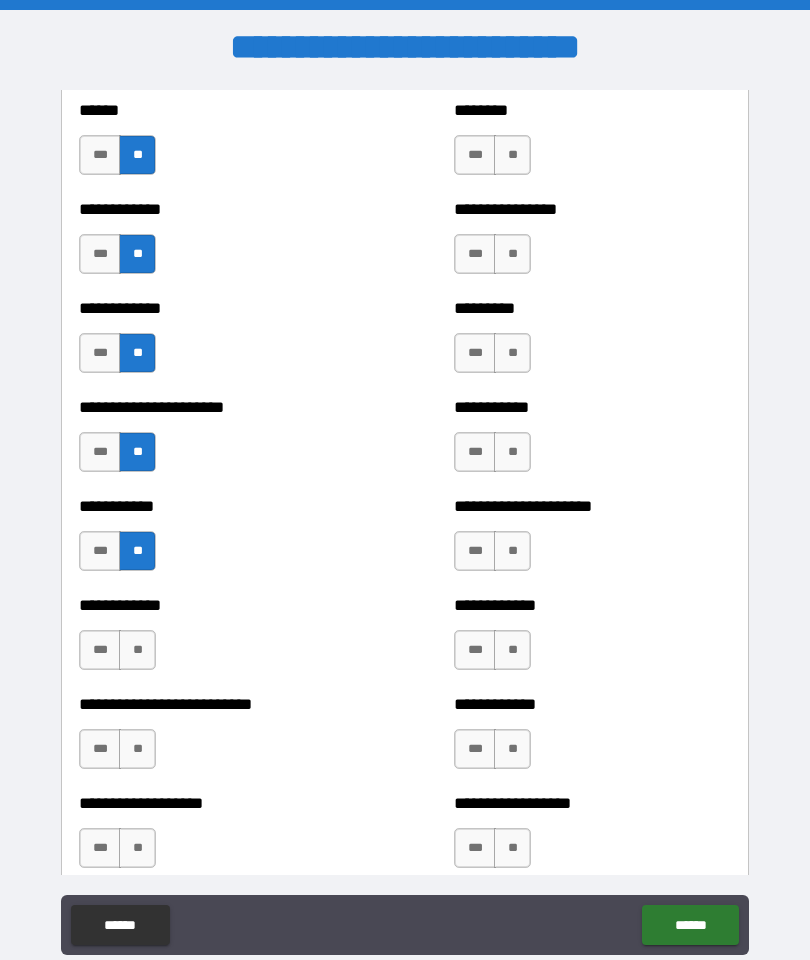 click on "**" at bounding box center (137, 650) 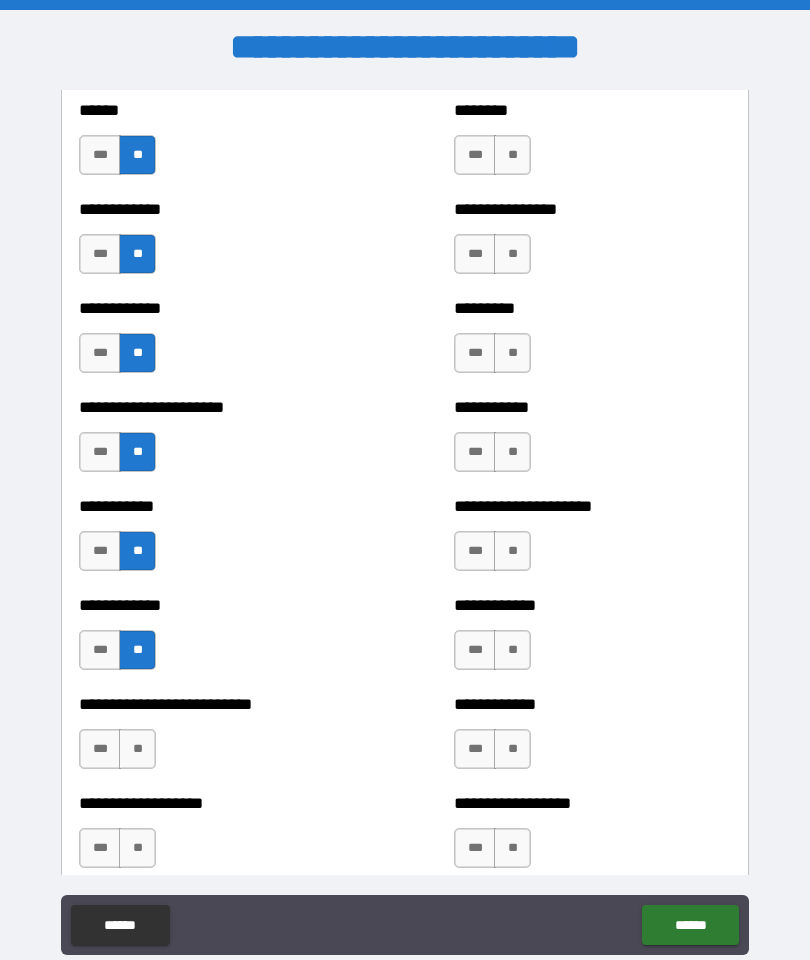 click on "**********" at bounding box center [217, 739] 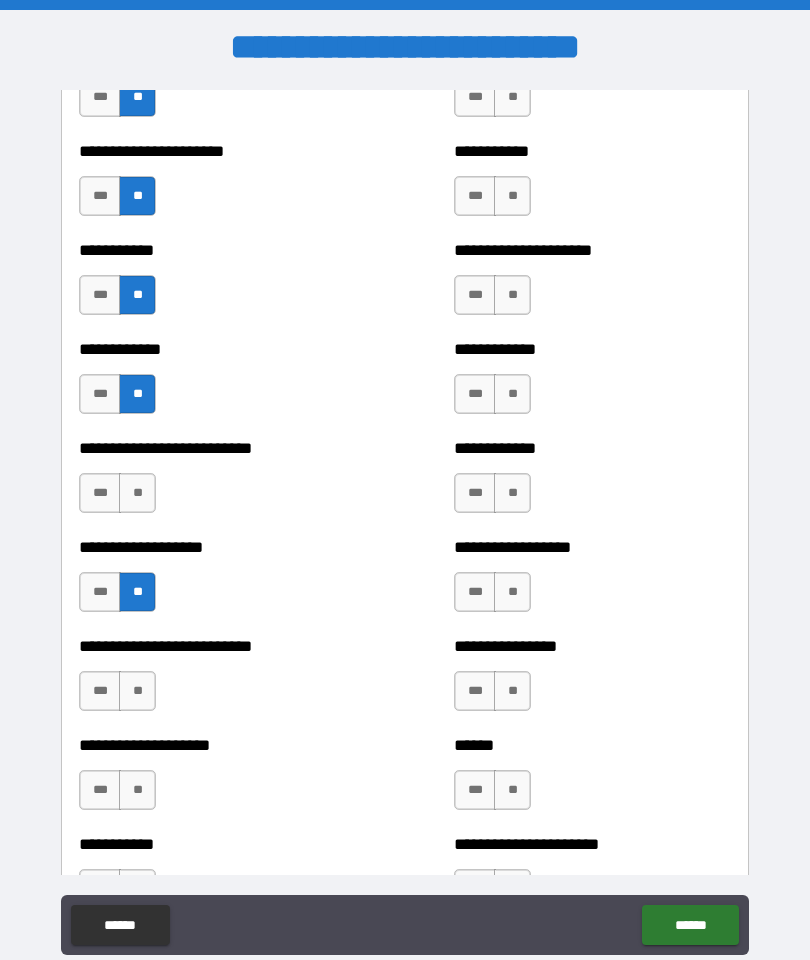 scroll, scrollTop: 5302, scrollLeft: 0, axis: vertical 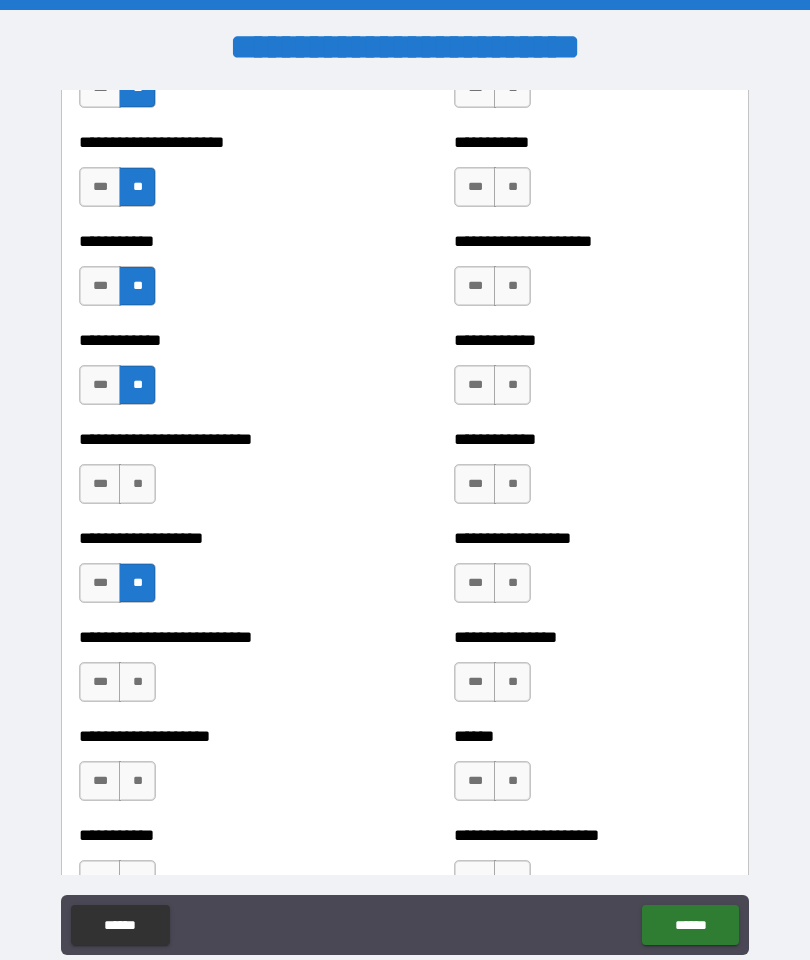 click on "**" at bounding box center (137, 682) 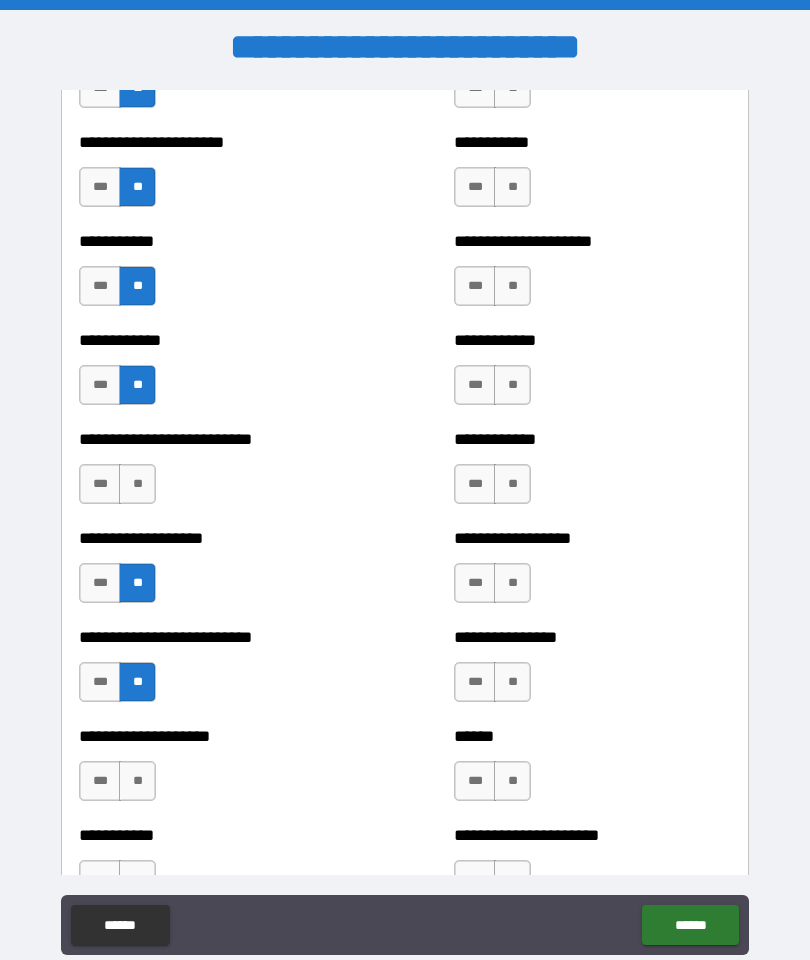 click on "**" at bounding box center (137, 781) 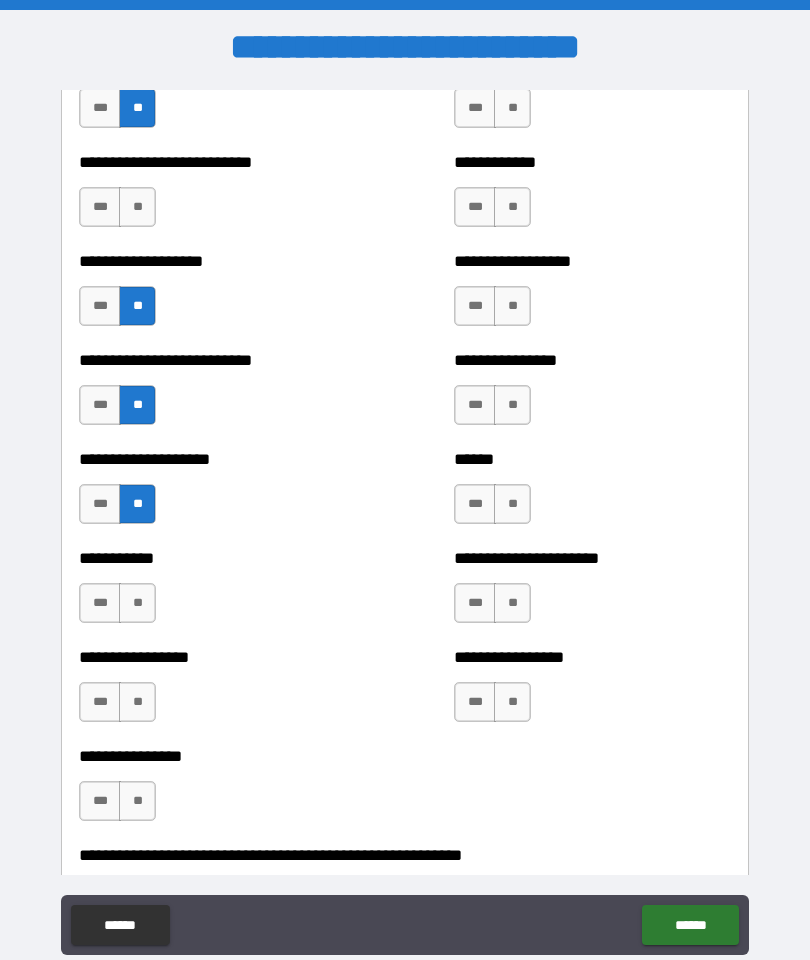 scroll, scrollTop: 5580, scrollLeft: 0, axis: vertical 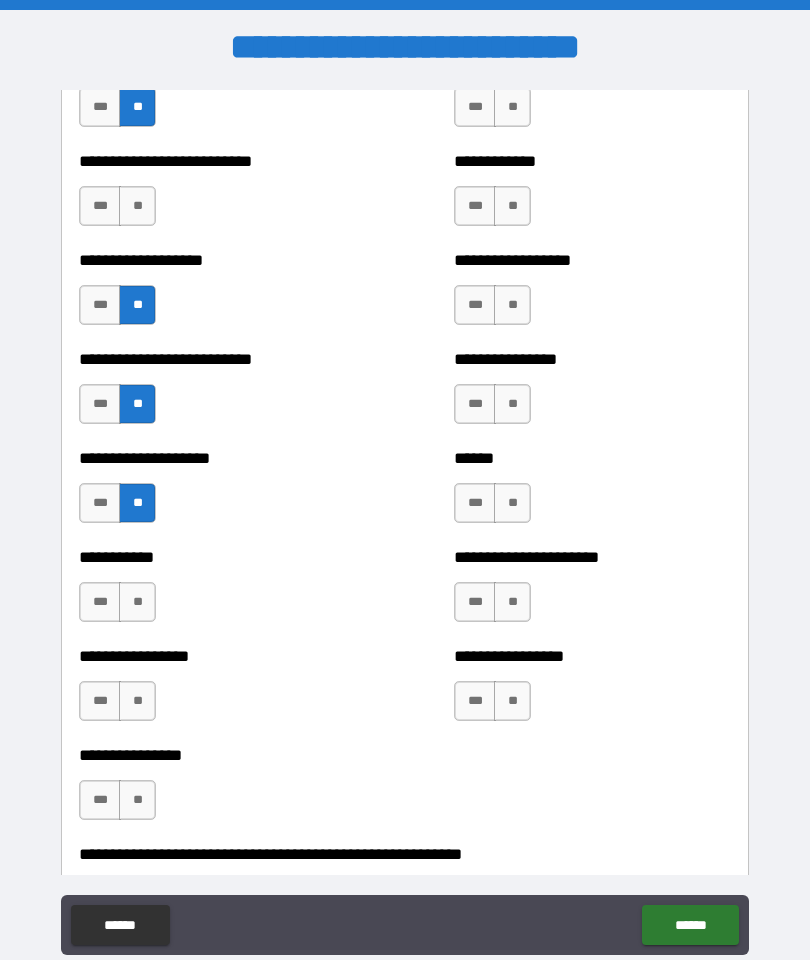 click on "**" at bounding box center (137, 602) 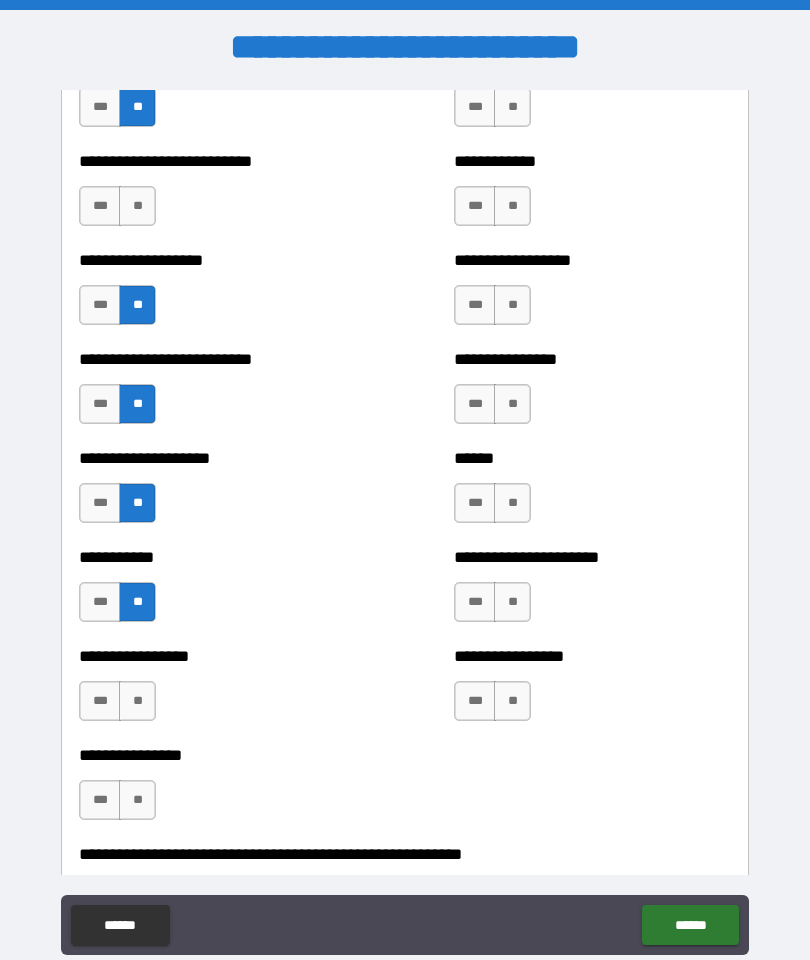 click on "**" at bounding box center [137, 701] 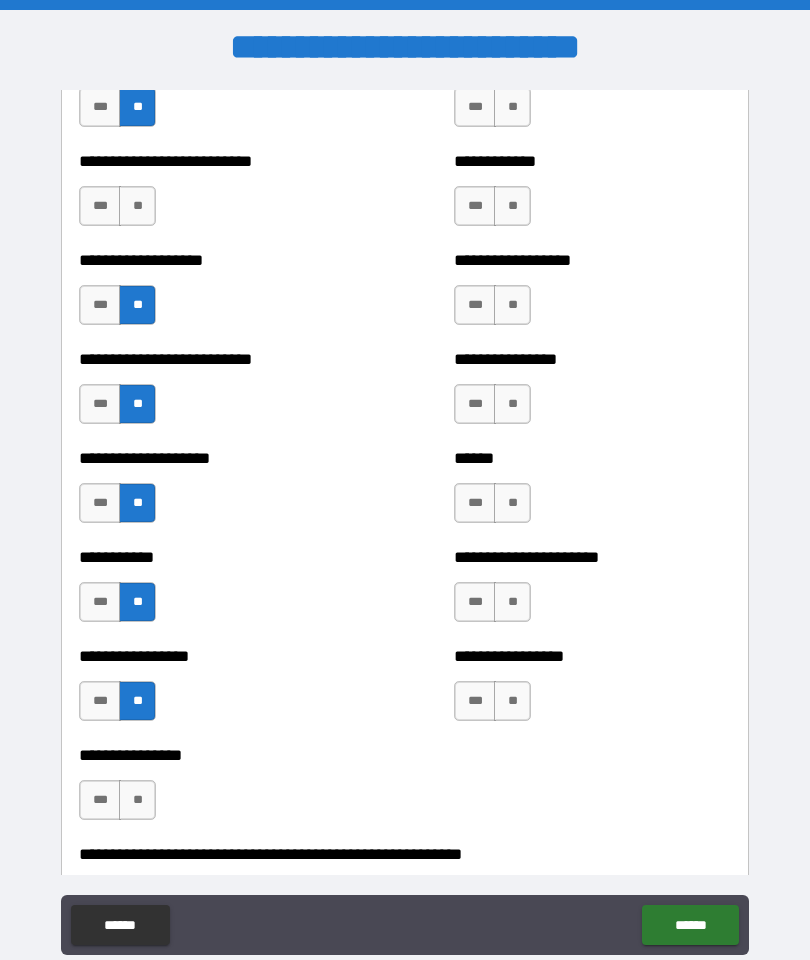 click on "**" at bounding box center (137, 800) 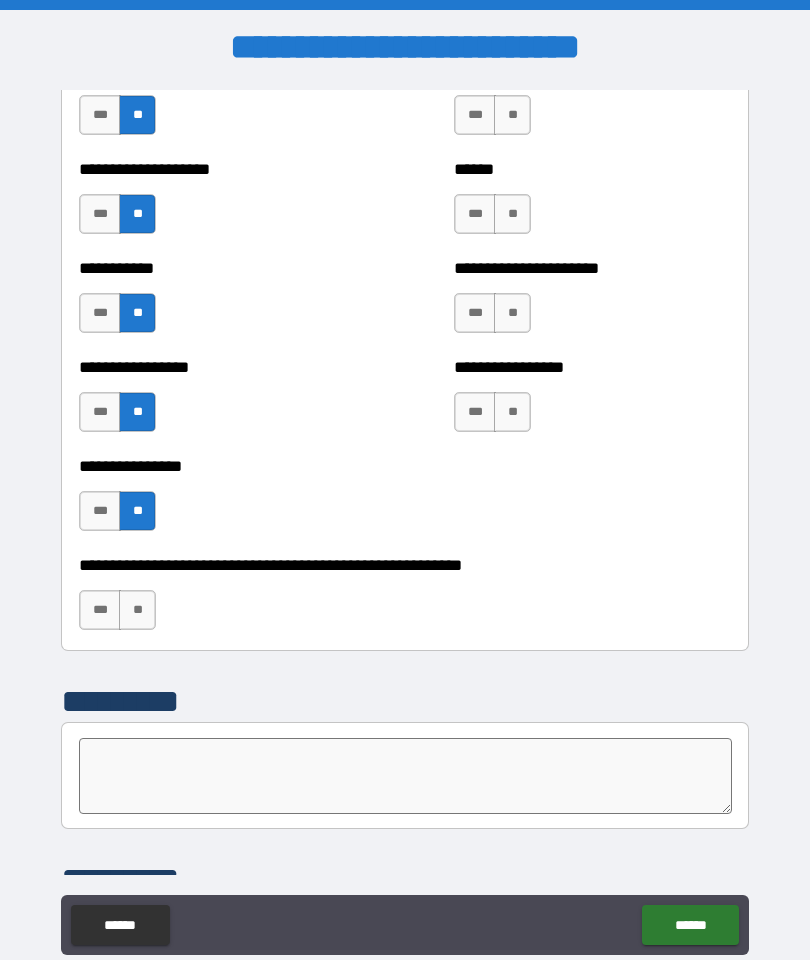 scroll, scrollTop: 5875, scrollLeft: 0, axis: vertical 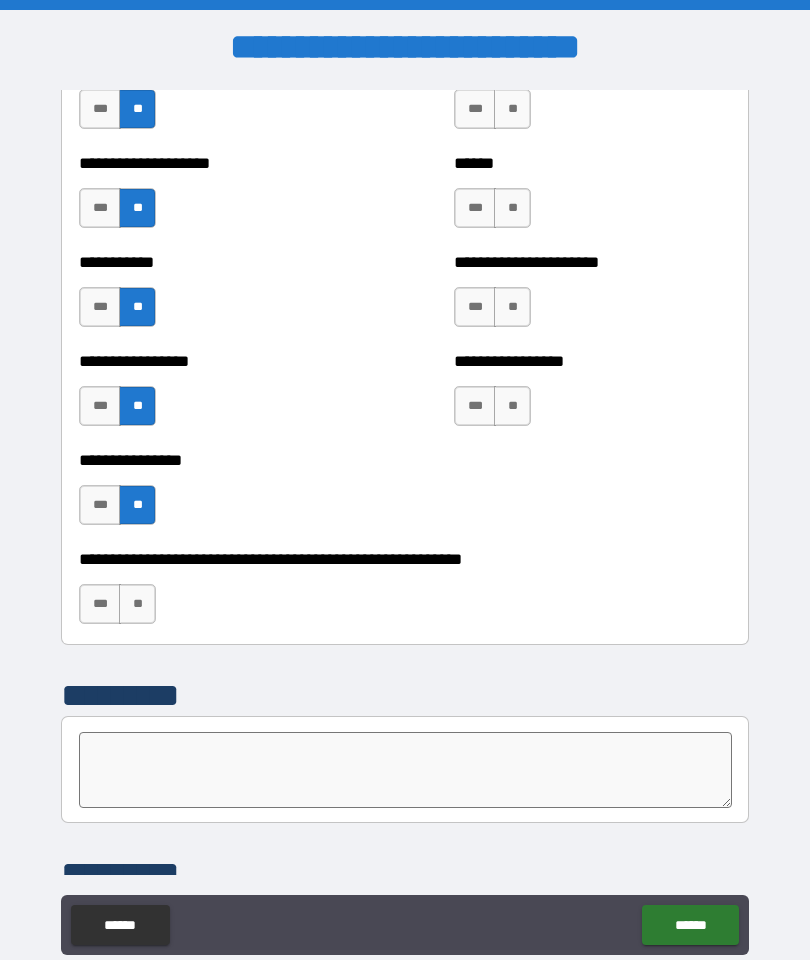 click on "**" at bounding box center (137, 604) 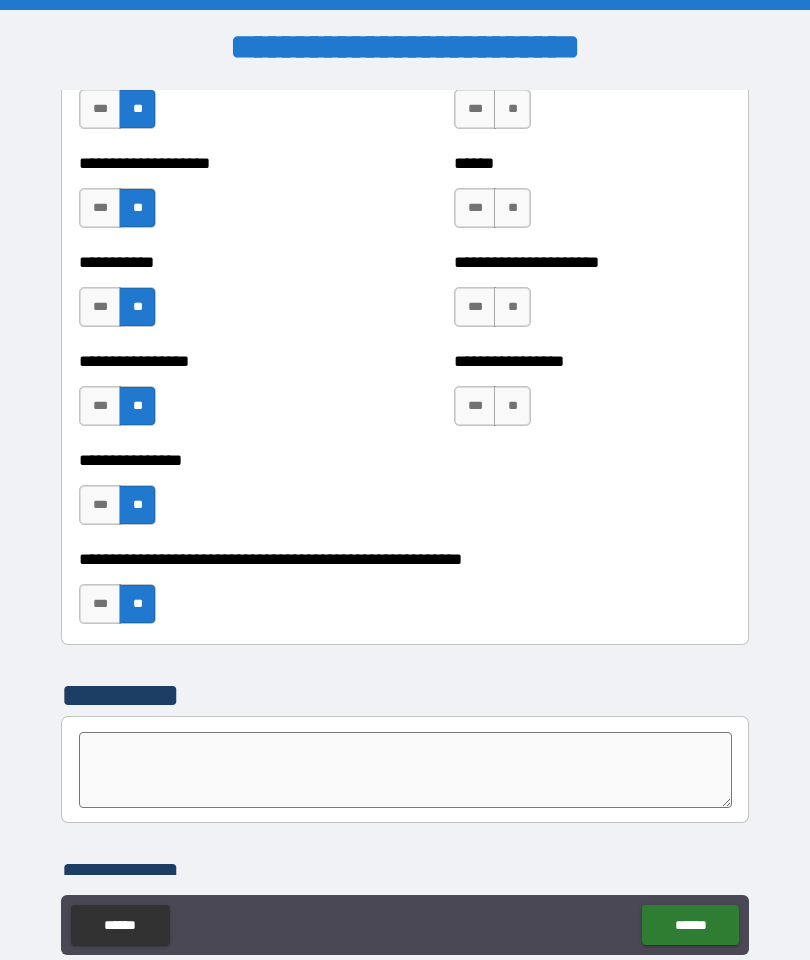 click on "**" at bounding box center [512, 406] 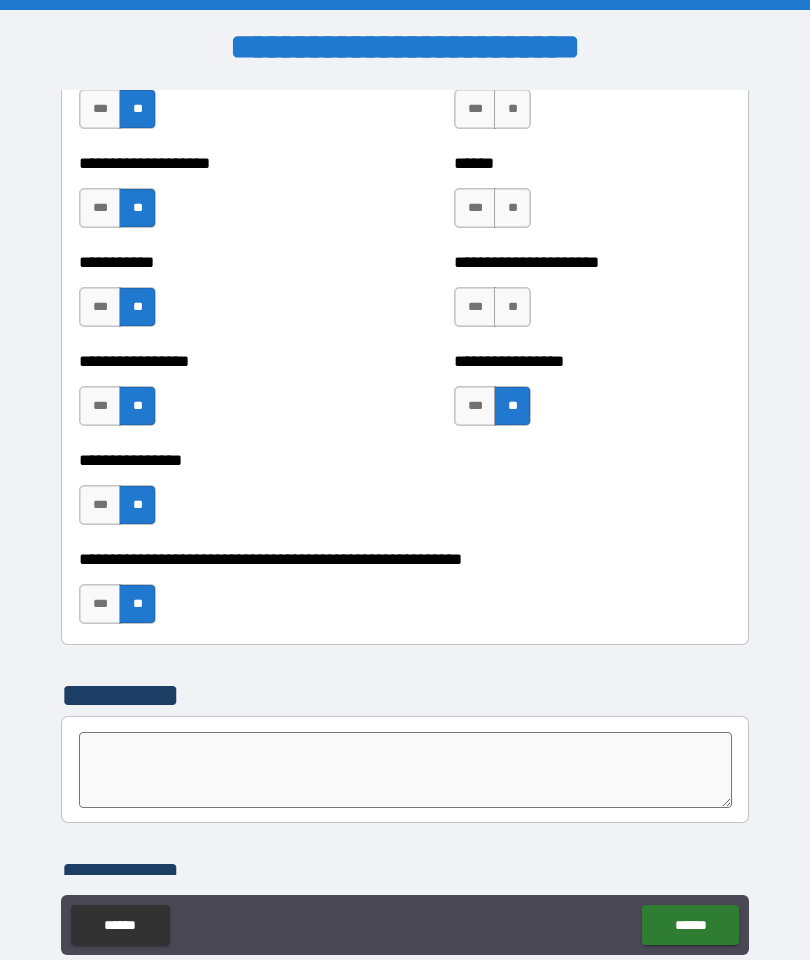 click on "**" at bounding box center (512, 307) 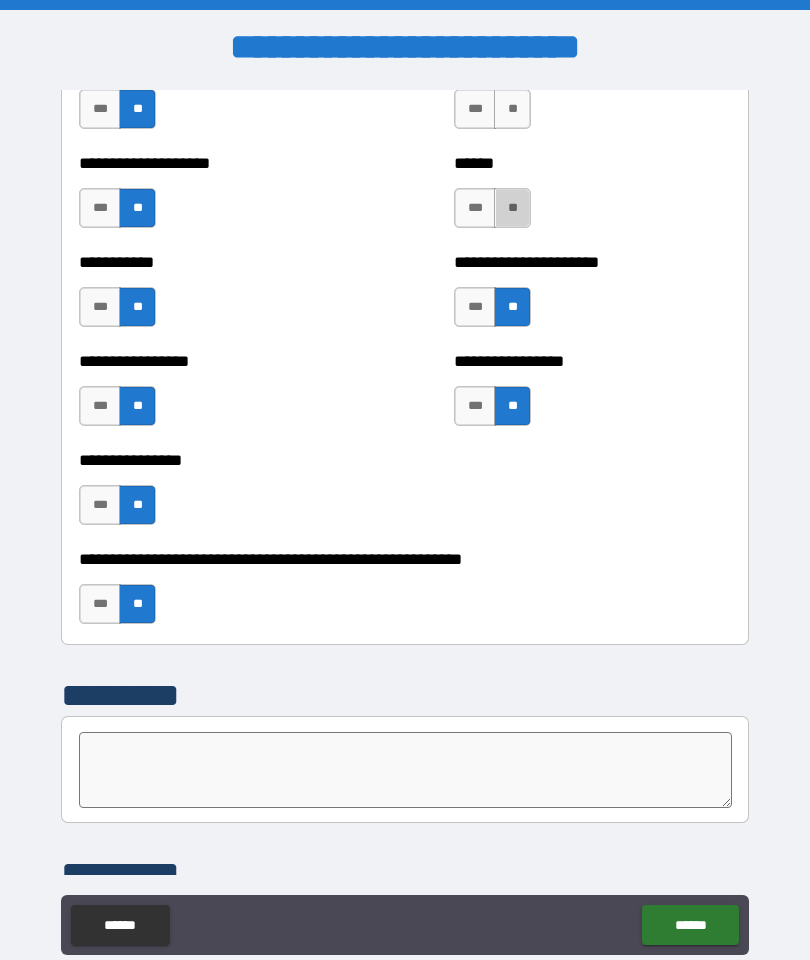 click on "**" at bounding box center [512, 208] 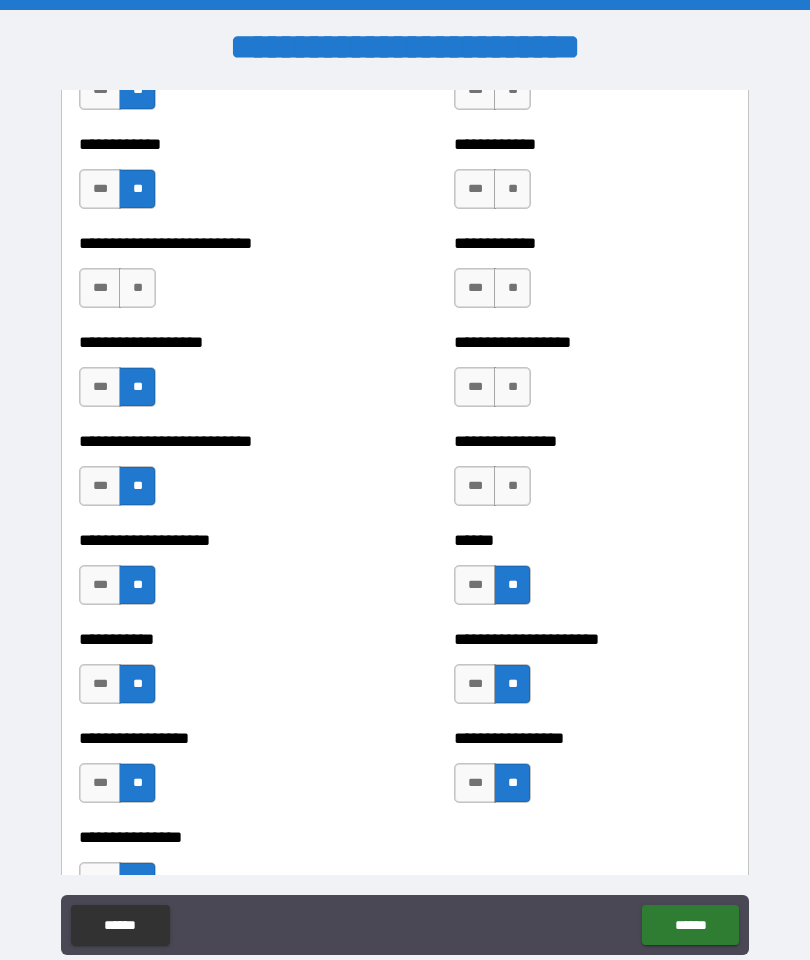 scroll, scrollTop: 5495, scrollLeft: 0, axis: vertical 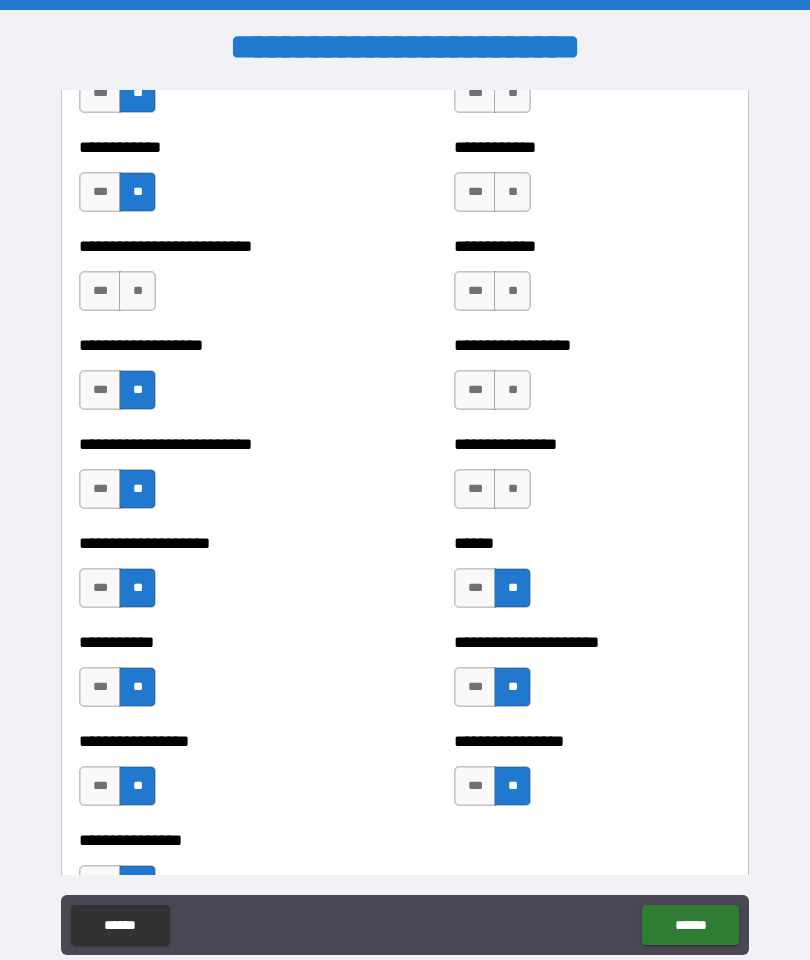 click on "**" at bounding box center (512, 489) 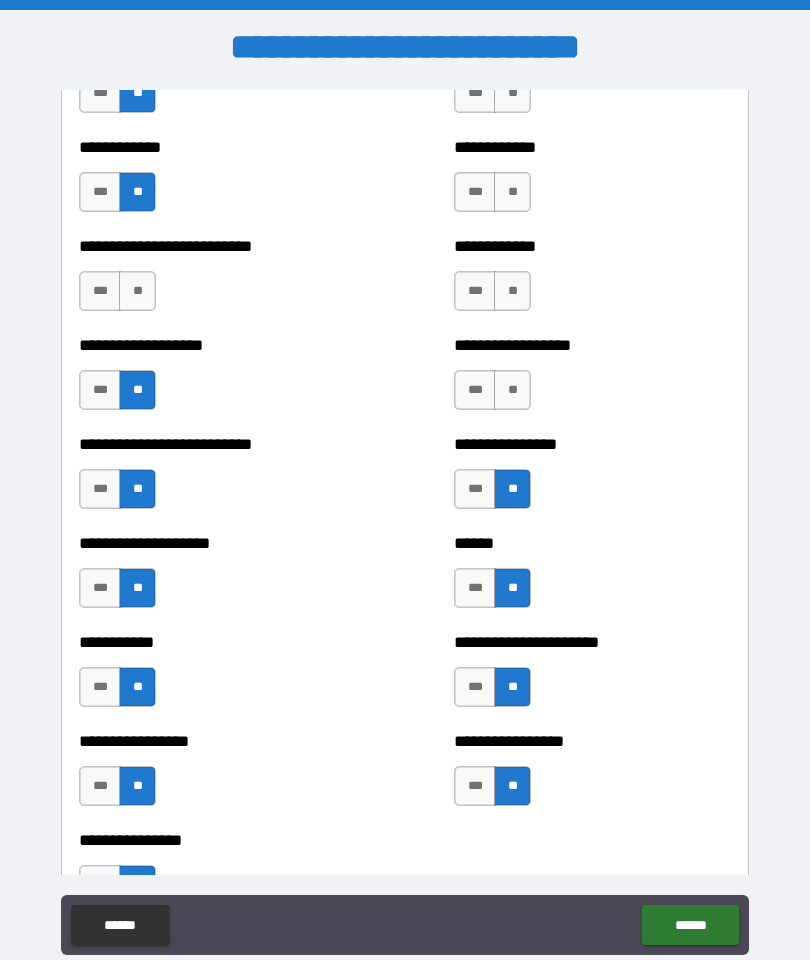 click on "**" at bounding box center (512, 390) 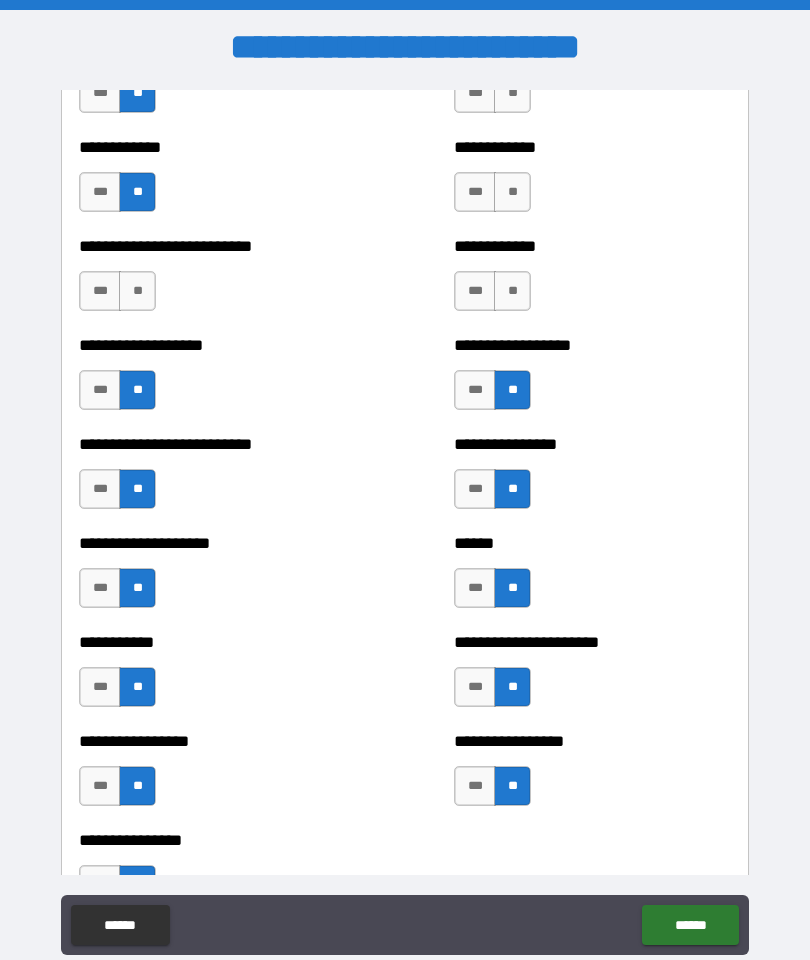 click on "**" at bounding box center (512, 291) 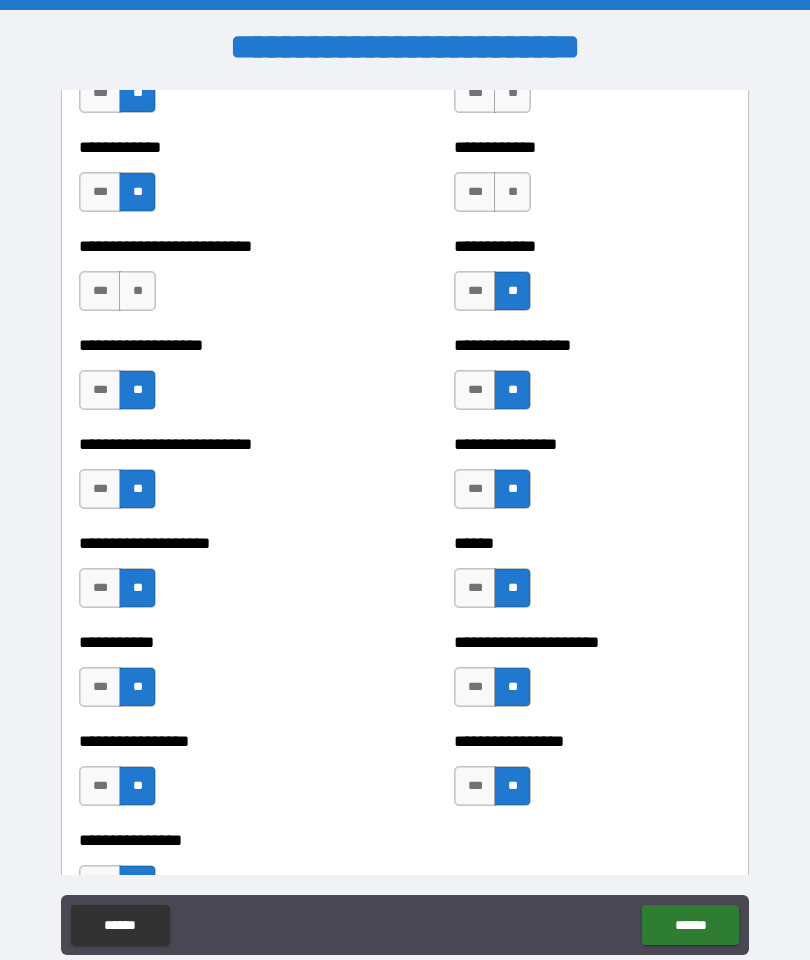 click on "**" at bounding box center [512, 192] 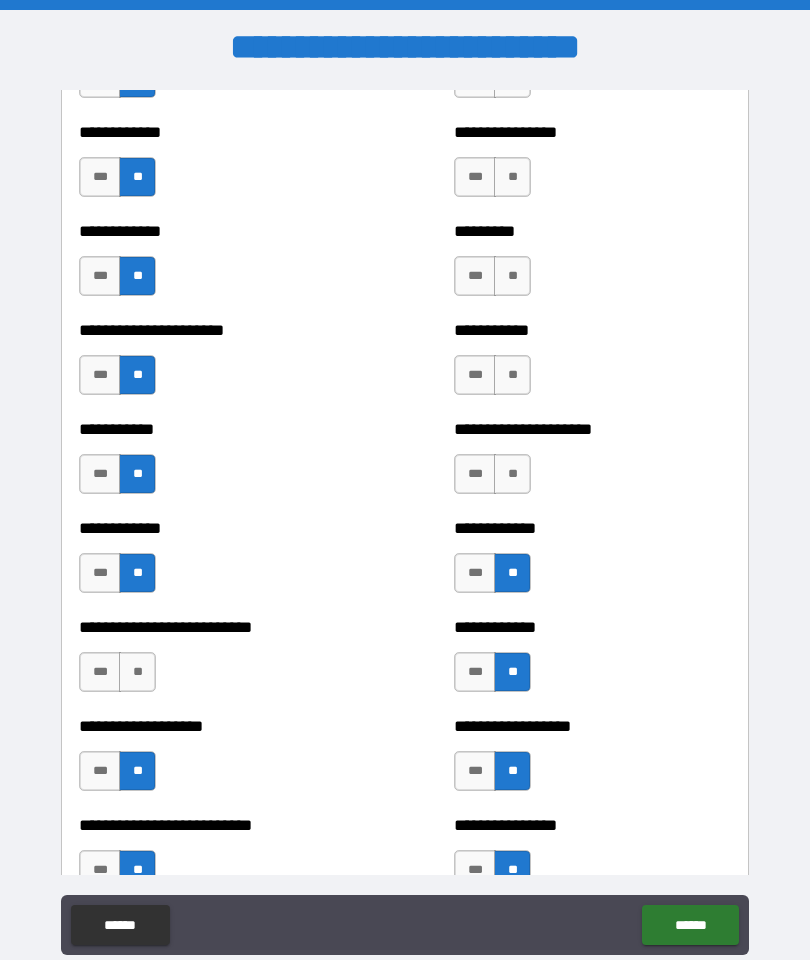 scroll, scrollTop: 5110, scrollLeft: 0, axis: vertical 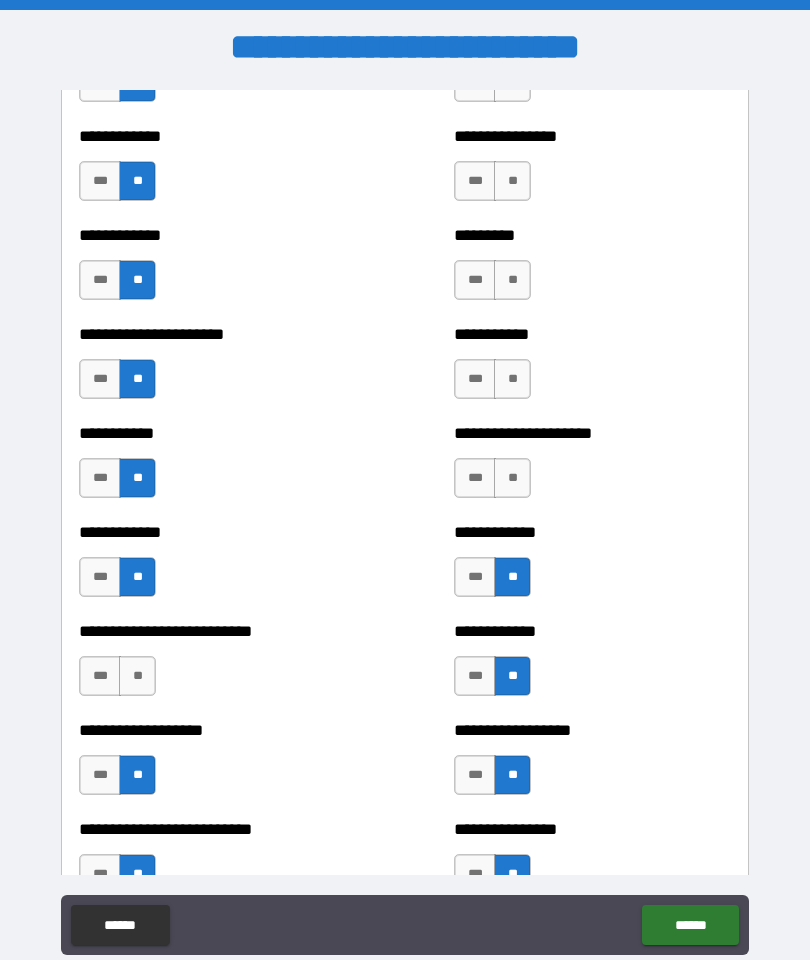 click on "**" at bounding box center (512, 478) 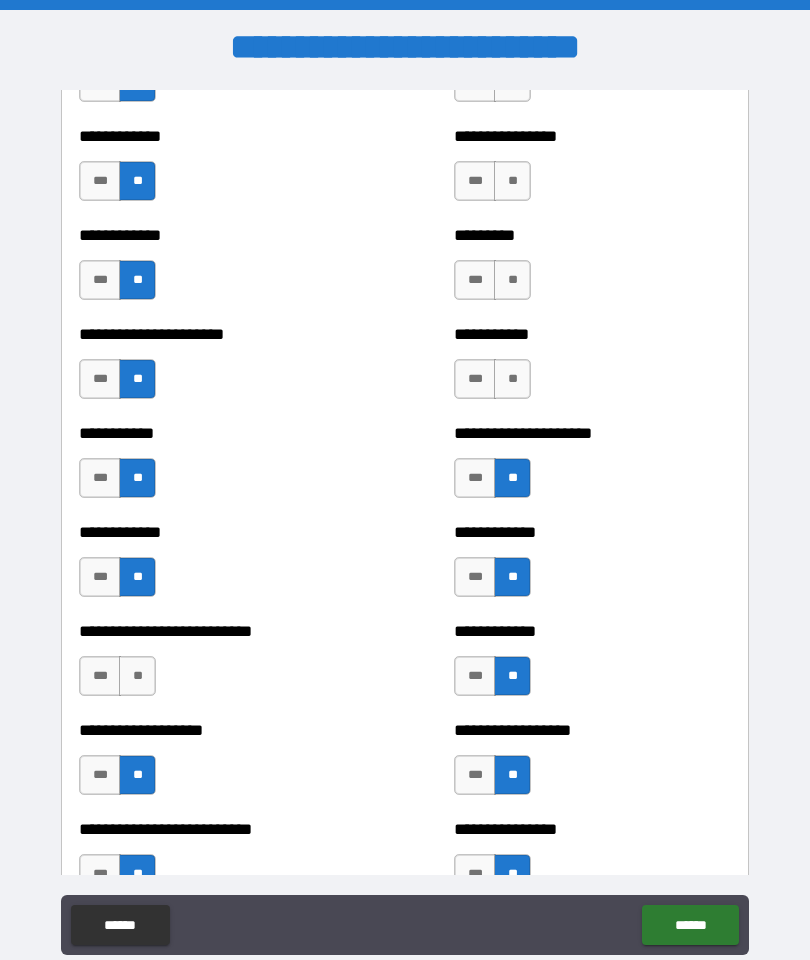click on "**" at bounding box center [512, 379] 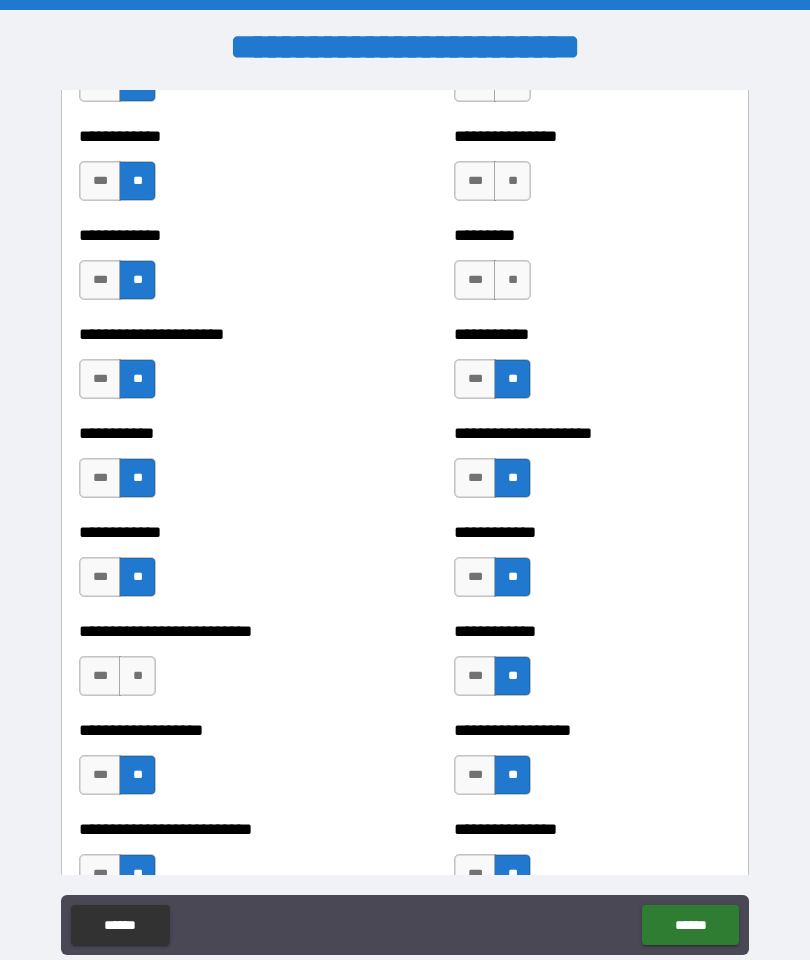 click on "**" at bounding box center [512, 280] 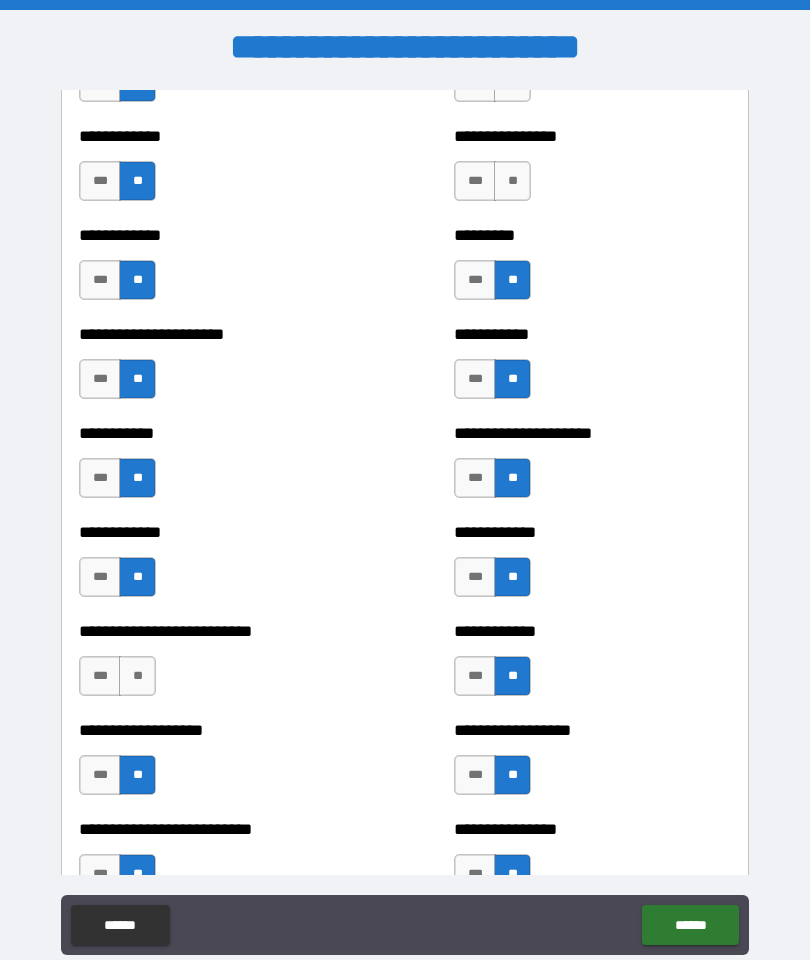 click on "**" at bounding box center (512, 181) 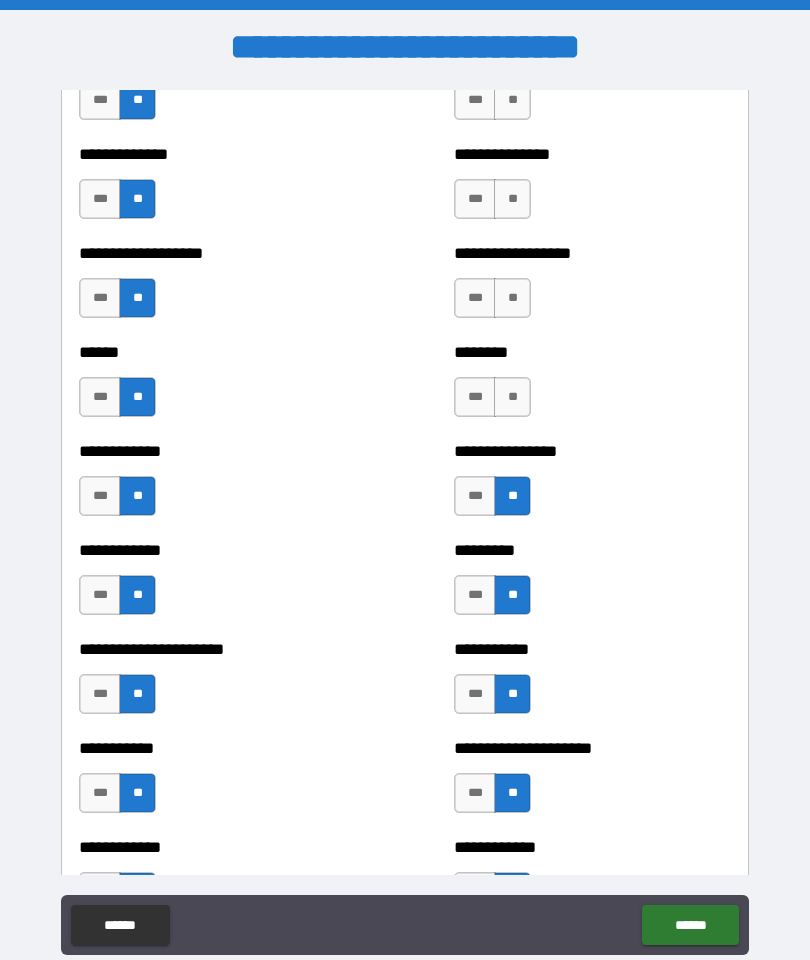 scroll, scrollTop: 4787, scrollLeft: 0, axis: vertical 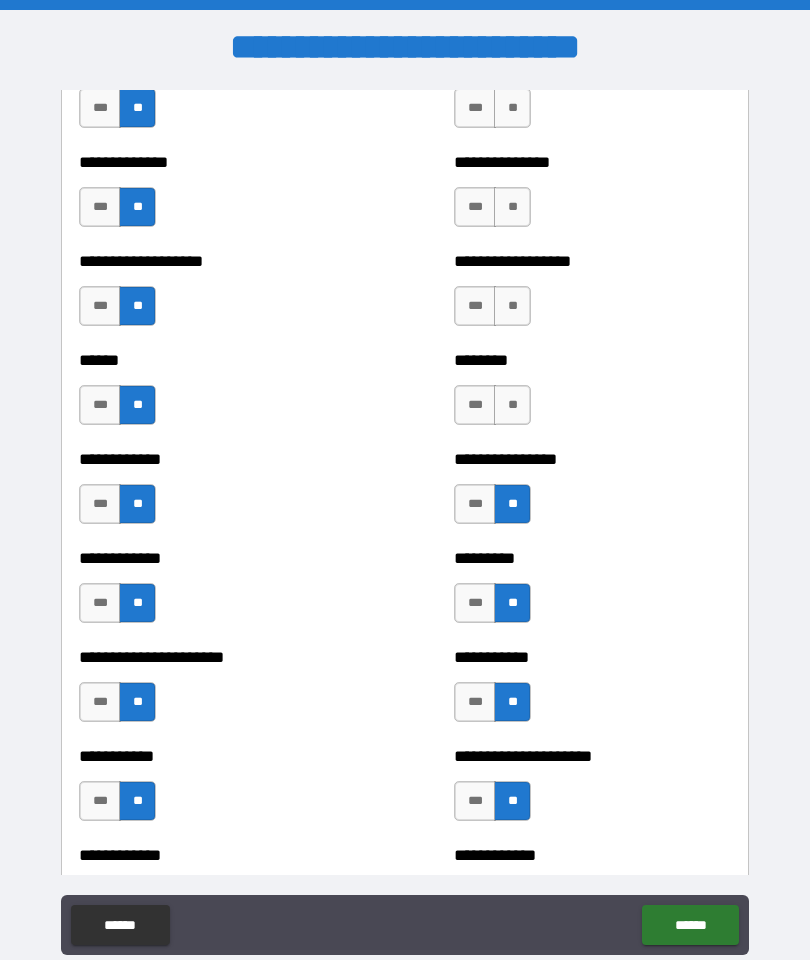 click on "**" at bounding box center [512, 405] 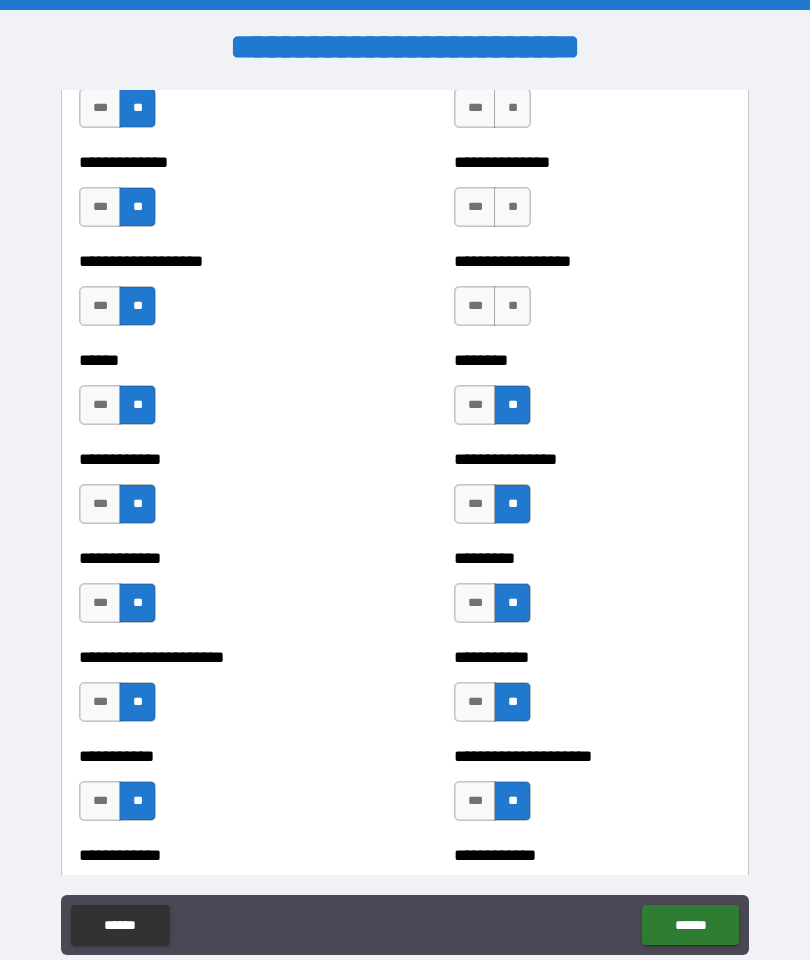 click on "**" at bounding box center (512, 306) 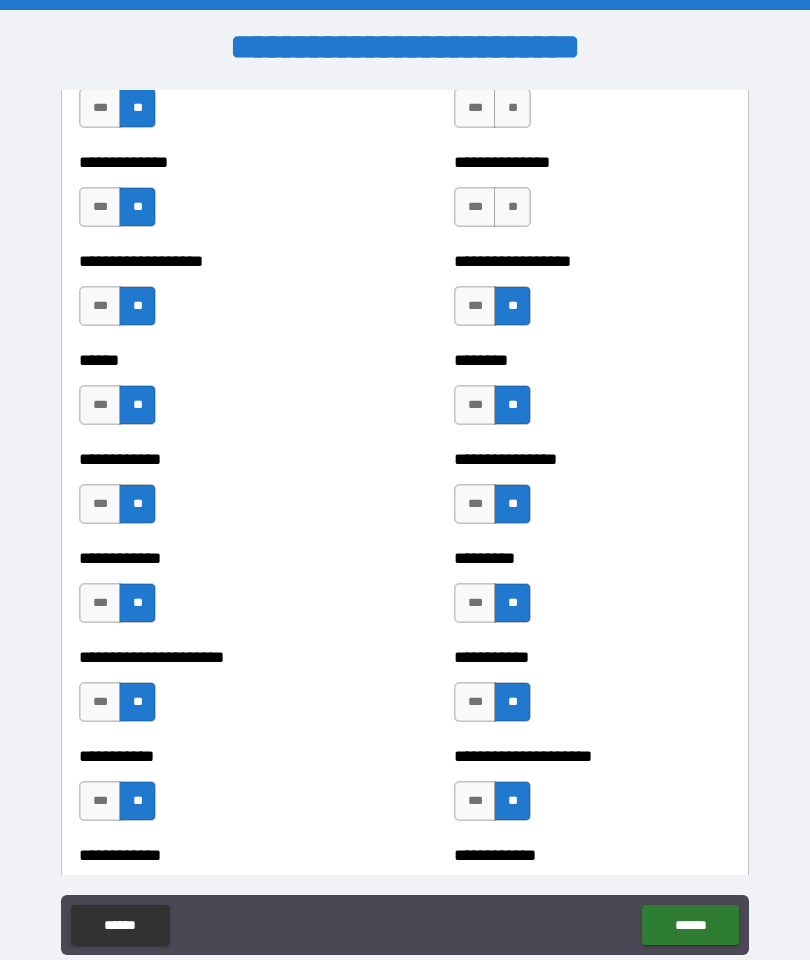 click on "**" at bounding box center [512, 207] 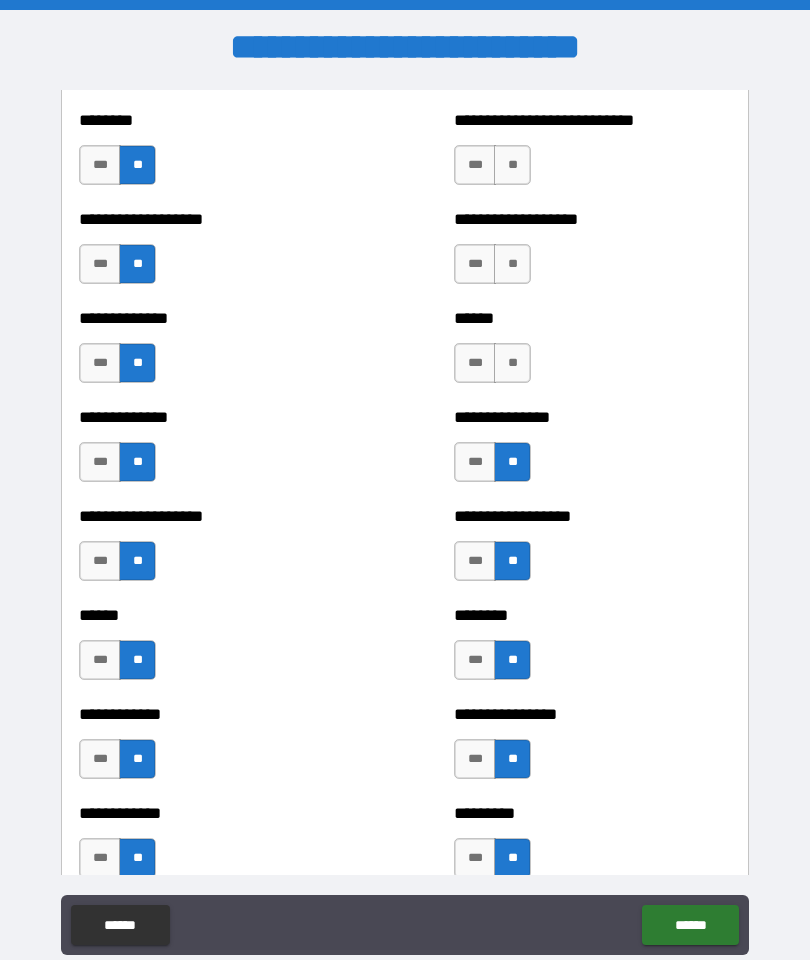scroll, scrollTop: 4528, scrollLeft: 0, axis: vertical 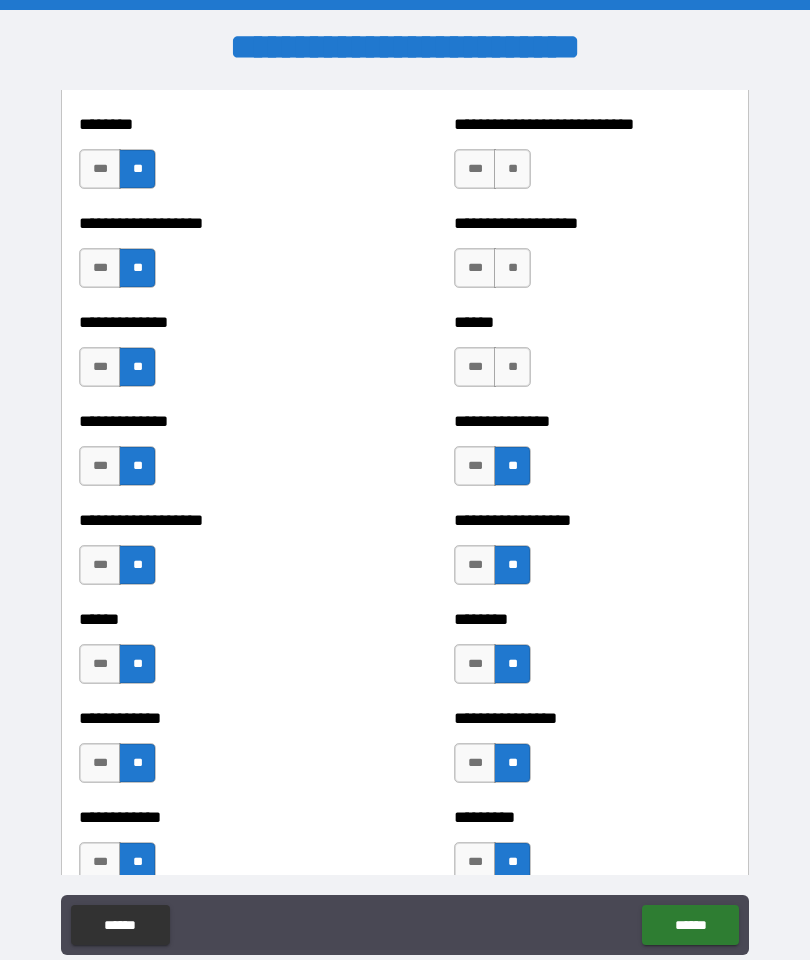 click on "**" at bounding box center [512, 367] 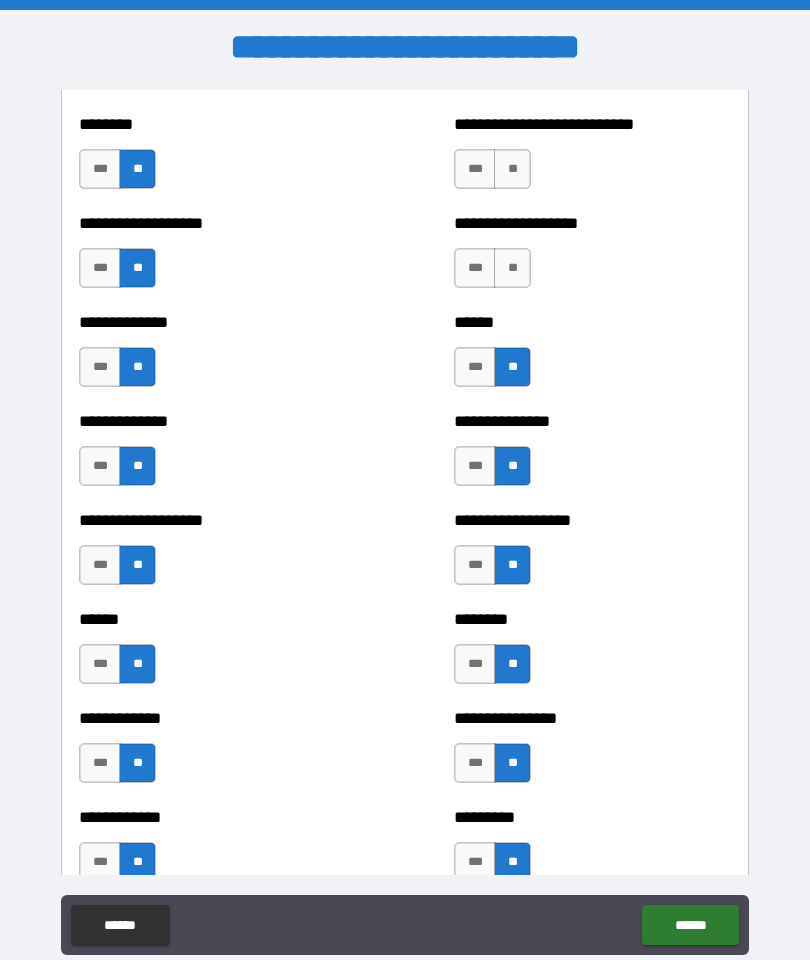 click on "**" at bounding box center [512, 268] 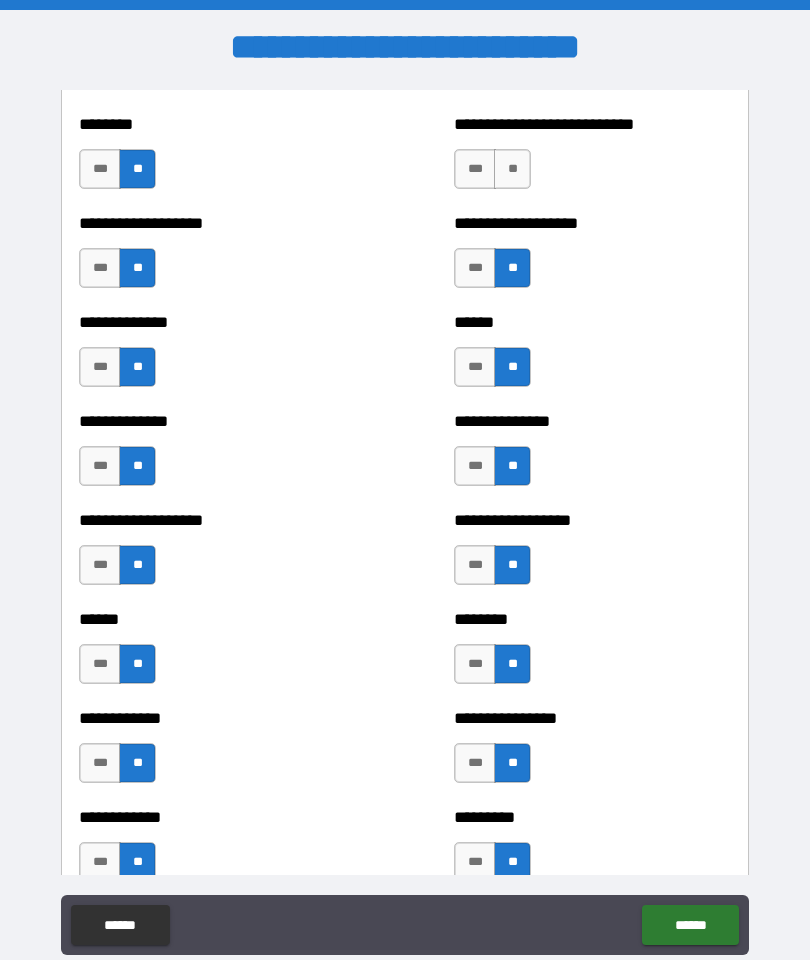 click on "**" at bounding box center (512, 169) 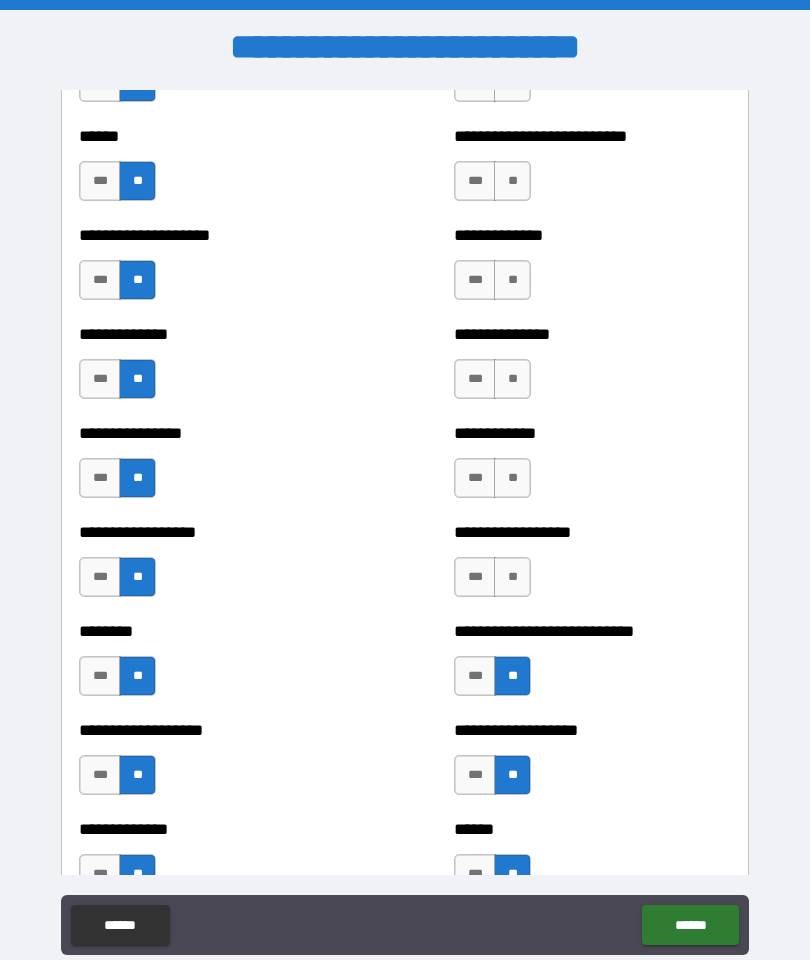 scroll, scrollTop: 3940, scrollLeft: 0, axis: vertical 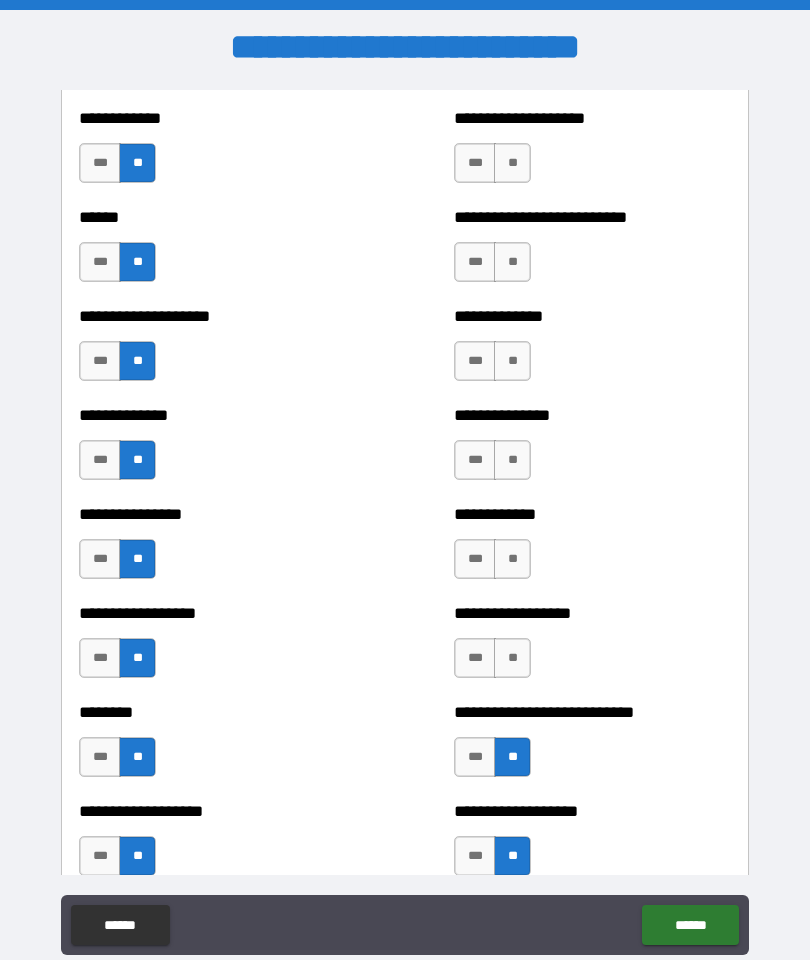click on "**" at bounding box center [512, 658] 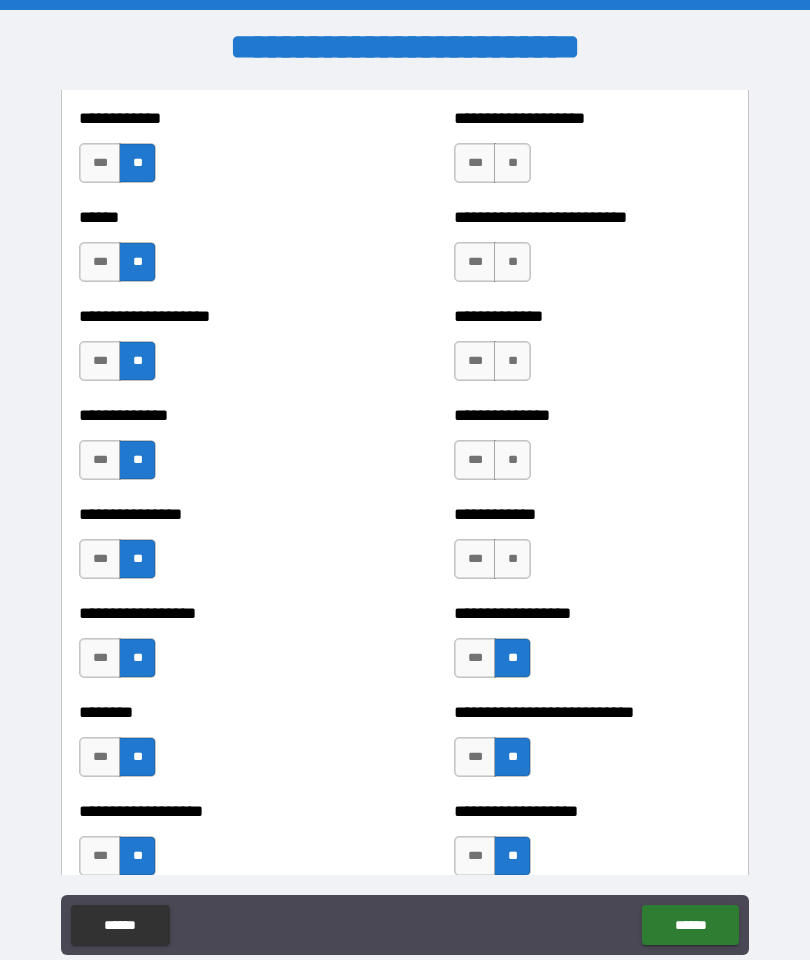 click on "**" at bounding box center (512, 559) 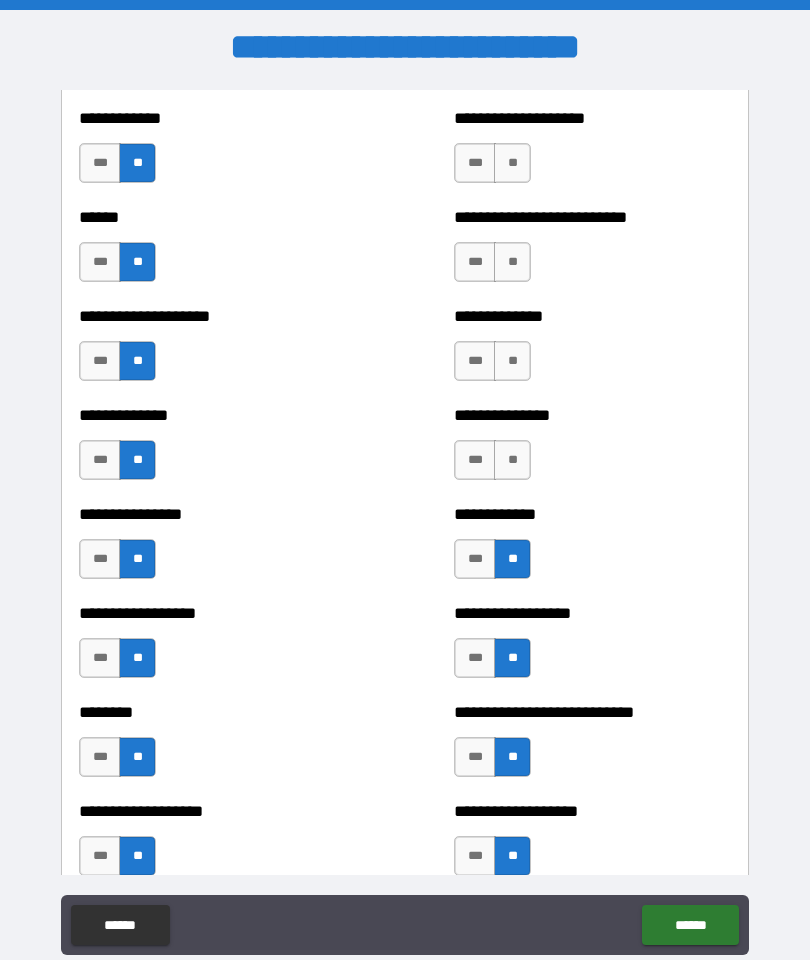 click on "**" at bounding box center (512, 460) 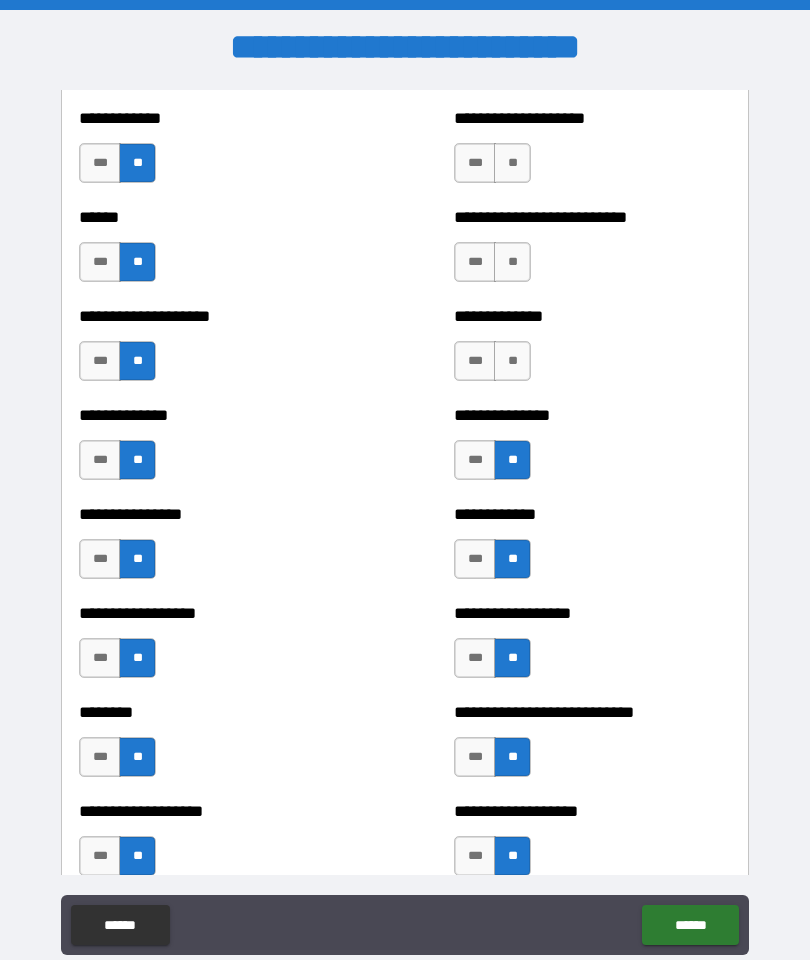 click on "***" at bounding box center (475, 361) 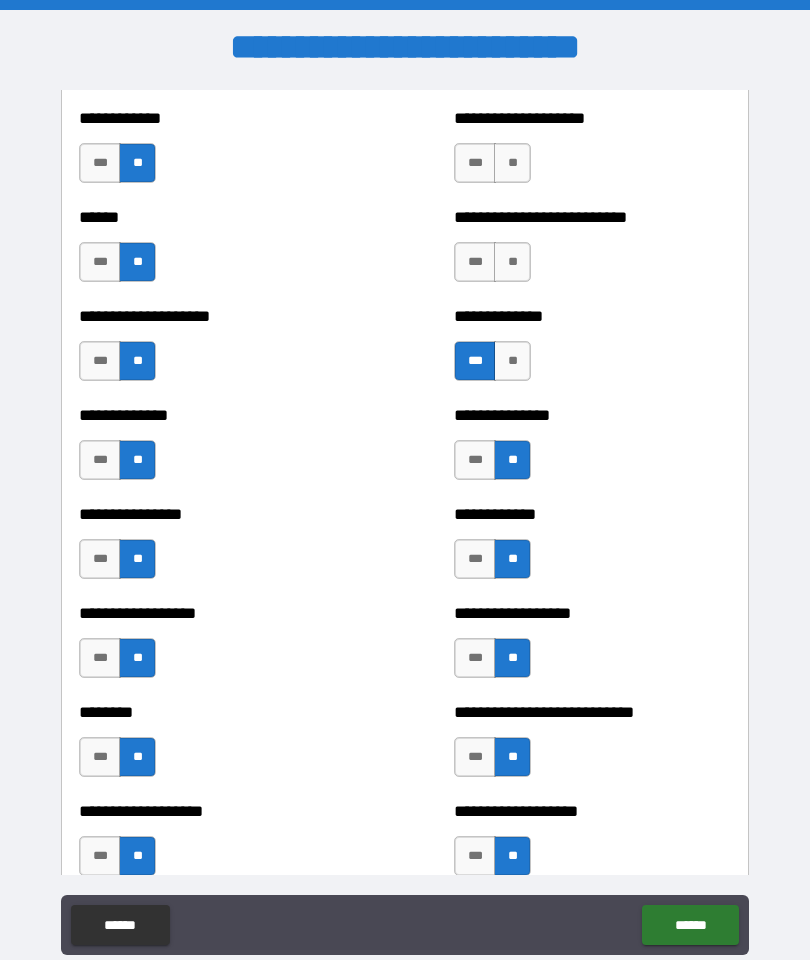 click on "**" at bounding box center (512, 262) 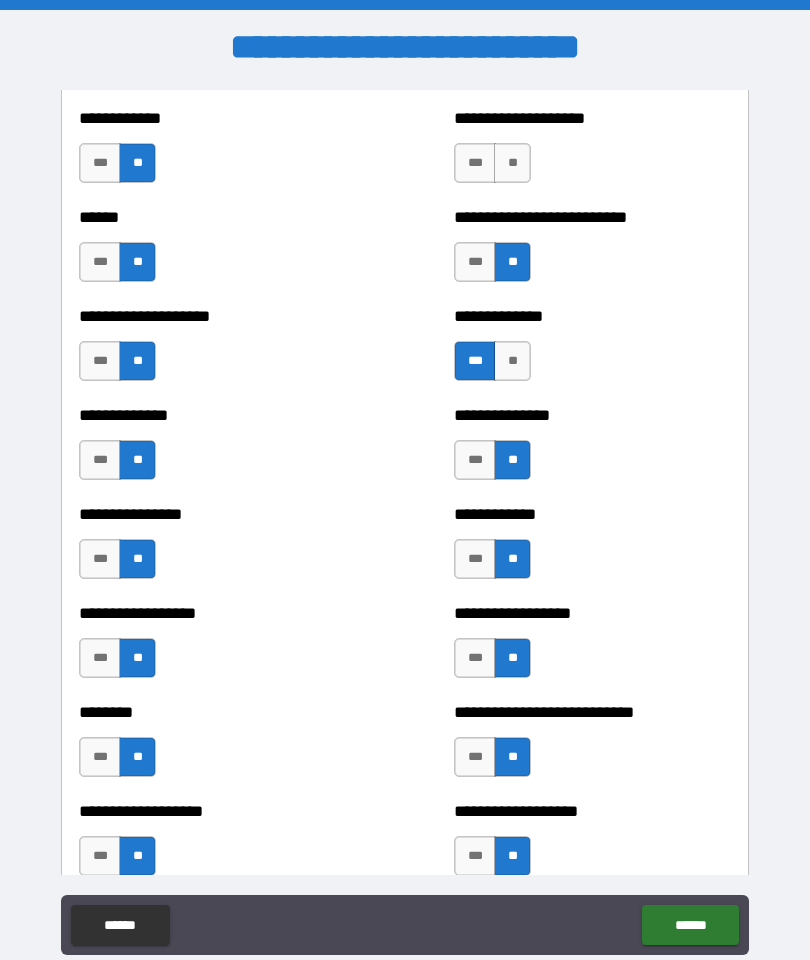 click on "**" at bounding box center [512, 163] 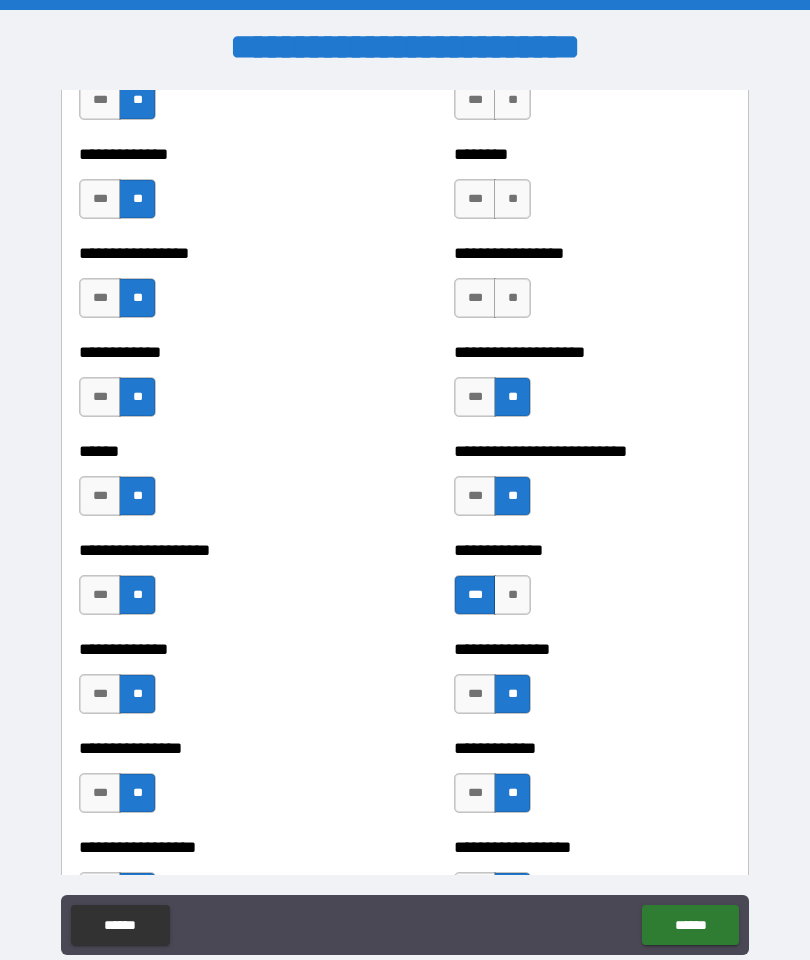 scroll, scrollTop: 3700, scrollLeft: 0, axis: vertical 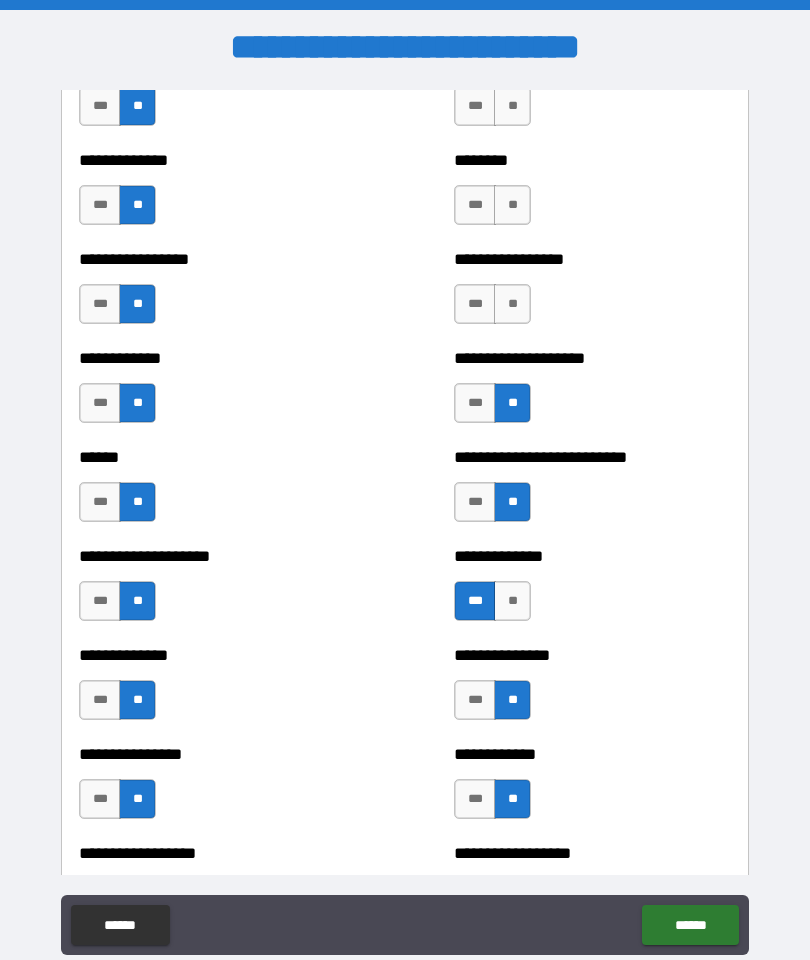 click on "**" at bounding box center [512, 304] 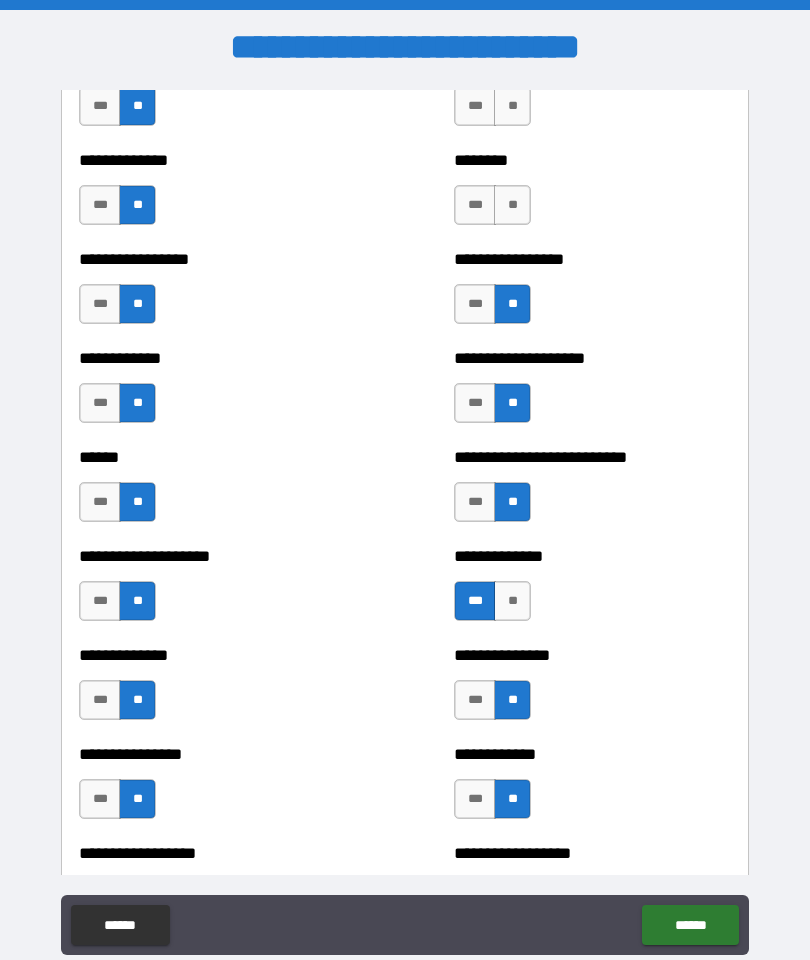click on "**" at bounding box center (512, 205) 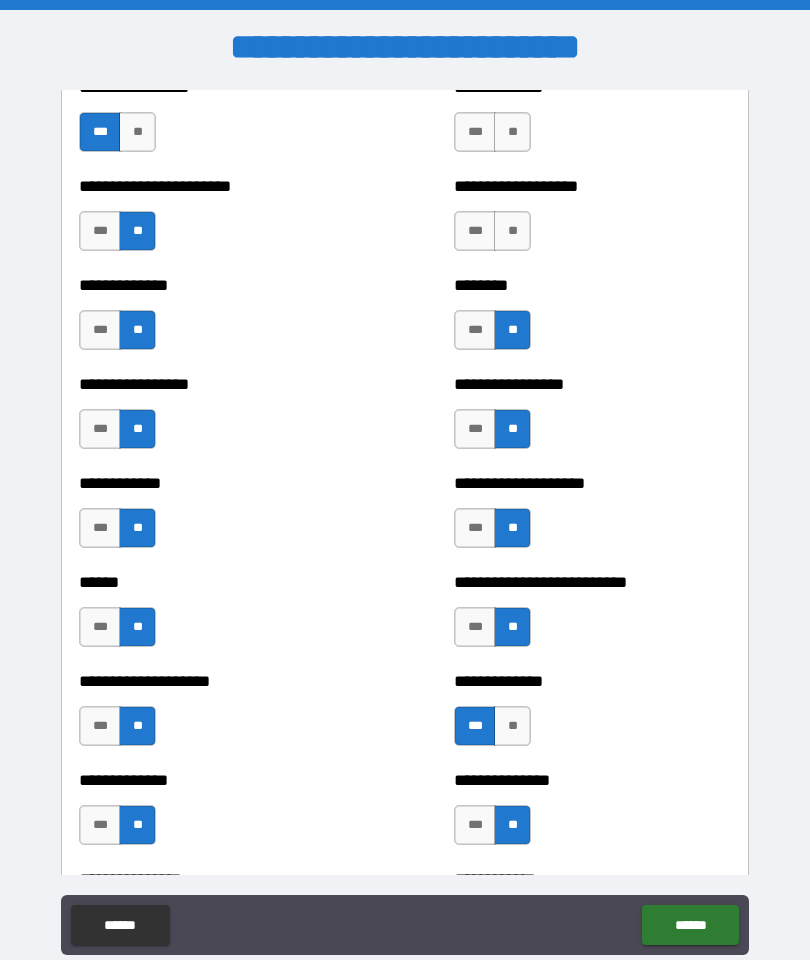 scroll, scrollTop: 3445, scrollLeft: 0, axis: vertical 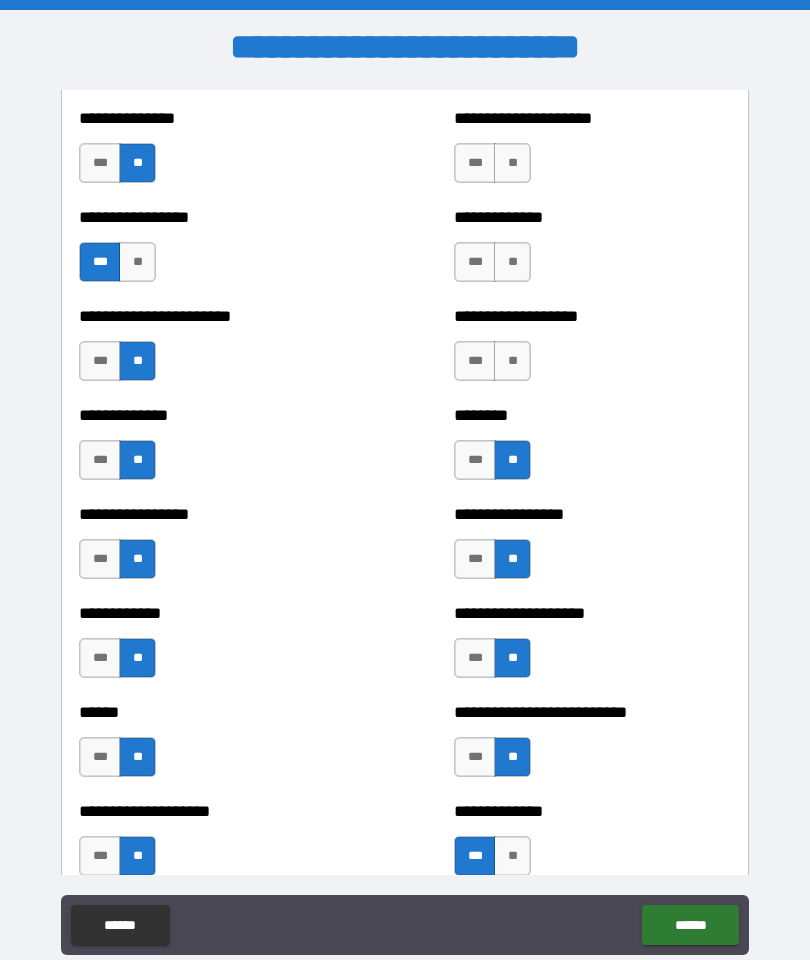 click on "**" at bounding box center [512, 361] 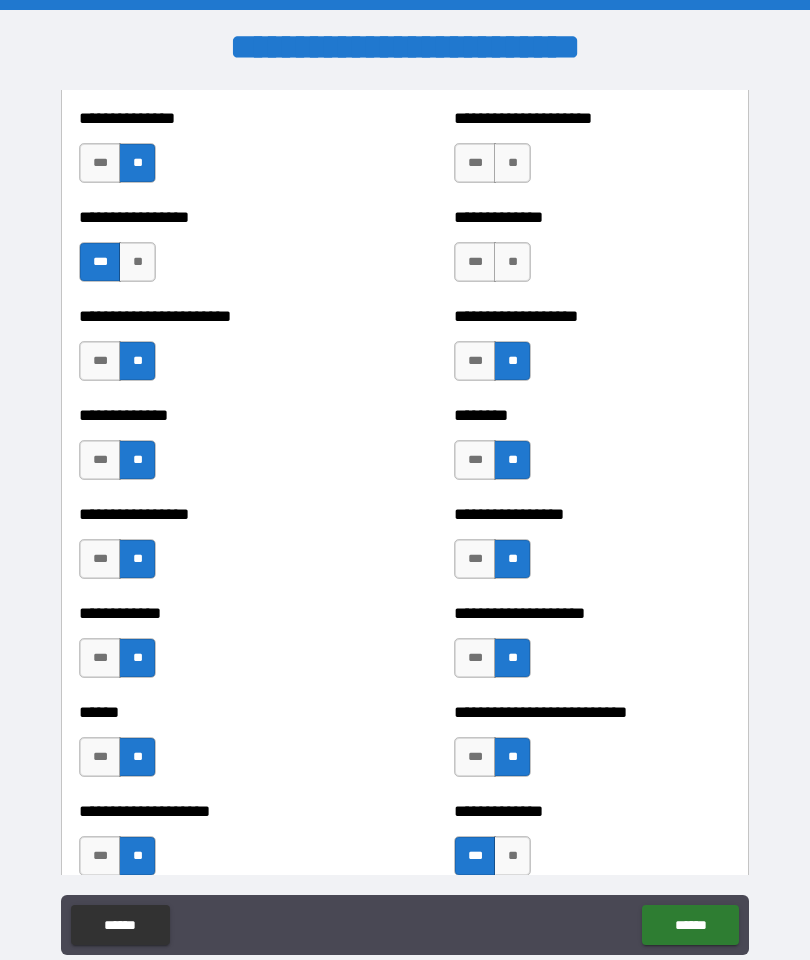 click on "**" at bounding box center (512, 262) 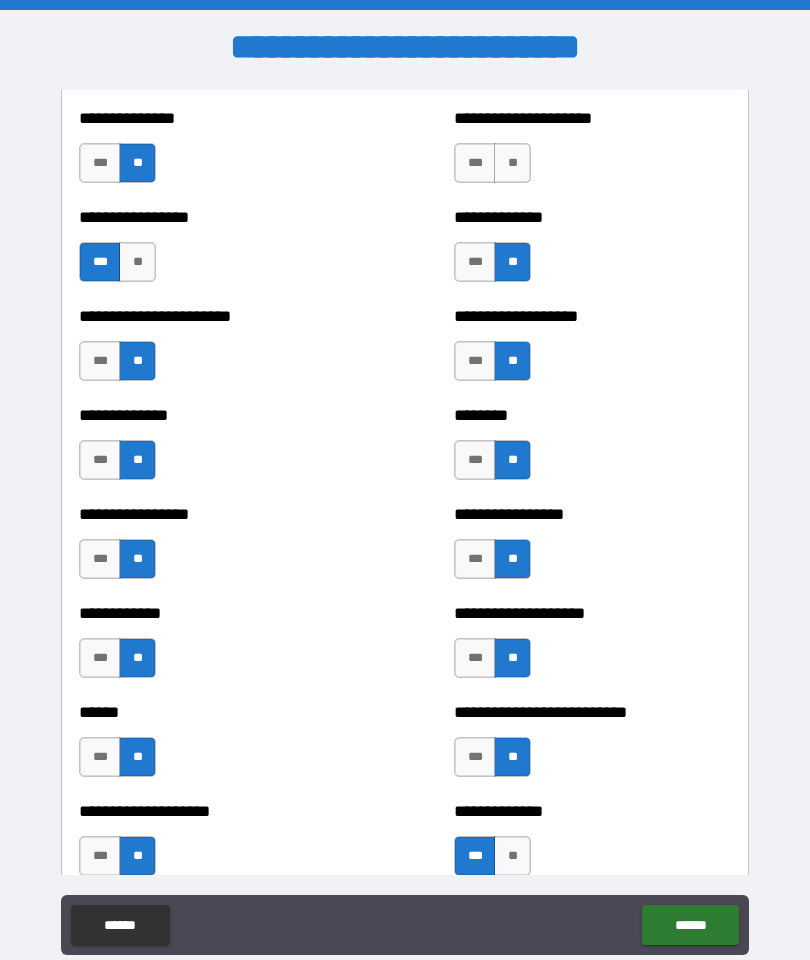click on "**" at bounding box center (512, 163) 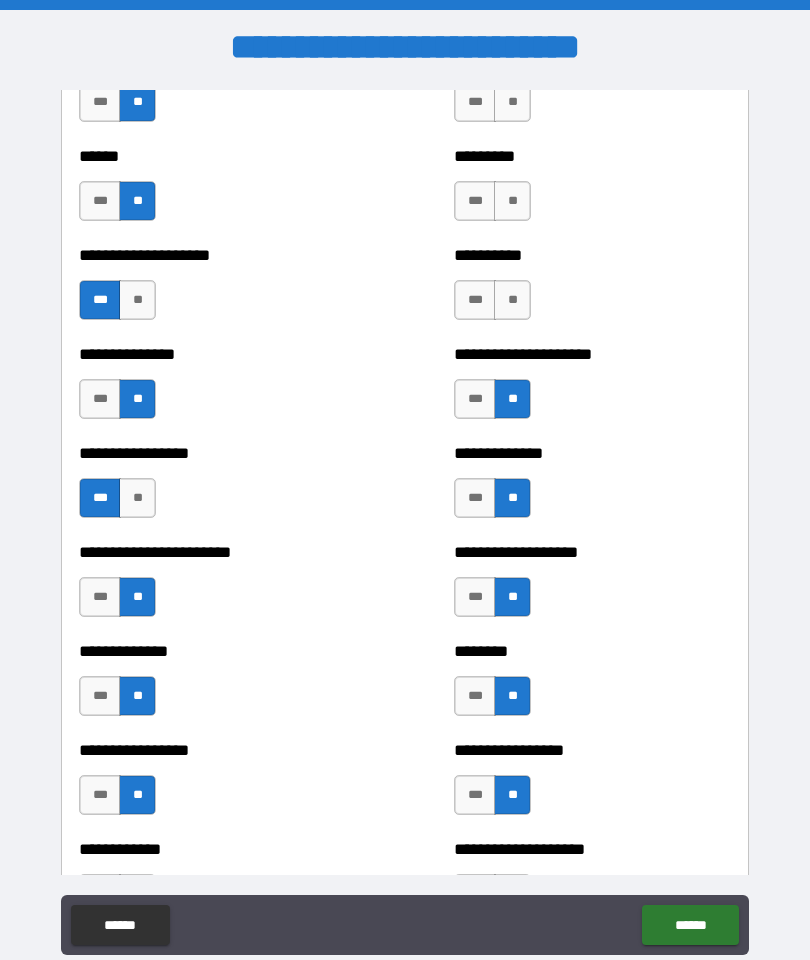 scroll, scrollTop: 3192, scrollLeft: 0, axis: vertical 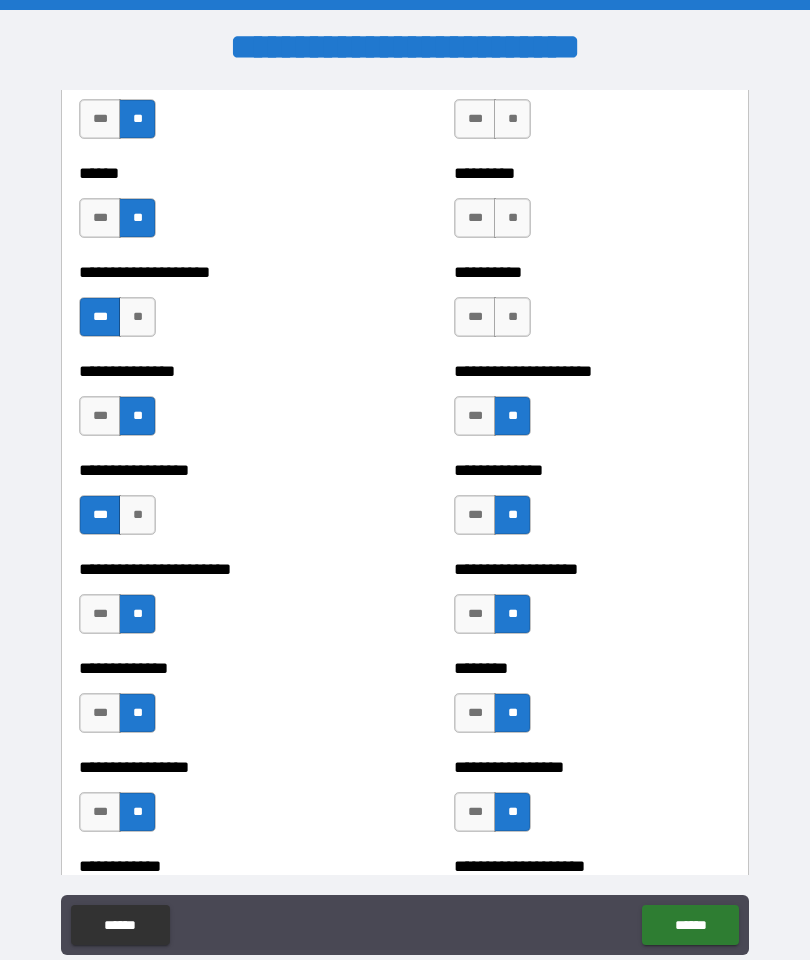 click on "**" at bounding box center (512, 317) 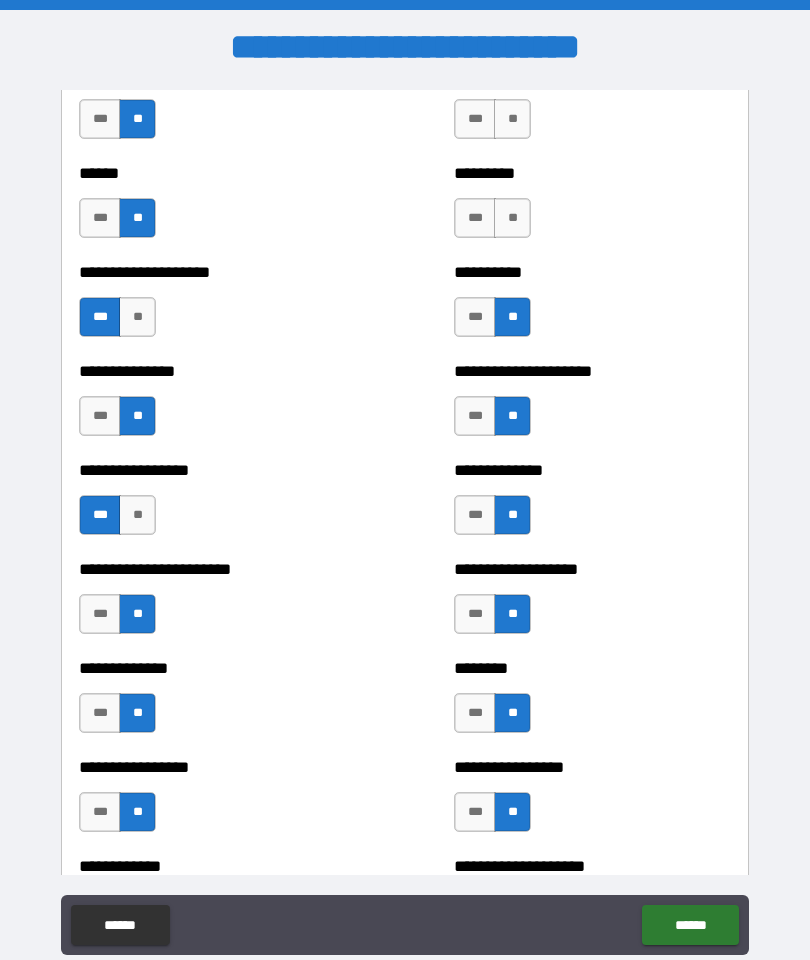 click on "**" at bounding box center (512, 218) 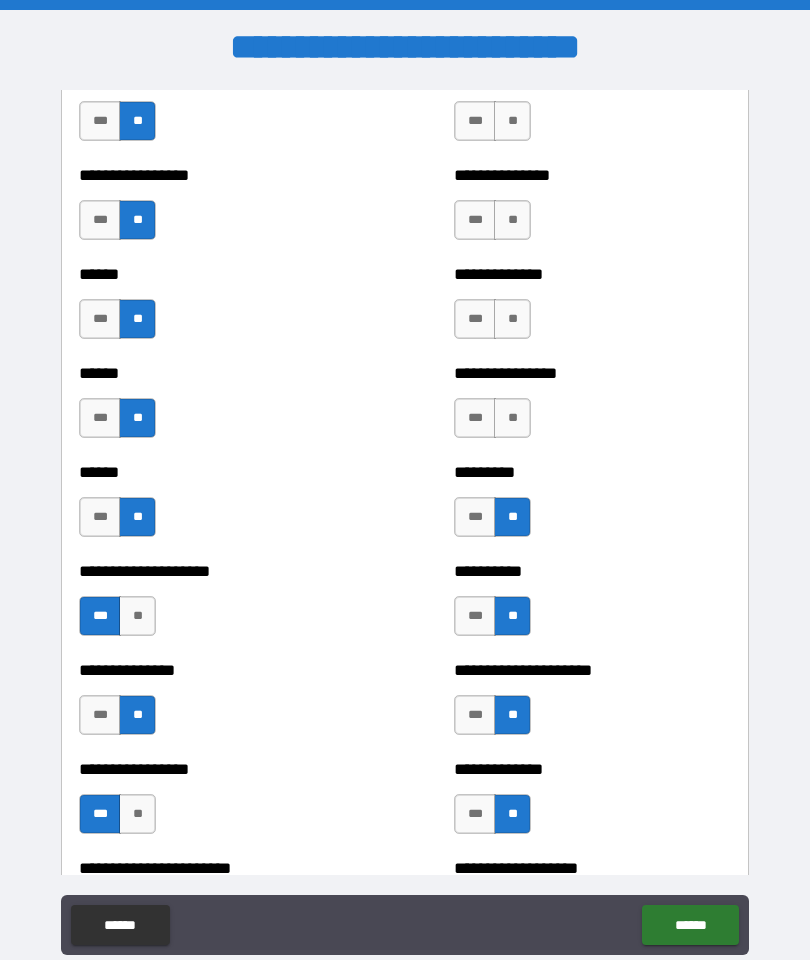 scroll, scrollTop: 2872, scrollLeft: 0, axis: vertical 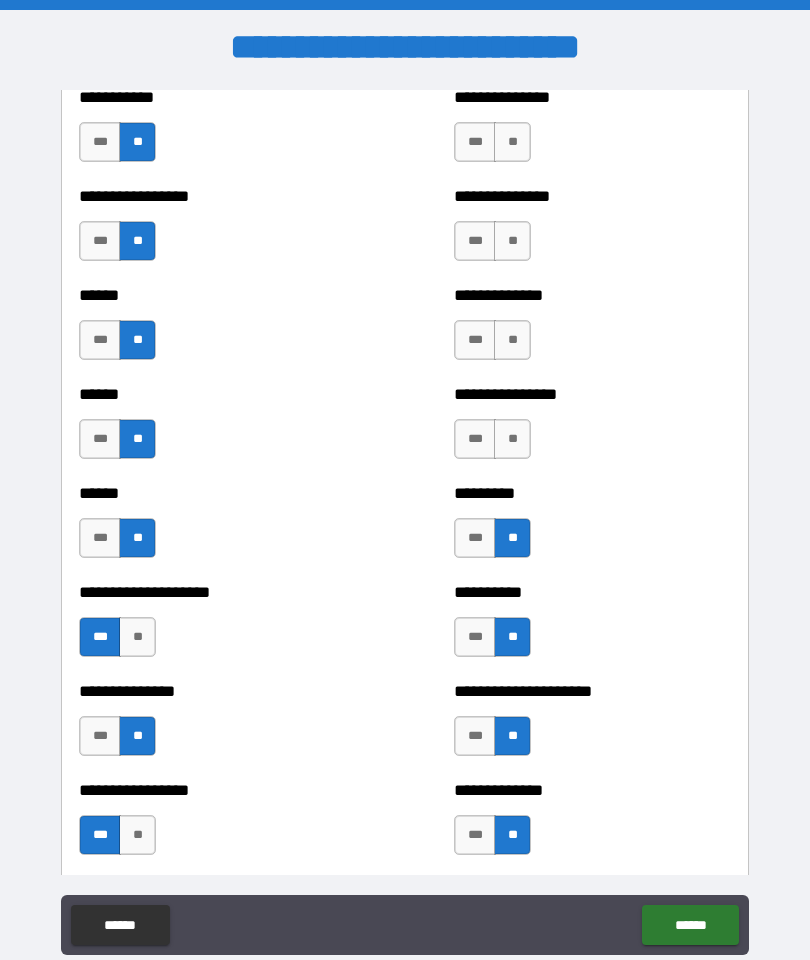 click on "**" at bounding box center (512, 439) 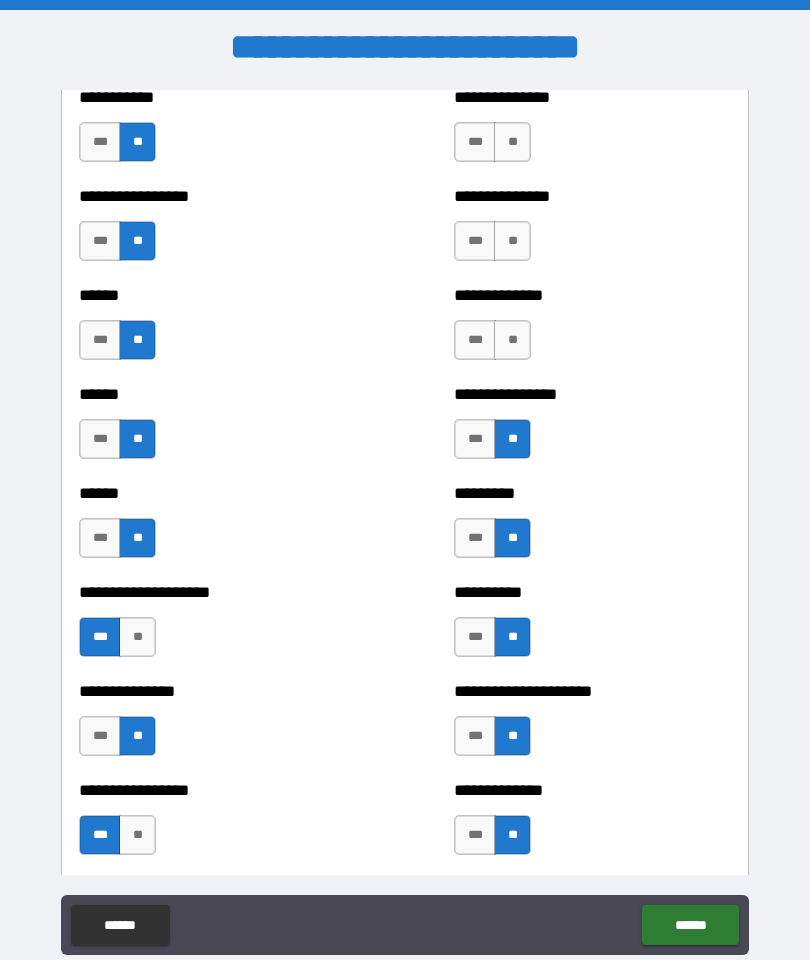 click on "**" at bounding box center [512, 340] 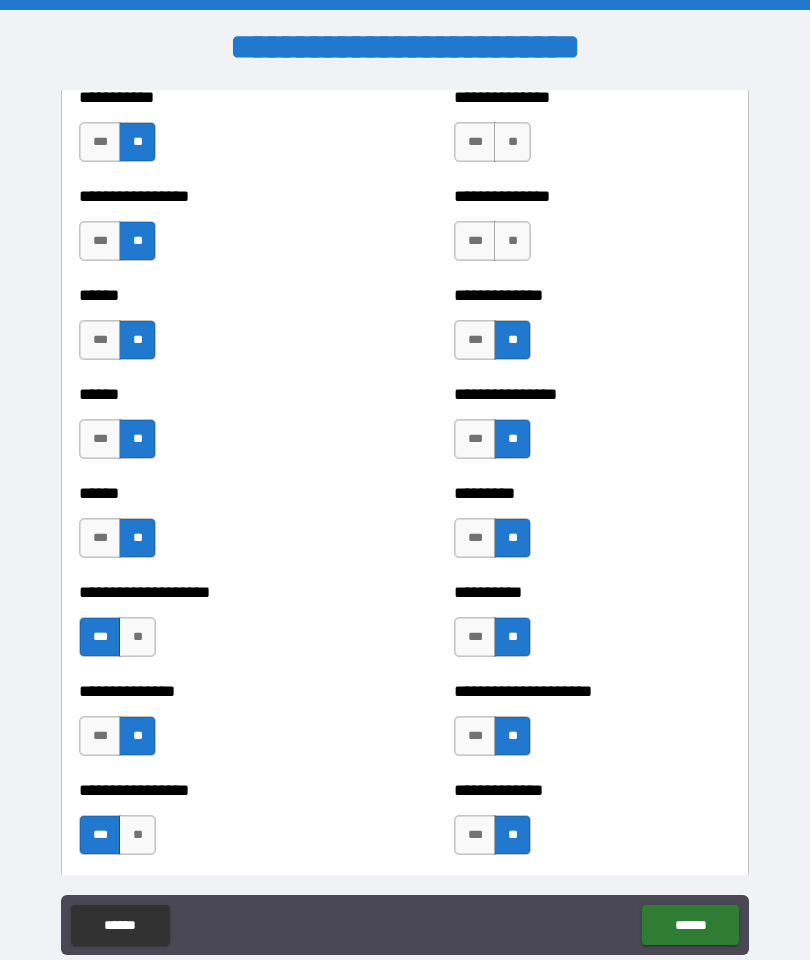 click on "**" at bounding box center (512, 241) 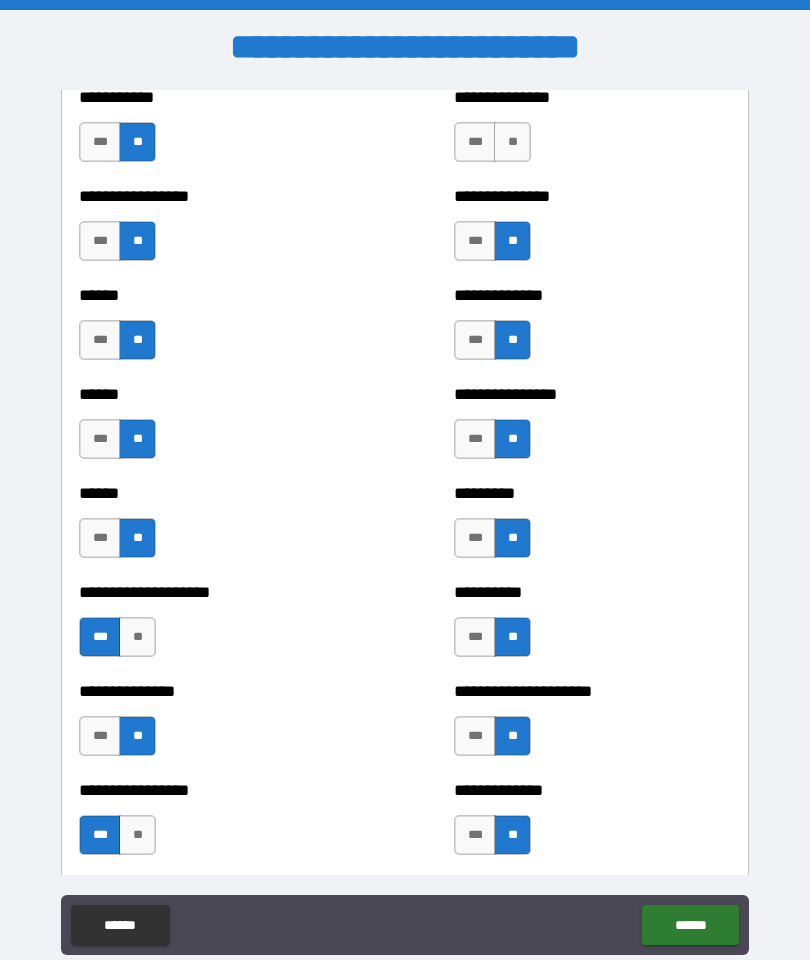 click on "**" at bounding box center [512, 142] 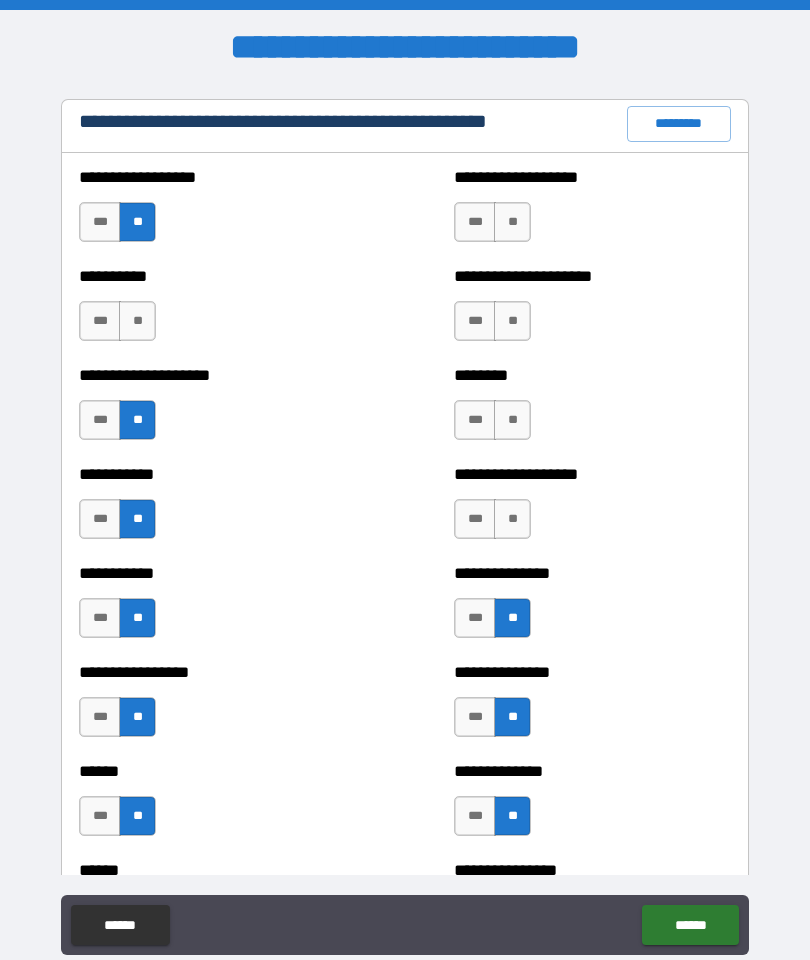 scroll, scrollTop: 2376, scrollLeft: 0, axis: vertical 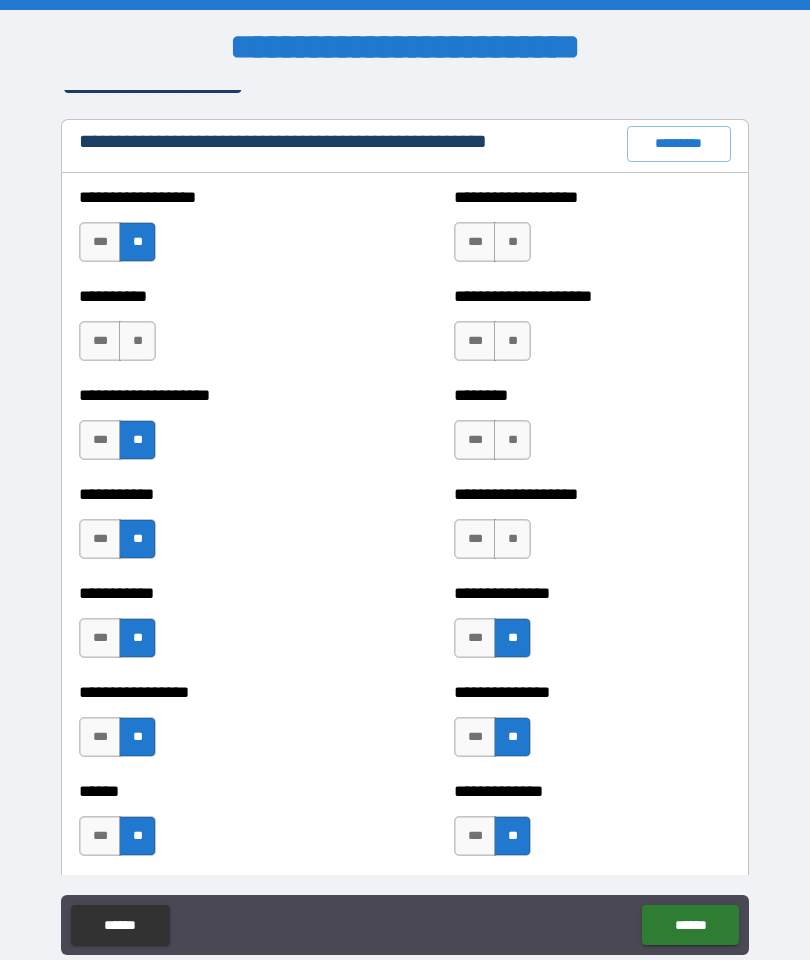 click on "**" at bounding box center [512, 539] 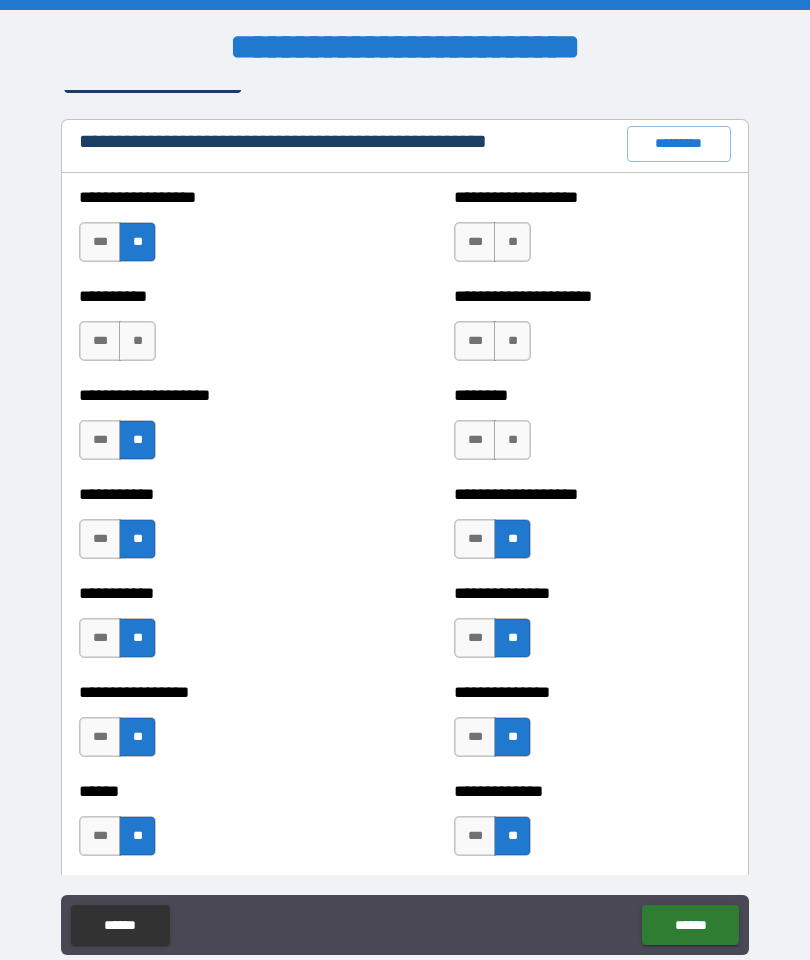 click on "**" at bounding box center [512, 440] 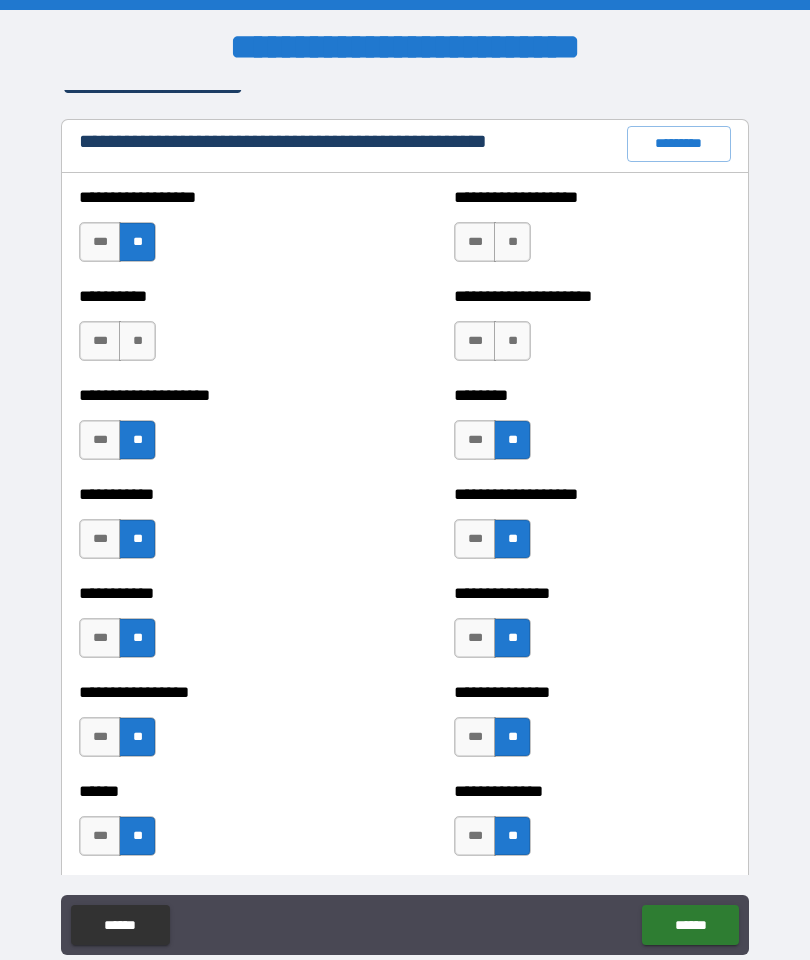 click on "**" at bounding box center [512, 341] 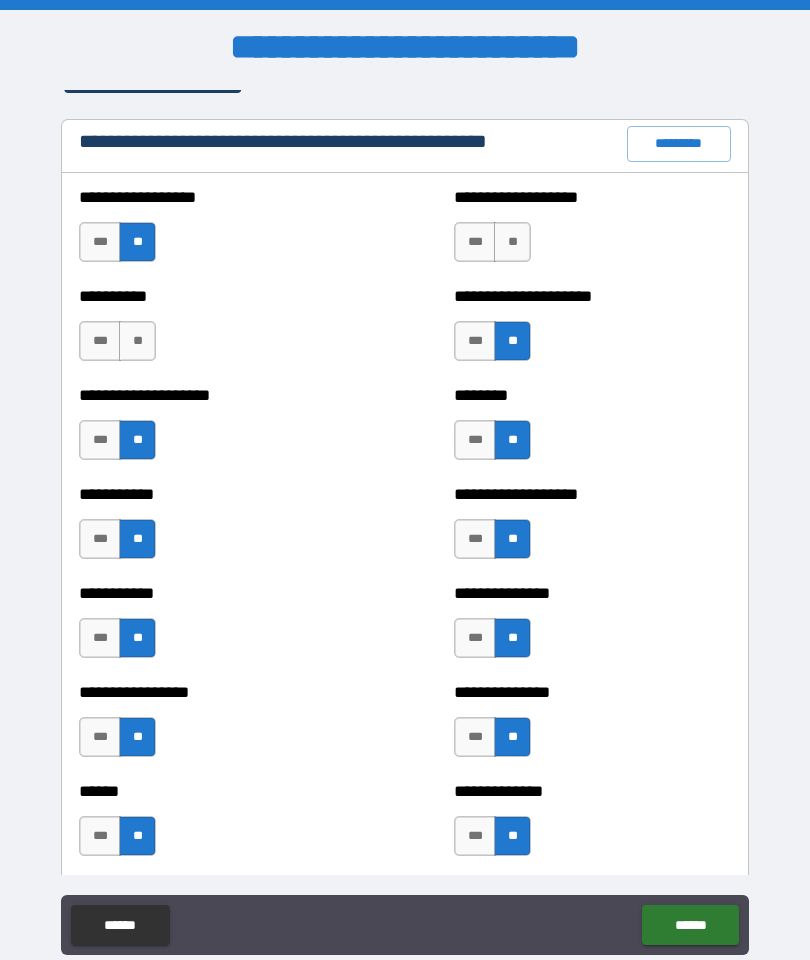 click on "**" at bounding box center (512, 242) 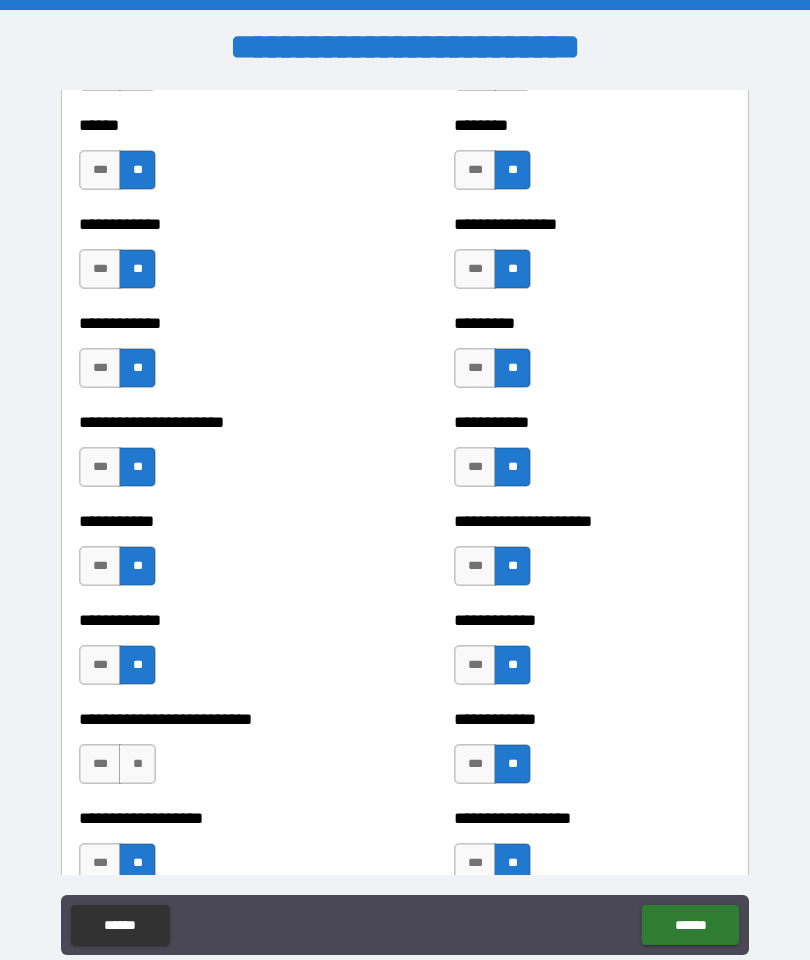 click on "******" at bounding box center [690, 925] 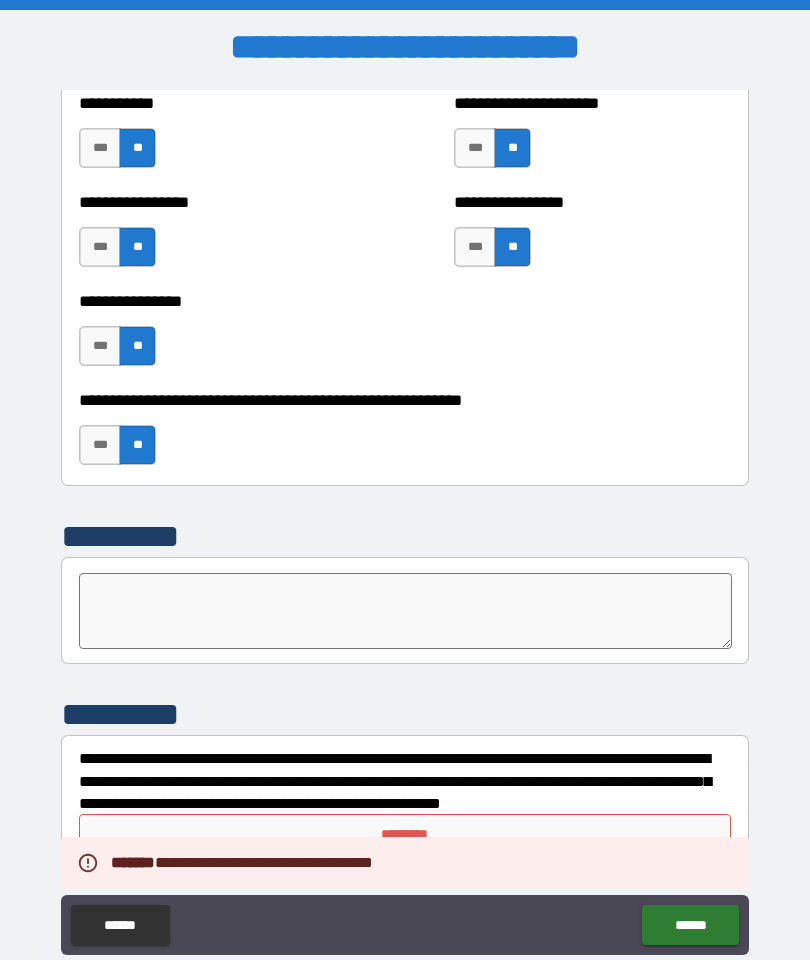 scroll, scrollTop: 6034, scrollLeft: 0, axis: vertical 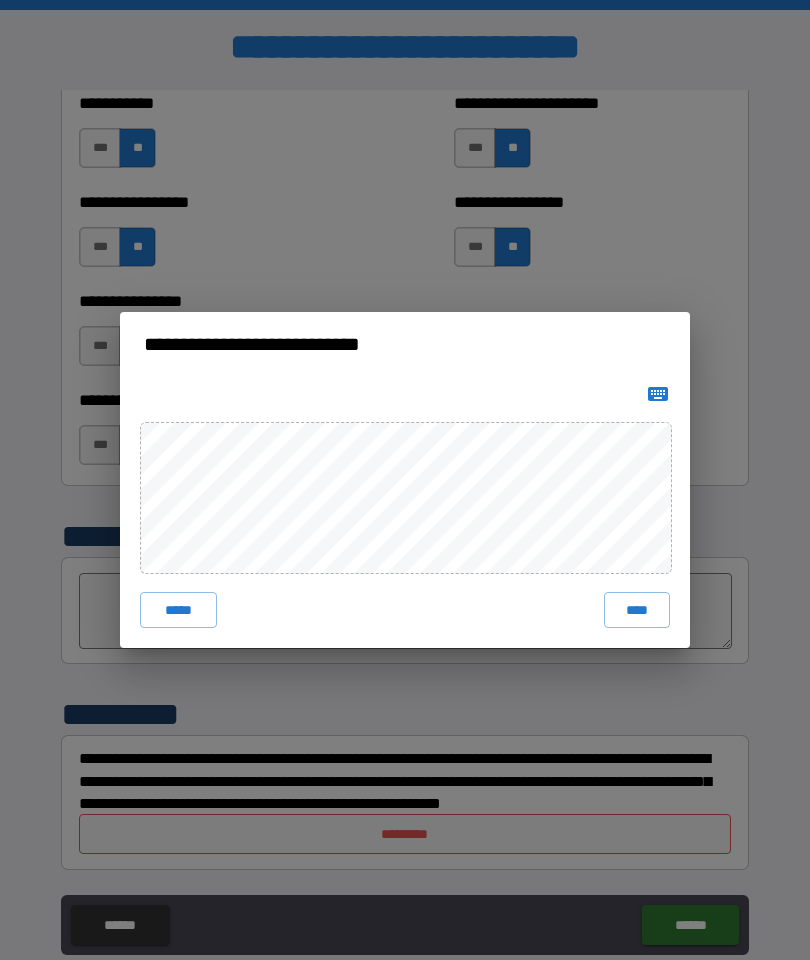 click on "****" at bounding box center [637, 610] 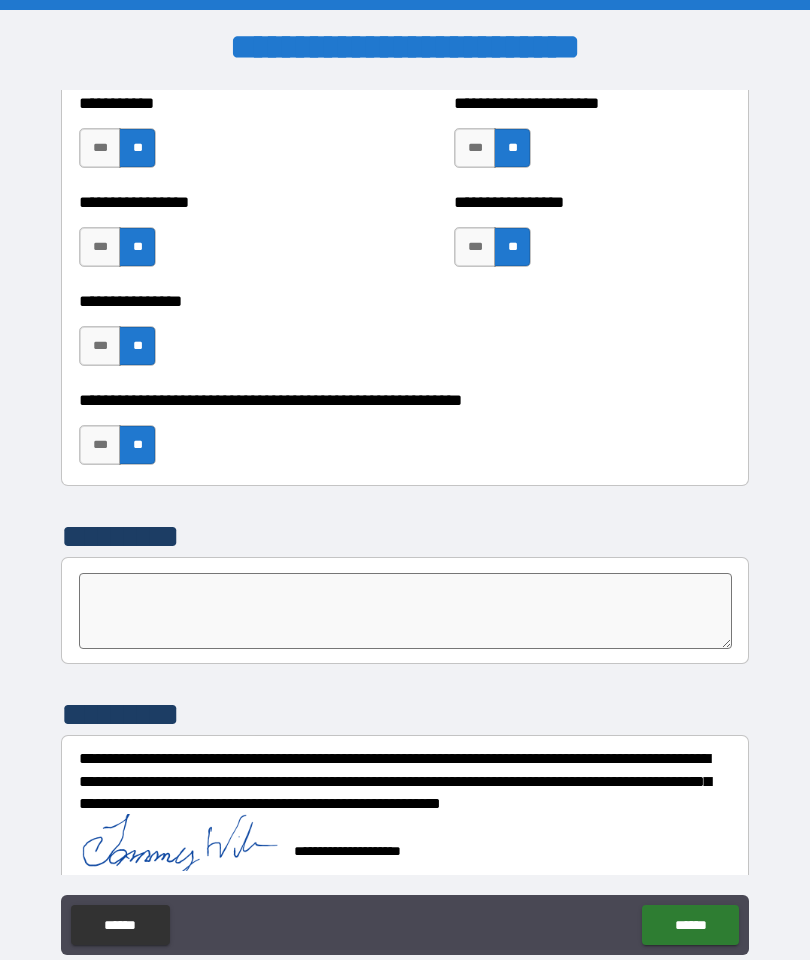 scroll, scrollTop: 6024, scrollLeft: 0, axis: vertical 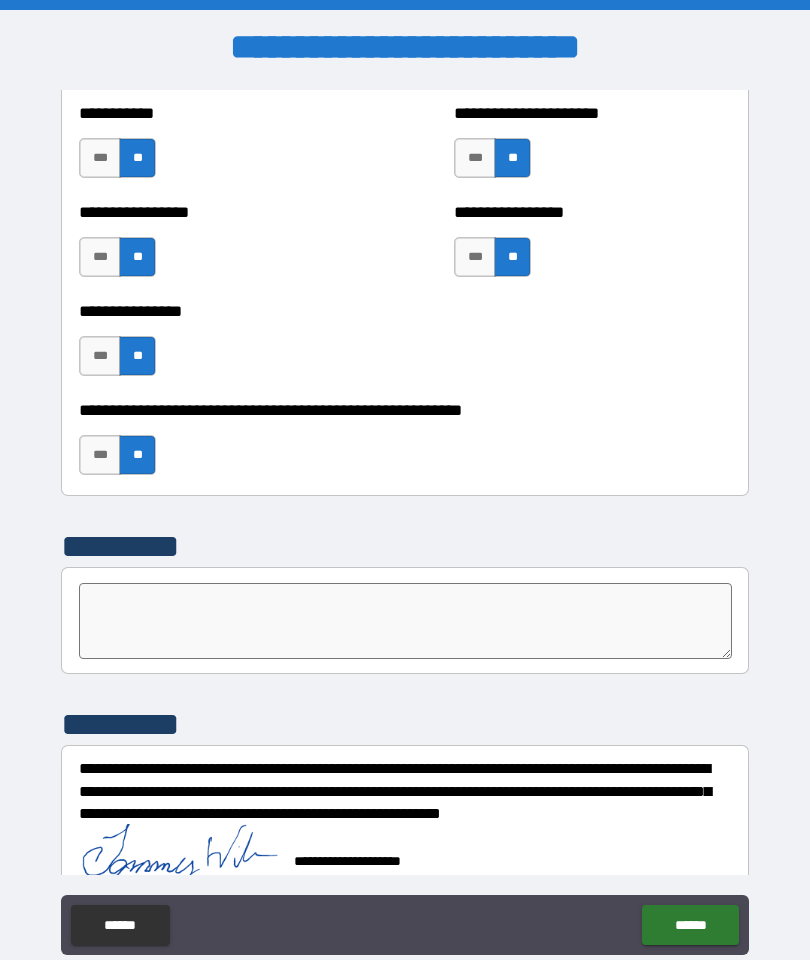 click on "******" at bounding box center [690, 925] 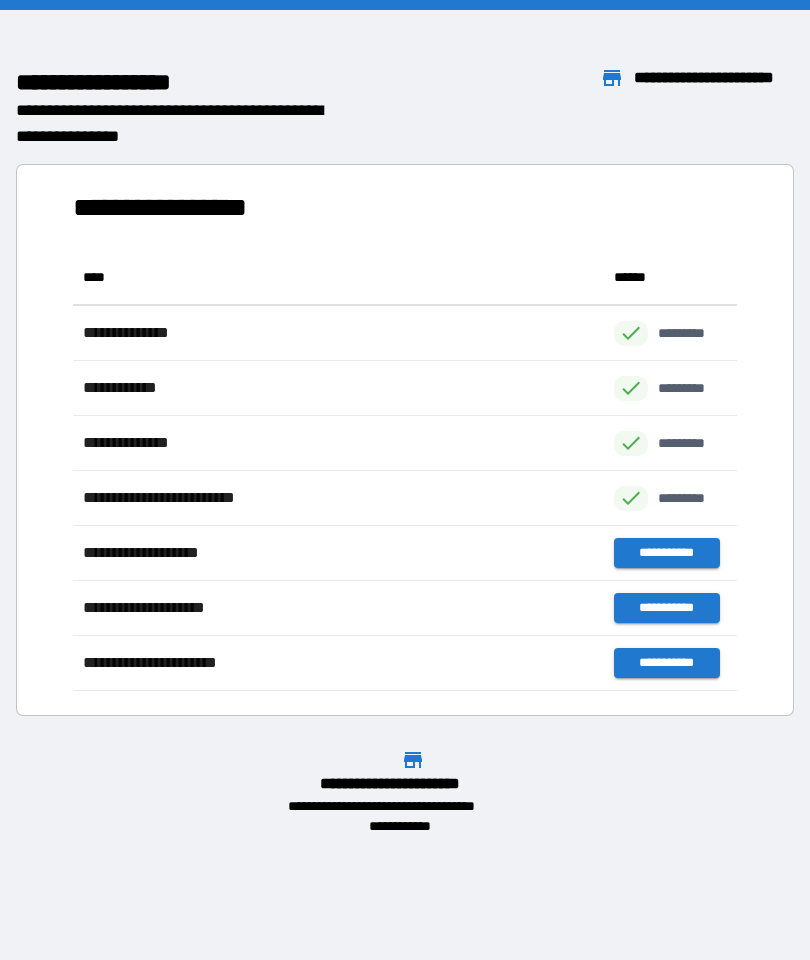 scroll, scrollTop: 1, scrollLeft: 1, axis: both 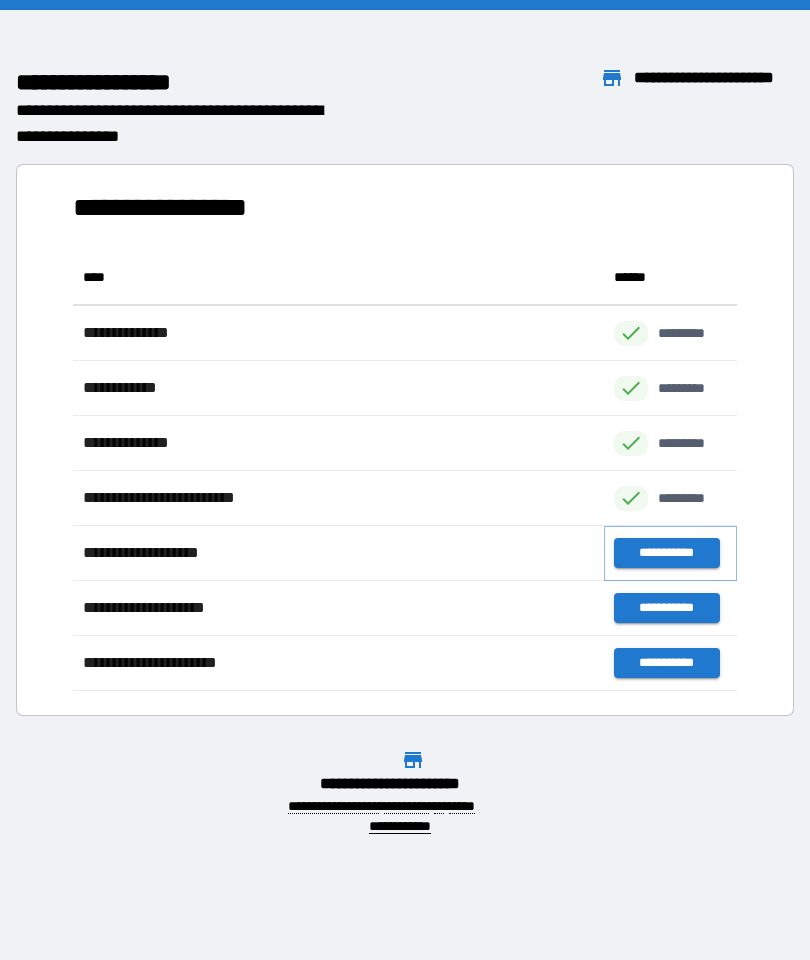 click on "**********" at bounding box center [666, 553] 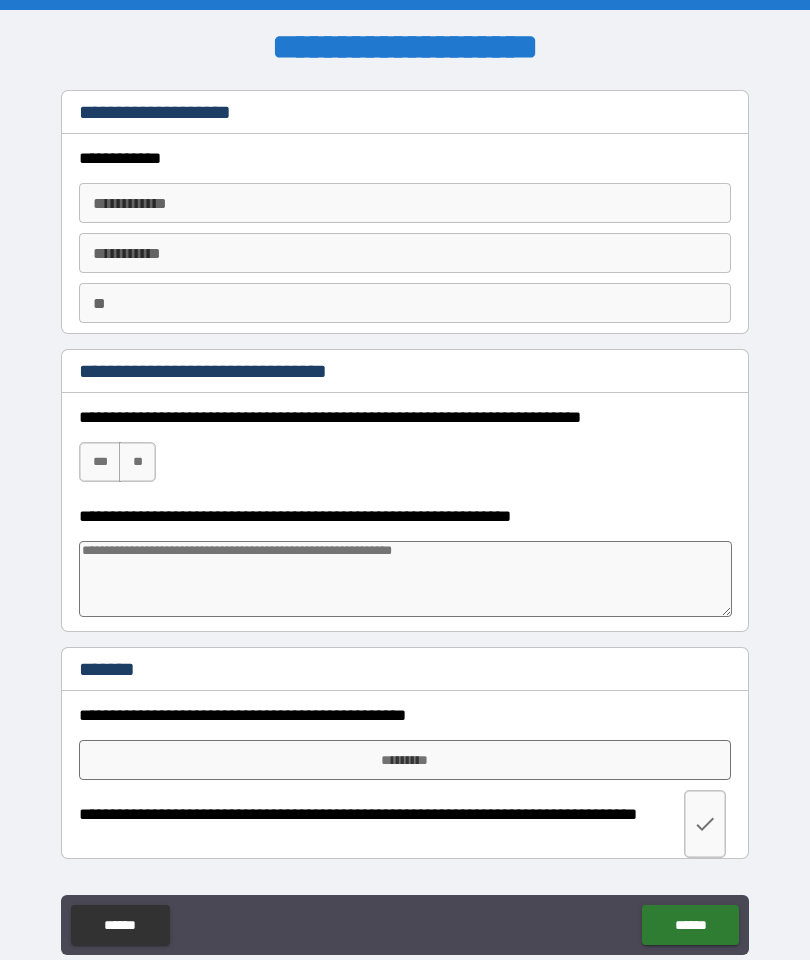 click on "**********" at bounding box center [405, 203] 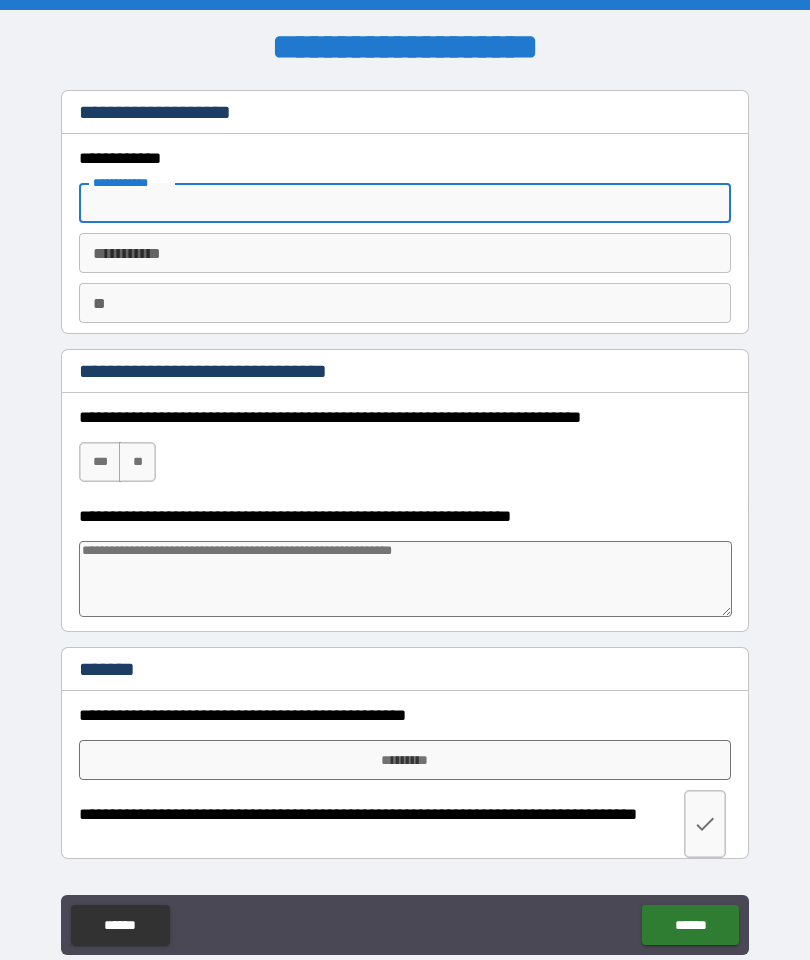 click on "**********" at bounding box center [405, 234] 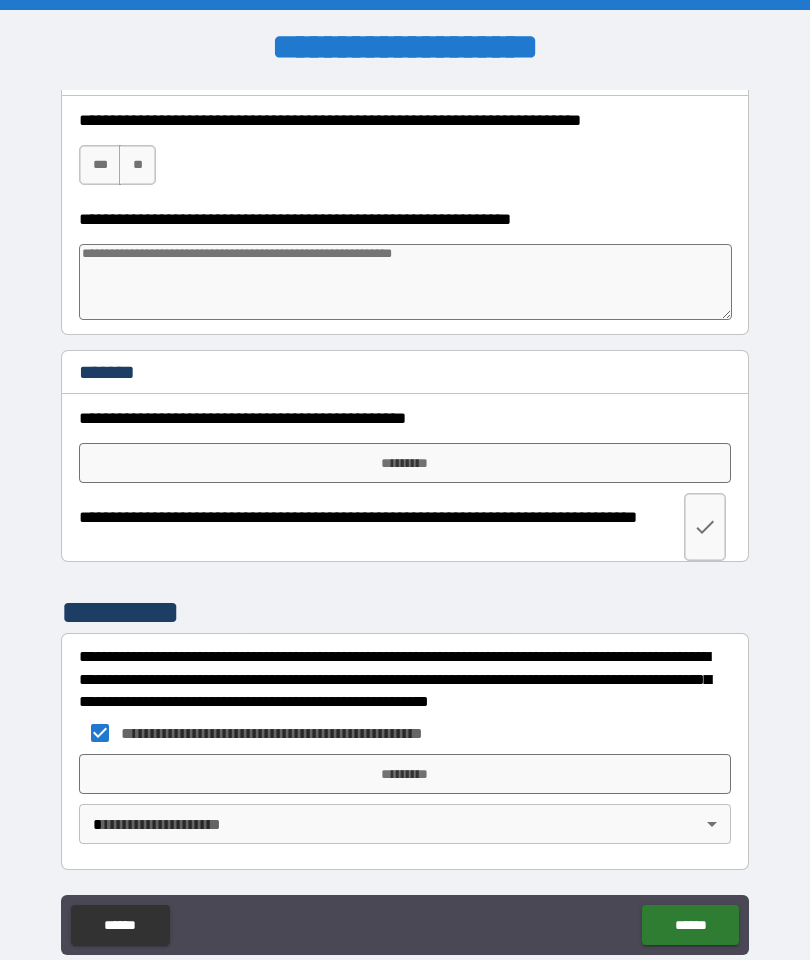 scroll, scrollTop: 297, scrollLeft: 0, axis: vertical 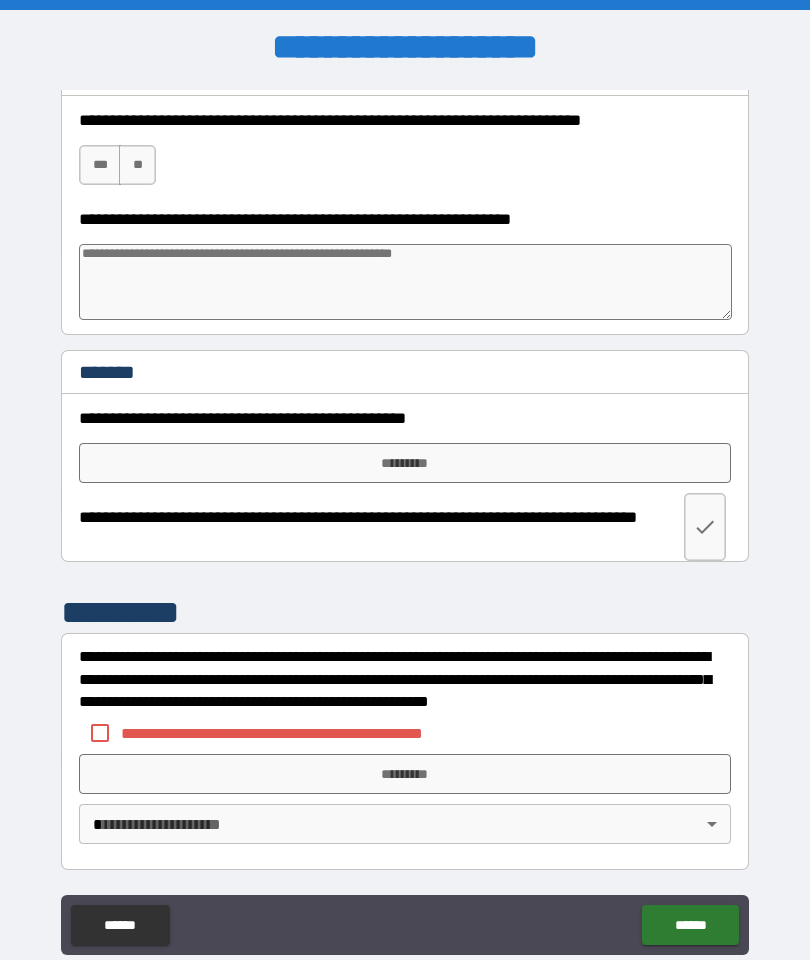 click on "******" at bounding box center [690, 925] 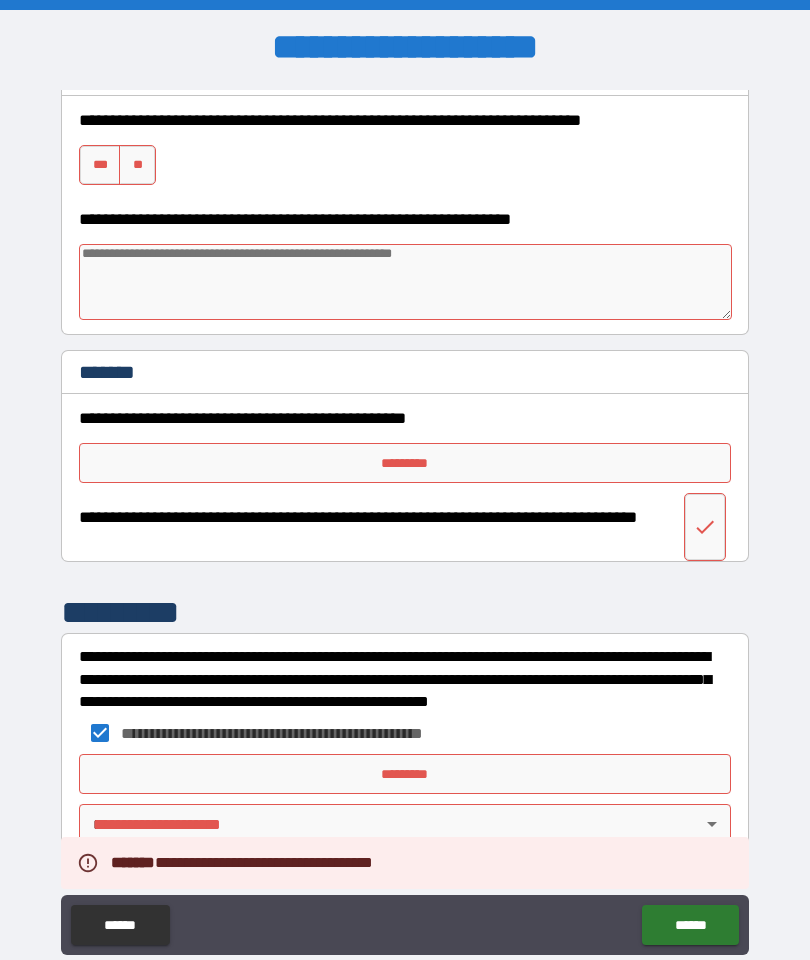 click on "**" at bounding box center [137, 165] 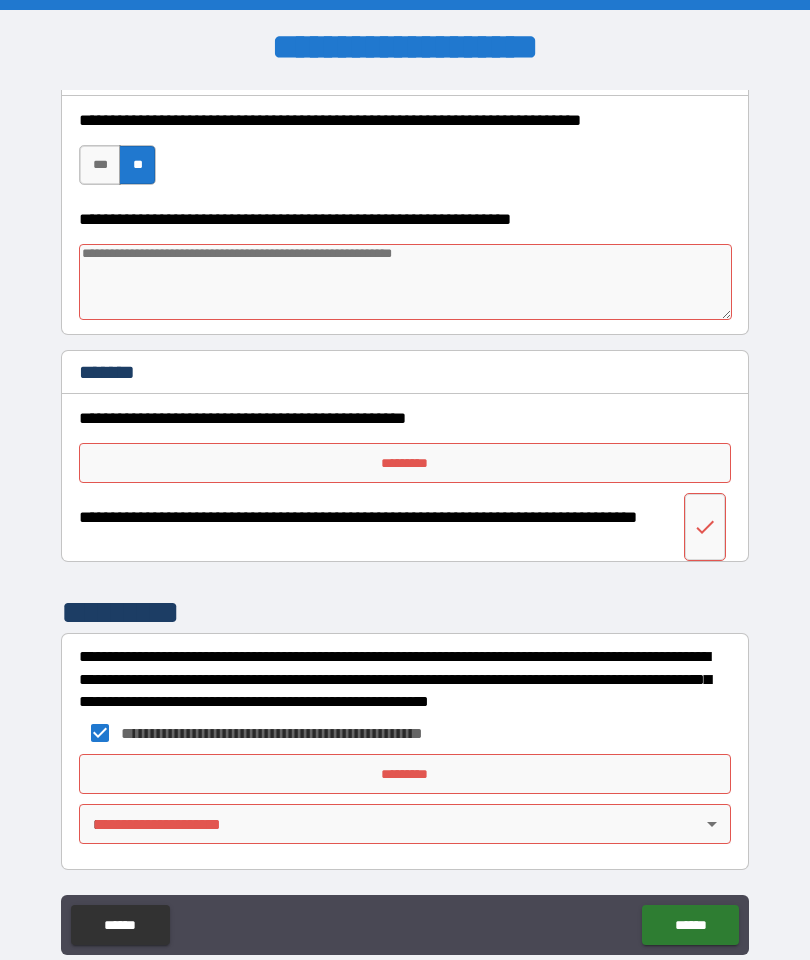 click at bounding box center [705, 527] 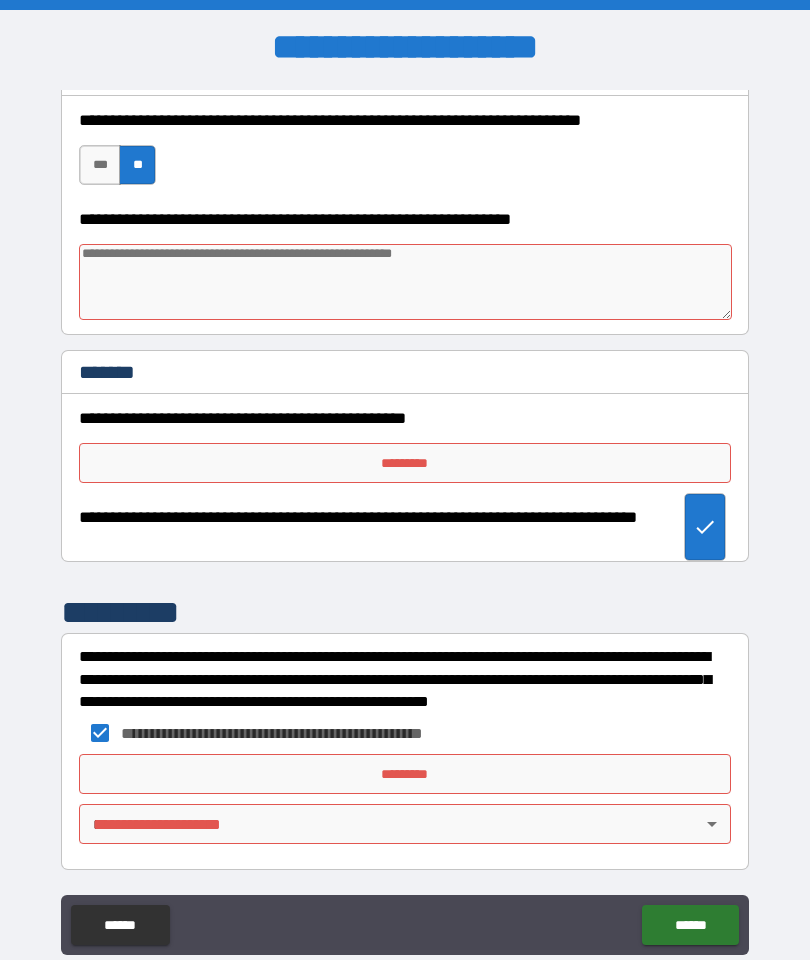 click on "*********" at bounding box center (405, 774) 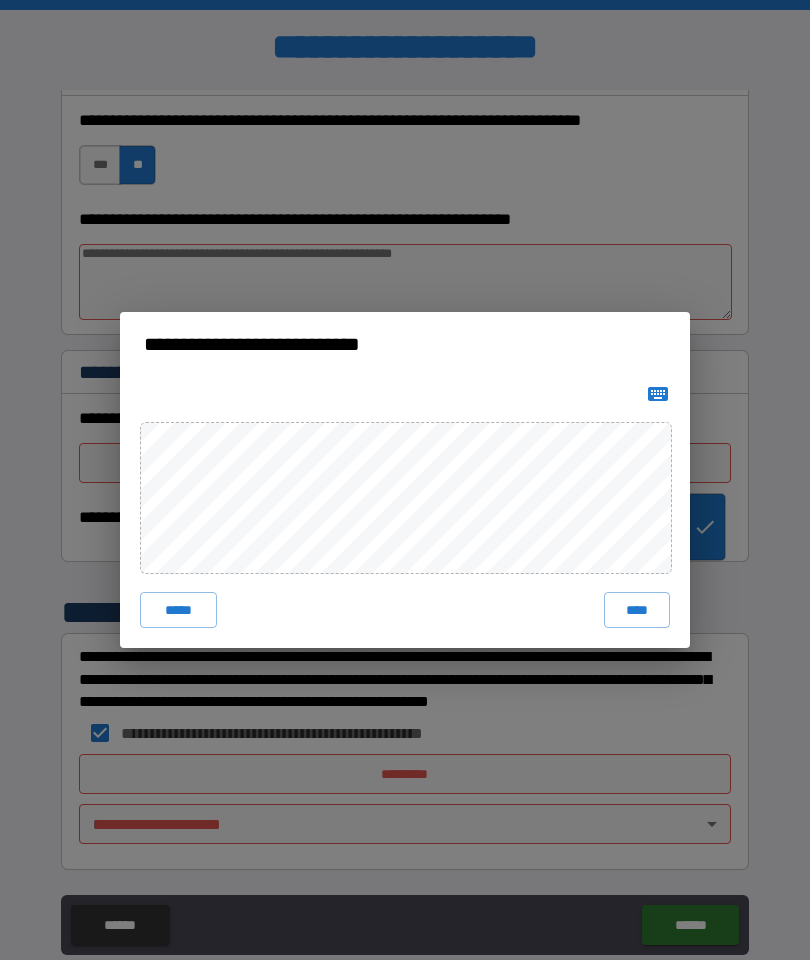 click on "****" at bounding box center [637, 610] 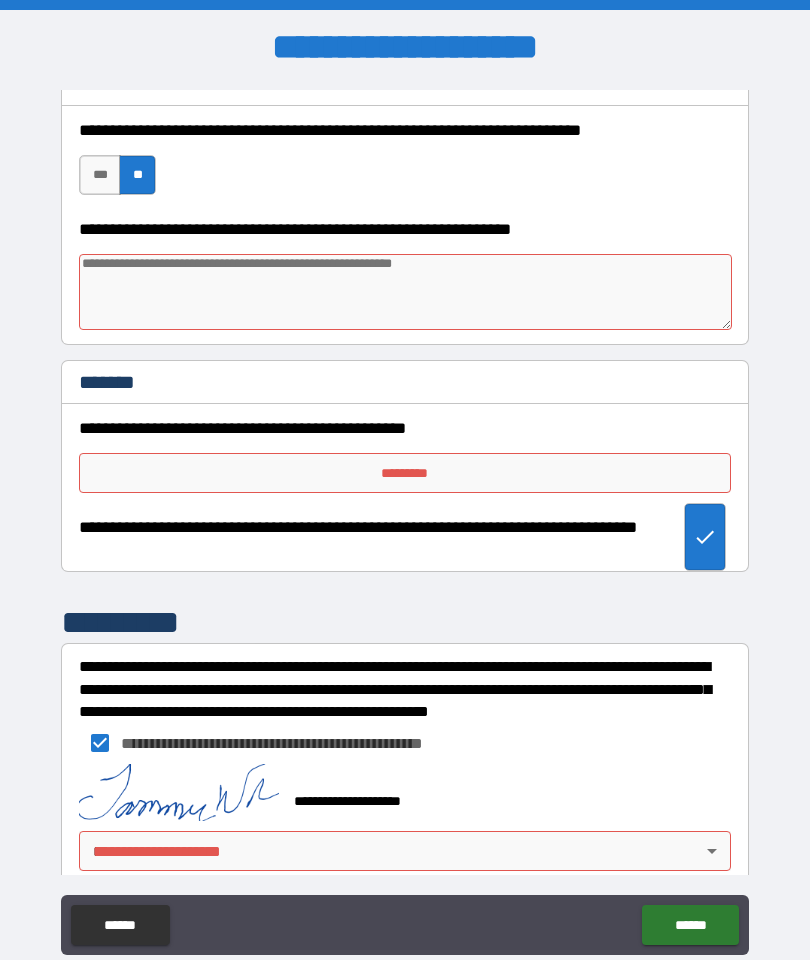 click on "******" at bounding box center (690, 925) 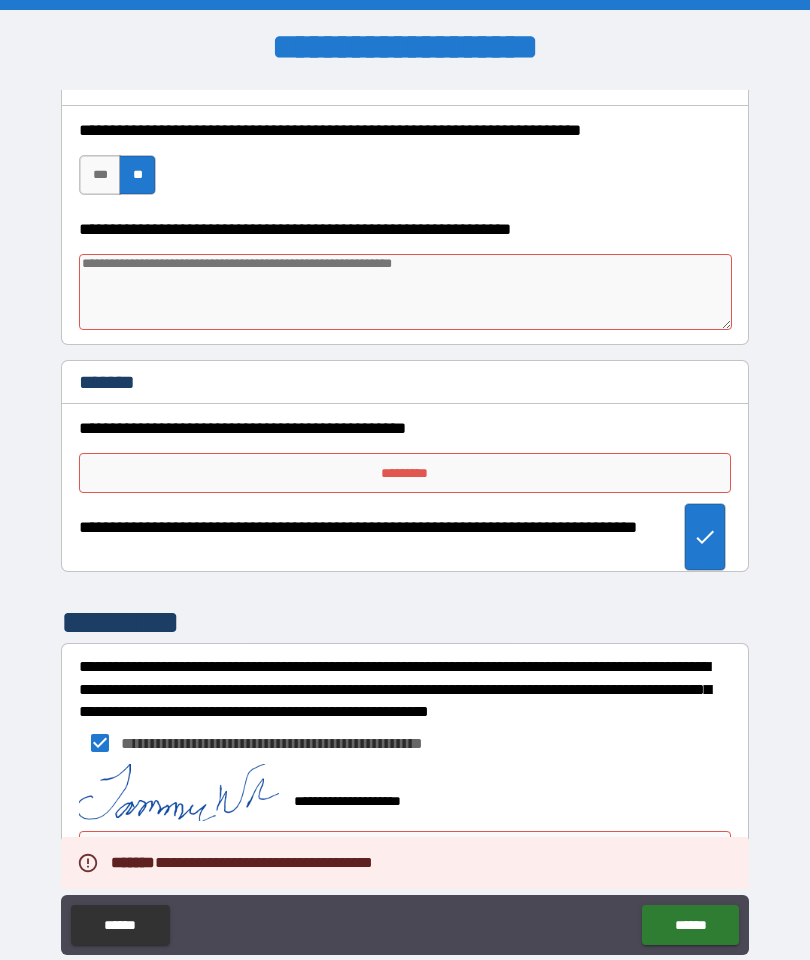 click on "******" at bounding box center (690, 925) 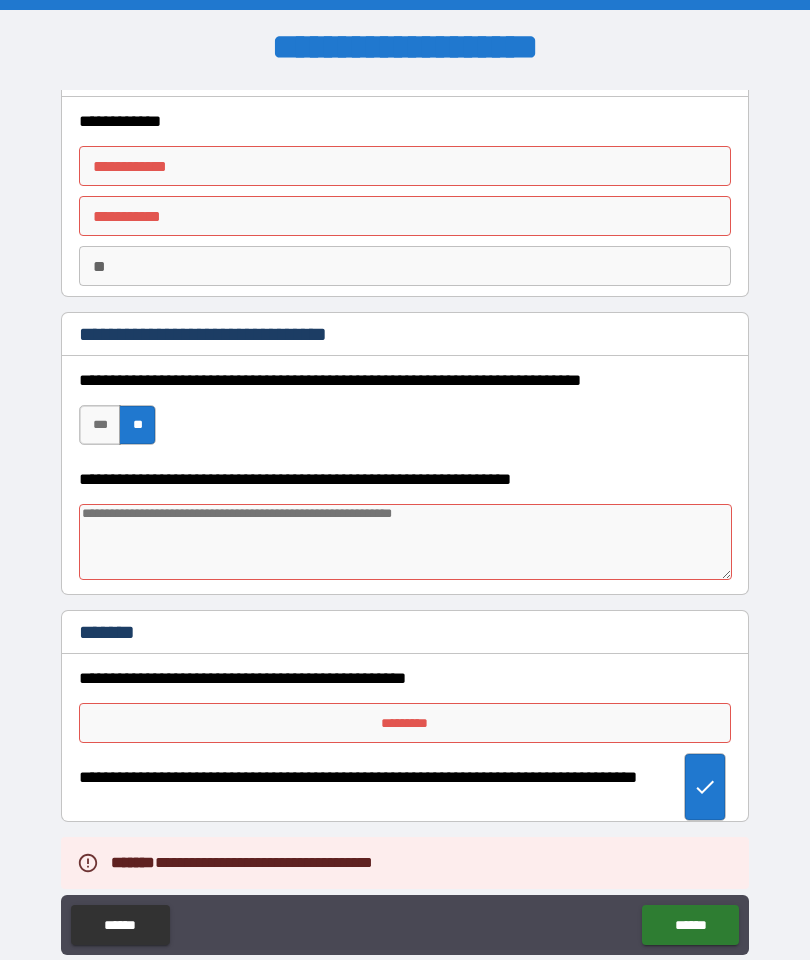 scroll, scrollTop: 36, scrollLeft: 0, axis: vertical 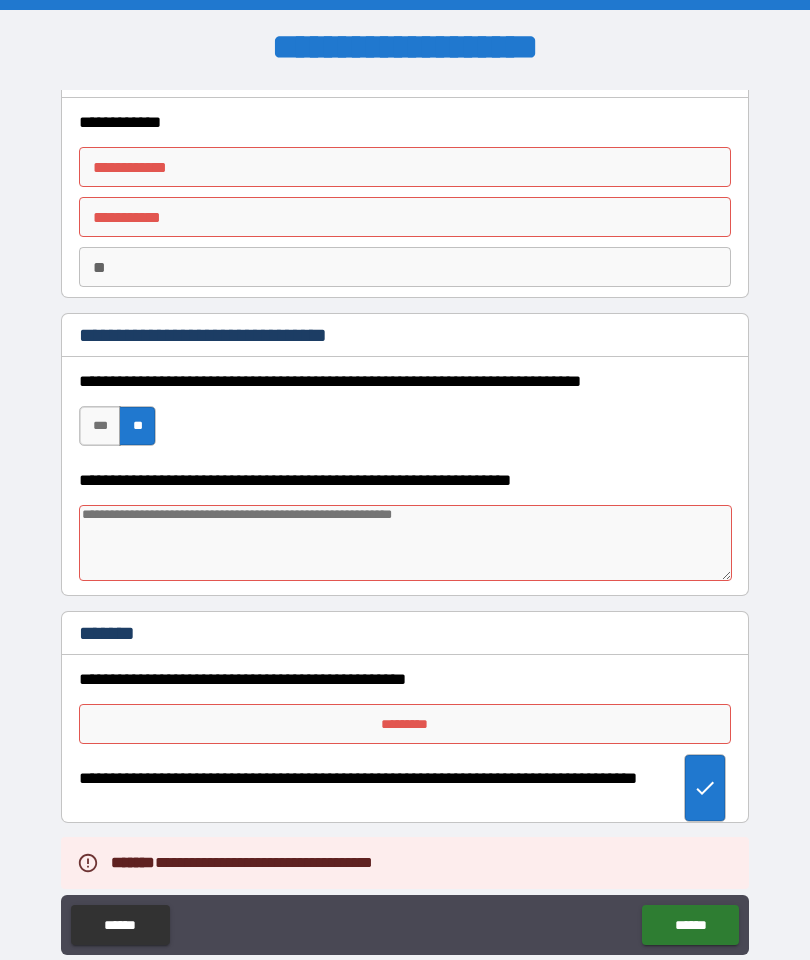 click on "**********" at bounding box center (405, 167) 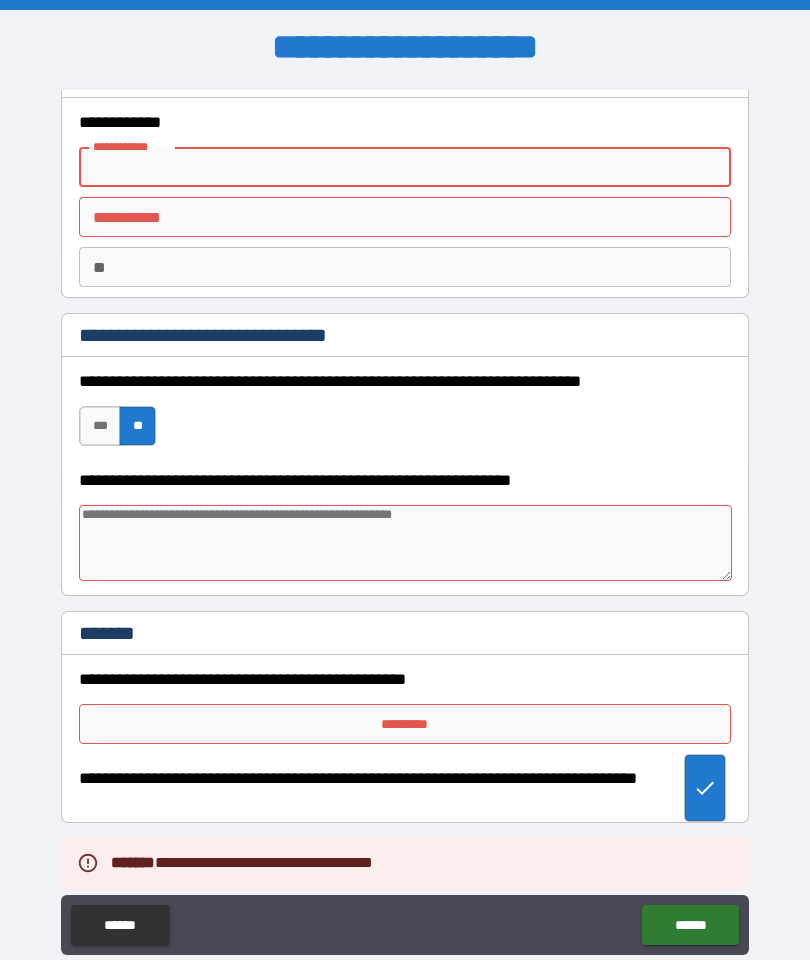 type on "*" 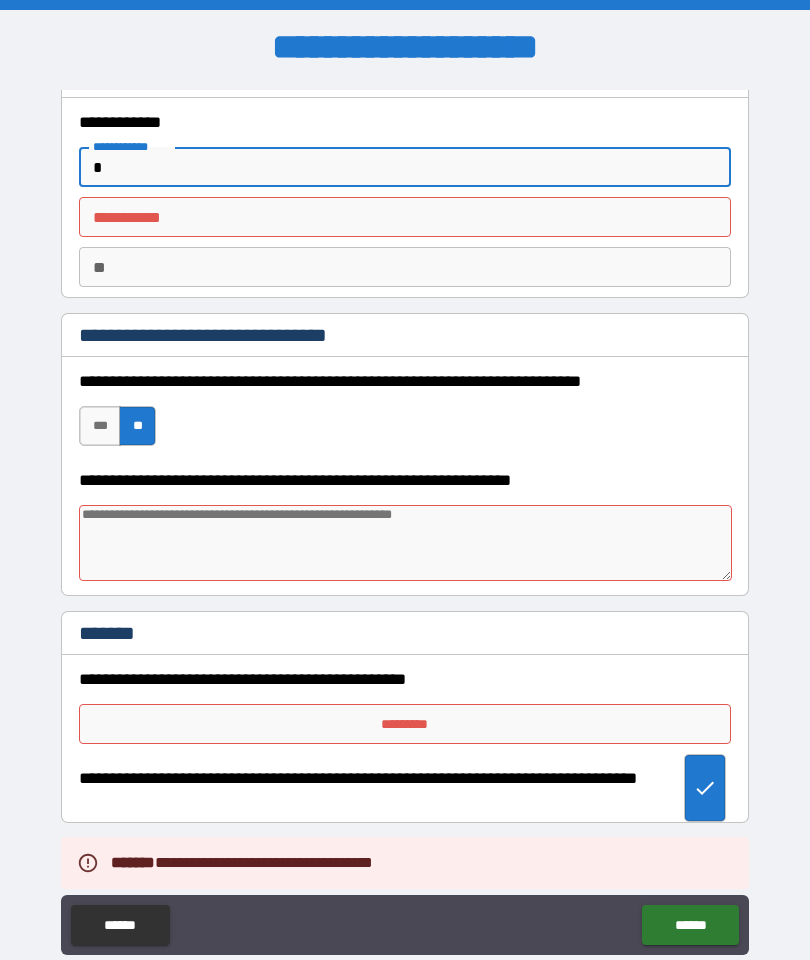type on "*" 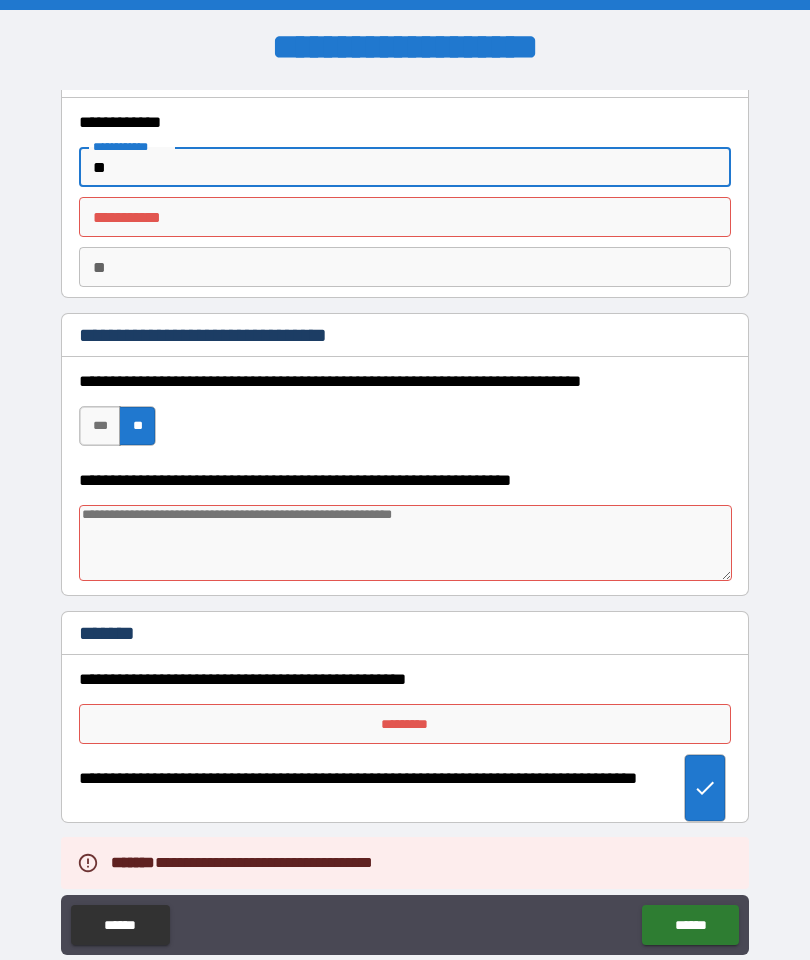 type on "*" 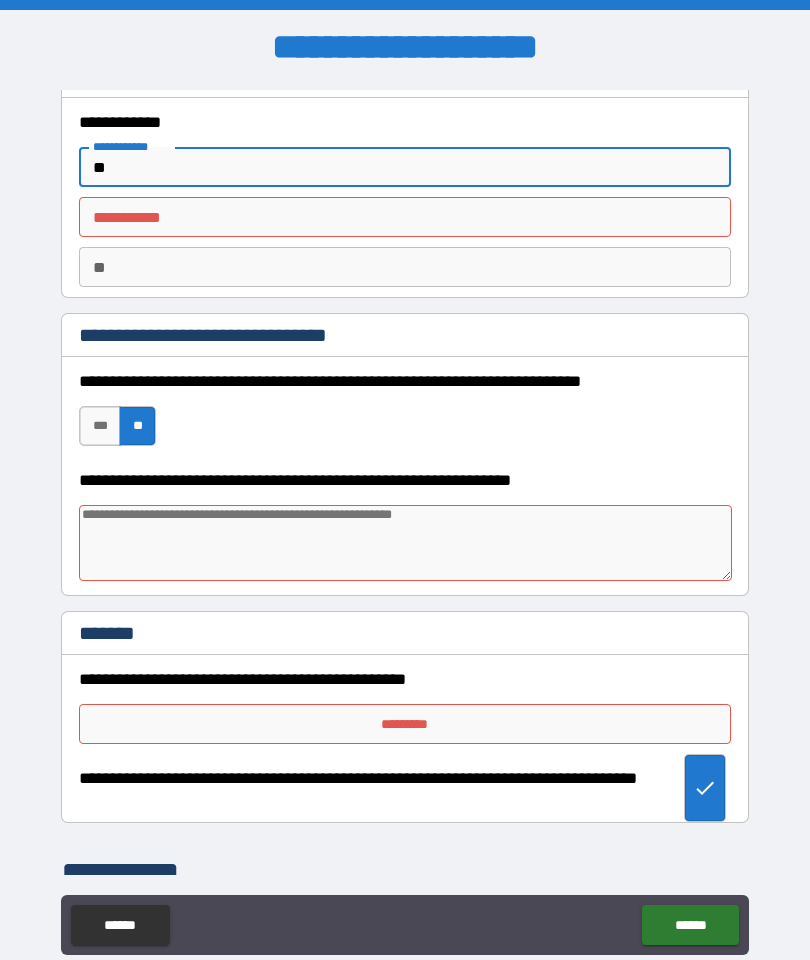 type on "***" 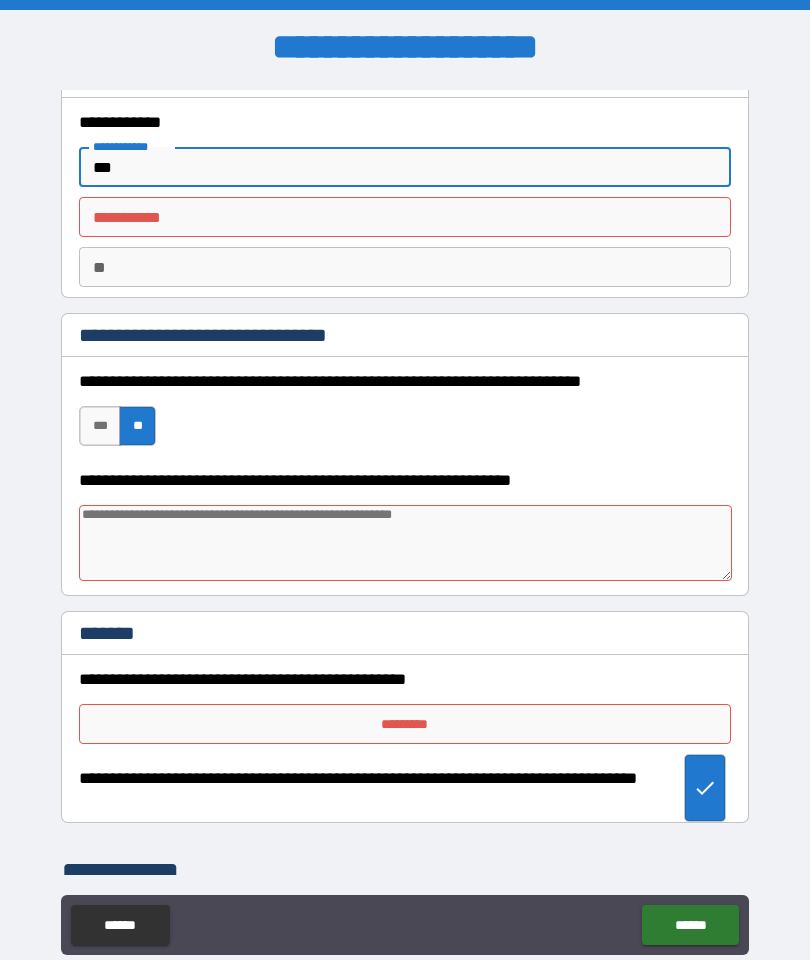 type on "*" 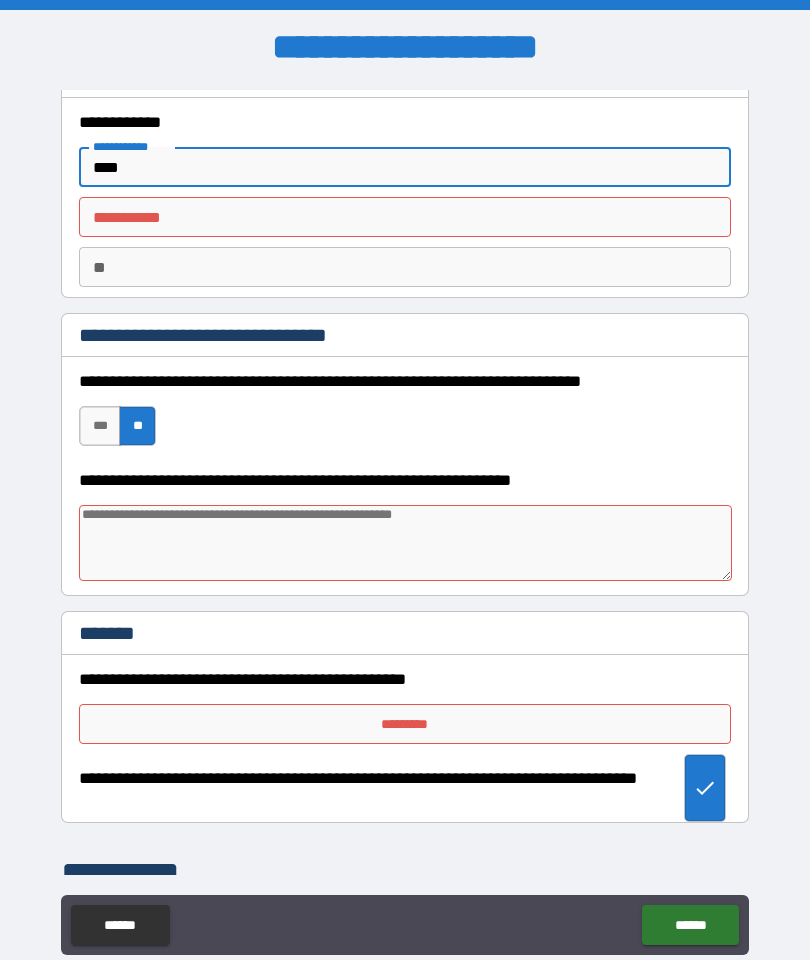 type on "*" 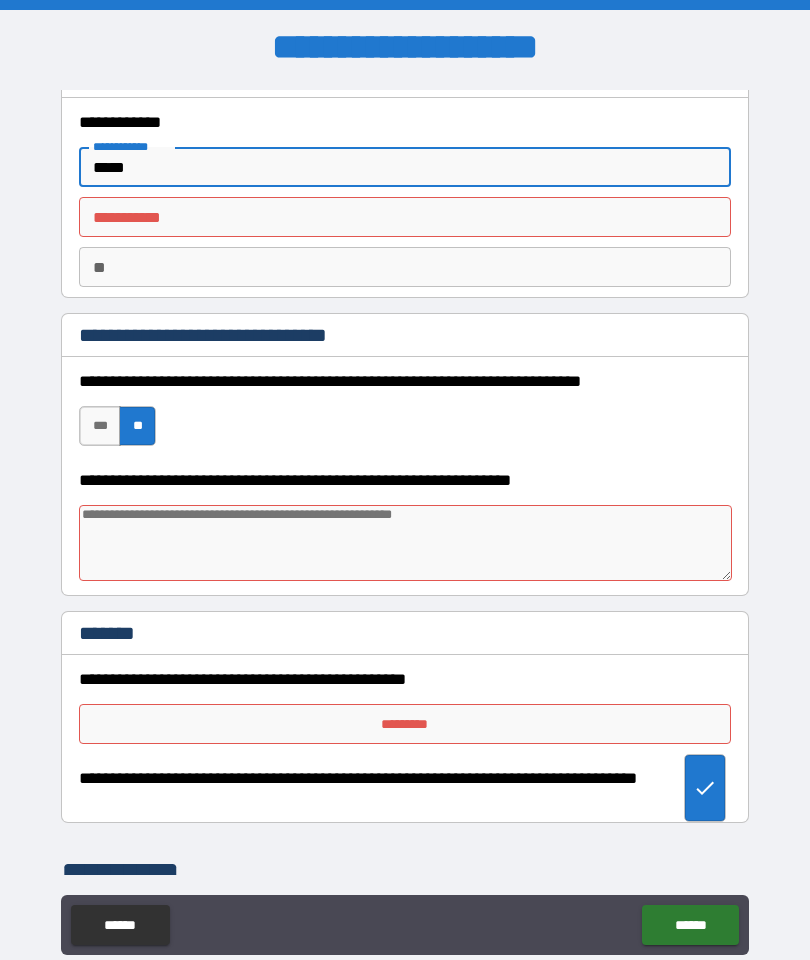 type on "*" 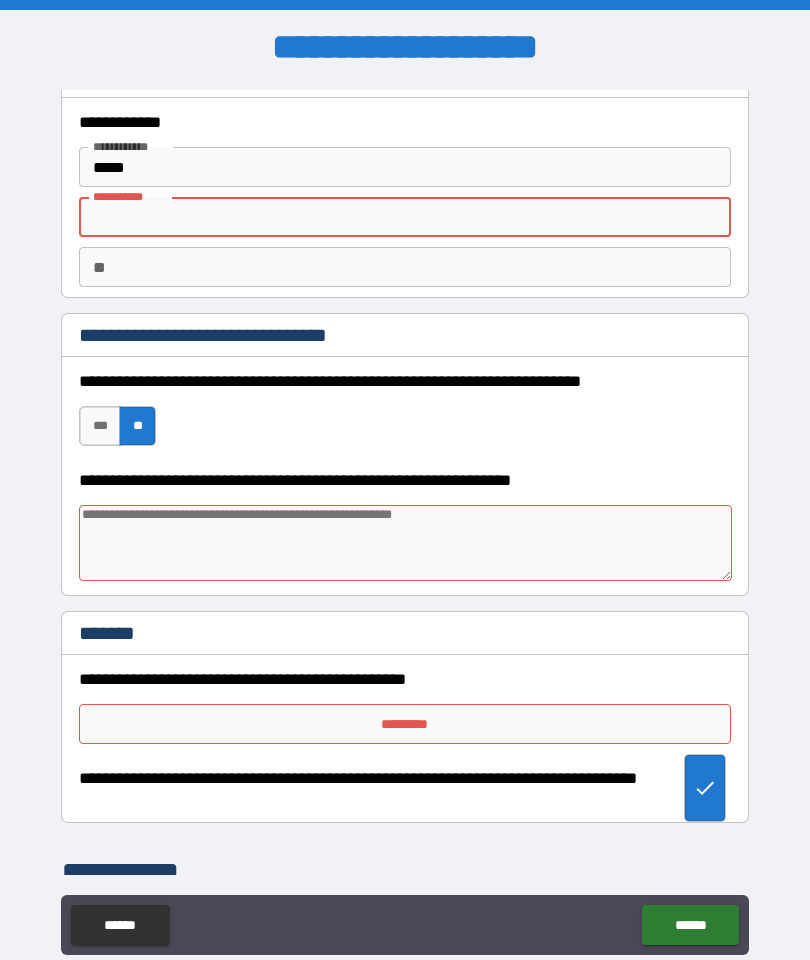 type on "*" 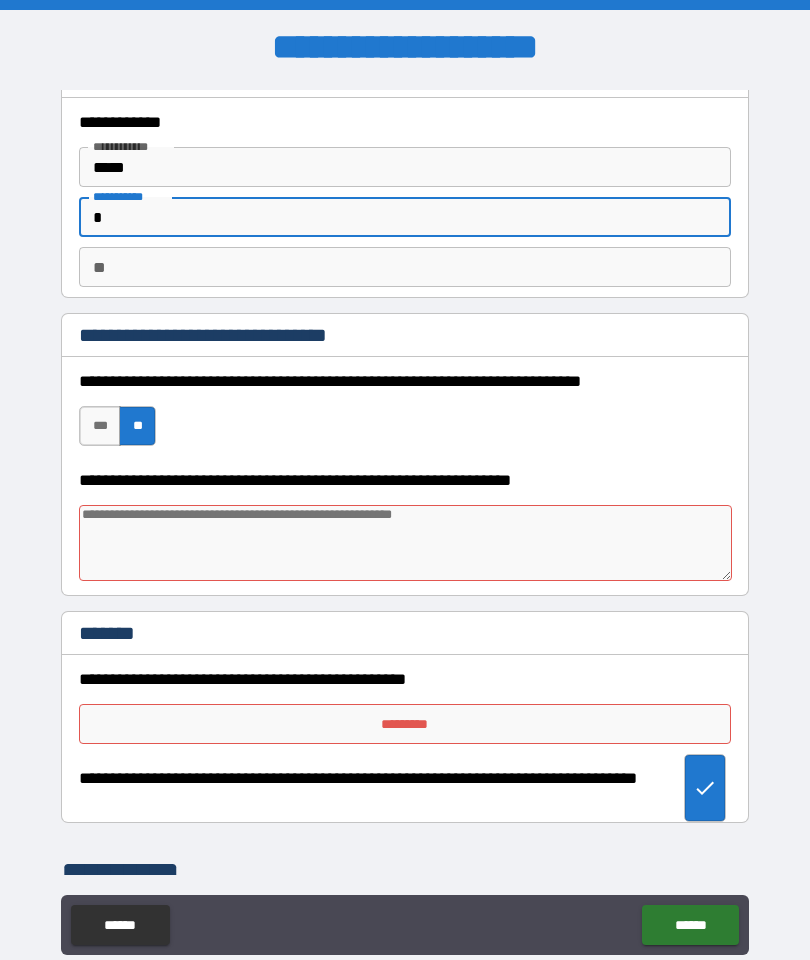 type on "*" 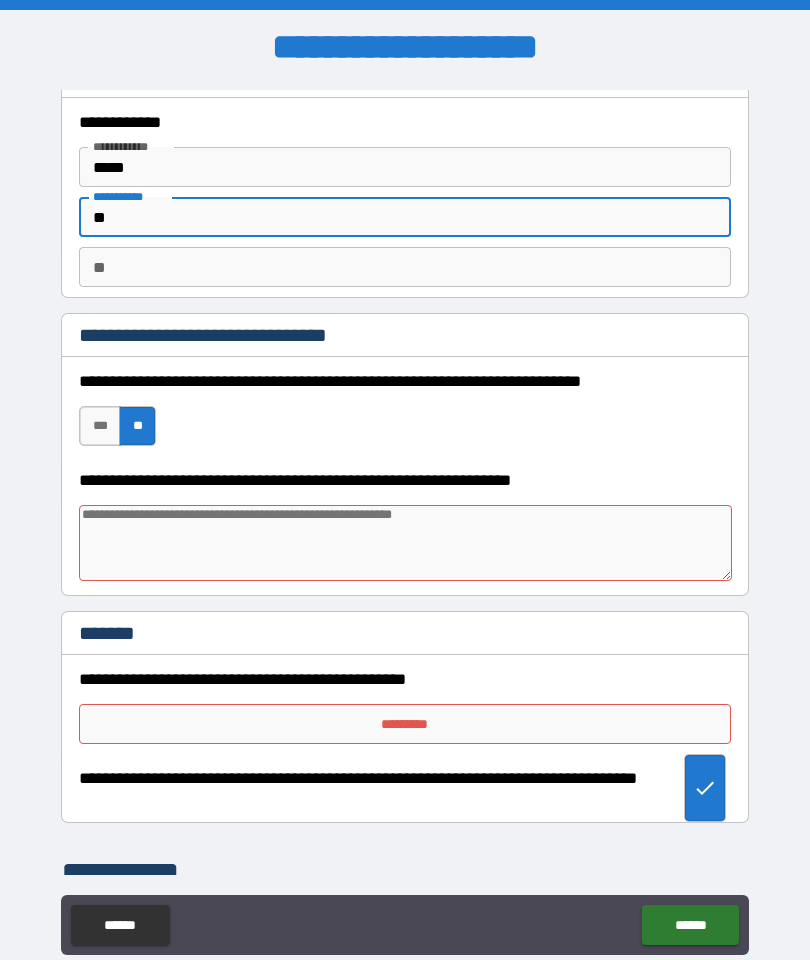 type on "*" 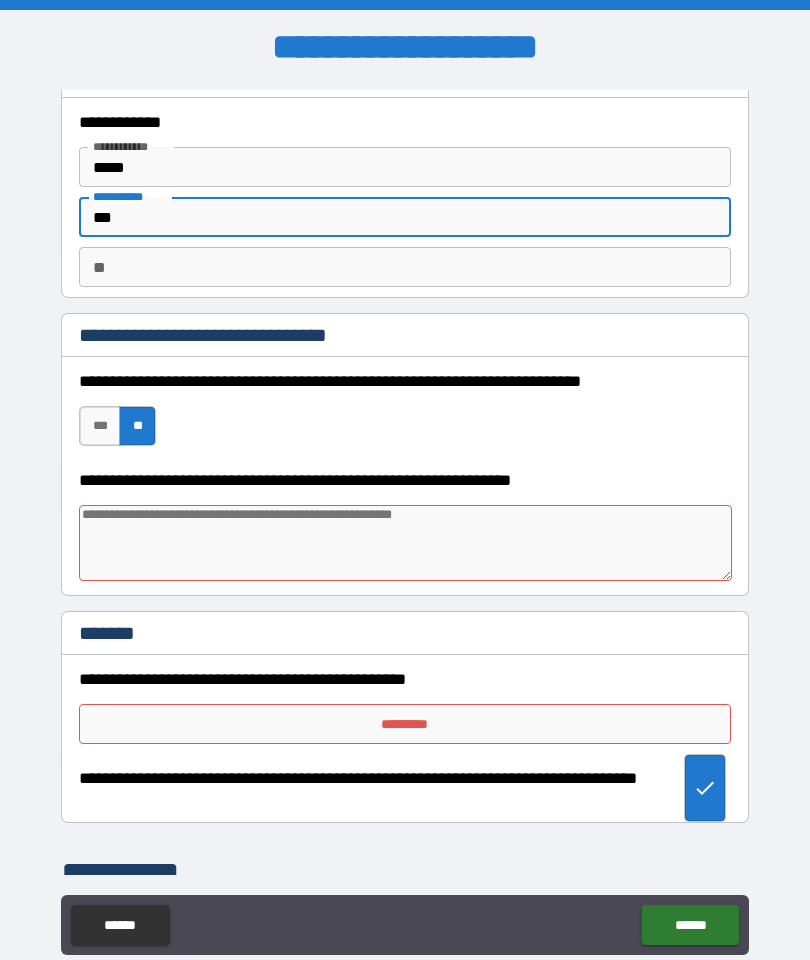 type on "*" 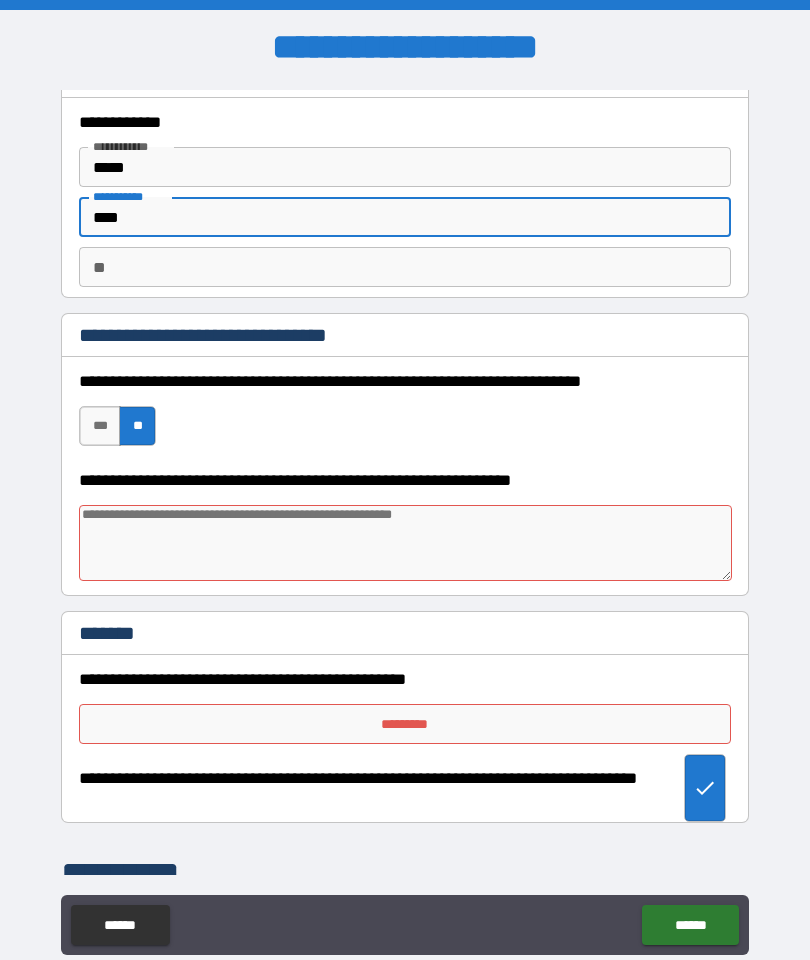 type on "*" 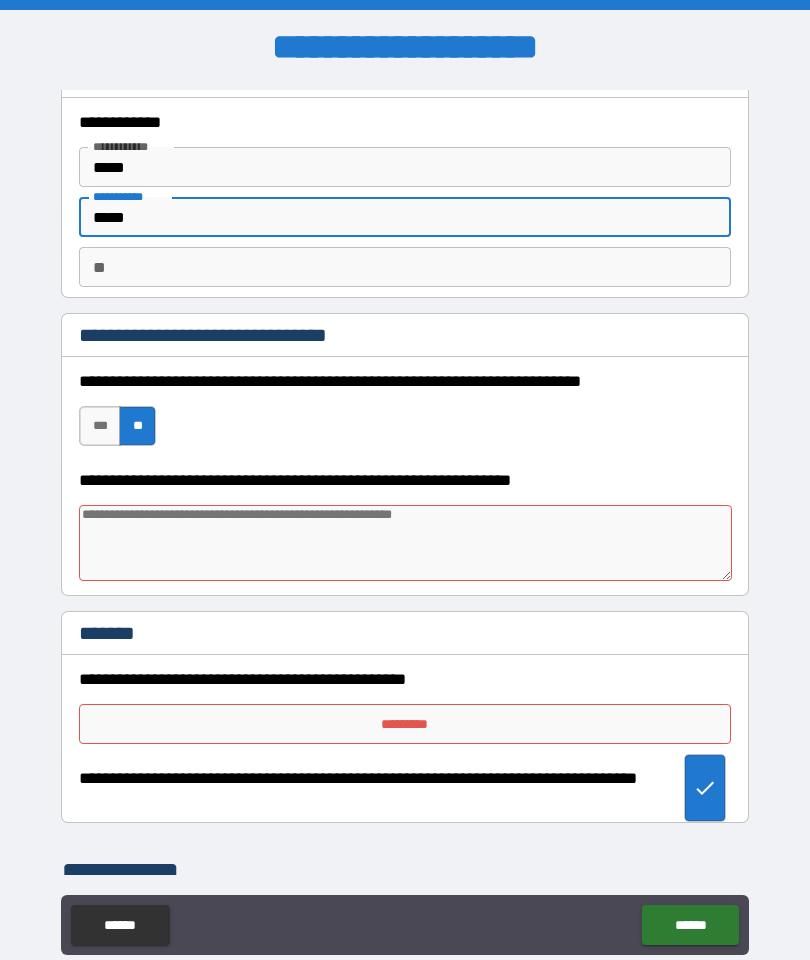 type on "*" 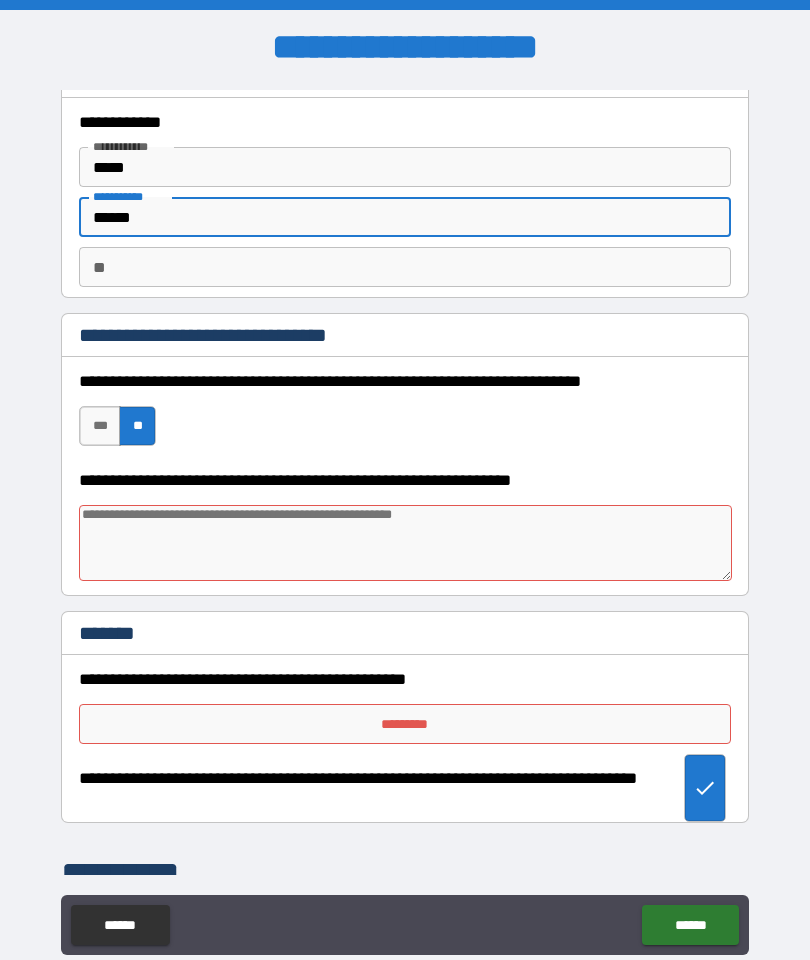 type on "*" 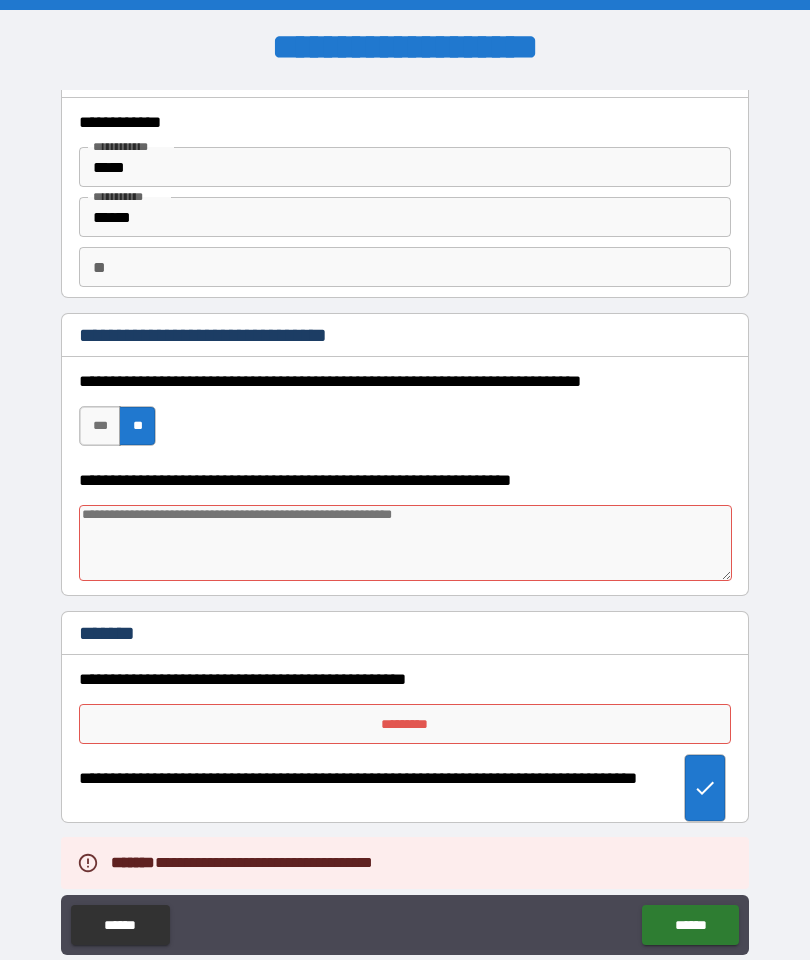 click on "**" at bounding box center [137, 426] 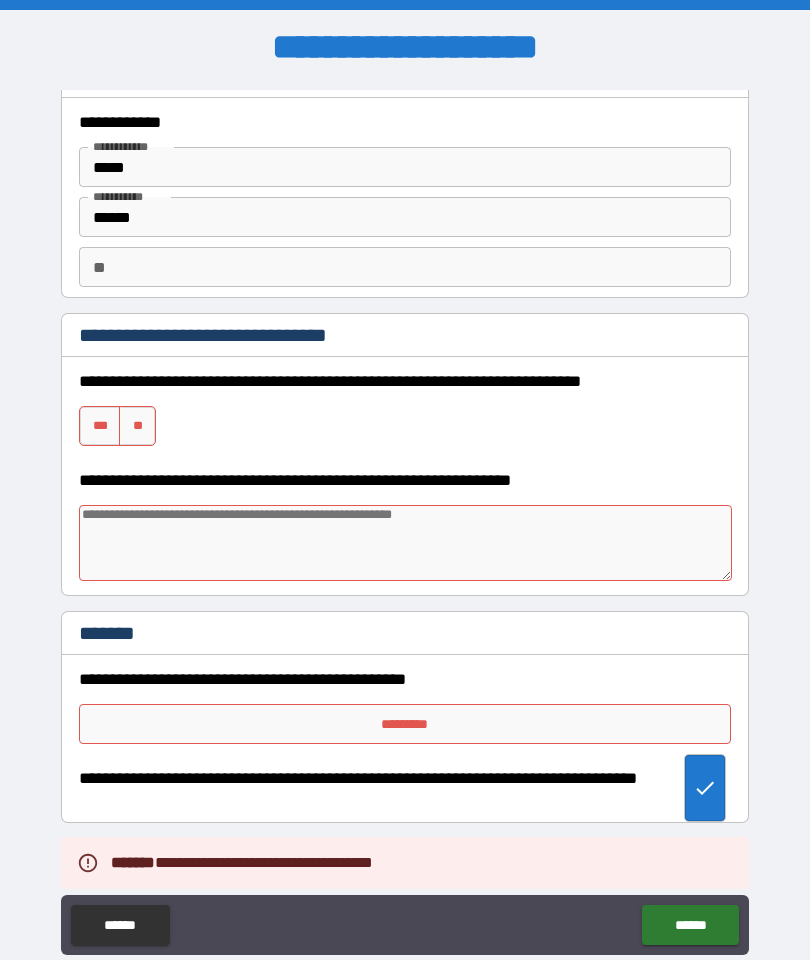 click on "**" at bounding box center (137, 426) 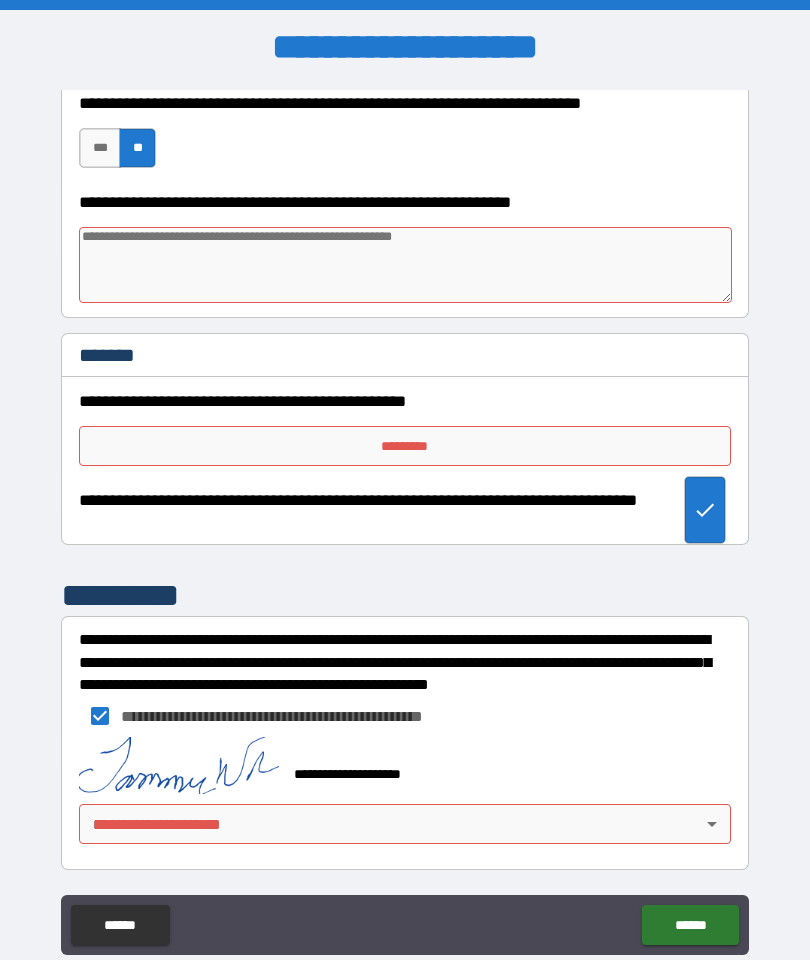 scroll, scrollTop: 314, scrollLeft: 0, axis: vertical 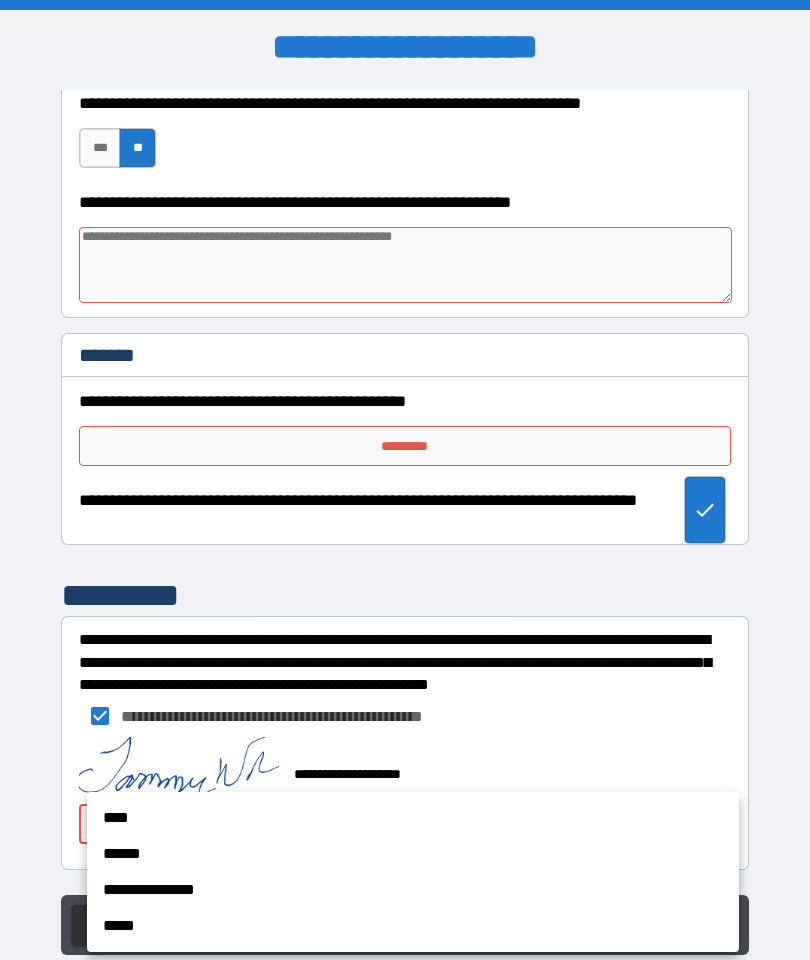 click on "****" at bounding box center [413, 818] 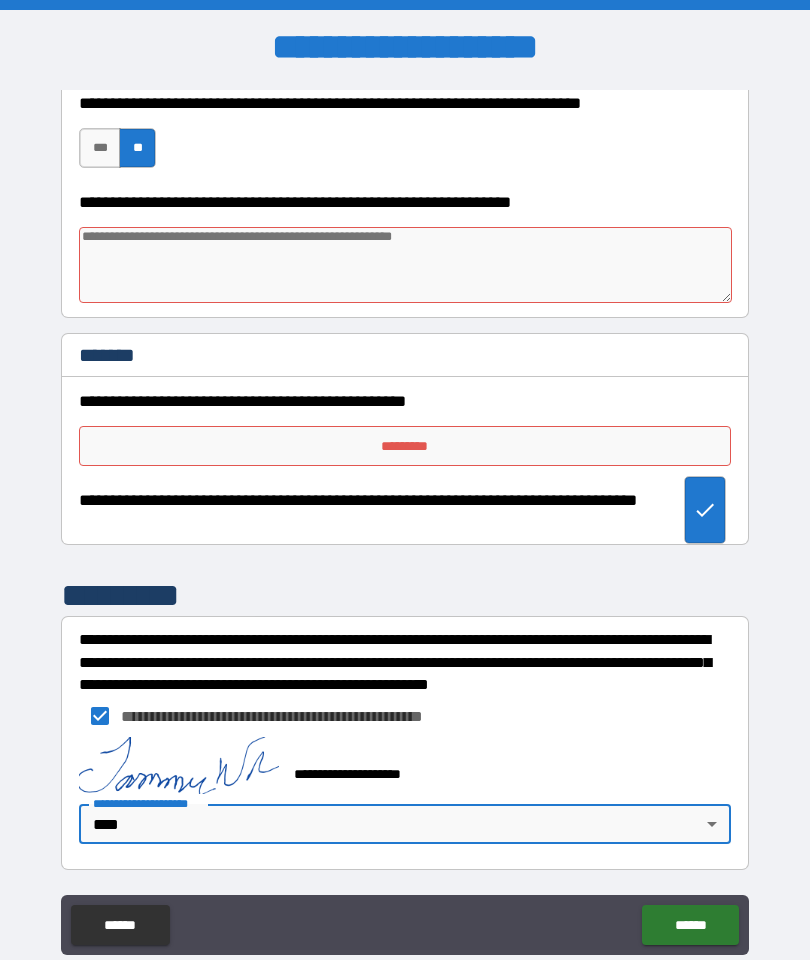 click on "******" at bounding box center (690, 925) 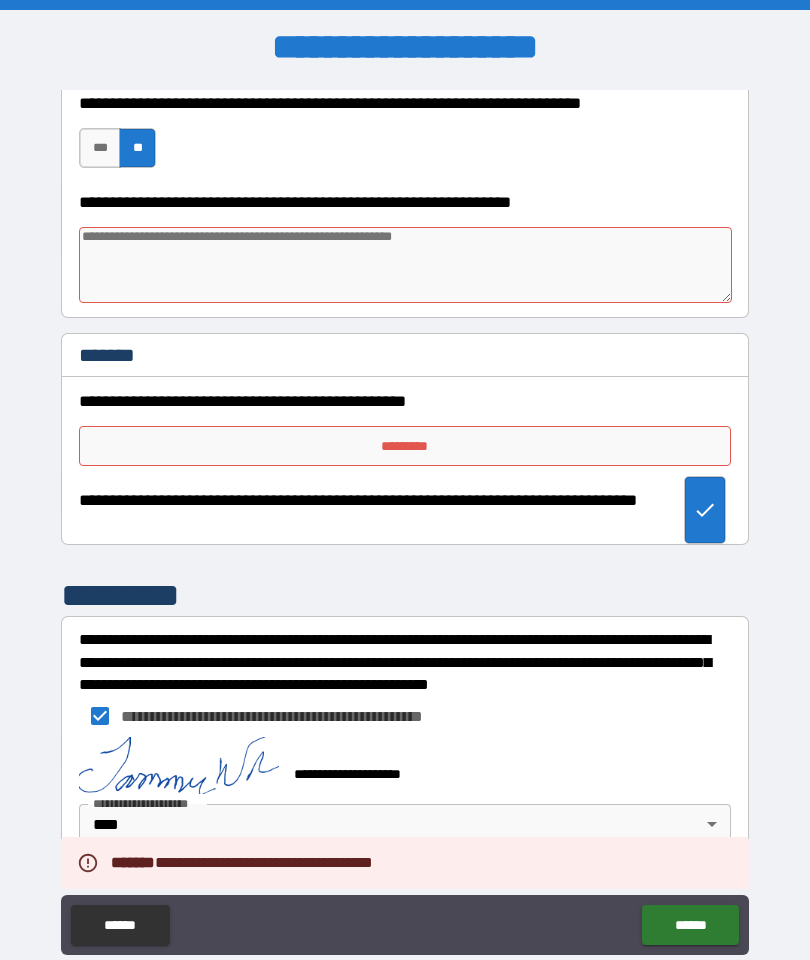 click on "*********" at bounding box center [405, 446] 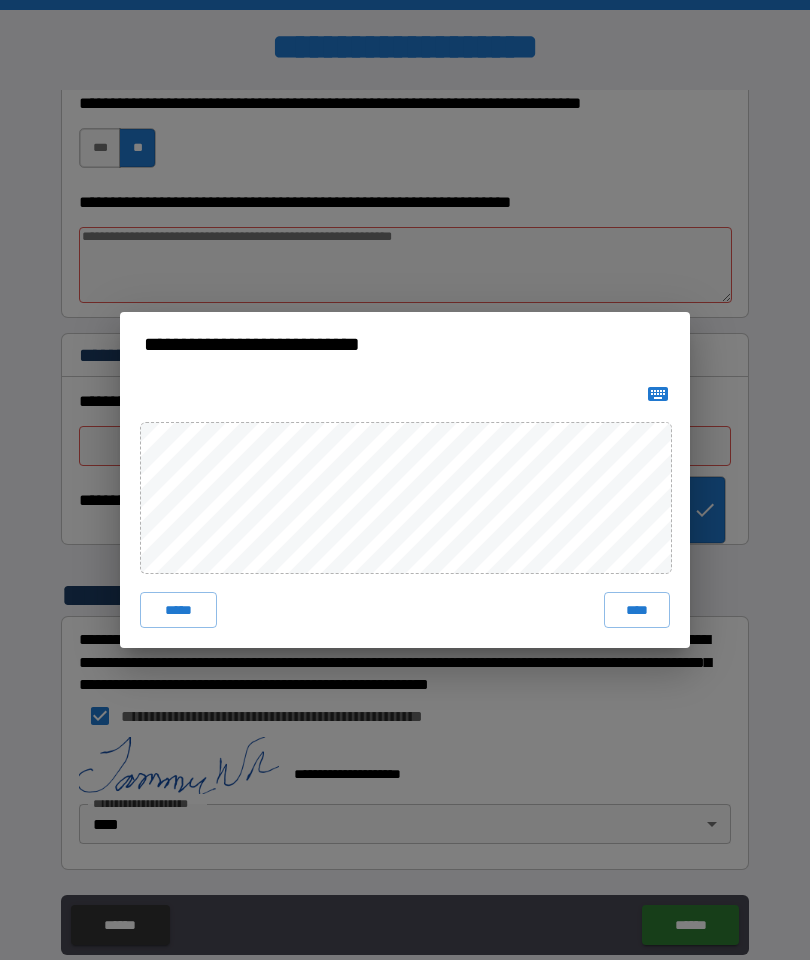 click on "****" at bounding box center [637, 610] 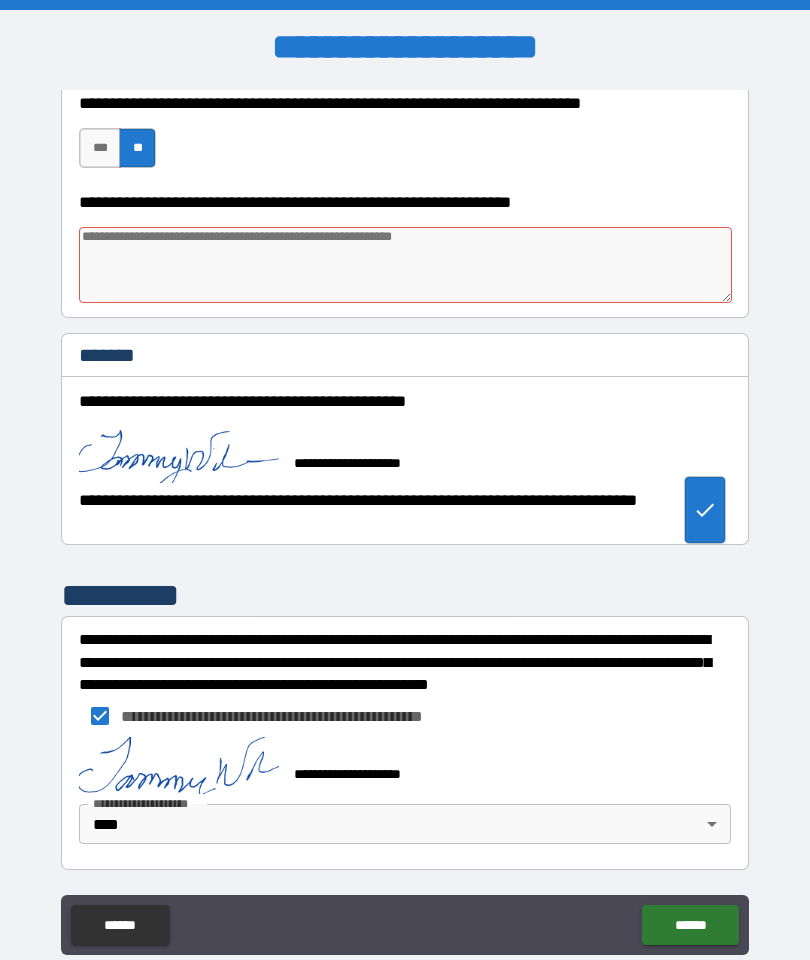 scroll, scrollTop: 304, scrollLeft: 0, axis: vertical 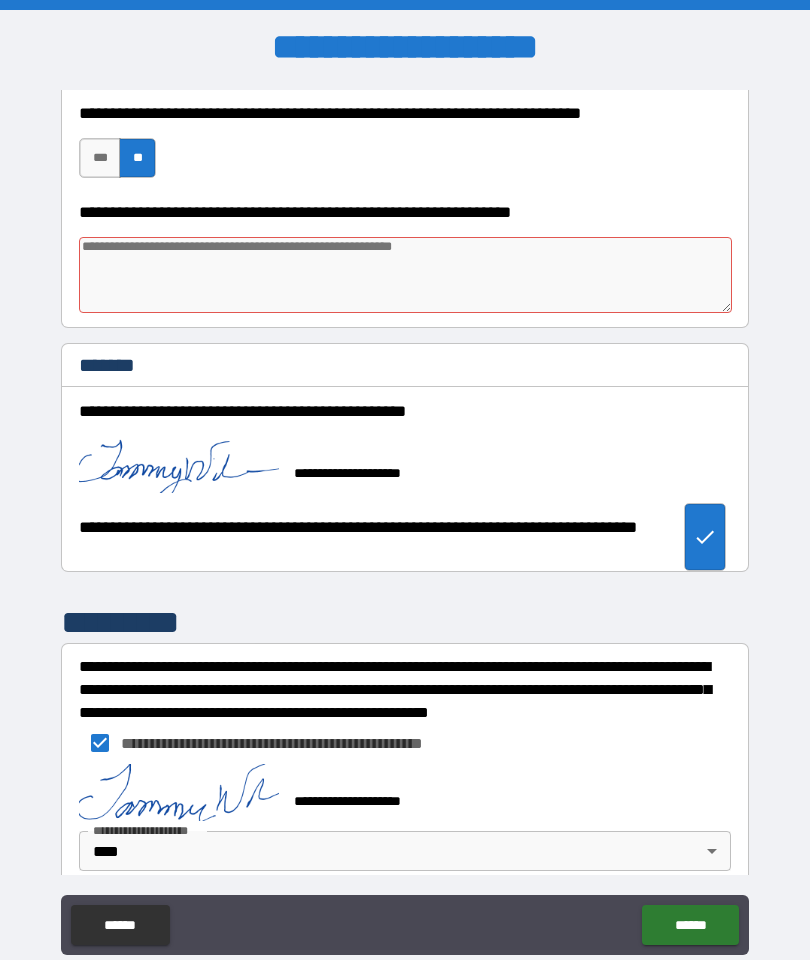 click on "******" at bounding box center [690, 925] 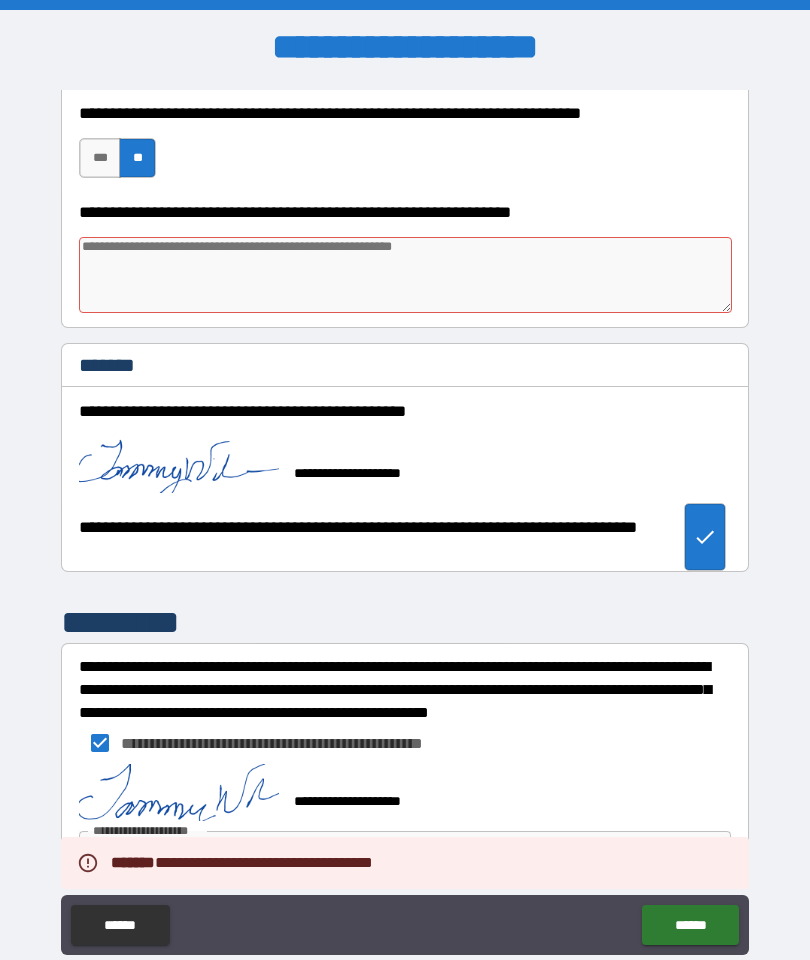type on "*" 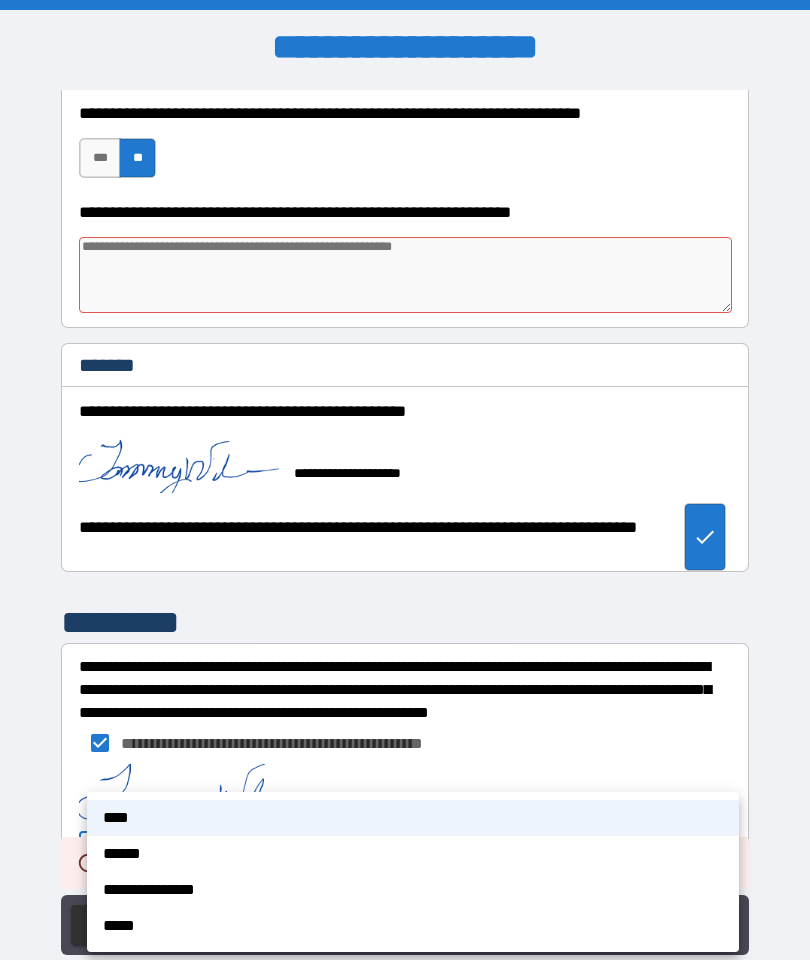click on "****" at bounding box center (413, 818) 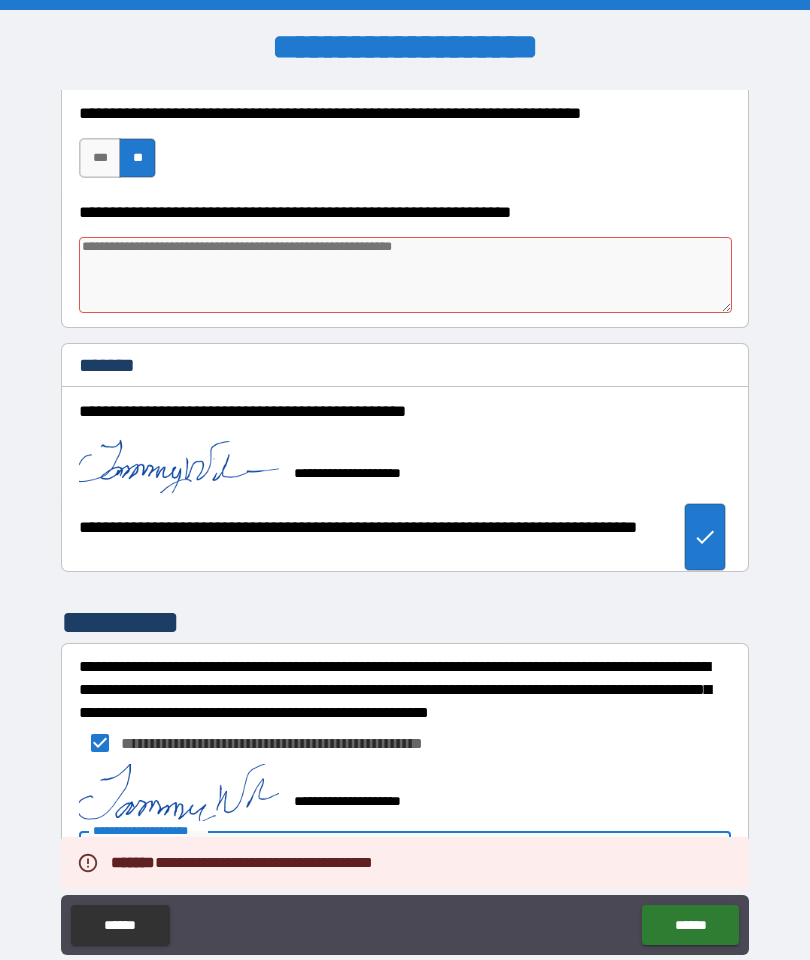 click at bounding box center (405, 275) 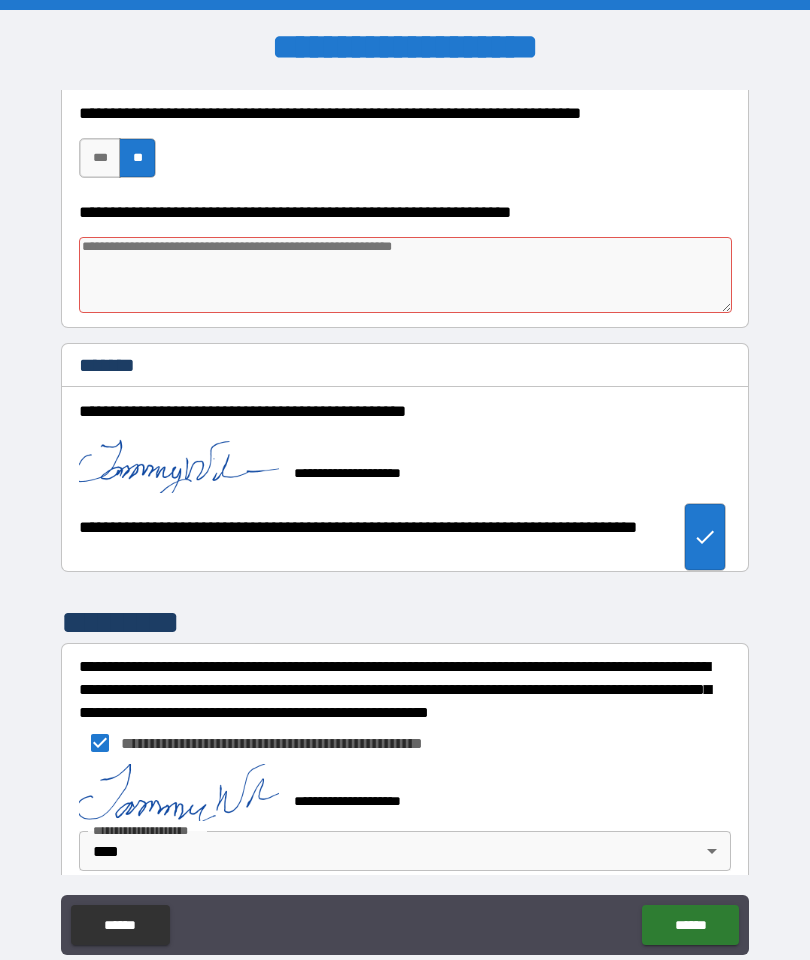 type on "*" 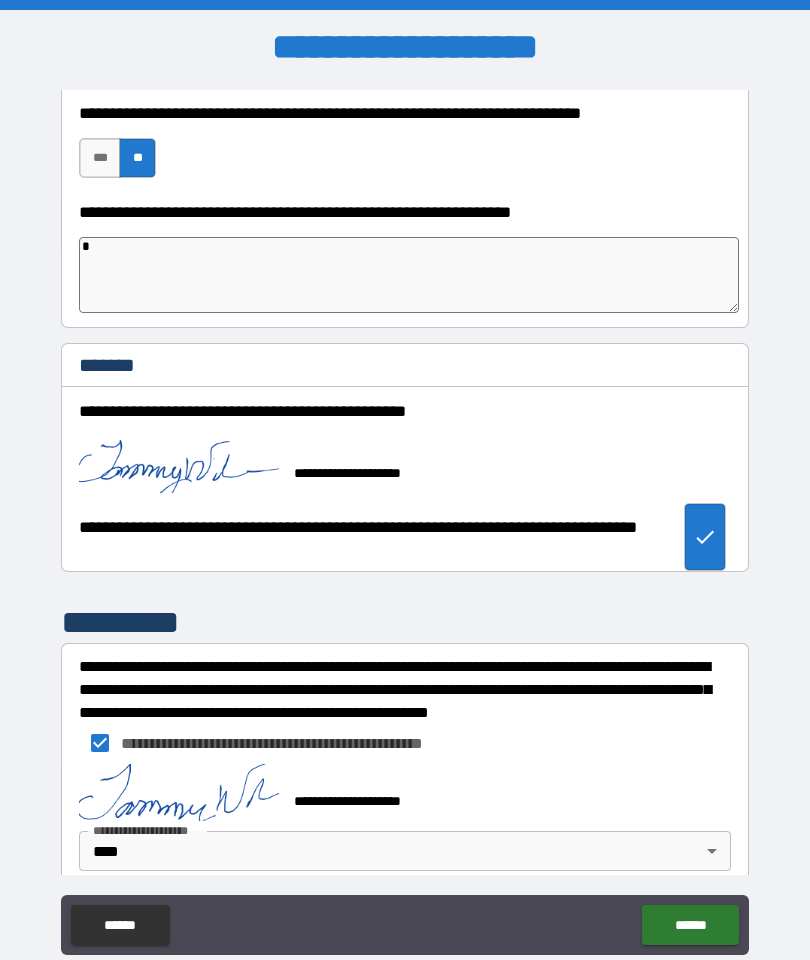 type on "*" 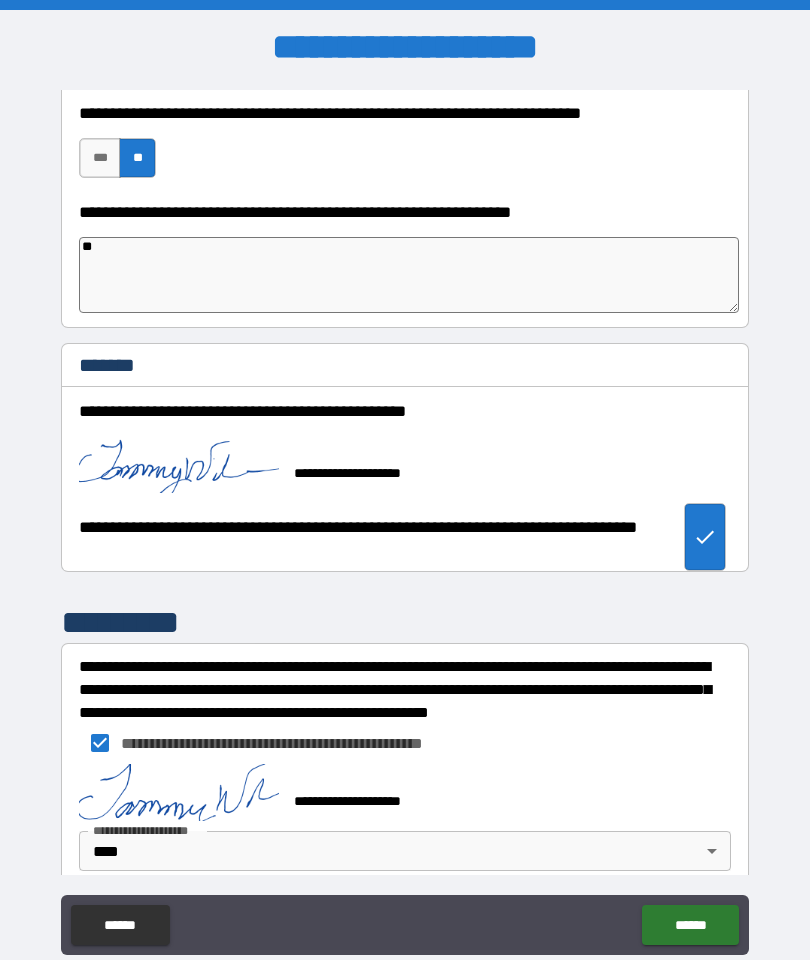 type on "*" 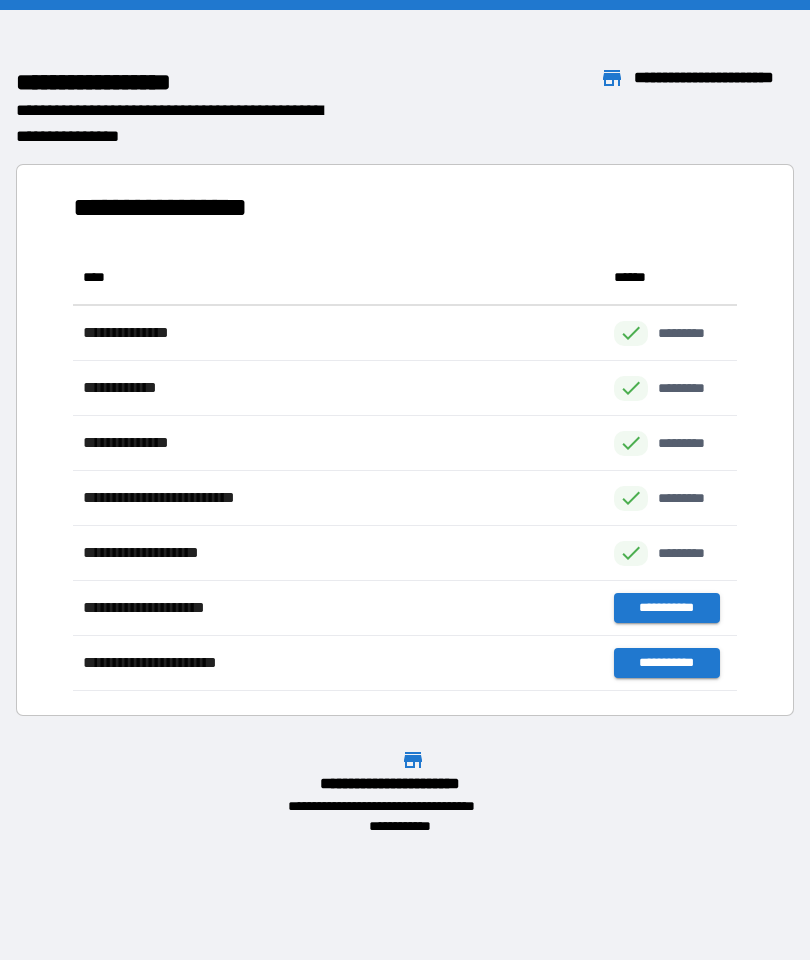 scroll, scrollTop: 441, scrollLeft: 664, axis: both 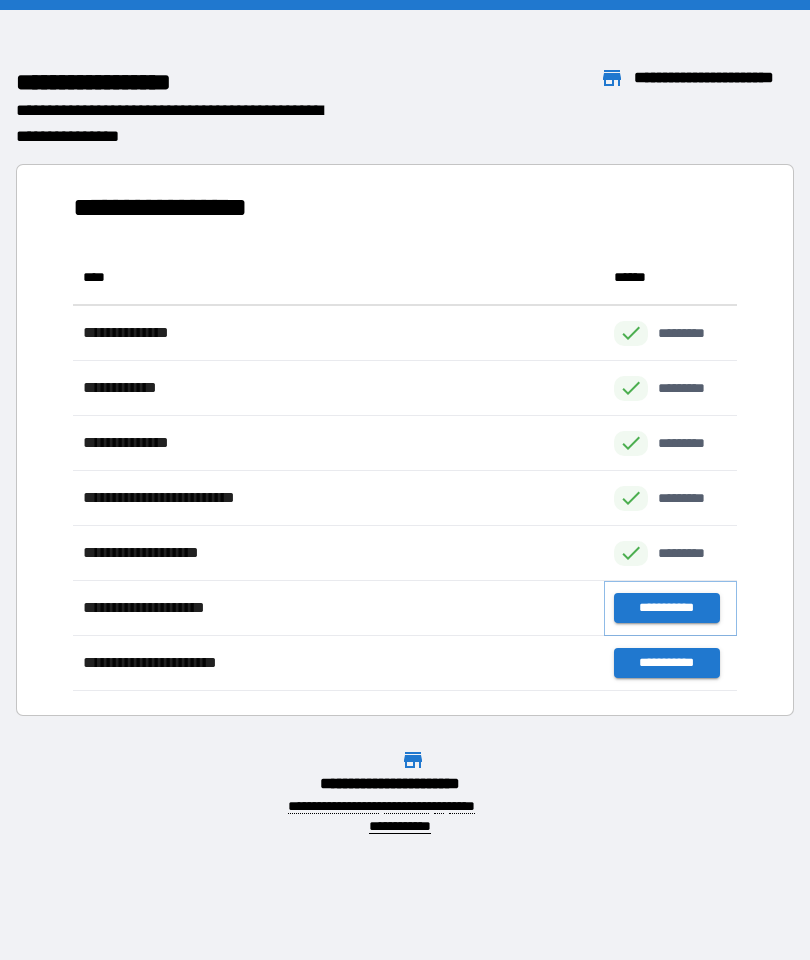 click on "**********" at bounding box center (666, 608) 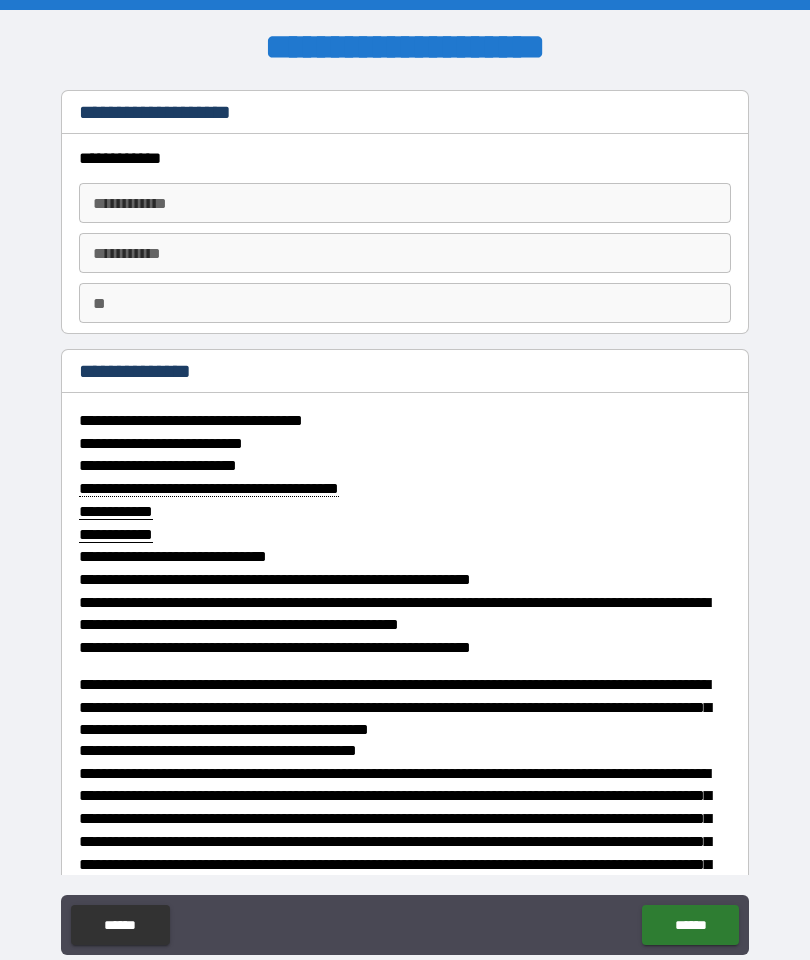 click on "**********" at bounding box center [405, 203] 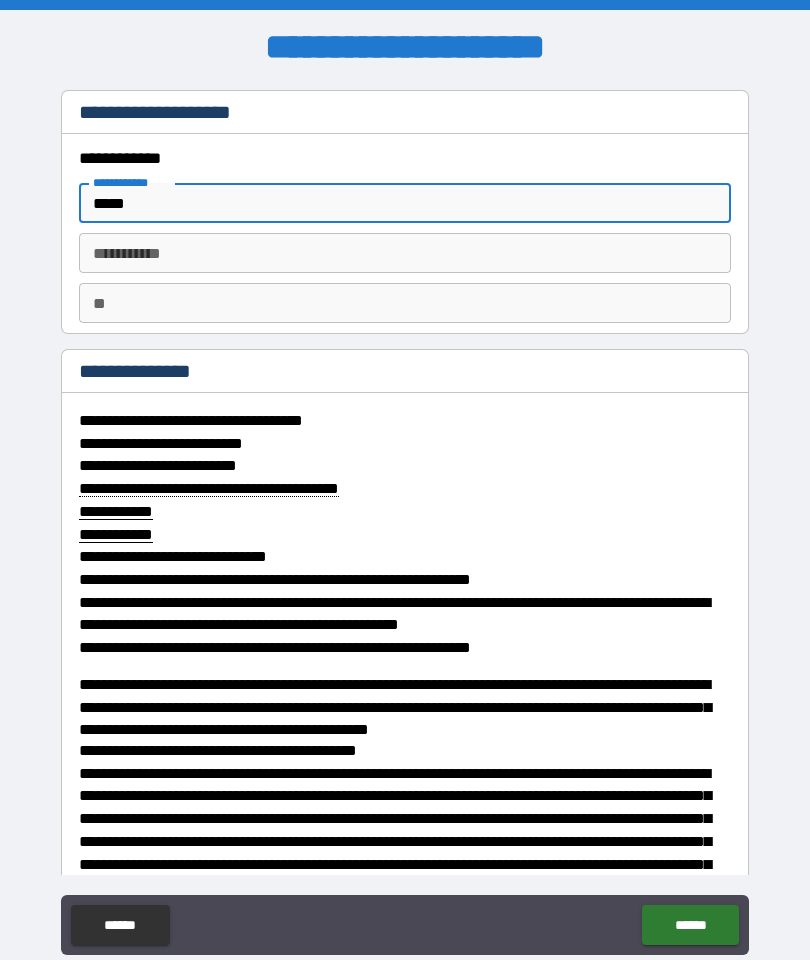 type on "*****" 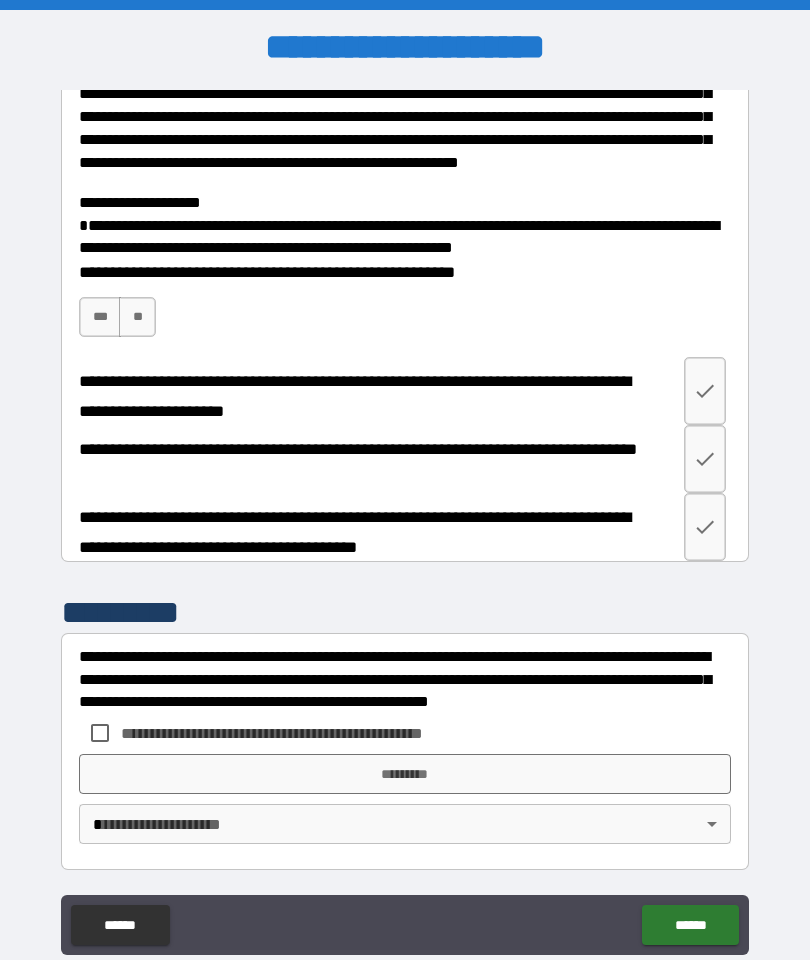 scroll, scrollTop: 3496, scrollLeft: 0, axis: vertical 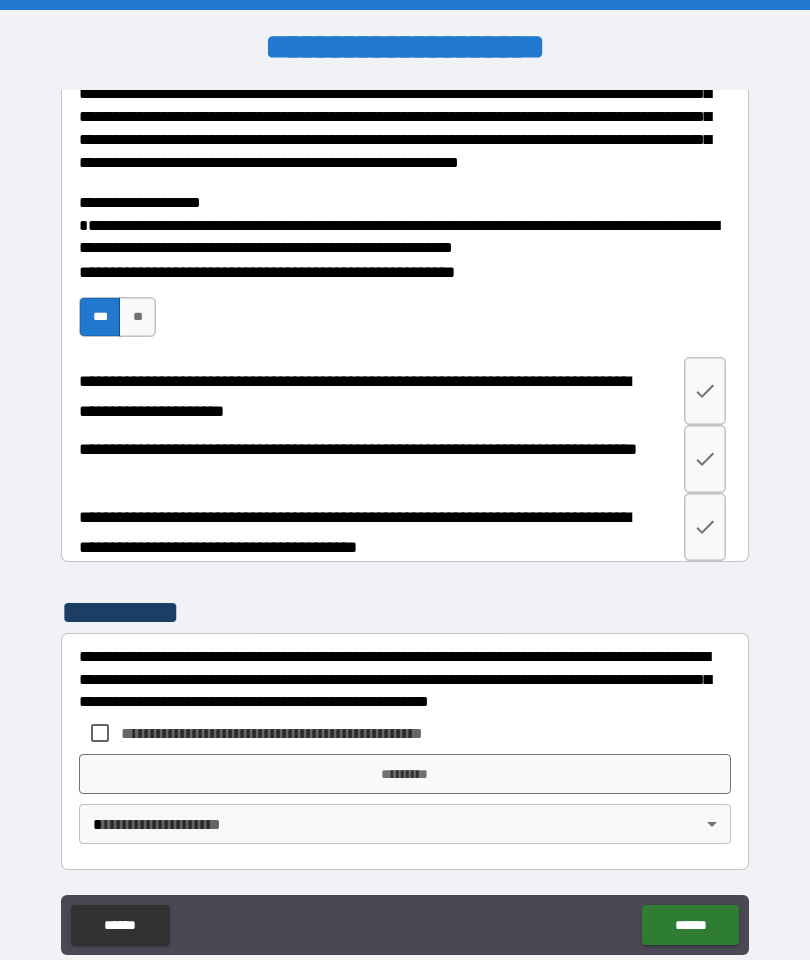 click 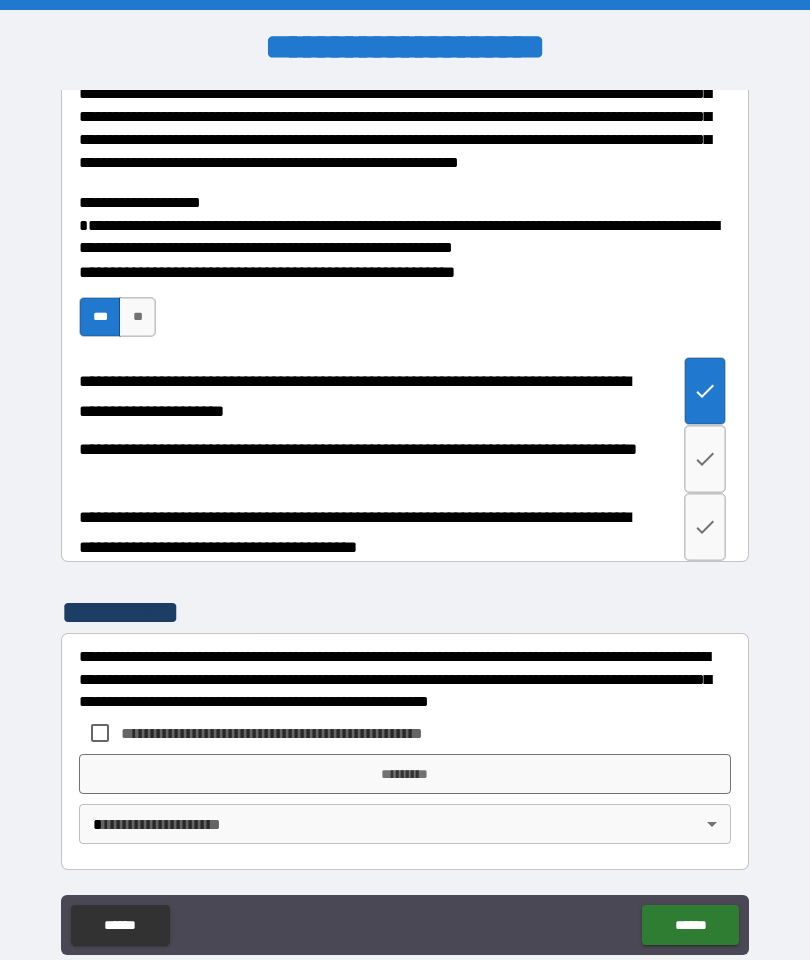 click at bounding box center (705, 459) 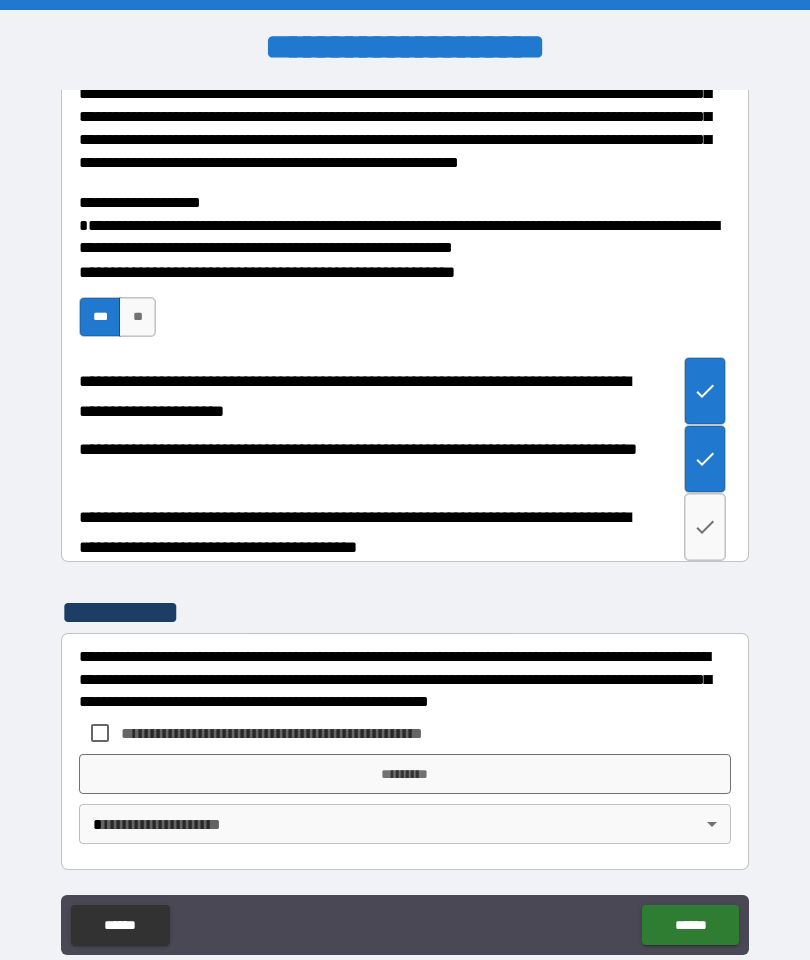 click at bounding box center [705, 527] 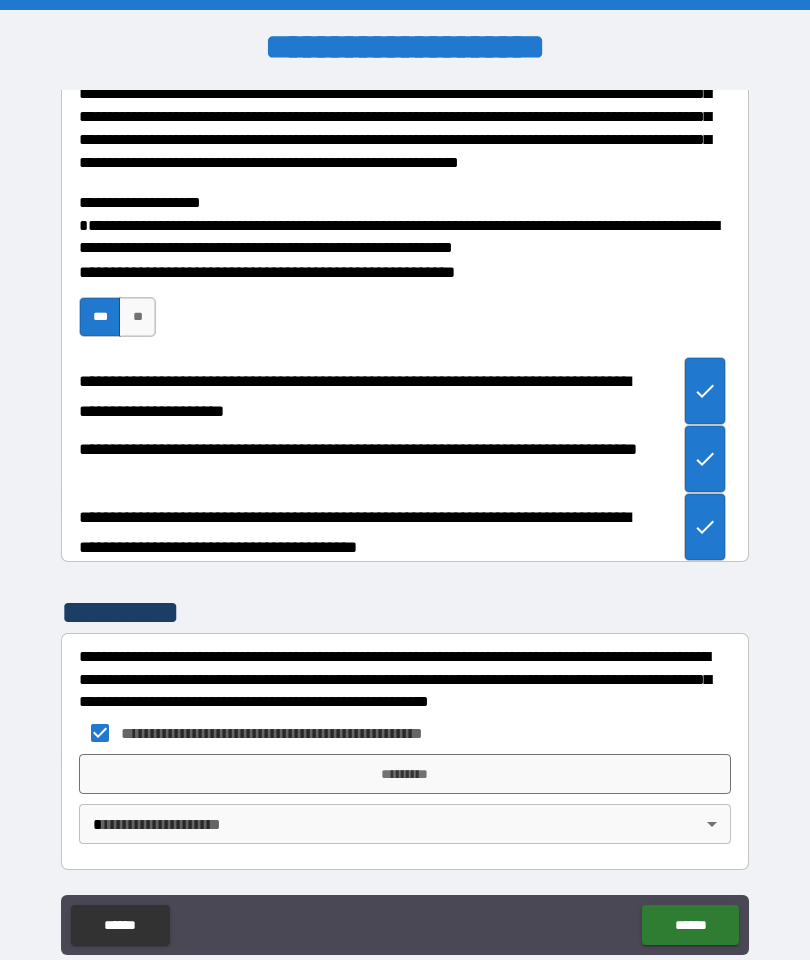 click on "*********" at bounding box center [405, 774] 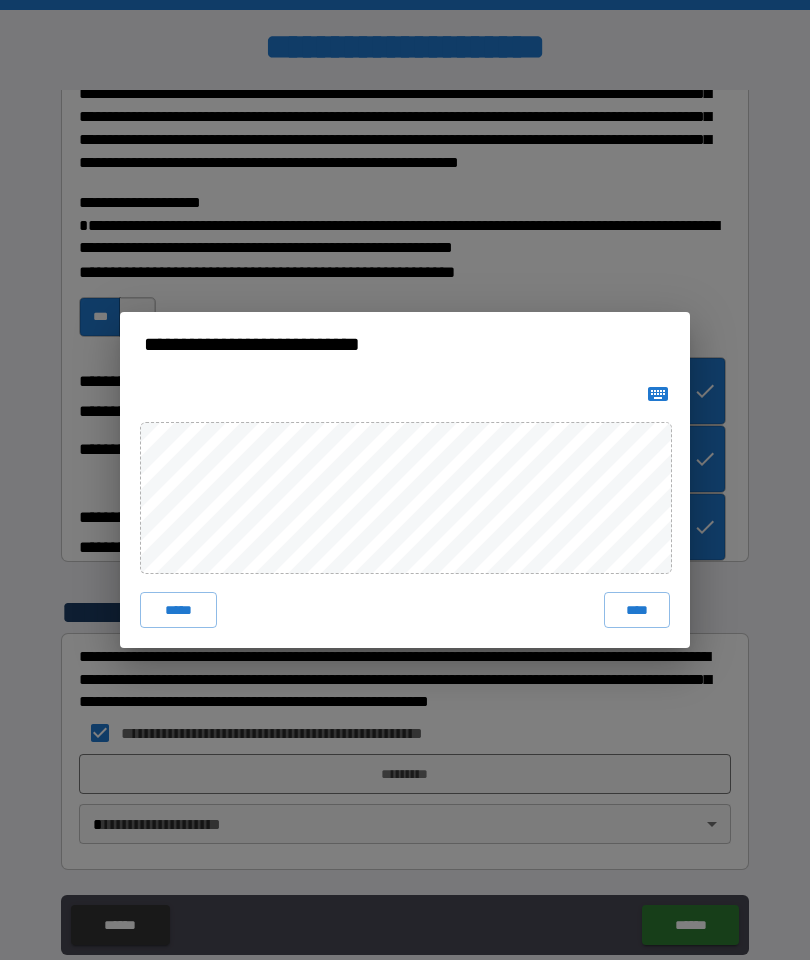 click on "****" at bounding box center [637, 610] 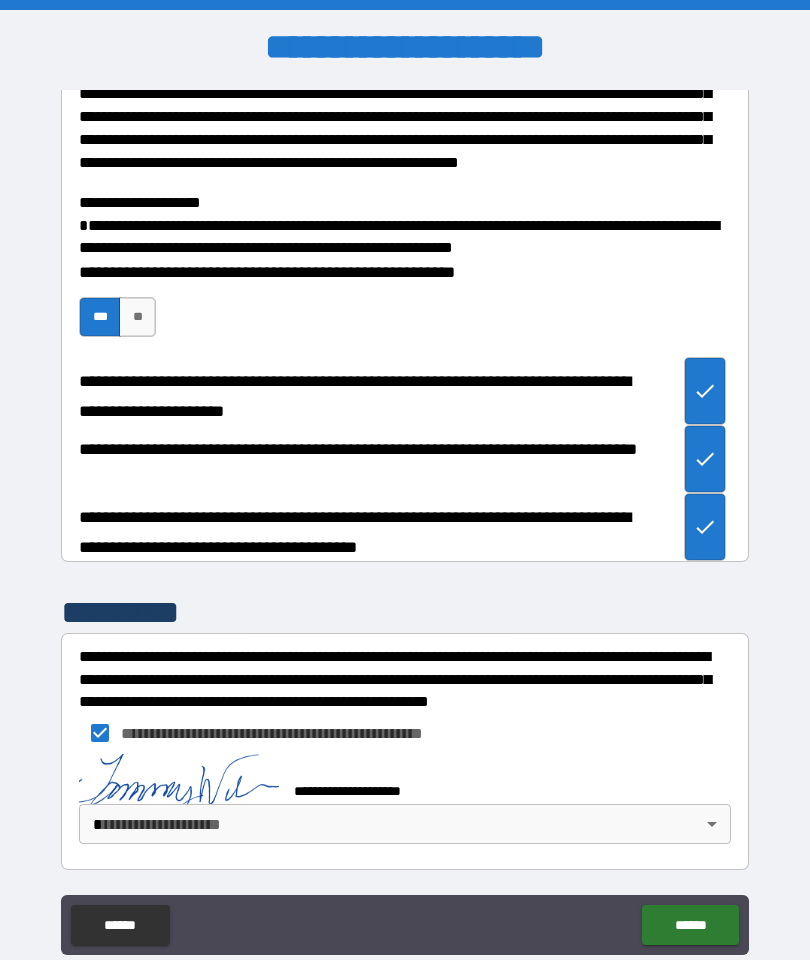 scroll, scrollTop: 3486, scrollLeft: 0, axis: vertical 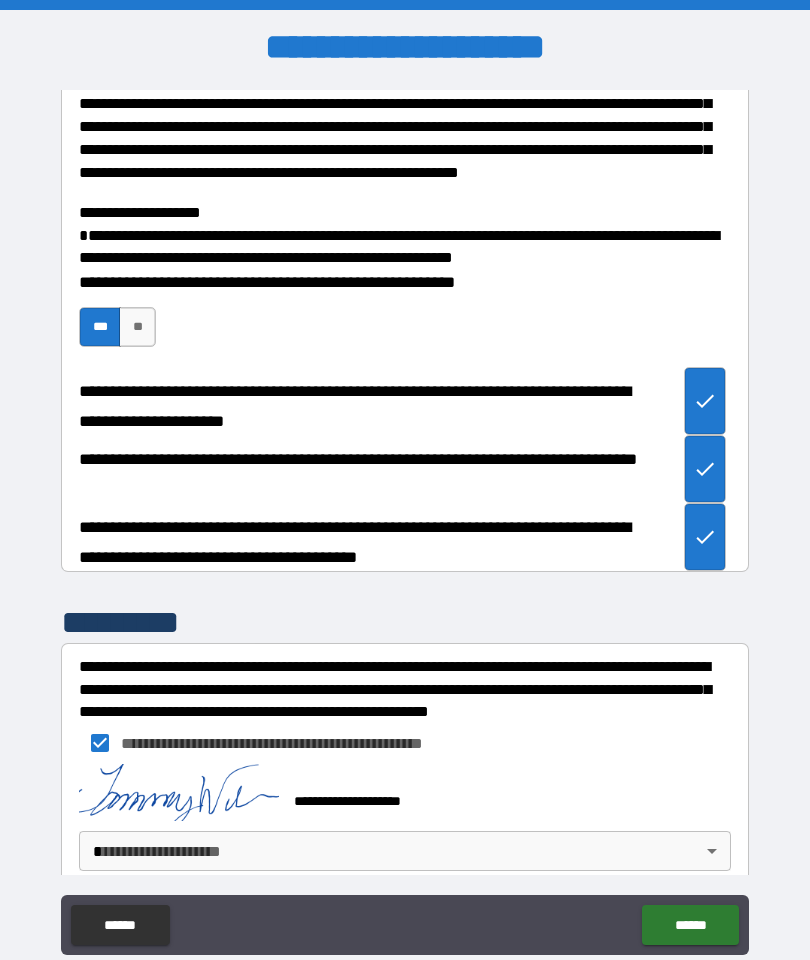 click on "**********" at bounding box center (405, 520) 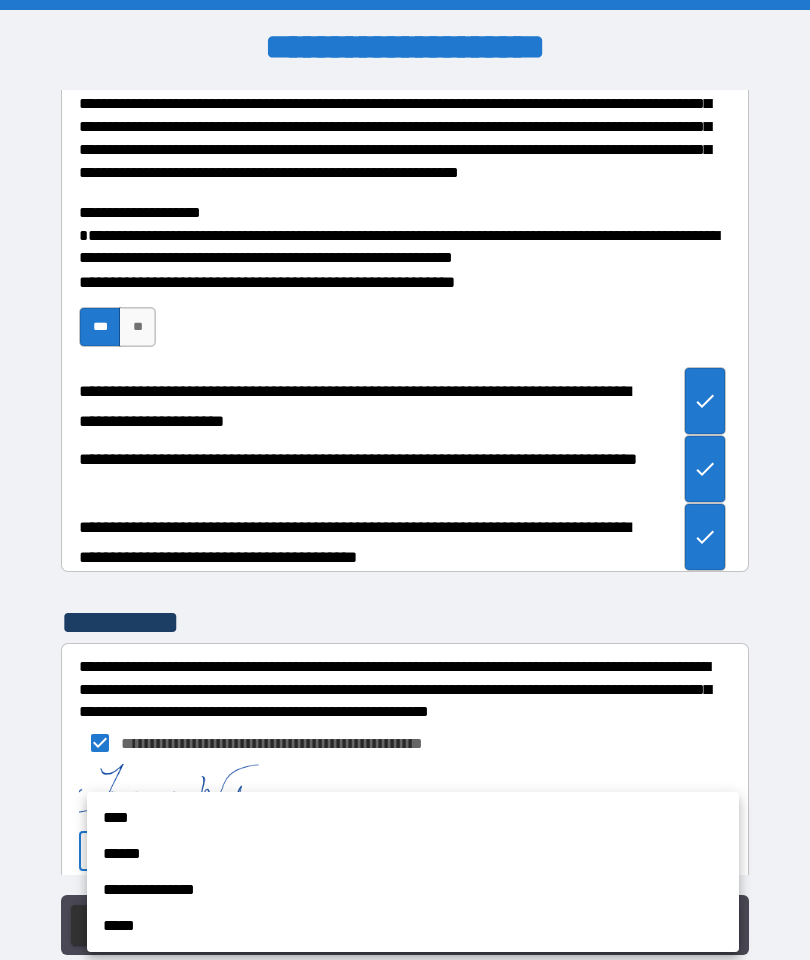click on "****" at bounding box center (413, 818) 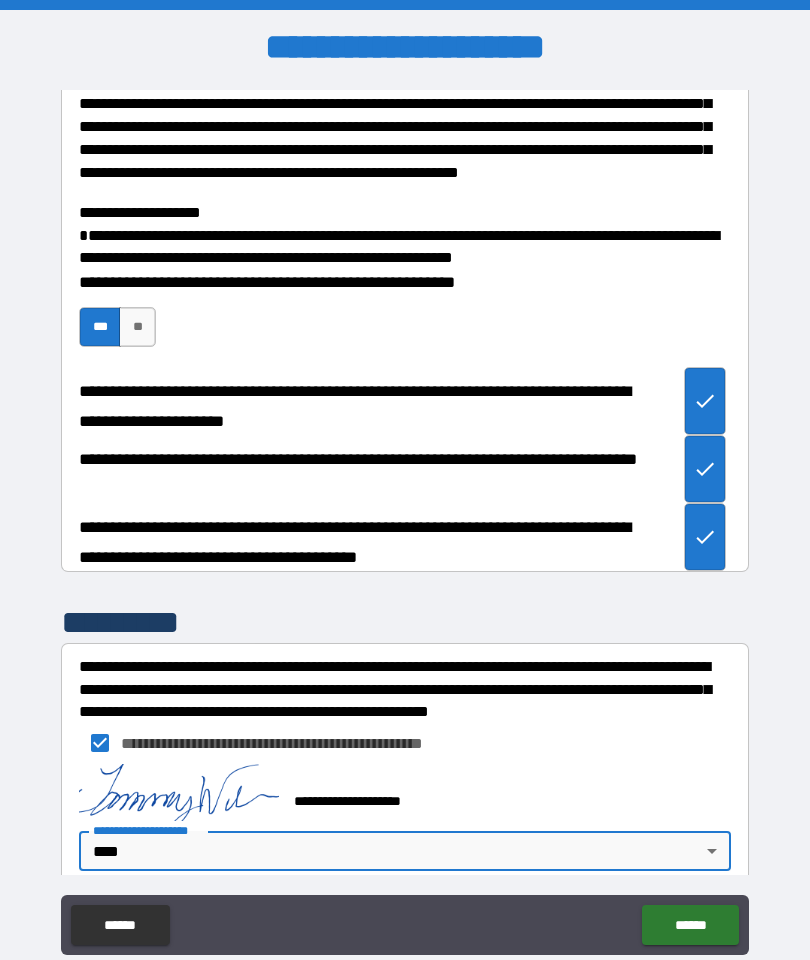 click on "******" at bounding box center (690, 925) 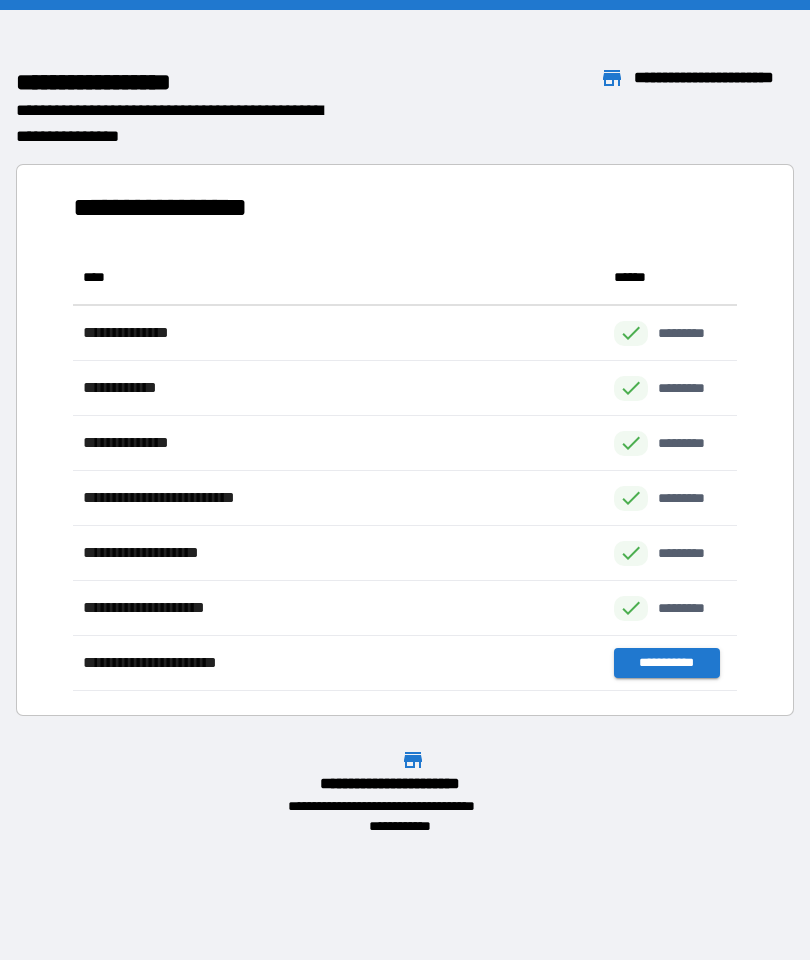scroll, scrollTop: 1, scrollLeft: 1, axis: both 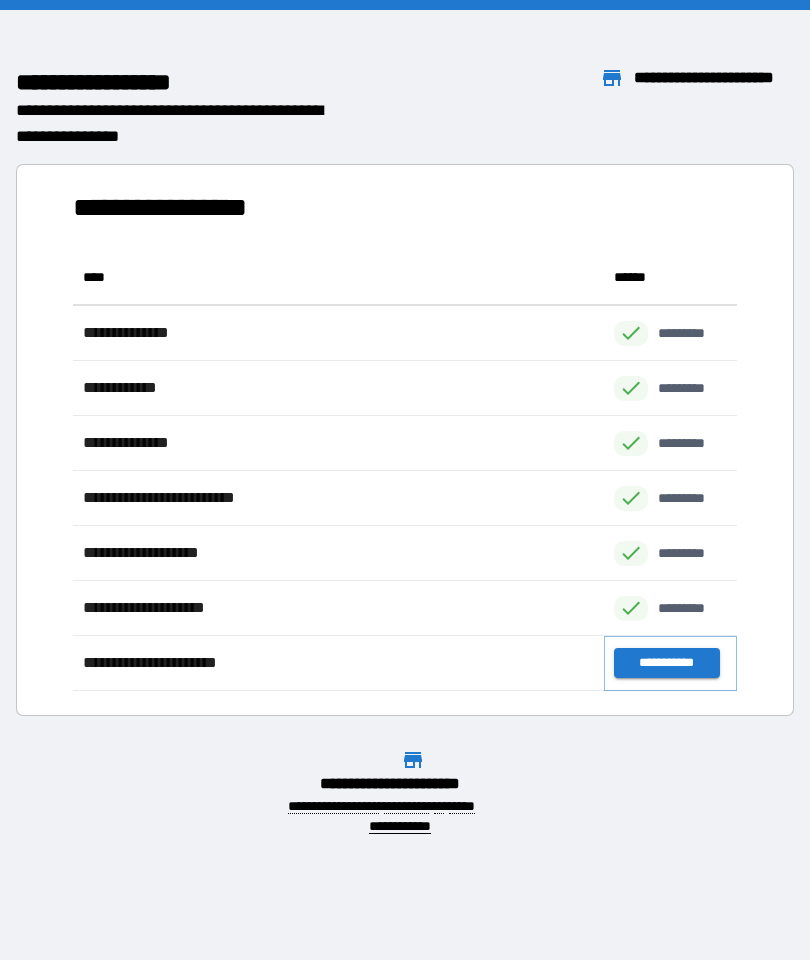 click on "**********" at bounding box center (666, 663) 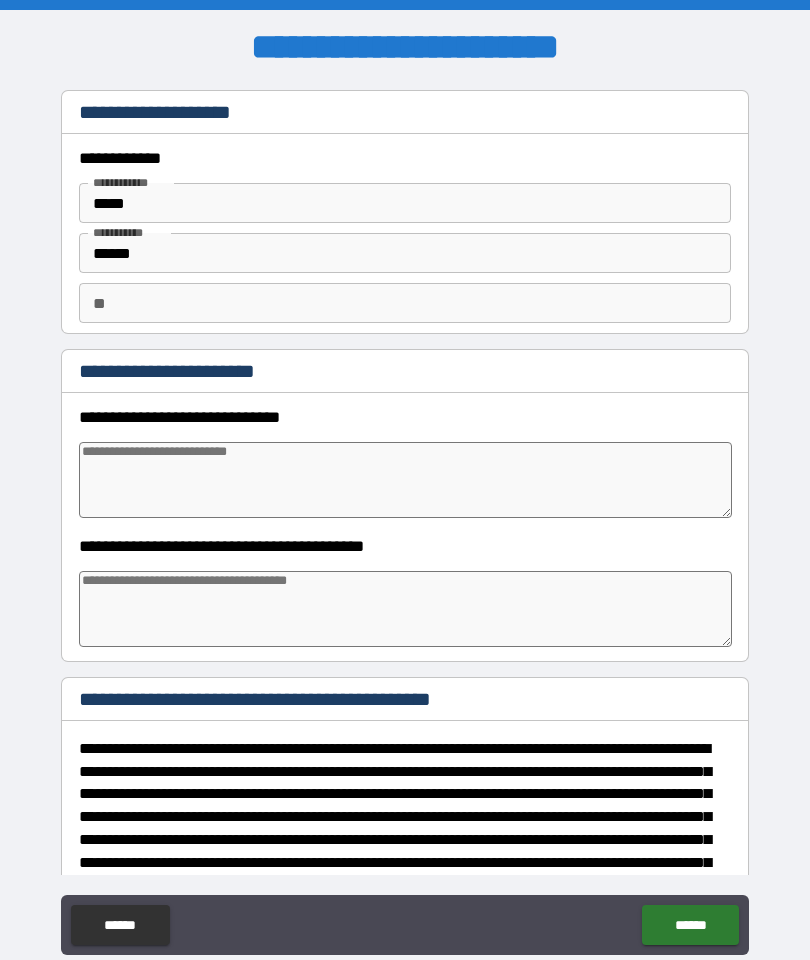 click at bounding box center (405, 480) 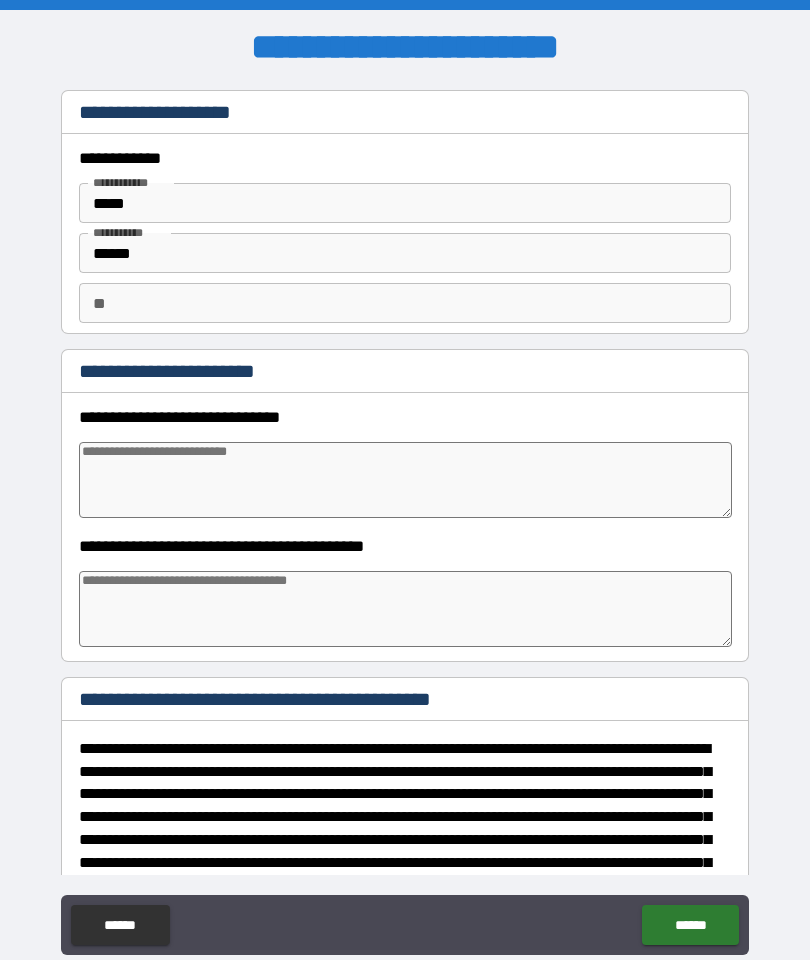 type on "*" 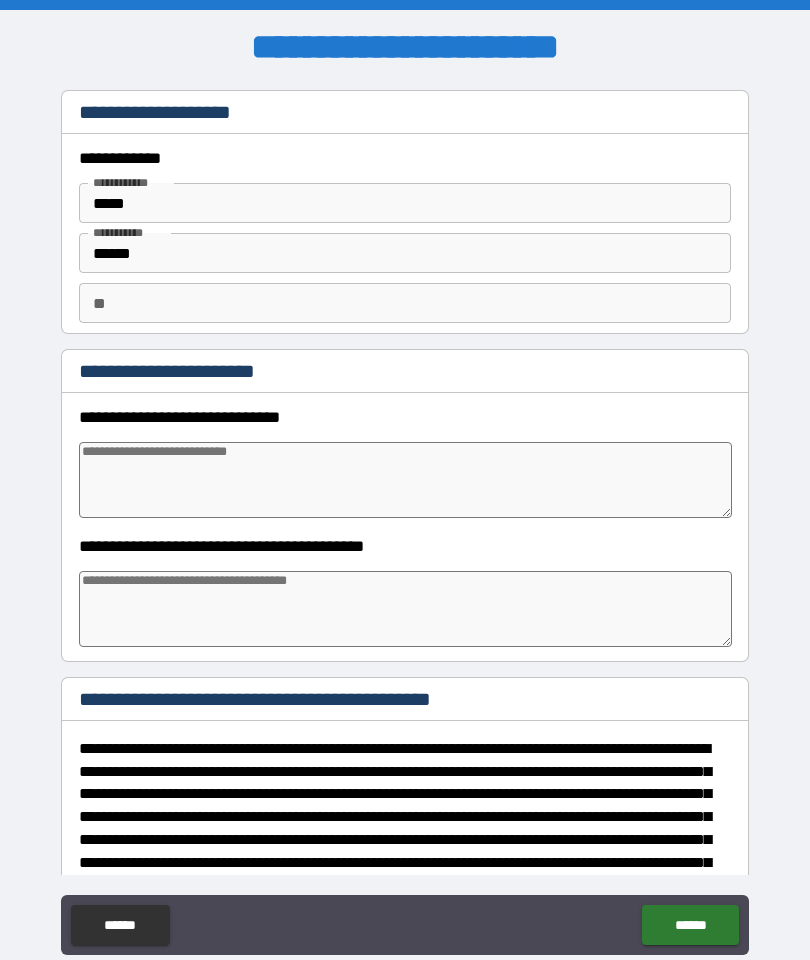type on "*" 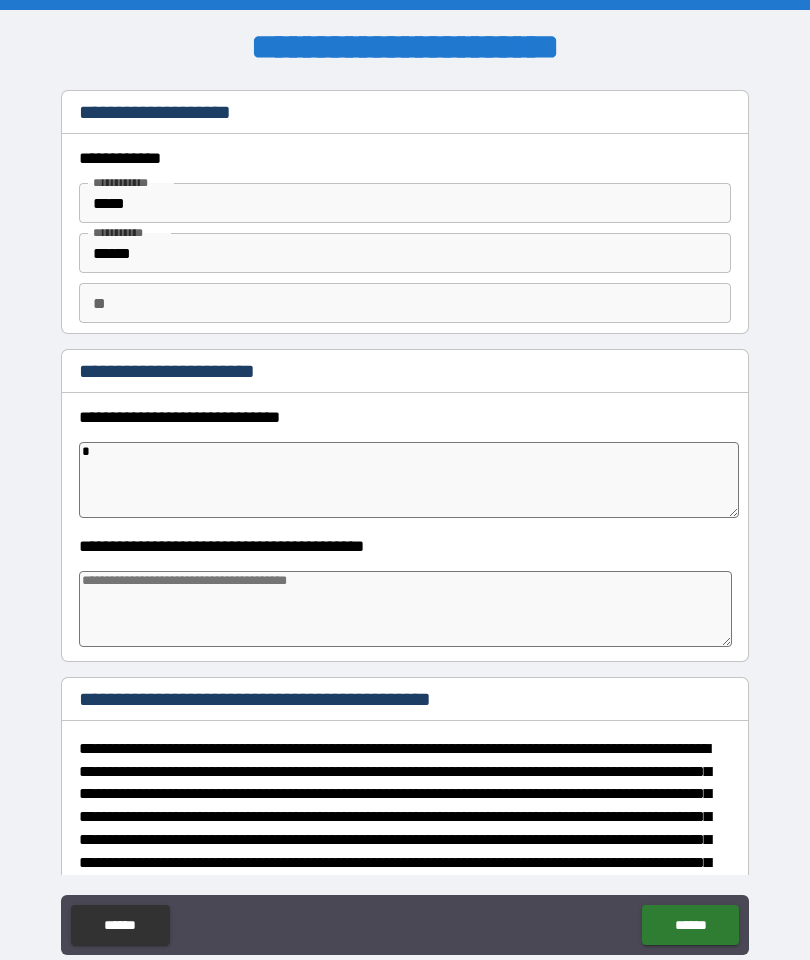 type on "**" 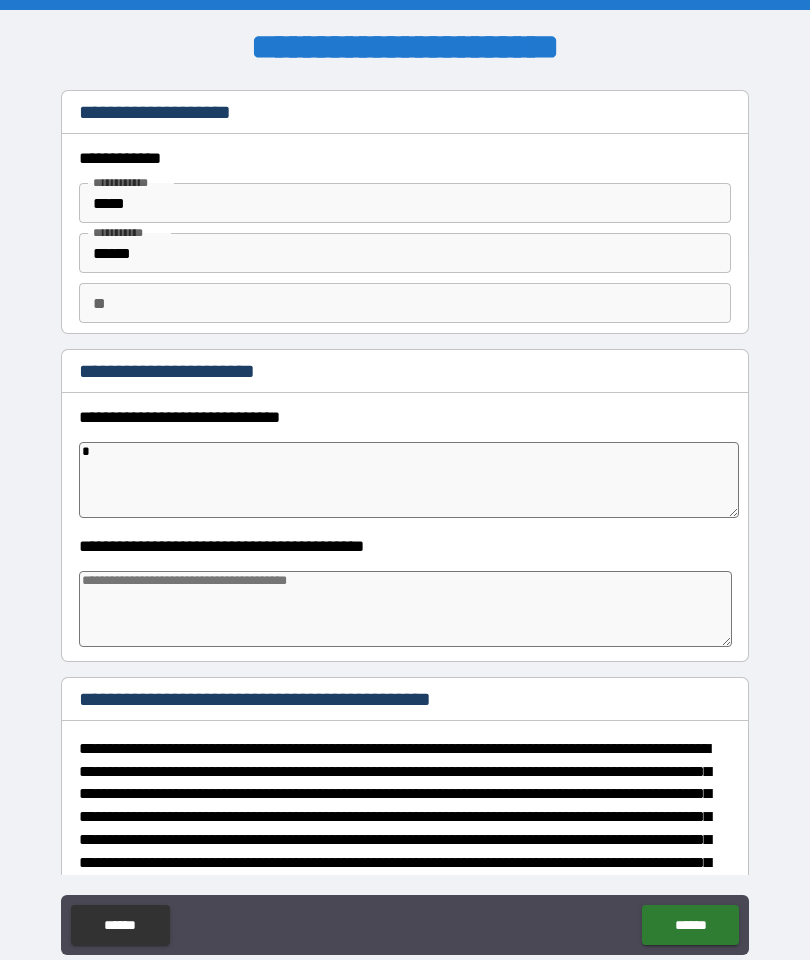 type on "*" 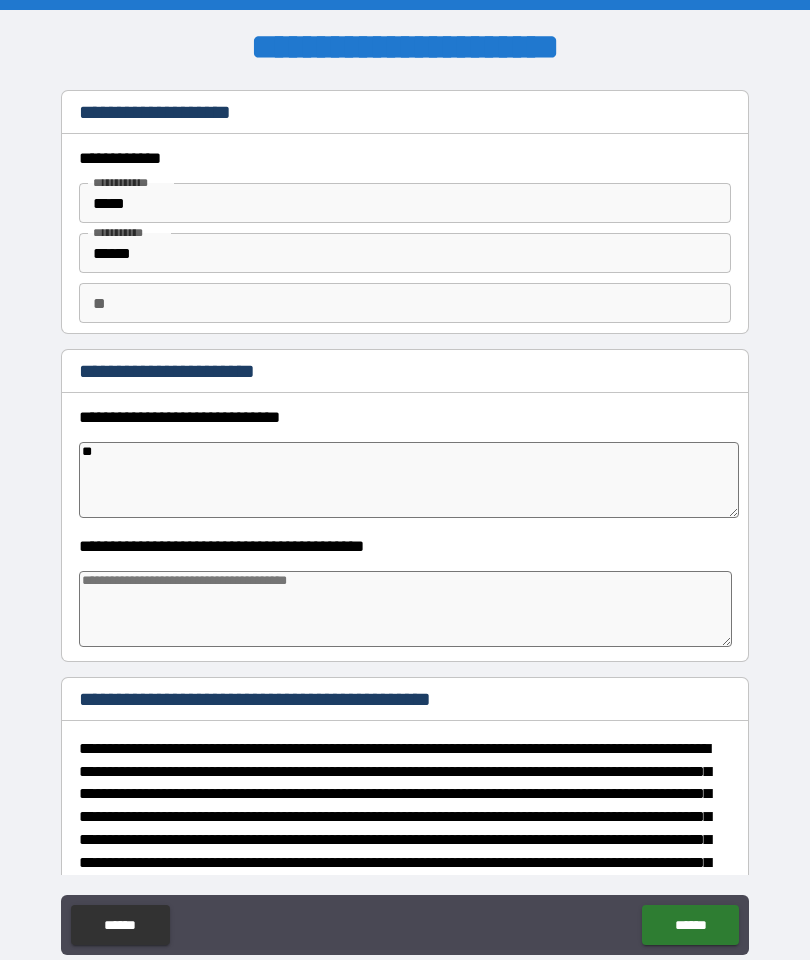 type on "*" 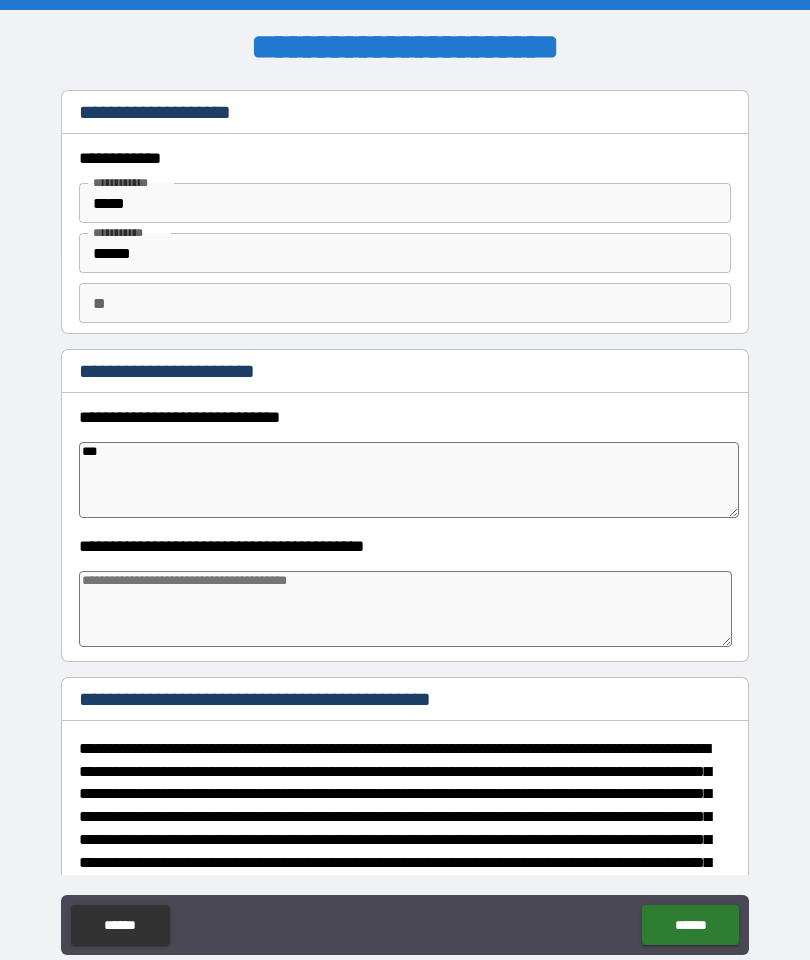 type on "*" 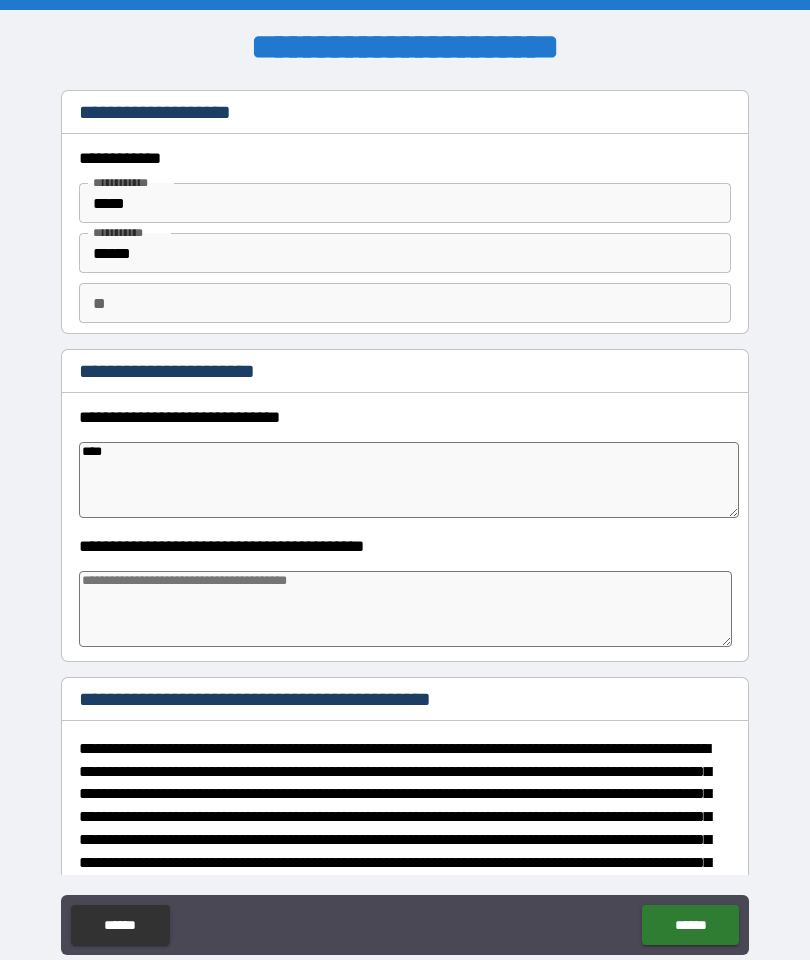 type on "*" 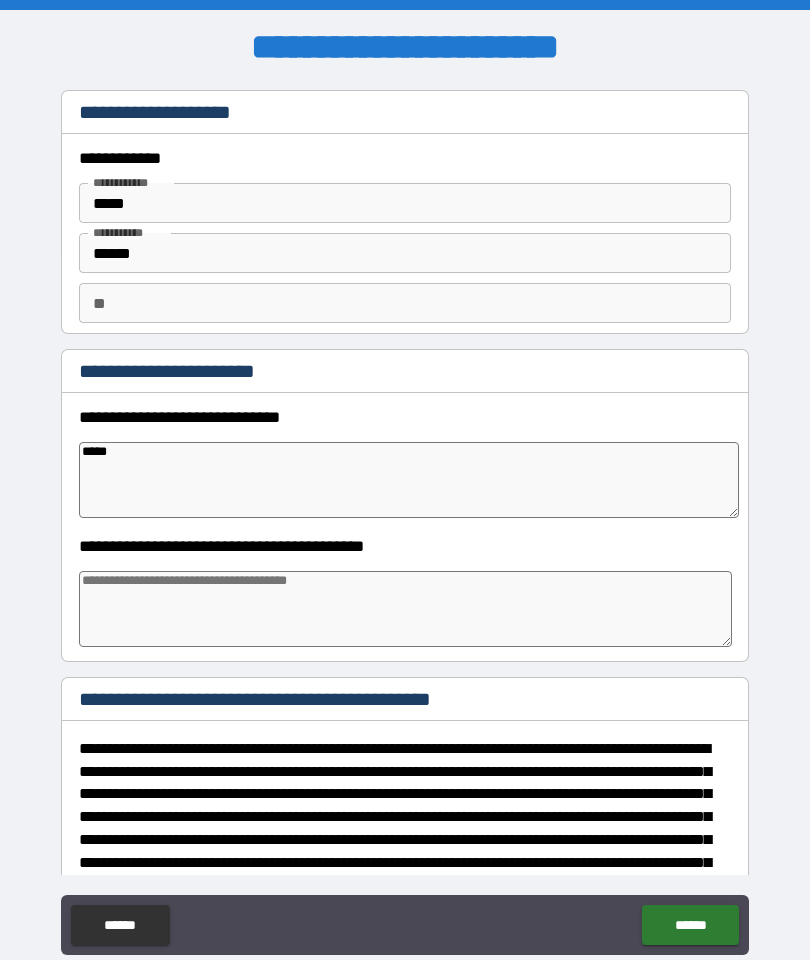 type on "*" 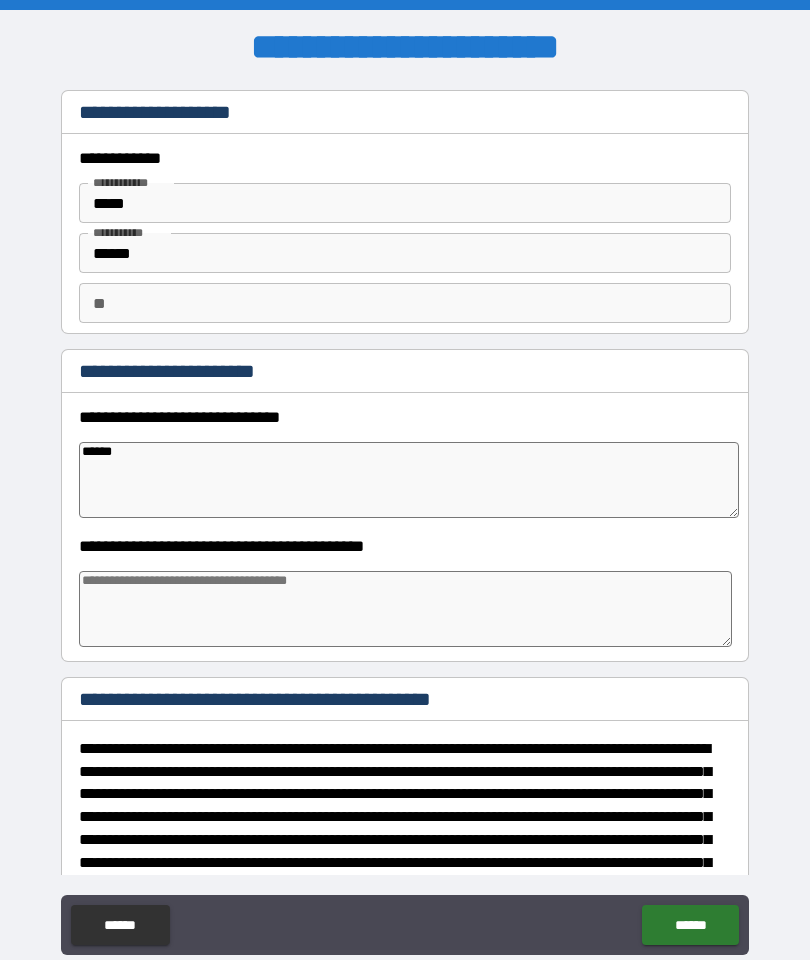 type on "*" 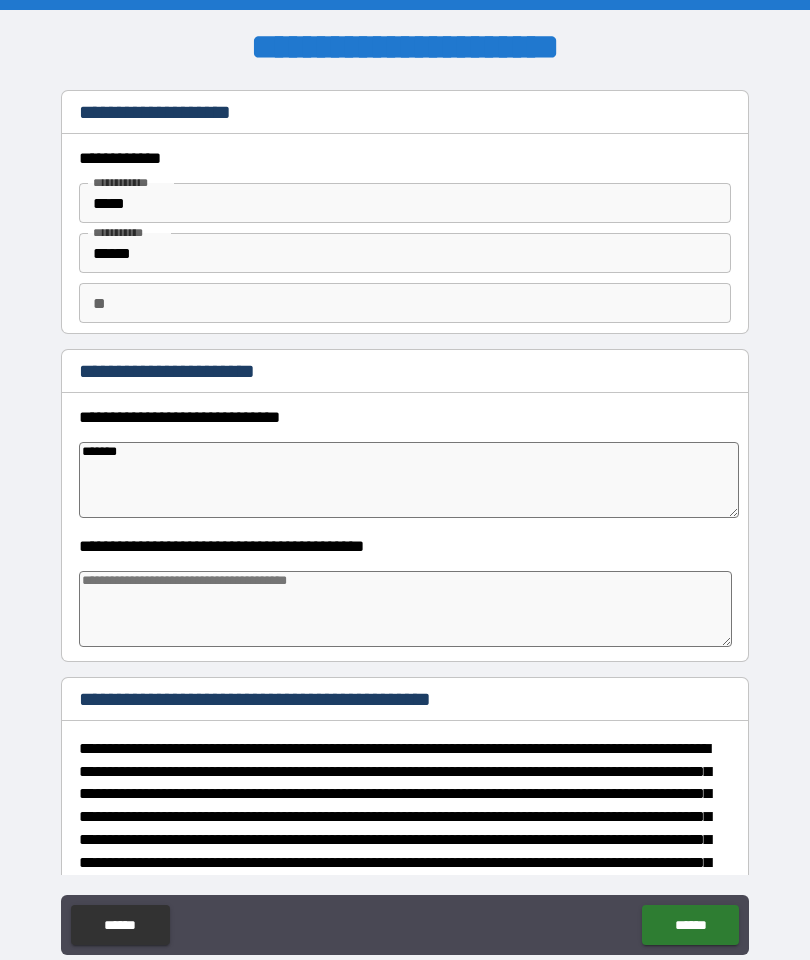 type on "*" 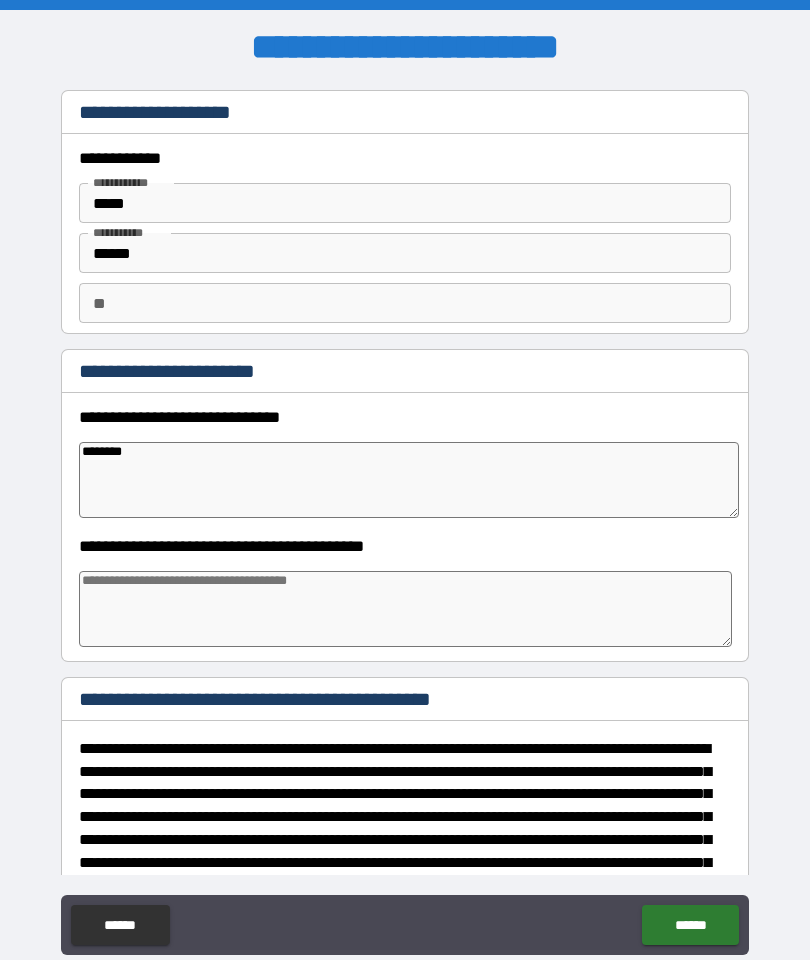 type on "*" 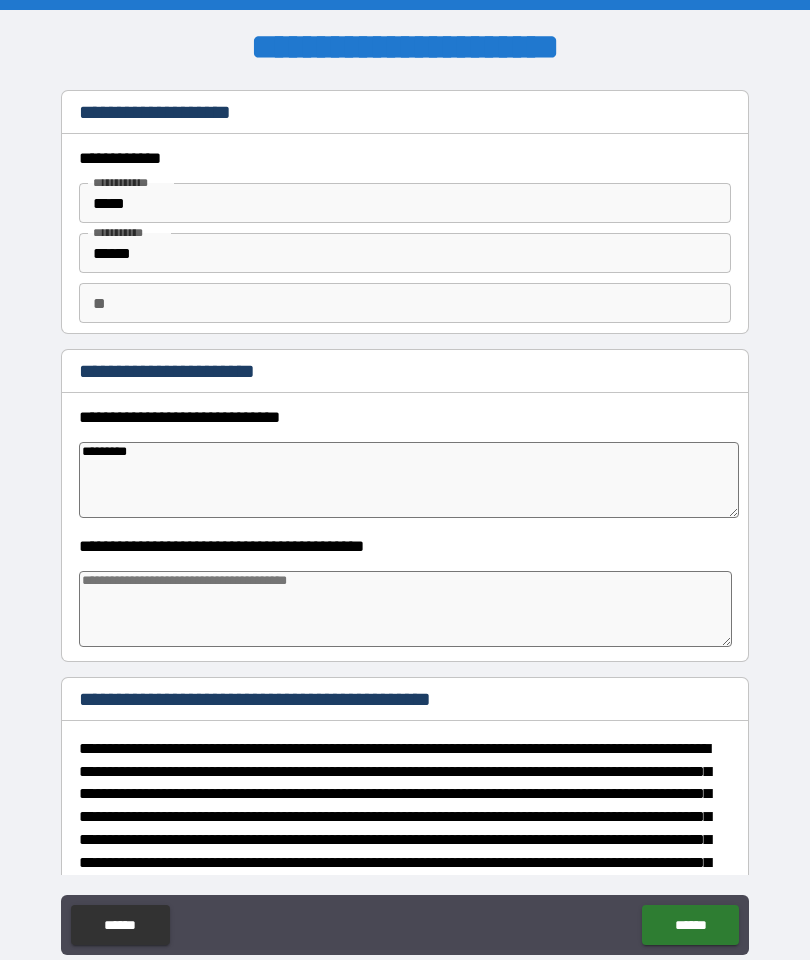 type on "*" 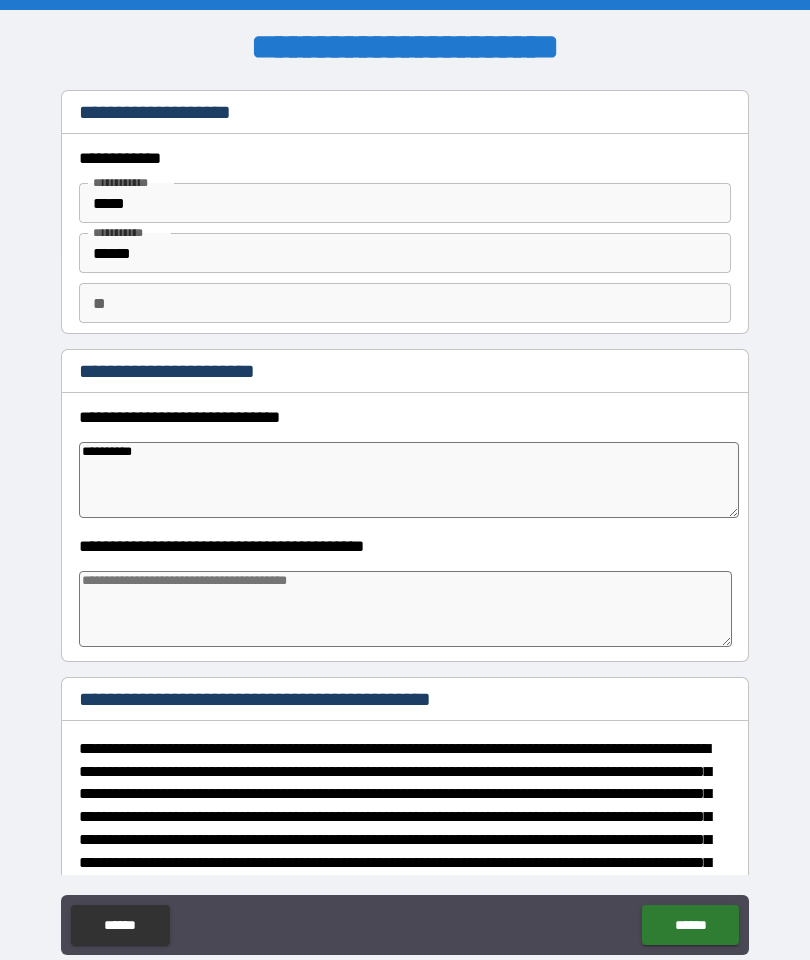 type on "*" 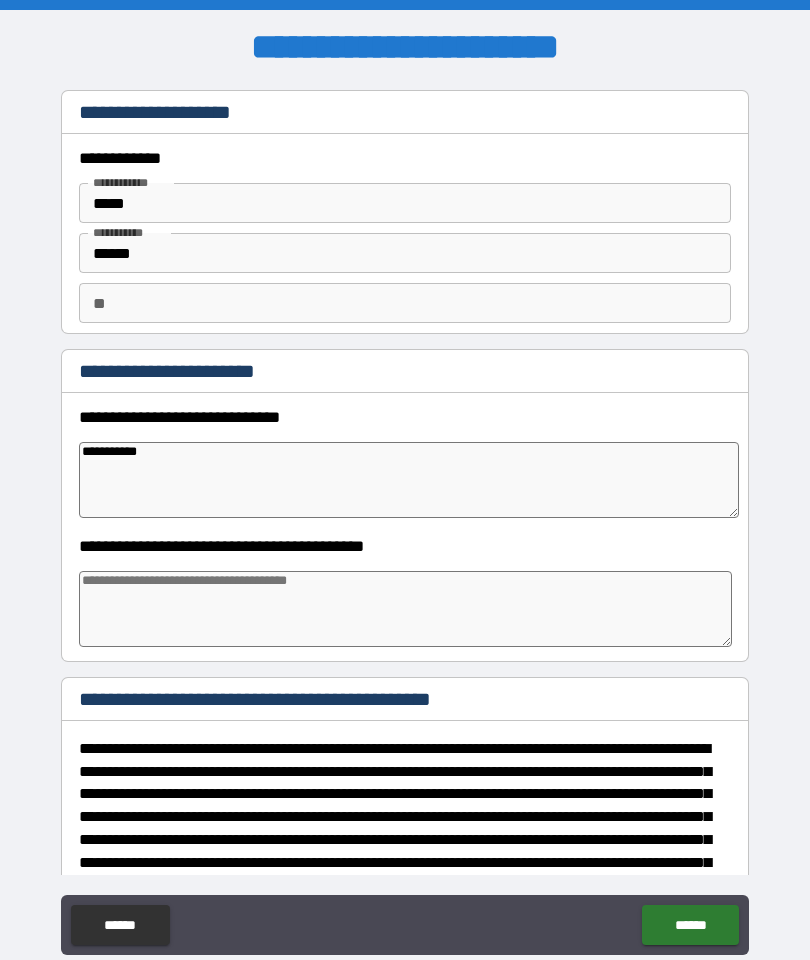 type on "*" 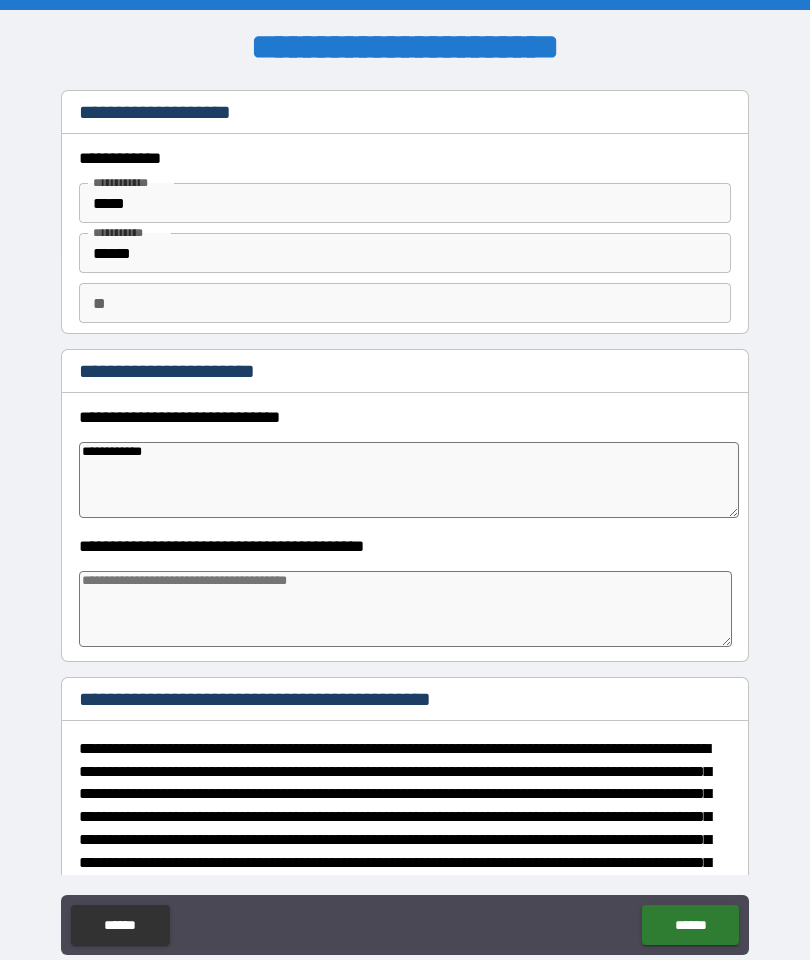 type on "*" 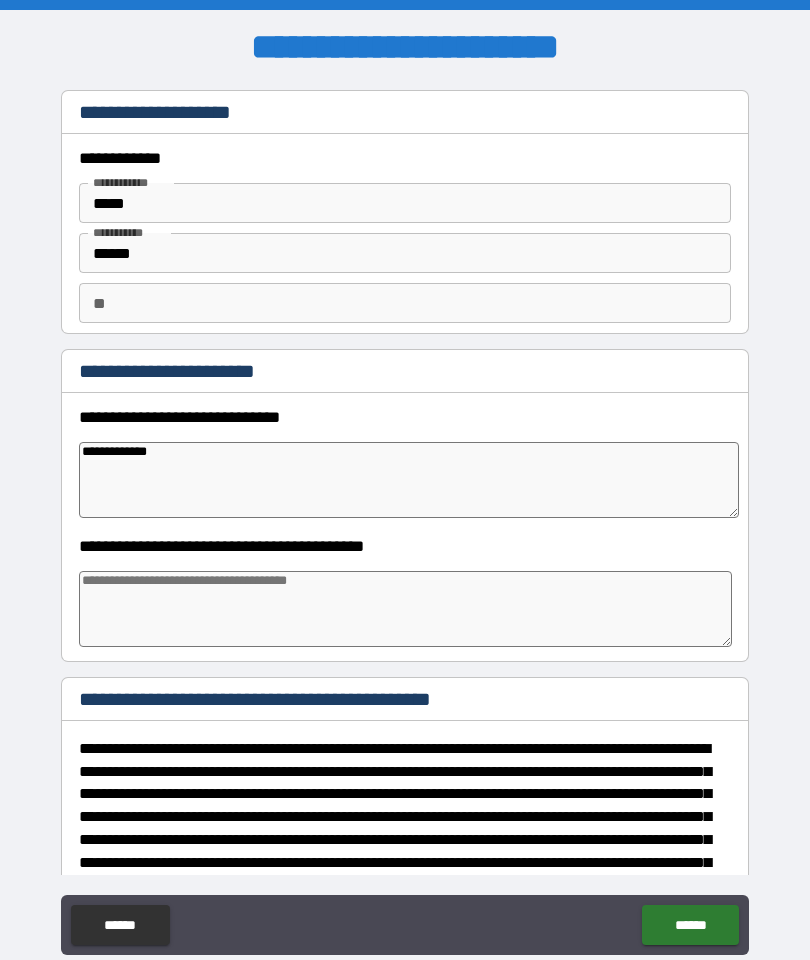 type on "*" 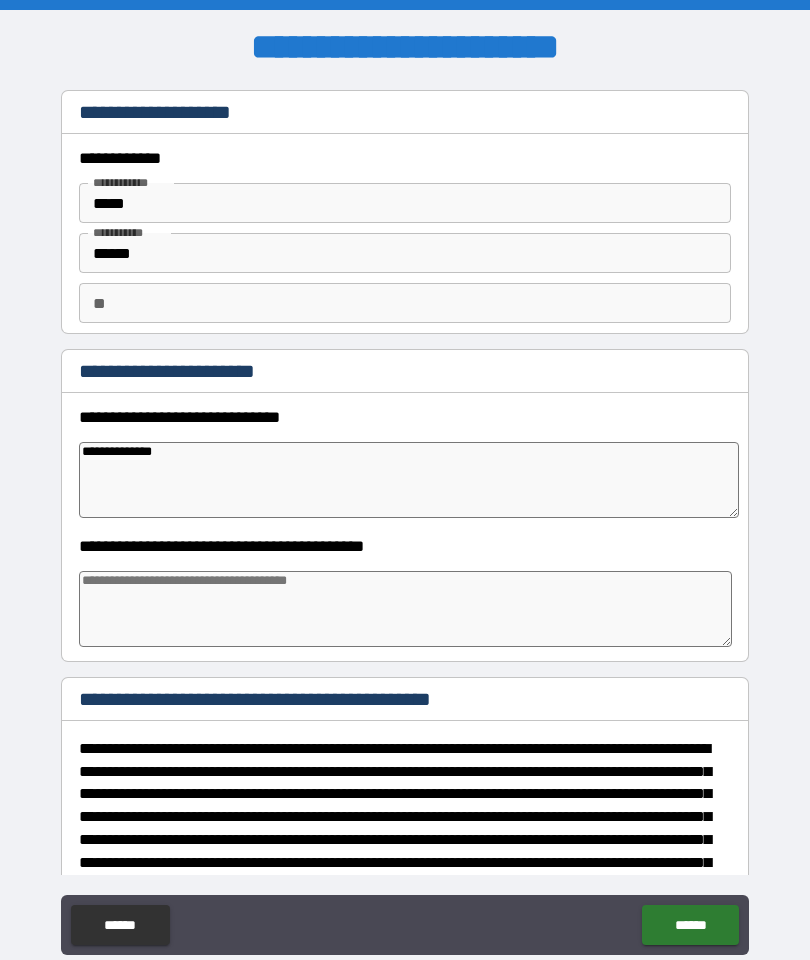 type on "*" 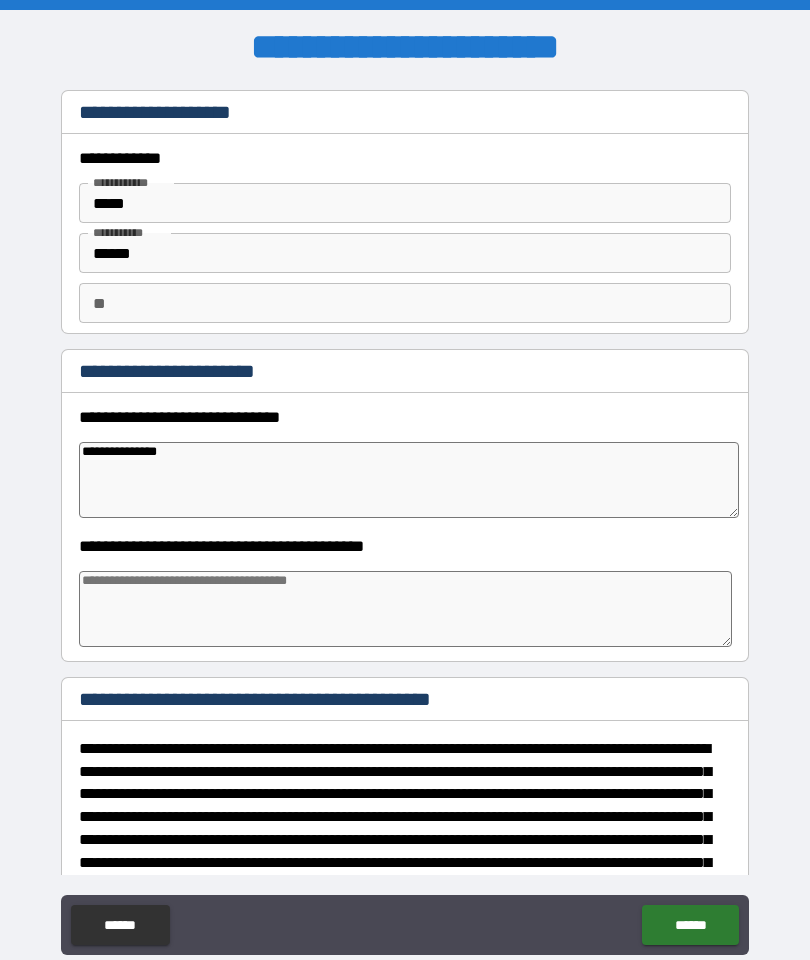 type on "*" 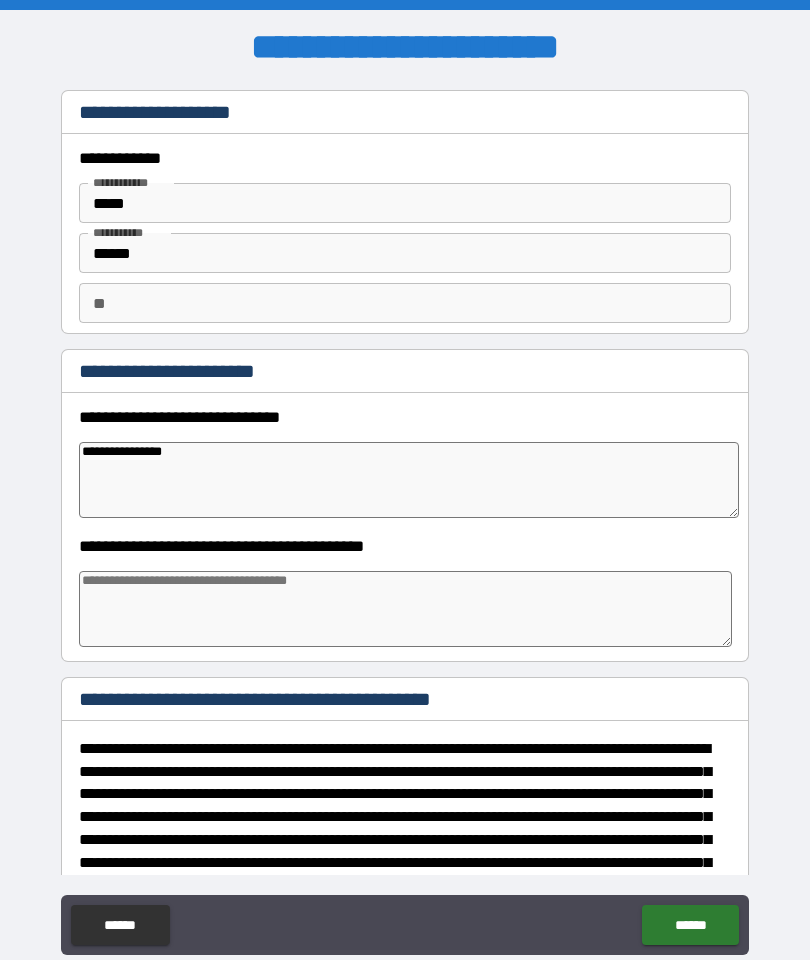 type on "*" 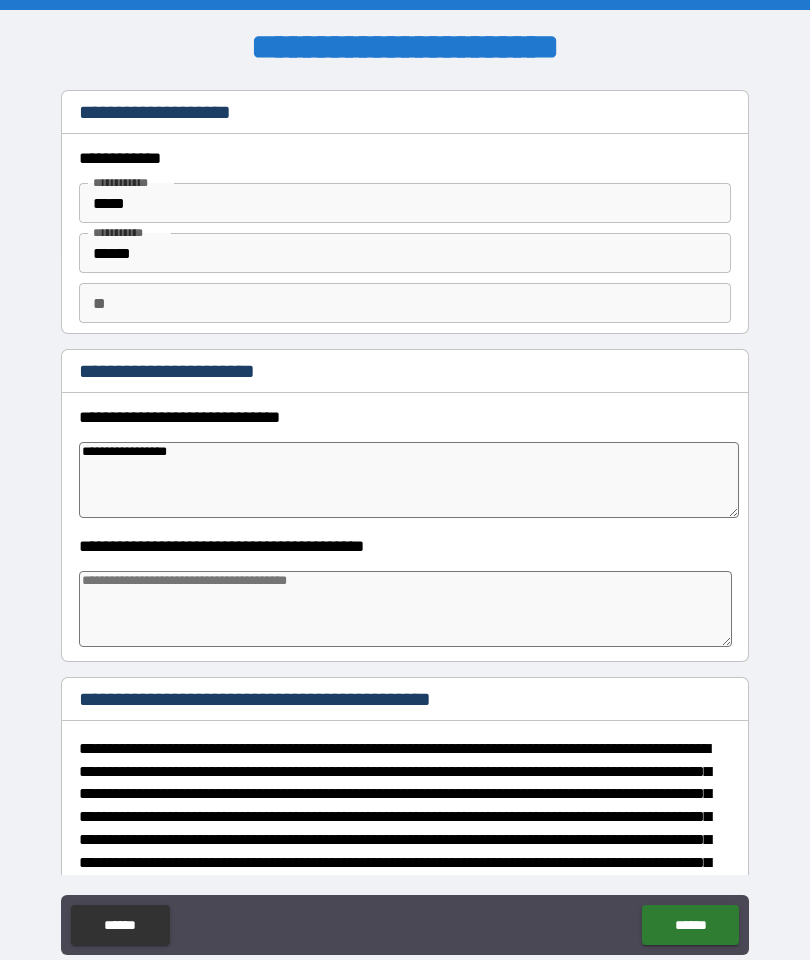 type on "*" 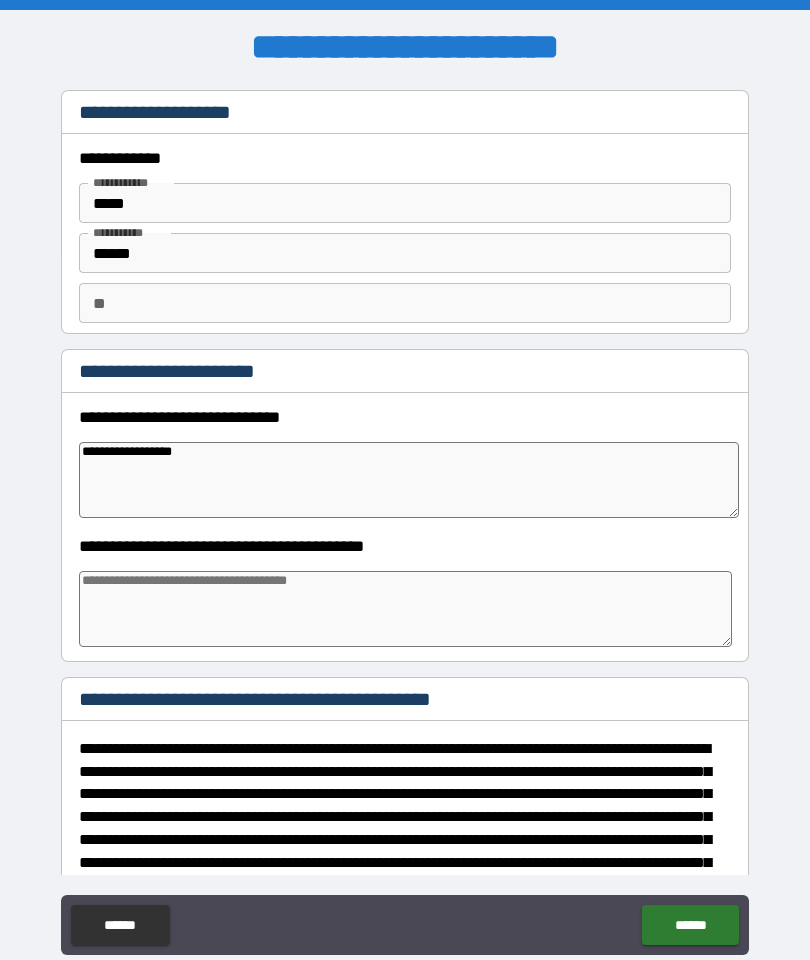 type on "*" 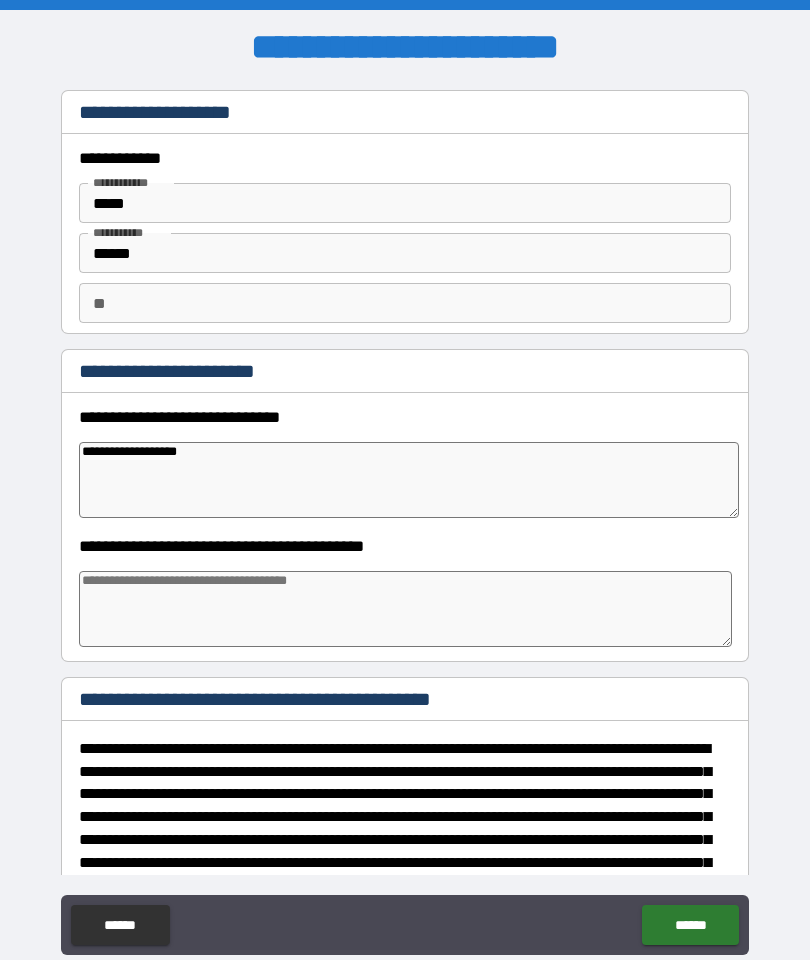 type on "*" 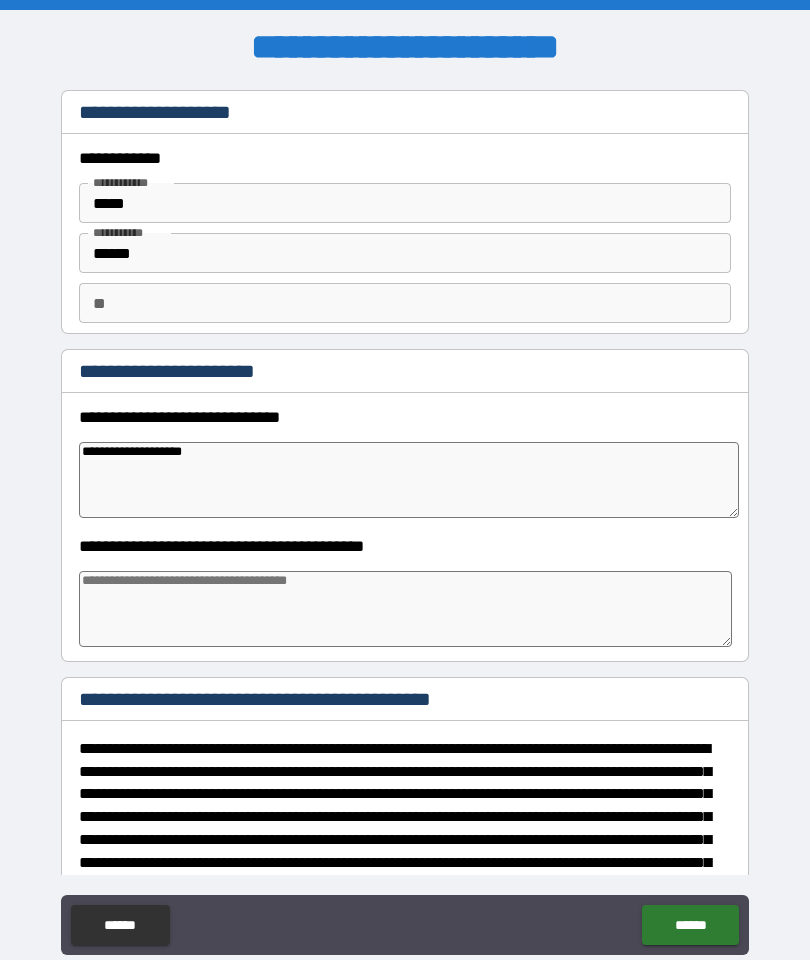 type on "*" 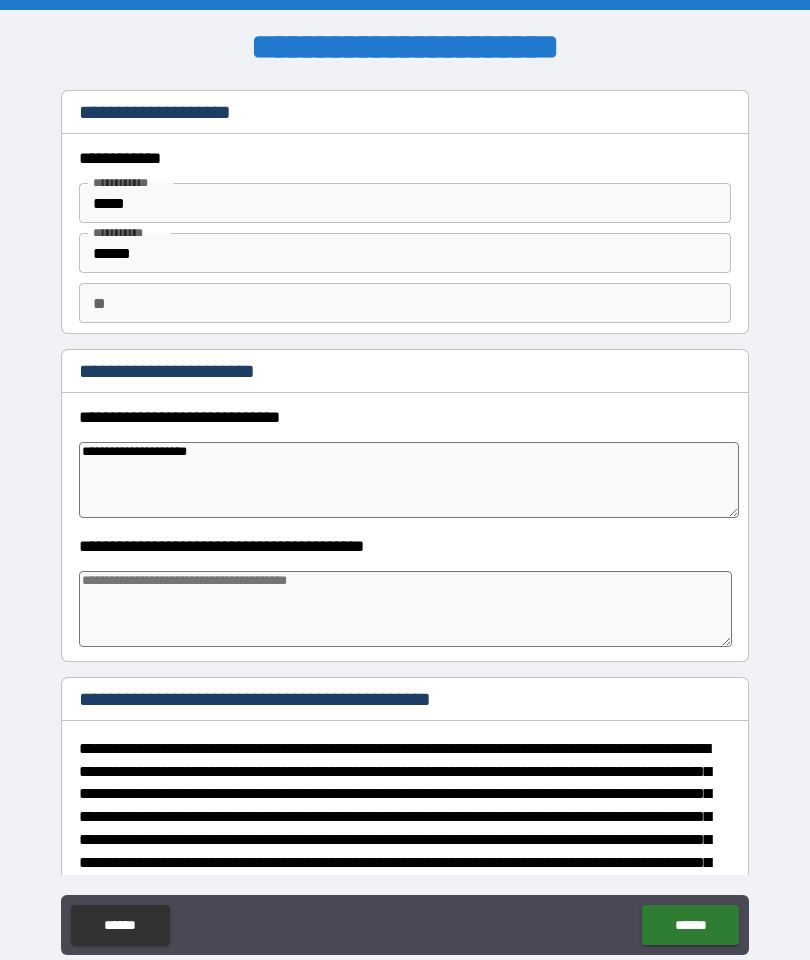 type on "*" 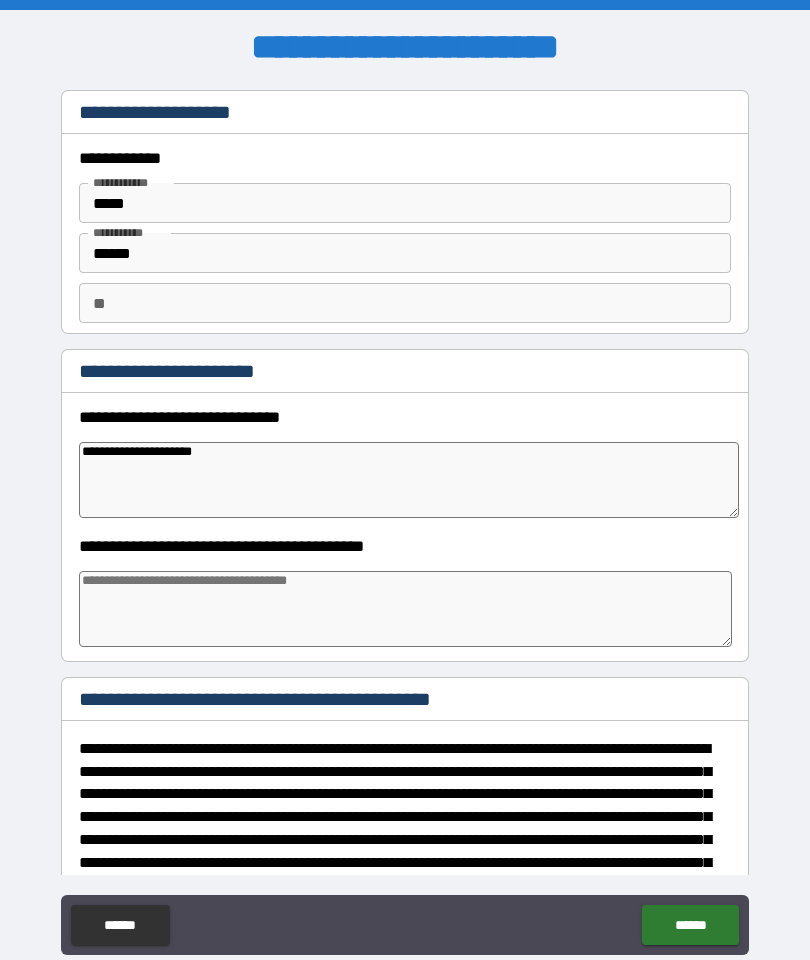 type on "*" 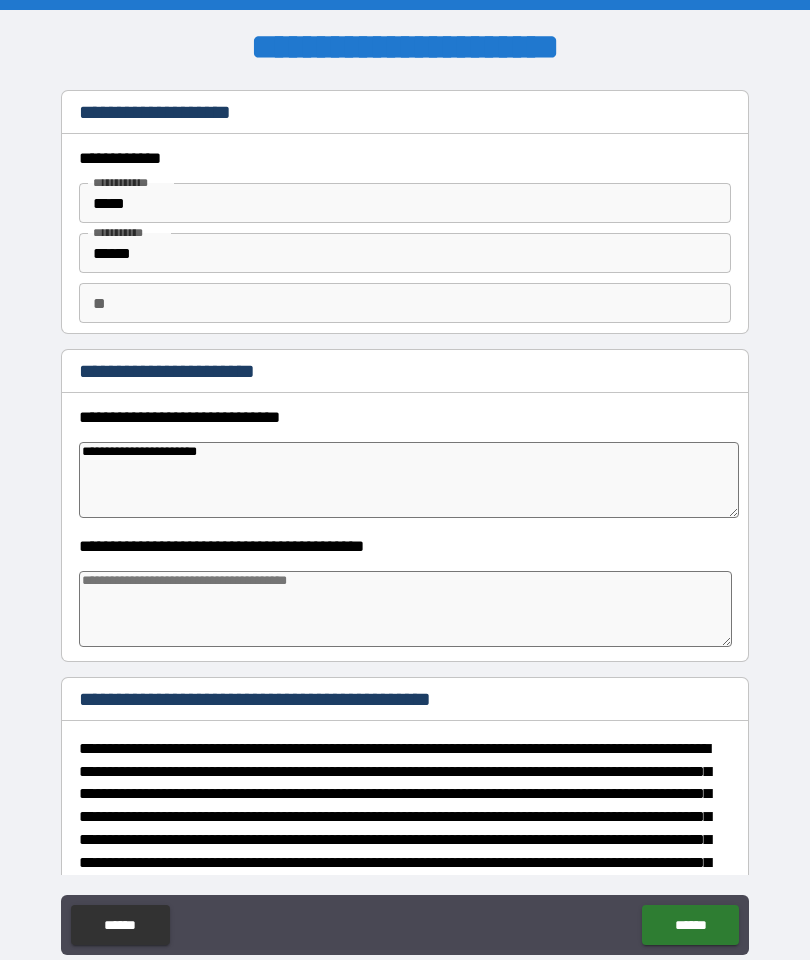 type on "*" 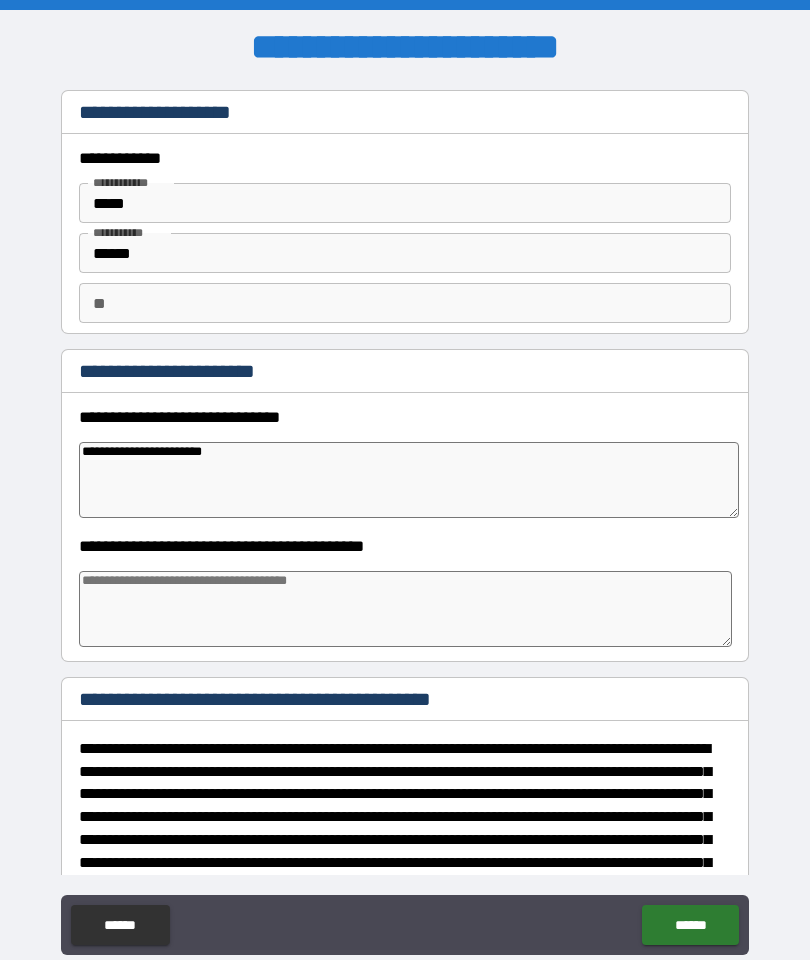 type on "*" 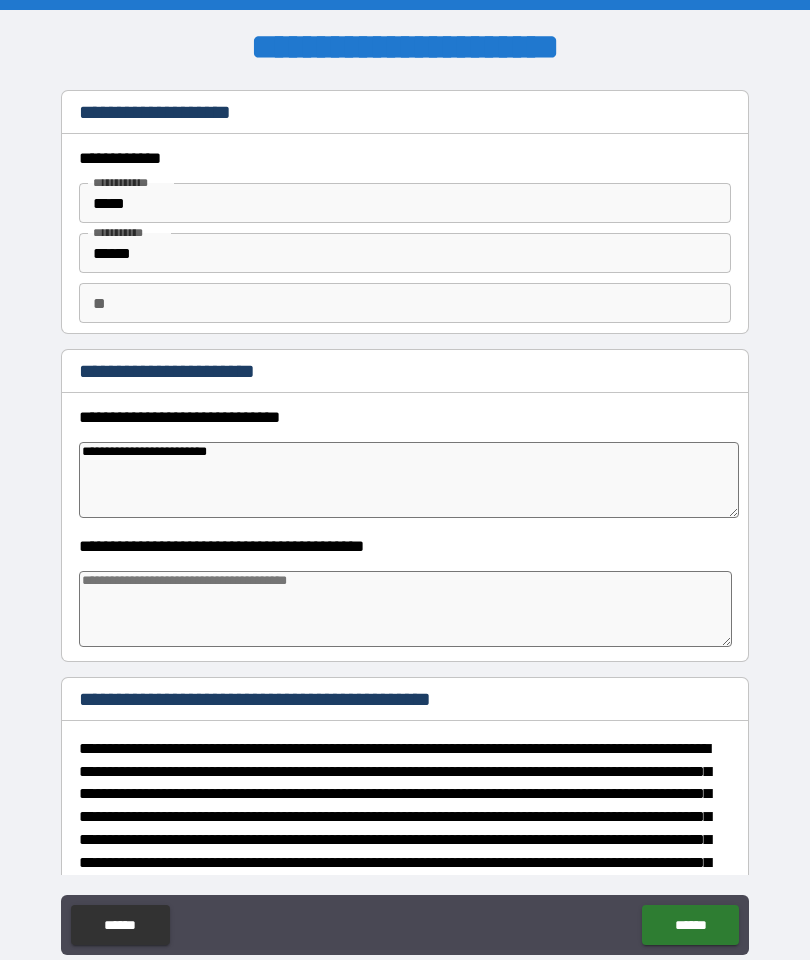 type on "*" 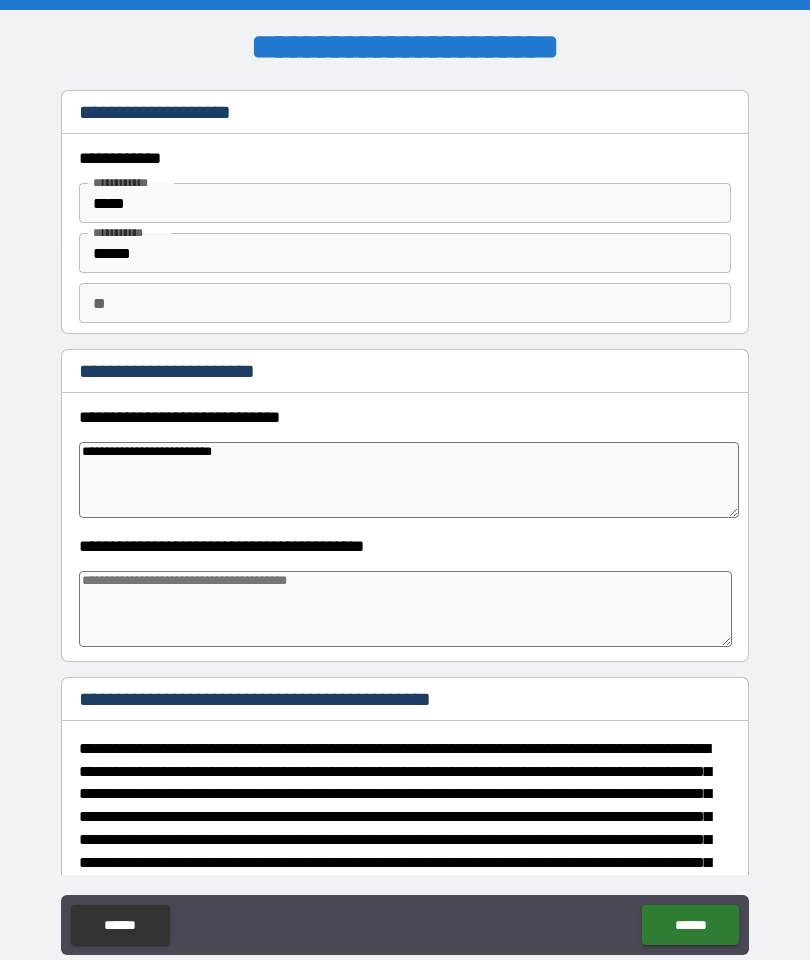 type on "*" 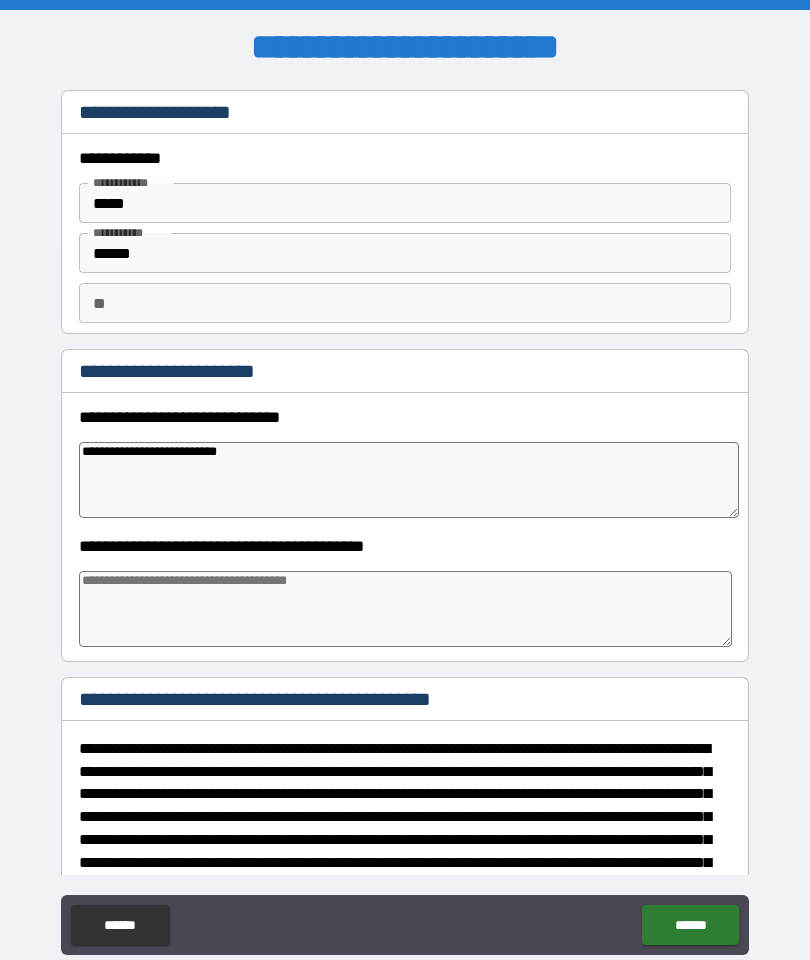type on "*" 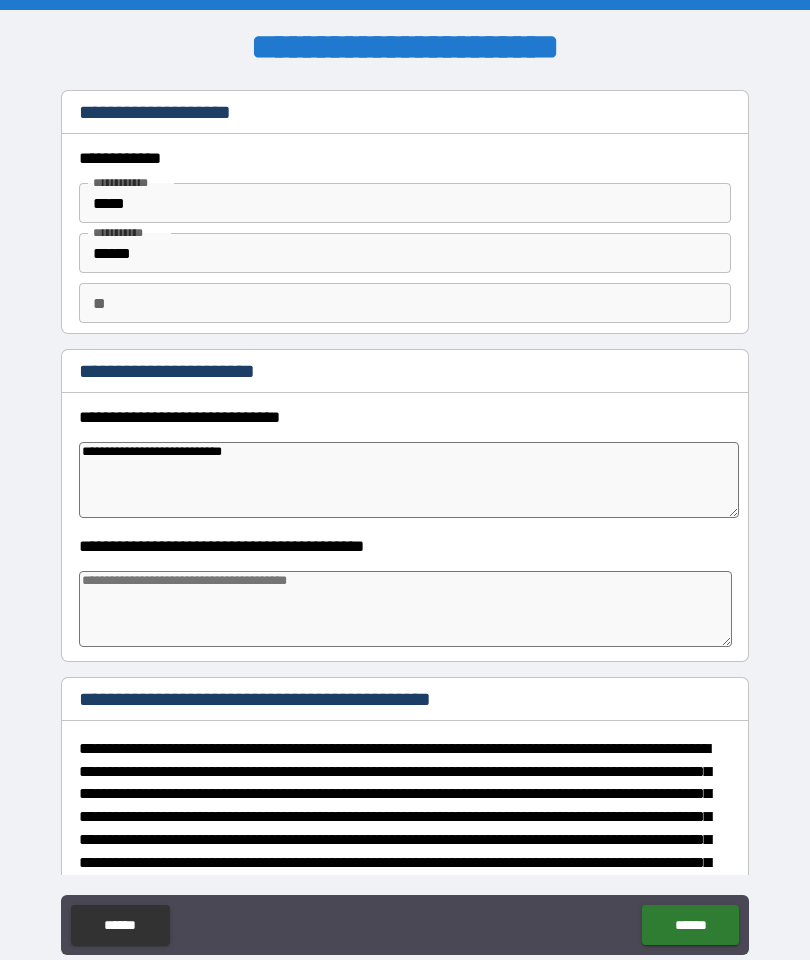 type on "*" 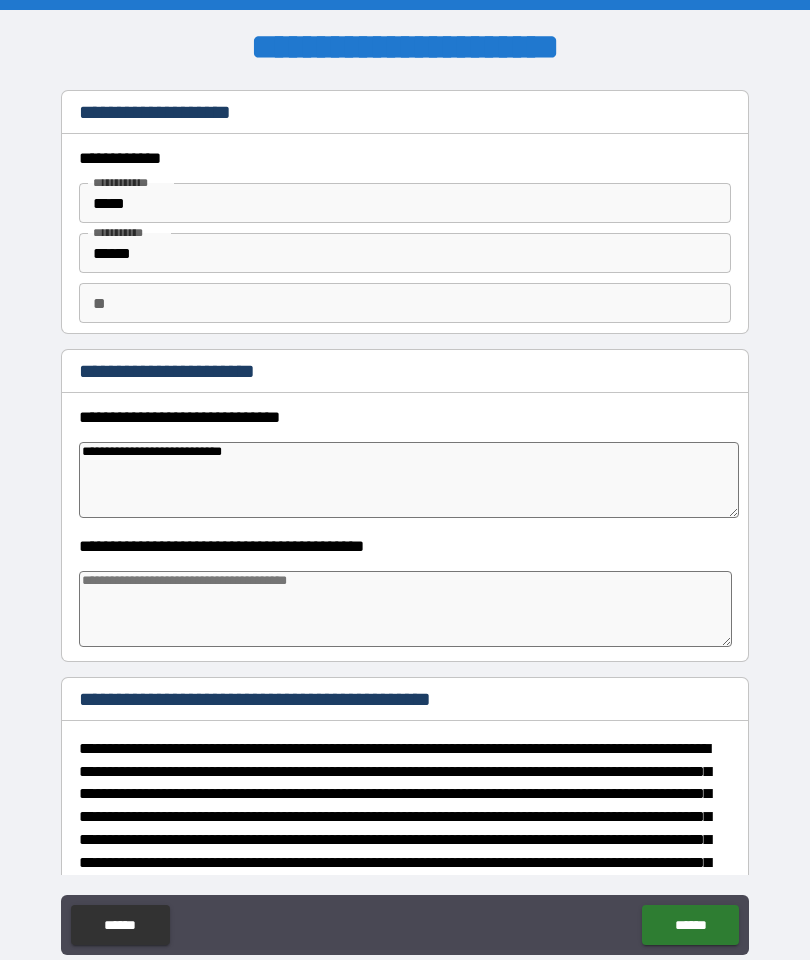 type on "*" 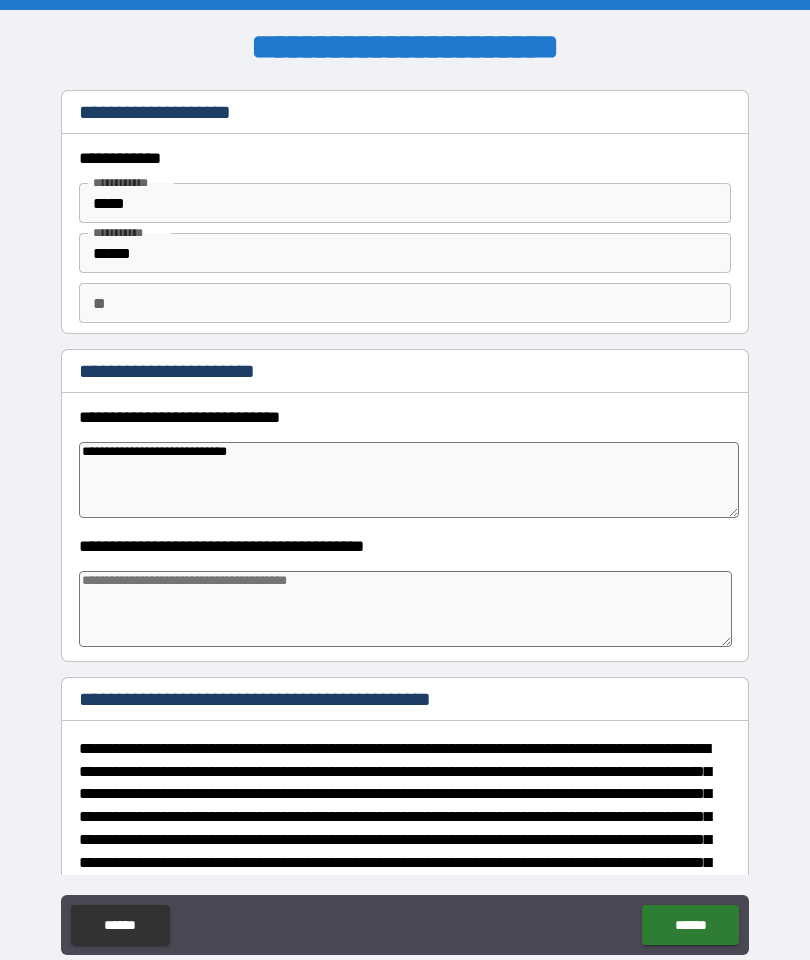 type on "*" 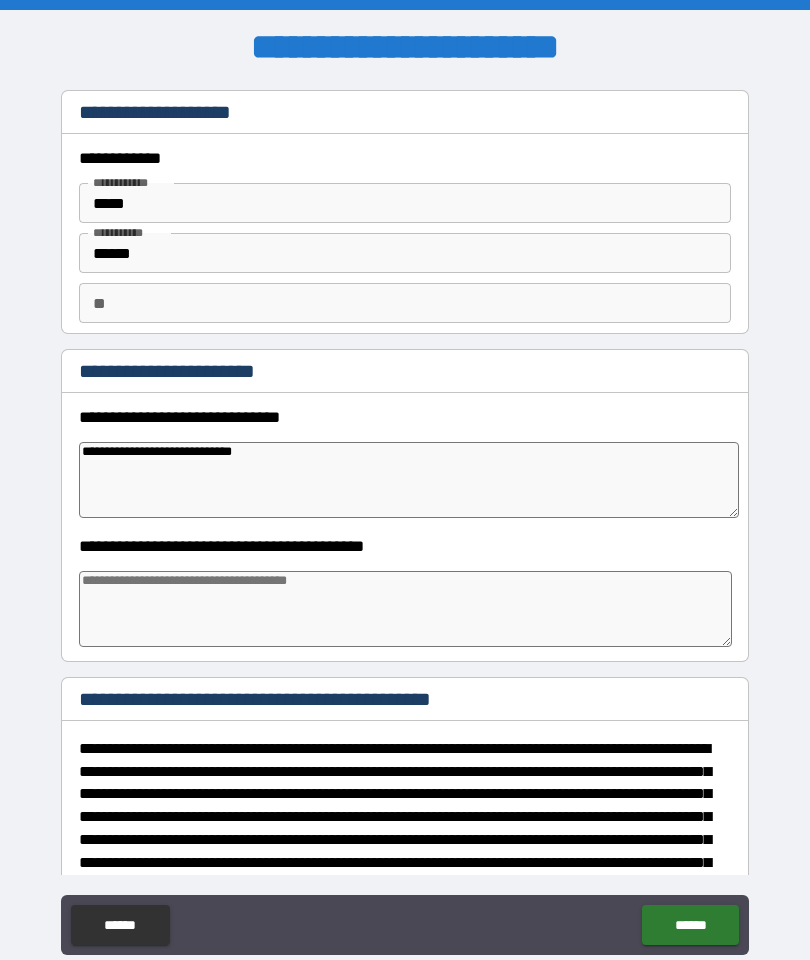 type on "*" 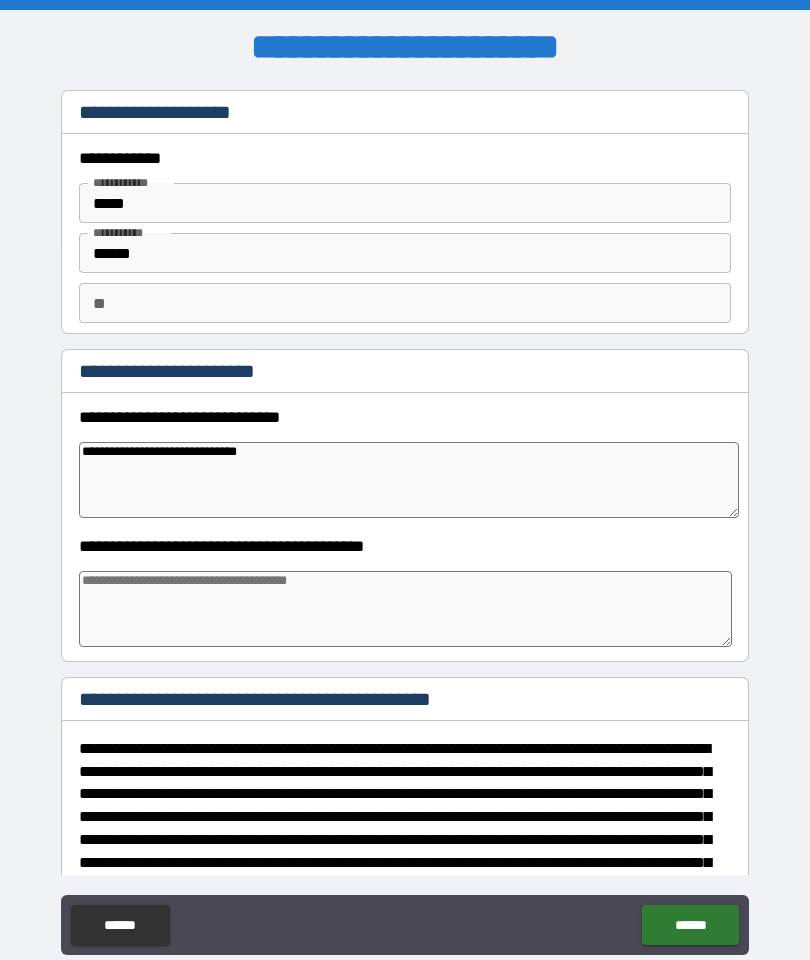 type on "*" 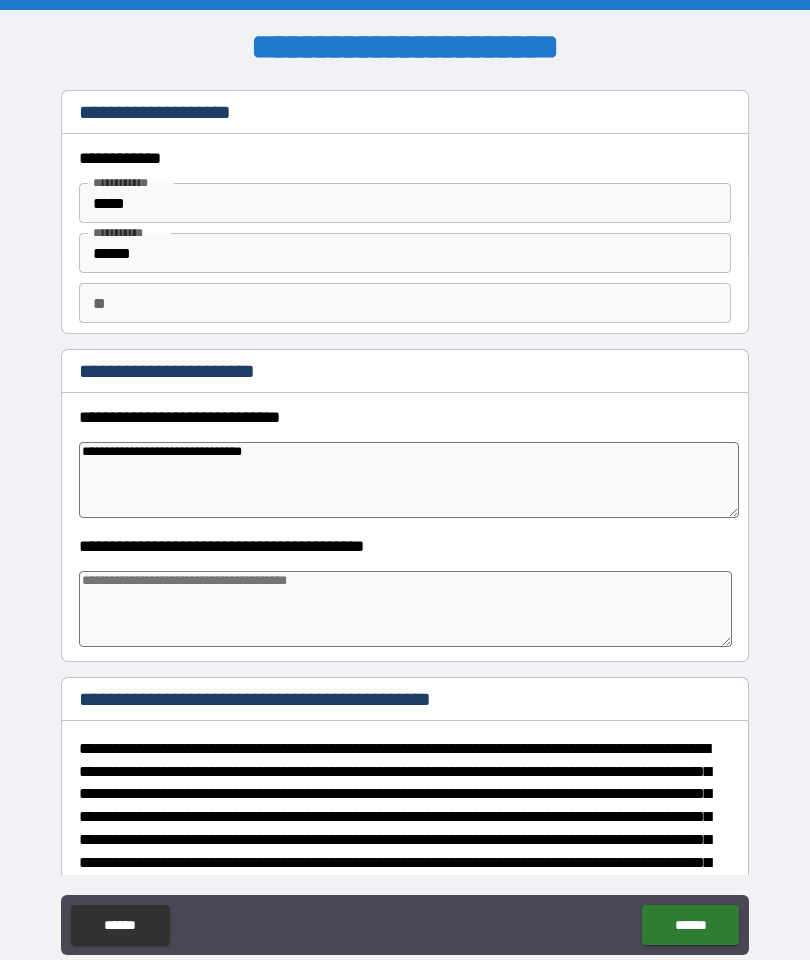 type on "*" 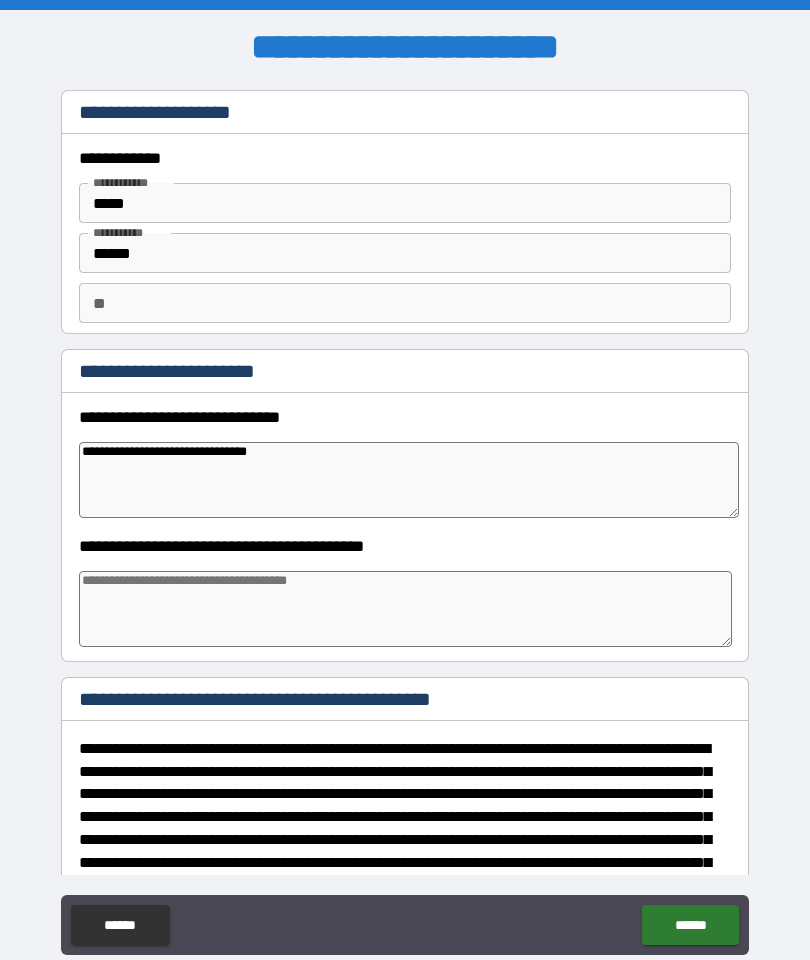 click at bounding box center (405, 609) 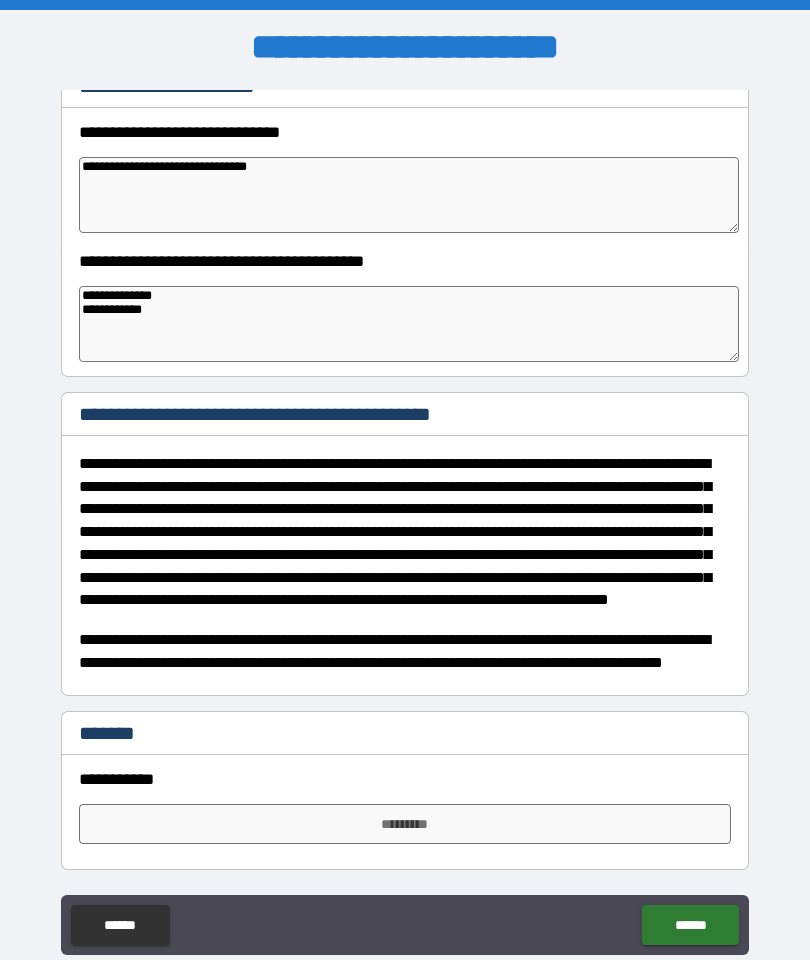 scroll, scrollTop: 285, scrollLeft: 0, axis: vertical 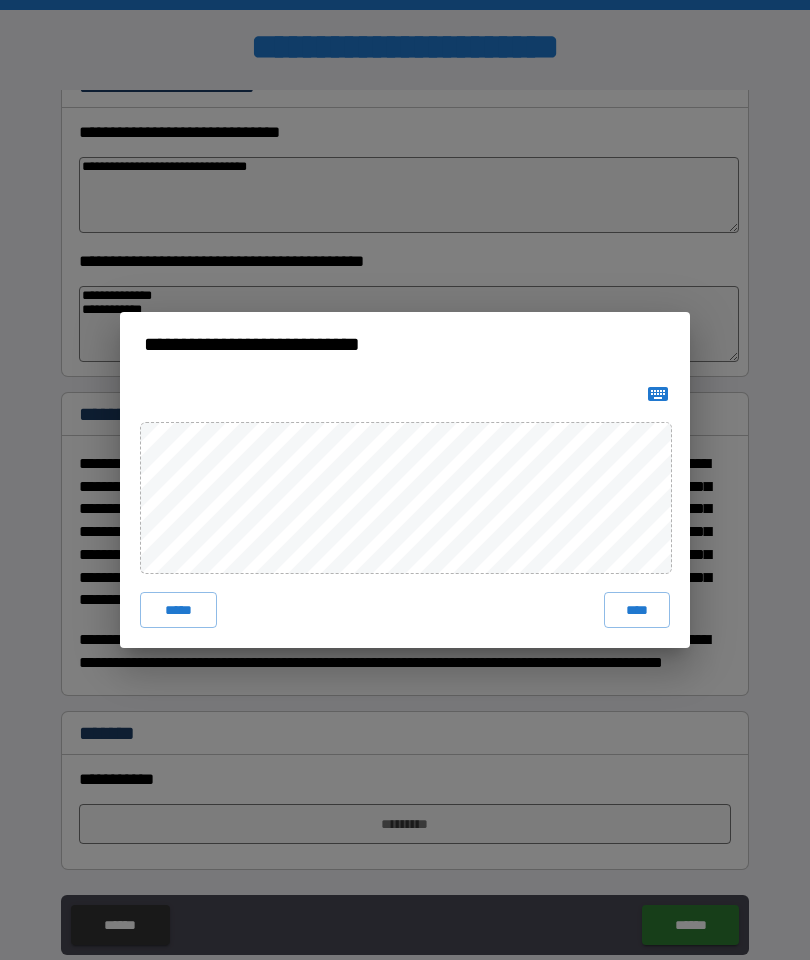 click on "****" at bounding box center (637, 610) 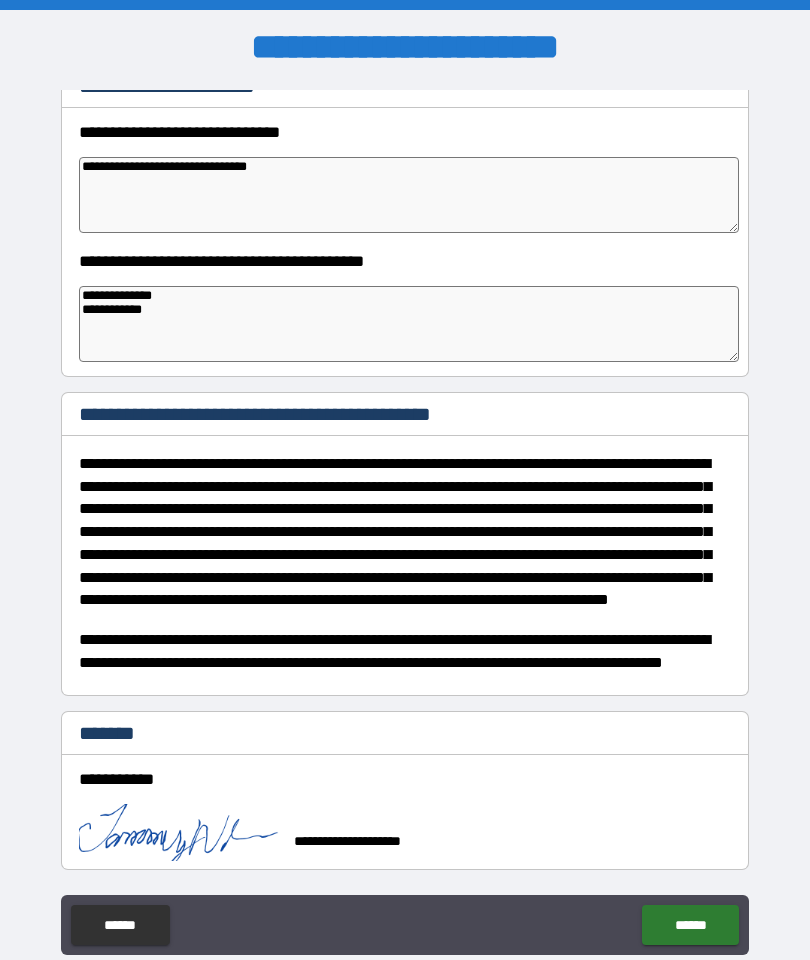 scroll, scrollTop: 275, scrollLeft: 0, axis: vertical 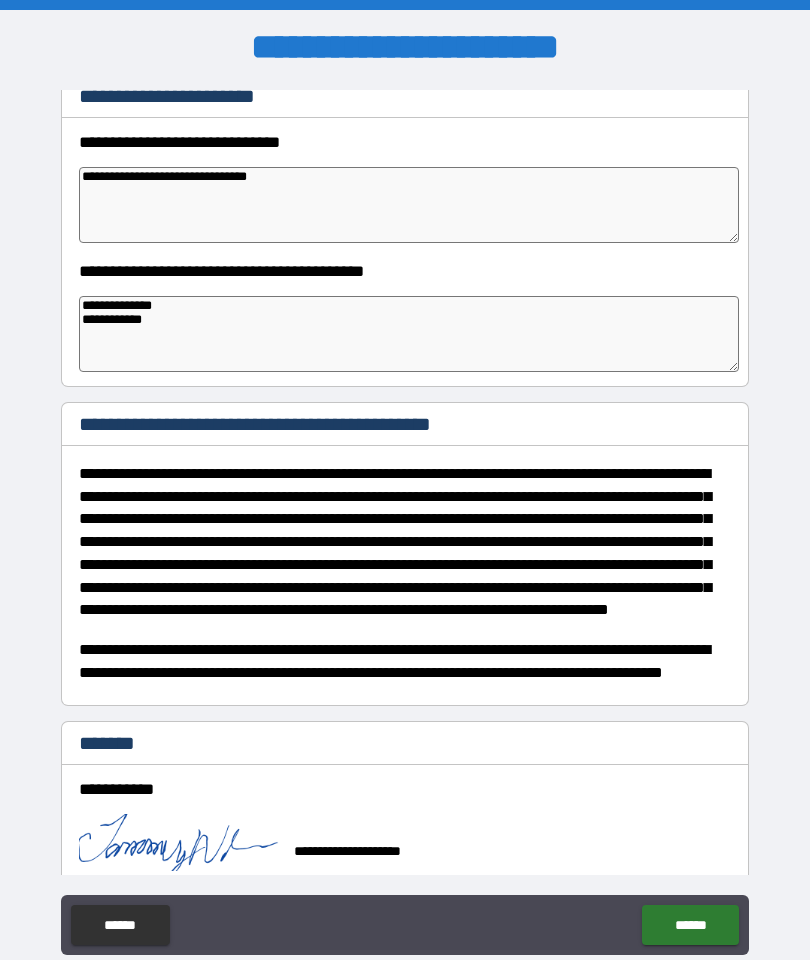 click on "******" at bounding box center [690, 925] 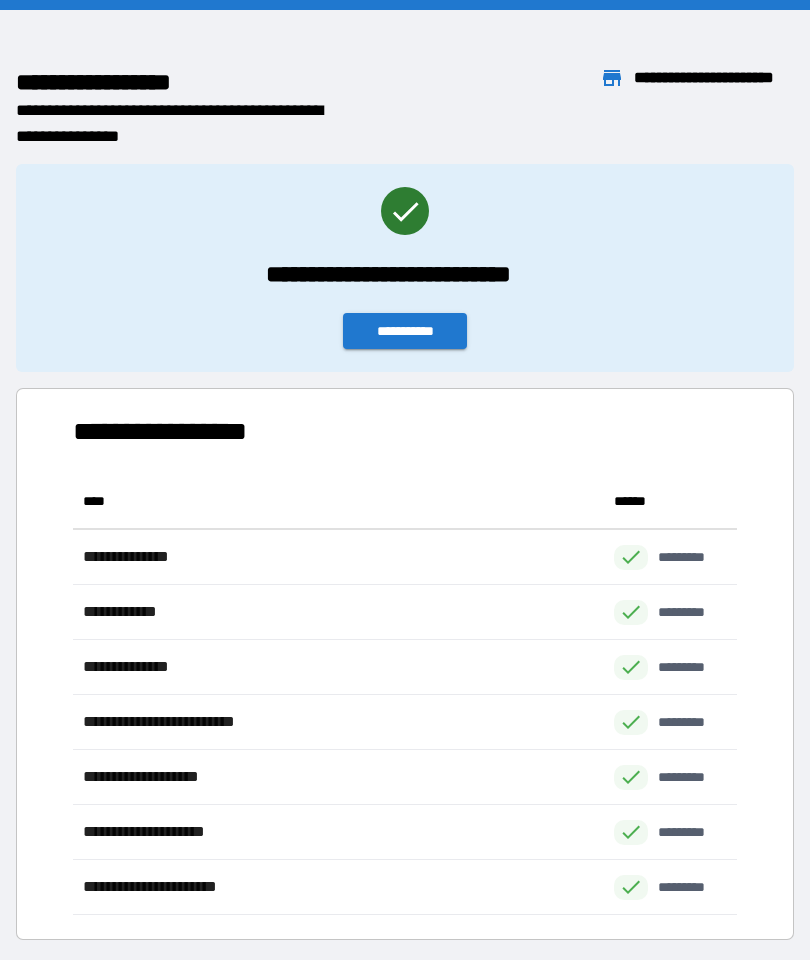 scroll, scrollTop: 1, scrollLeft: 1, axis: both 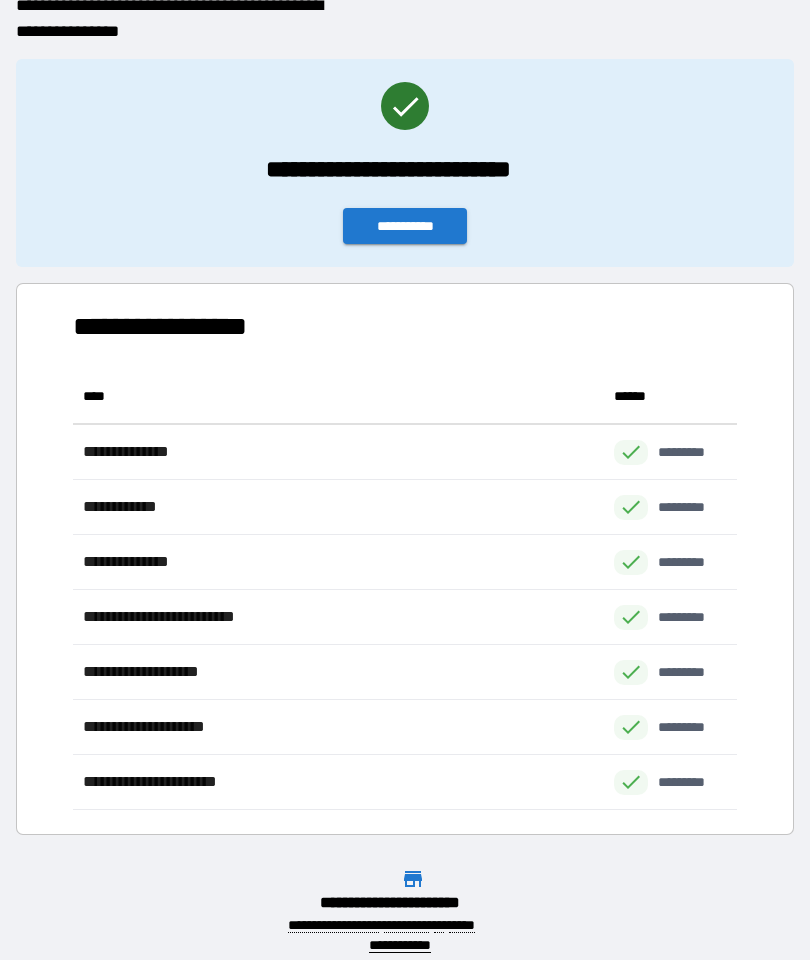 click on "**********" at bounding box center (405, 226) 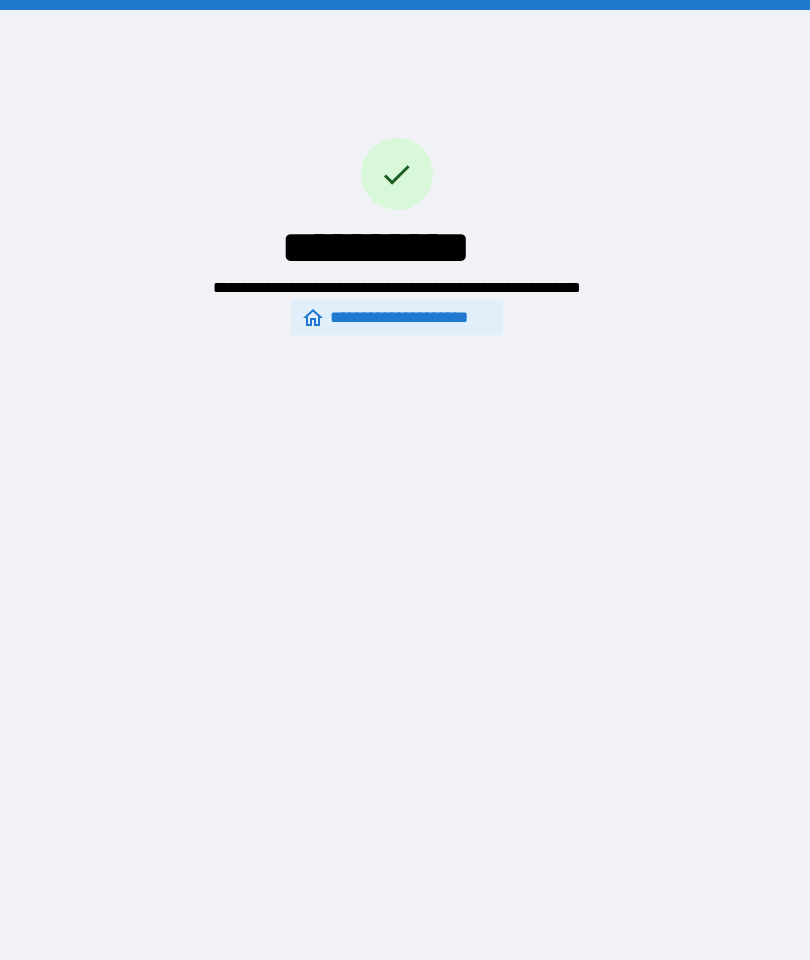 click on "**********" at bounding box center [397, 317] 